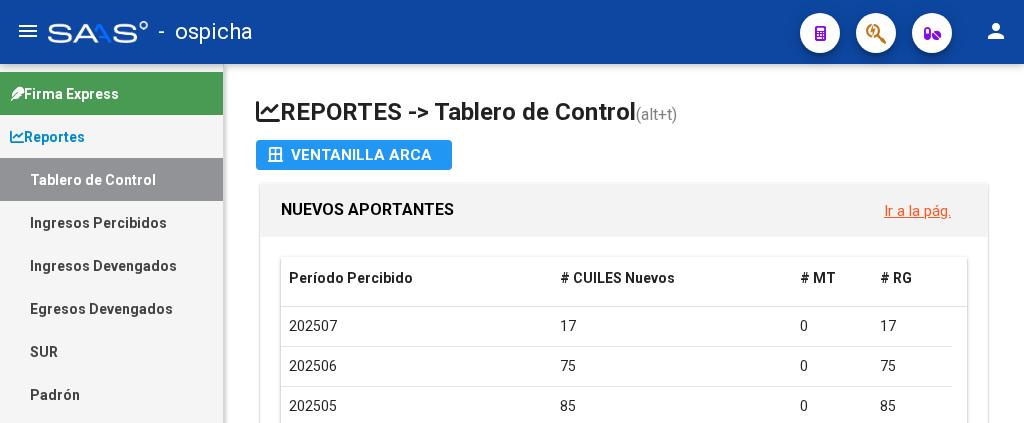 scroll, scrollTop: 0, scrollLeft: 0, axis: both 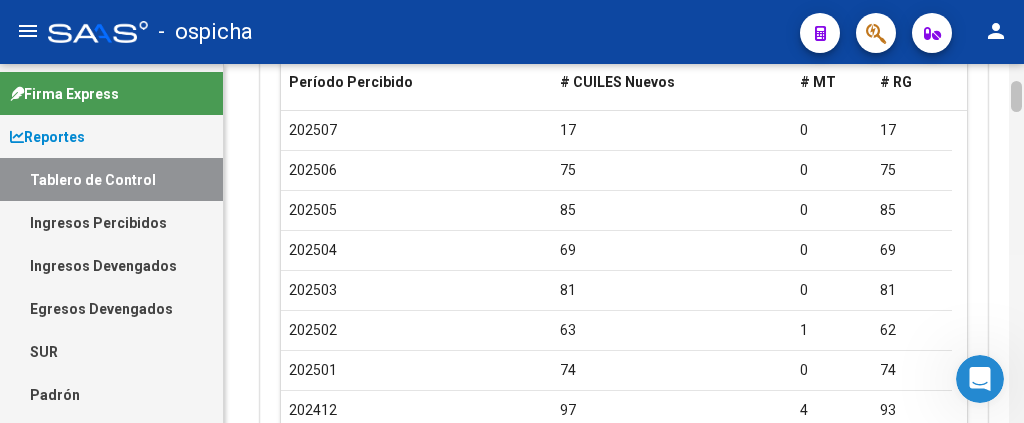drag, startPoint x: 1018, startPoint y: 84, endPoint x: 1018, endPoint y: 103, distance: 19 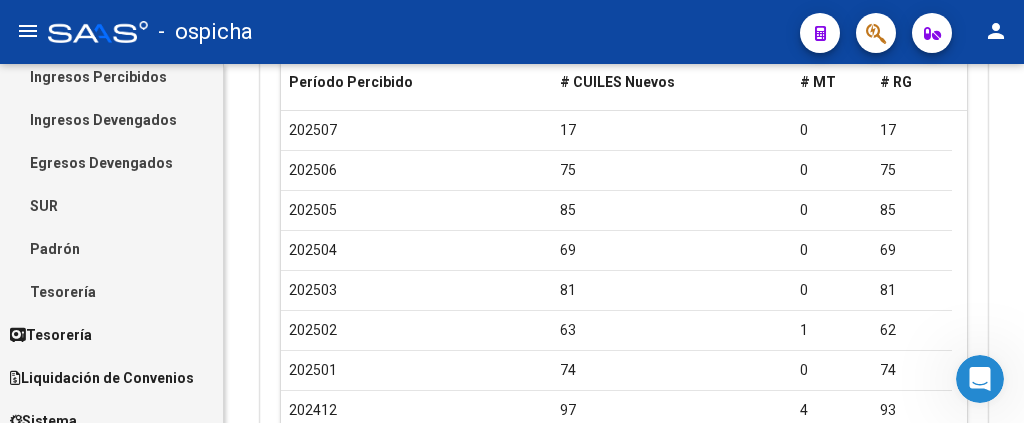 scroll, scrollTop: 149, scrollLeft: 0, axis: vertical 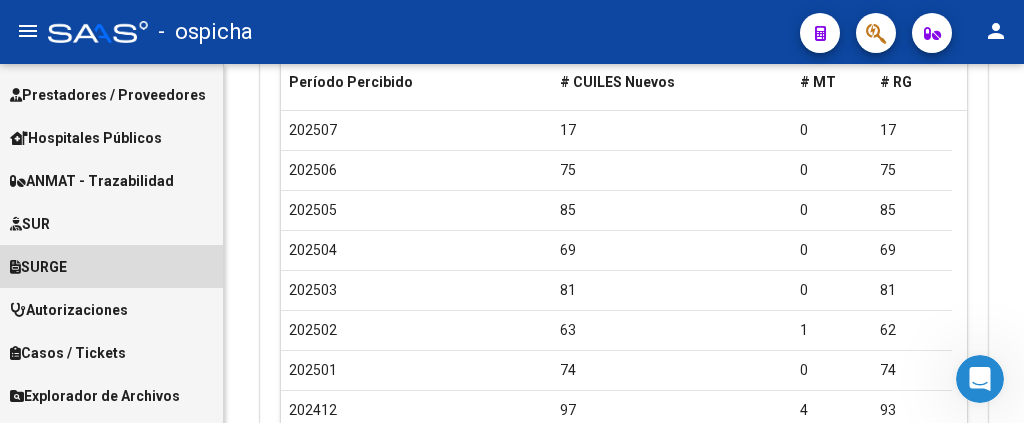 click on "SURGE" at bounding box center [111, 266] 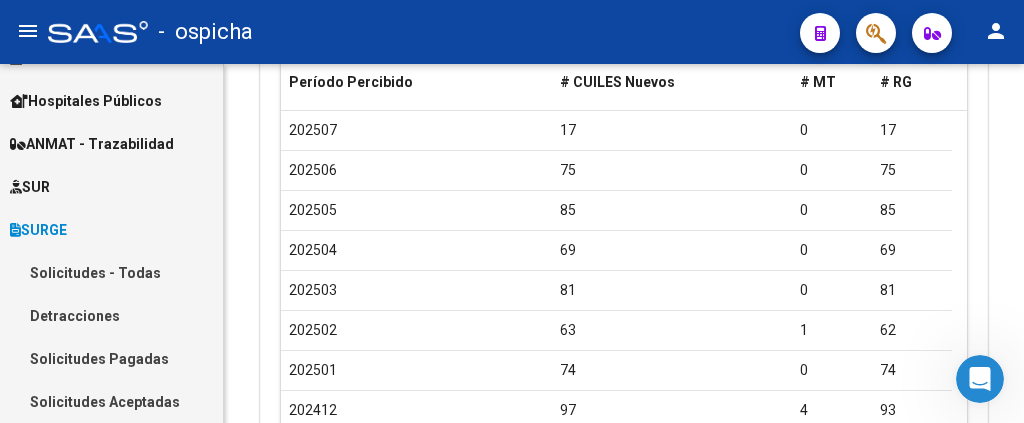 scroll, scrollTop: 300, scrollLeft: 0, axis: vertical 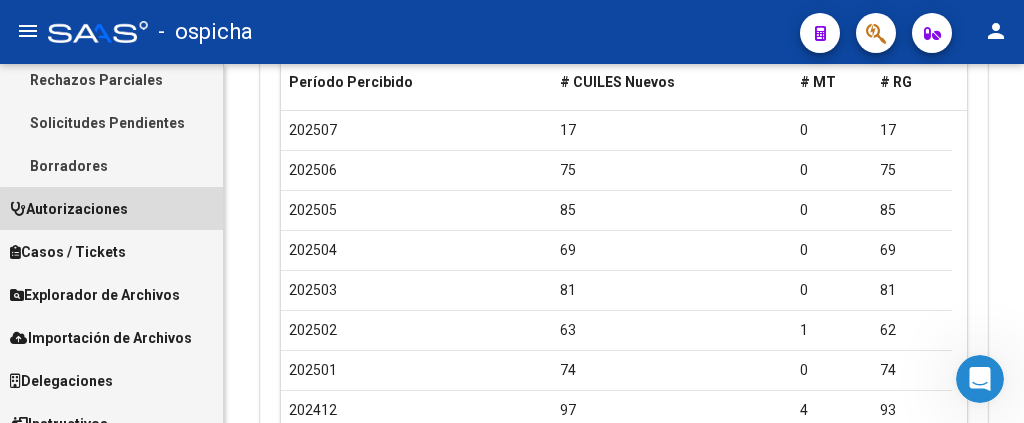 click on "Autorizaciones" at bounding box center [69, 209] 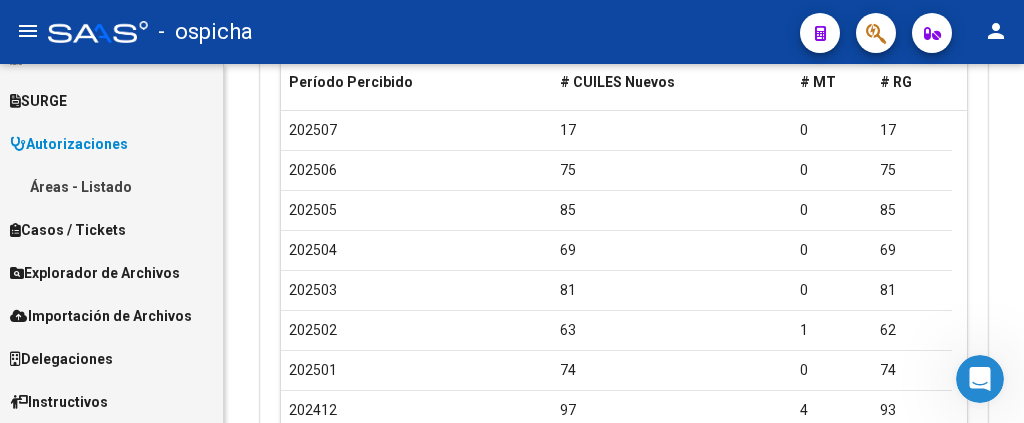 scroll, scrollTop: 465, scrollLeft: 0, axis: vertical 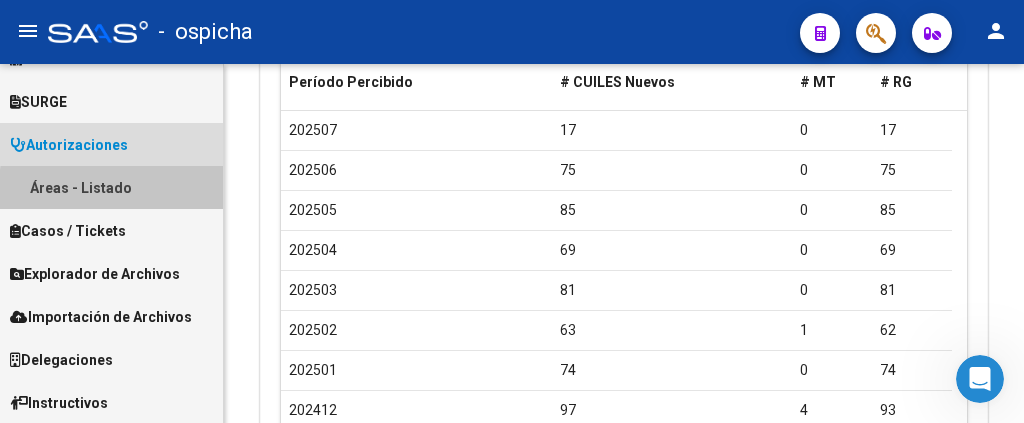 click on "Áreas - Listado" at bounding box center [111, 187] 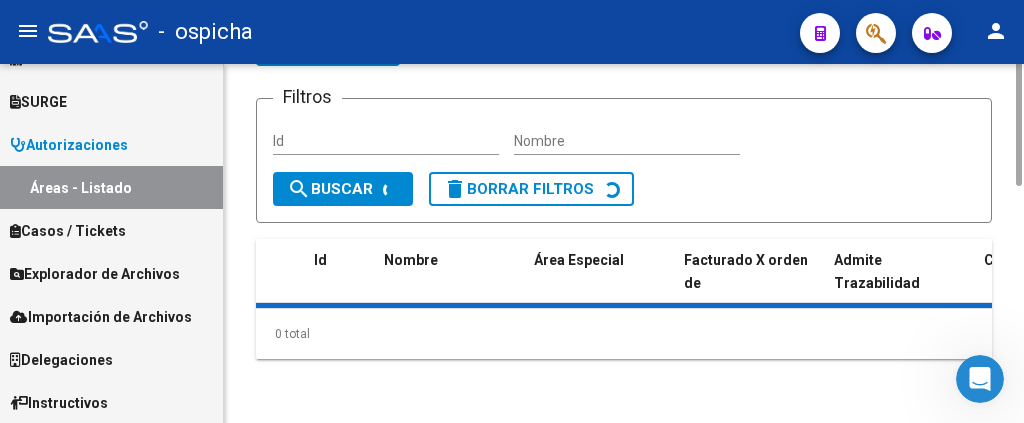 scroll, scrollTop: 0, scrollLeft: 0, axis: both 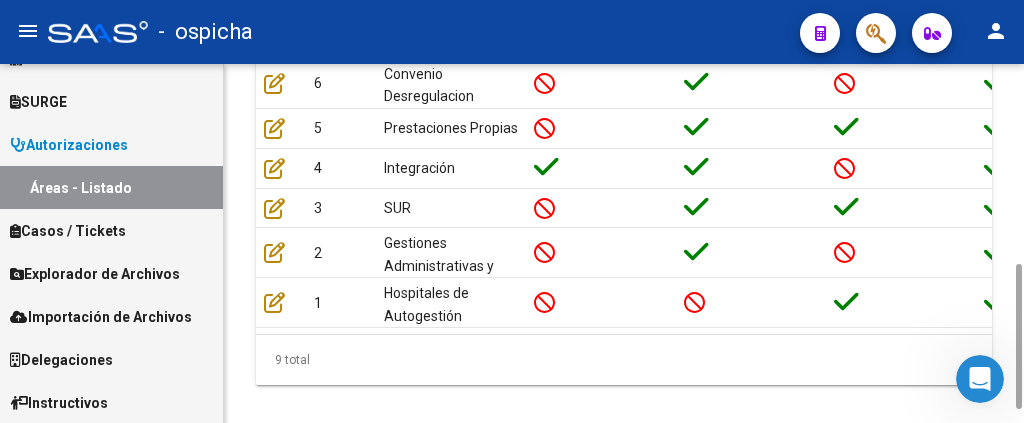 drag, startPoint x: 1015, startPoint y: 133, endPoint x: 1023, endPoint y: 454, distance: 321.09967 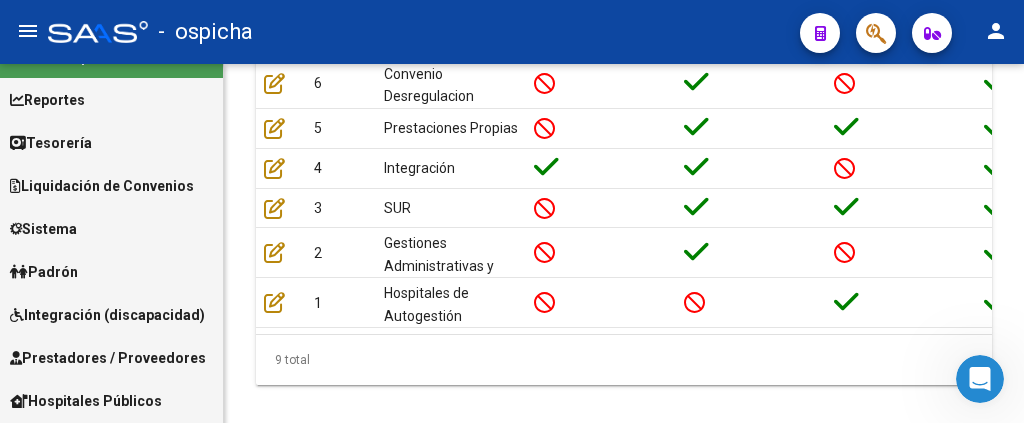 scroll, scrollTop: 39, scrollLeft: 0, axis: vertical 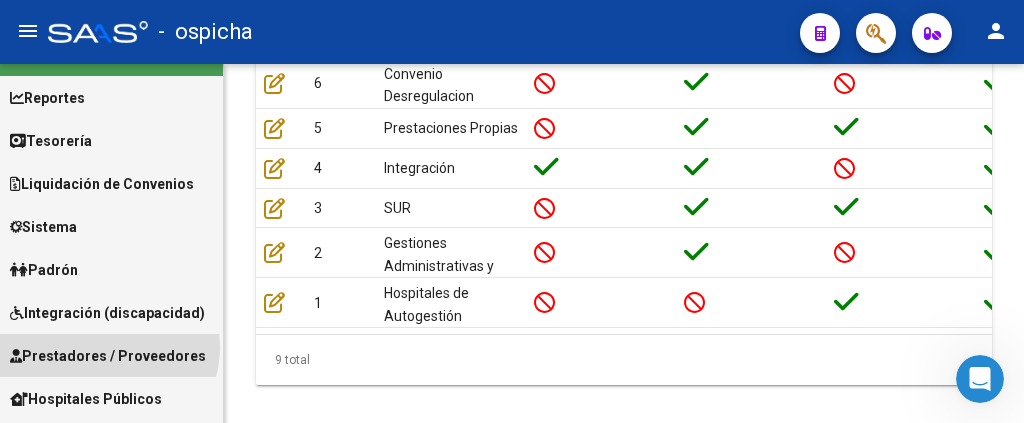 click on "Prestadores / Proveedores" at bounding box center (108, 356) 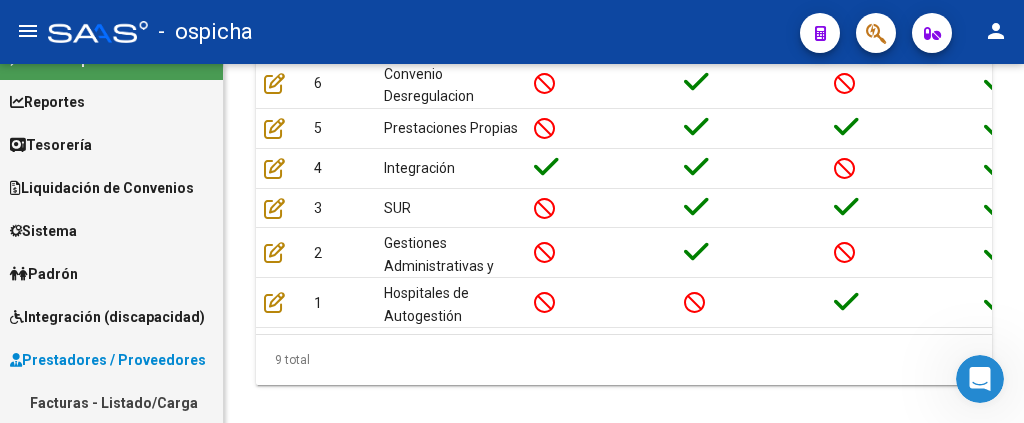 scroll, scrollTop: 0, scrollLeft: 0, axis: both 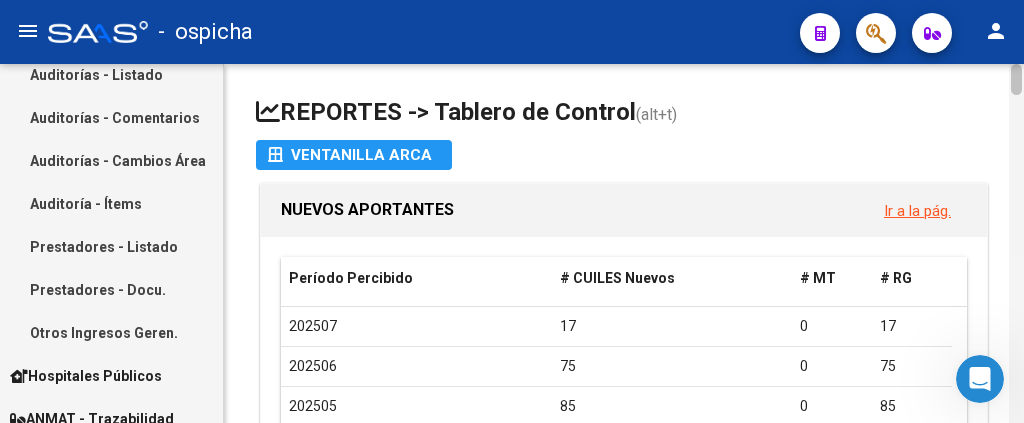click 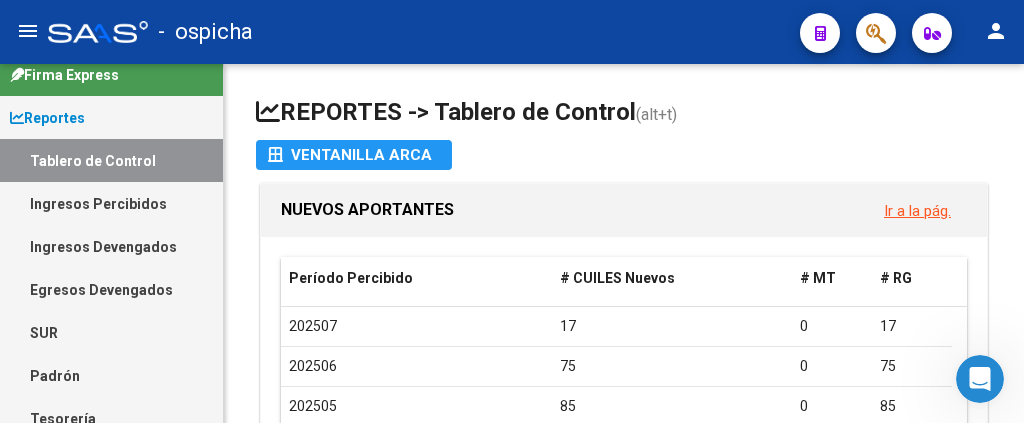 scroll, scrollTop: 0, scrollLeft: 0, axis: both 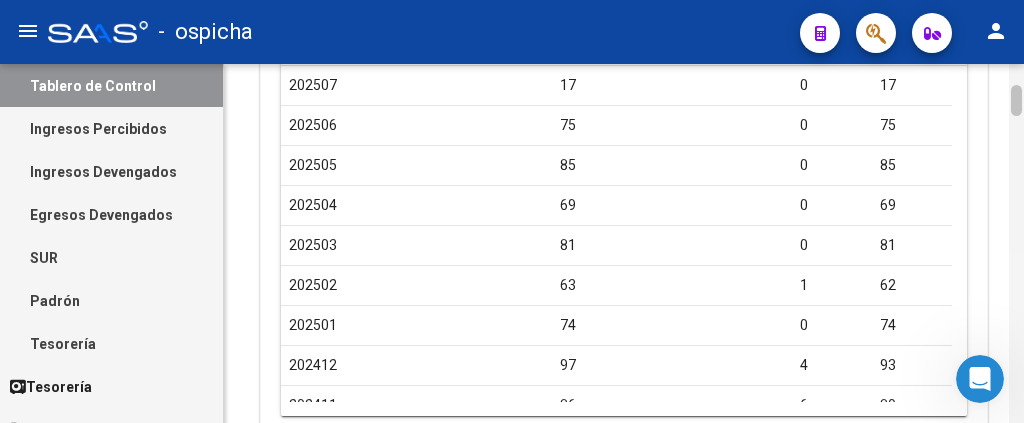 drag, startPoint x: 1020, startPoint y: 89, endPoint x: 1016, endPoint y: 110, distance: 21.377558 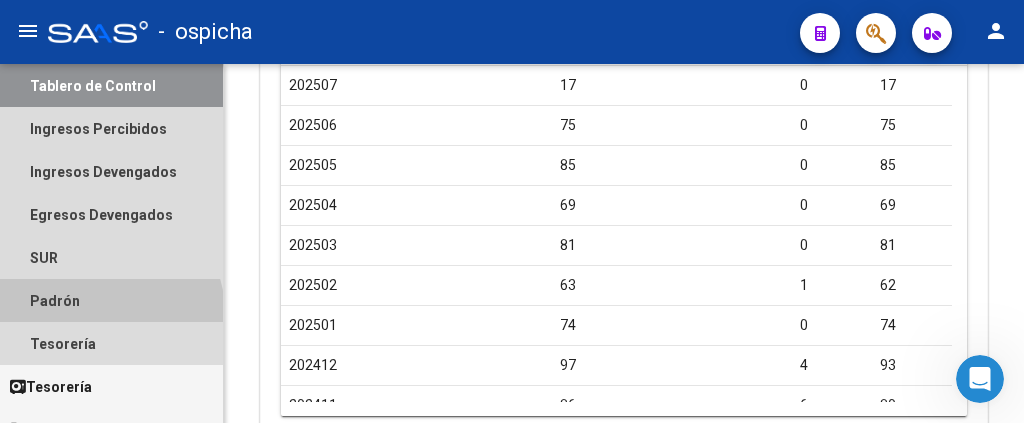 click on "Padrón" at bounding box center [111, 300] 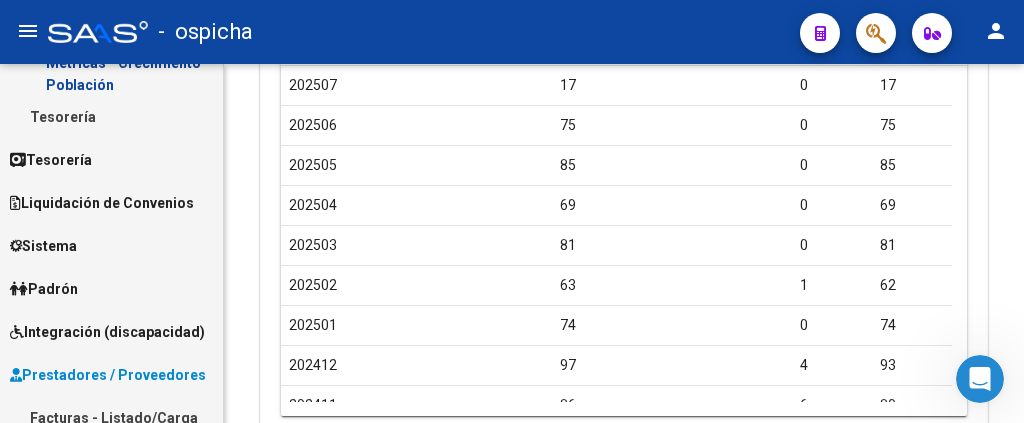 scroll, scrollTop: 581, scrollLeft: 0, axis: vertical 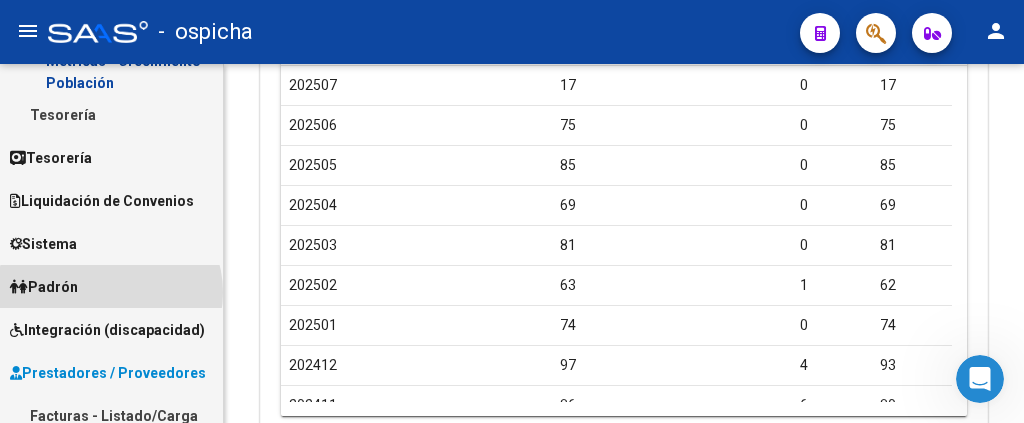 click on "Padrón" at bounding box center (111, 286) 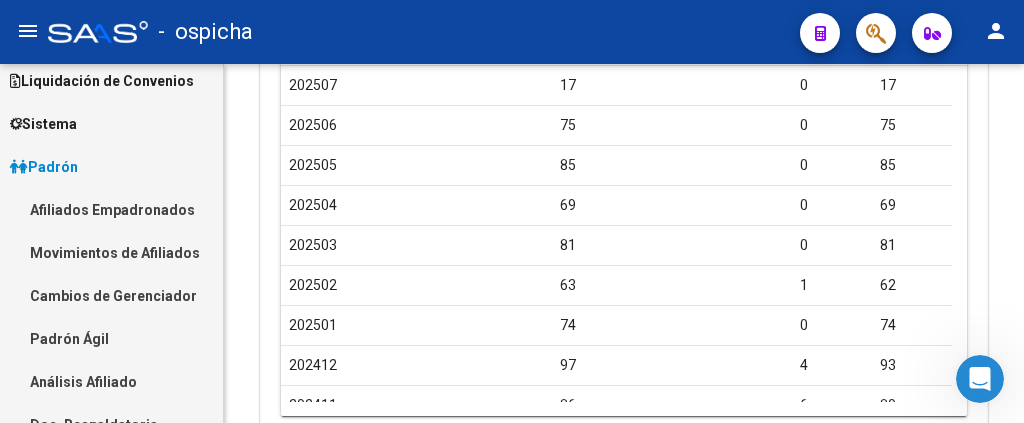 scroll, scrollTop: 666, scrollLeft: 0, axis: vertical 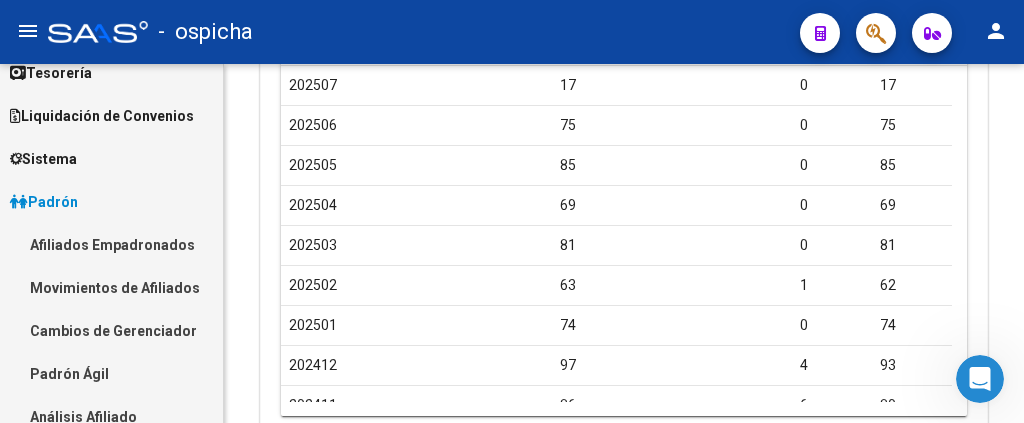 click on "Afiliados Empadronados" at bounding box center [111, 244] 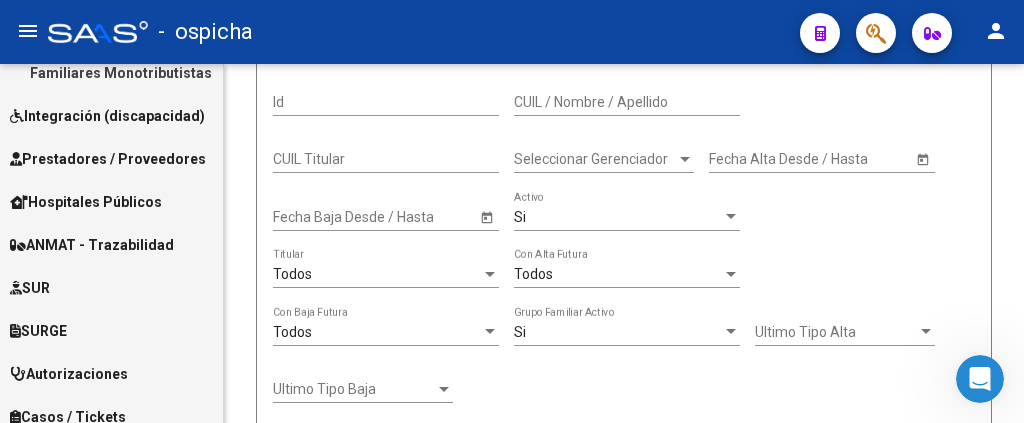 scroll, scrollTop: 107, scrollLeft: 0, axis: vertical 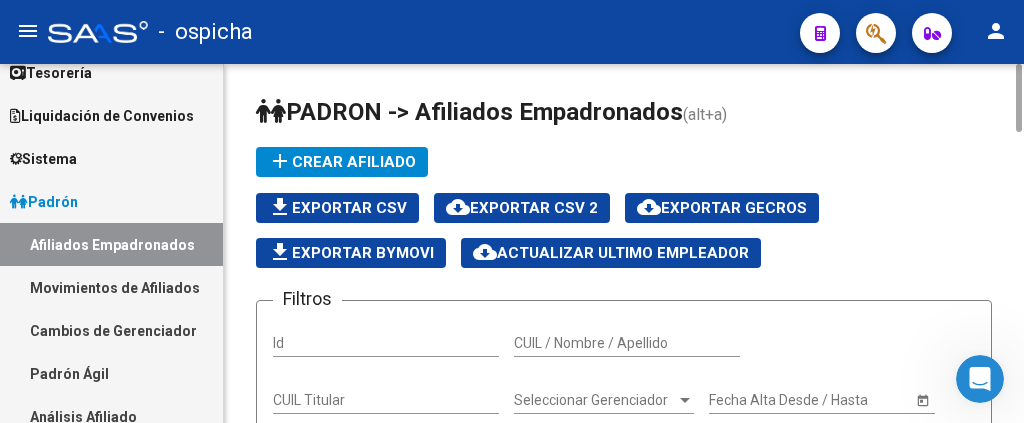 drag, startPoint x: 1017, startPoint y: 92, endPoint x: 1017, endPoint y: 59, distance: 33 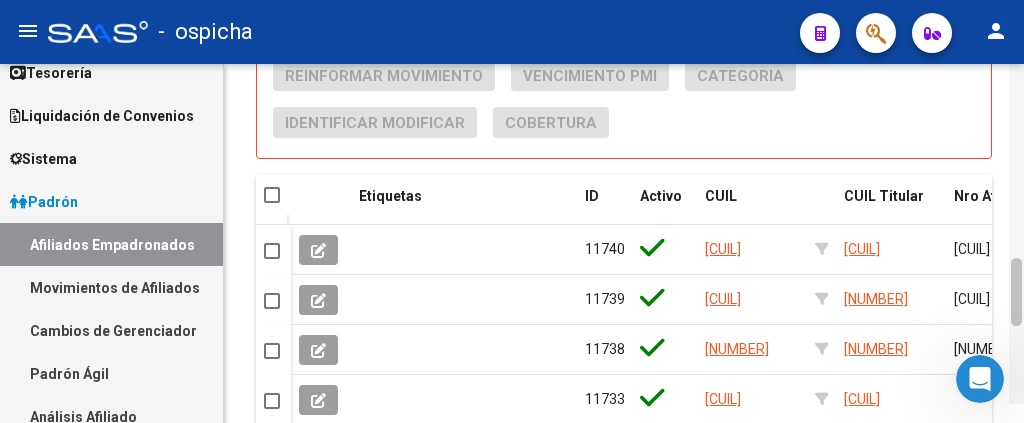 scroll, scrollTop: 1122, scrollLeft: 0, axis: vertical 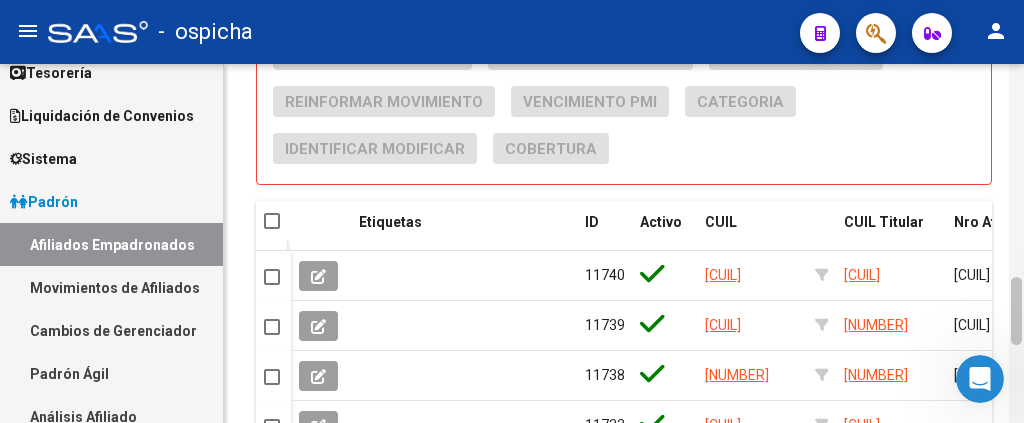 drag, startPoint x: 1016, startPoint y: 109, endPoint x: 1015, endPoint y: 323, distance: 214.00233 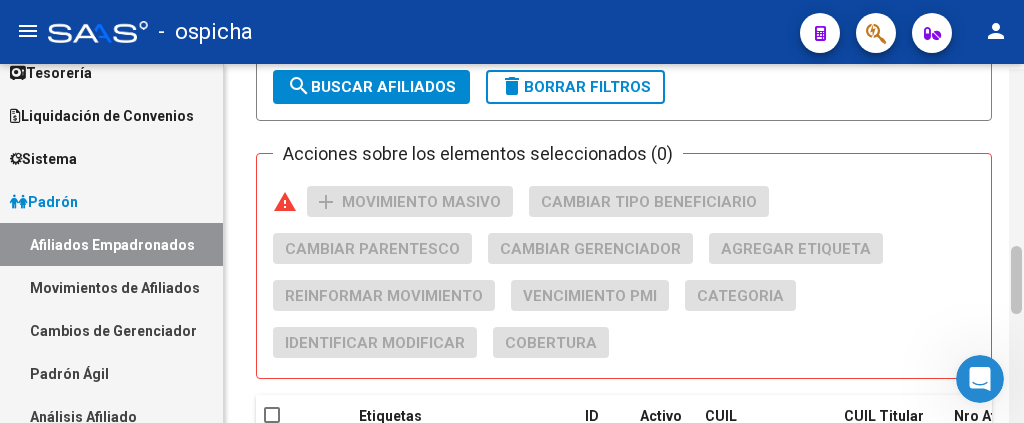 scroll, scrollTop: 917, scrollLeft: 0, axis: vertical 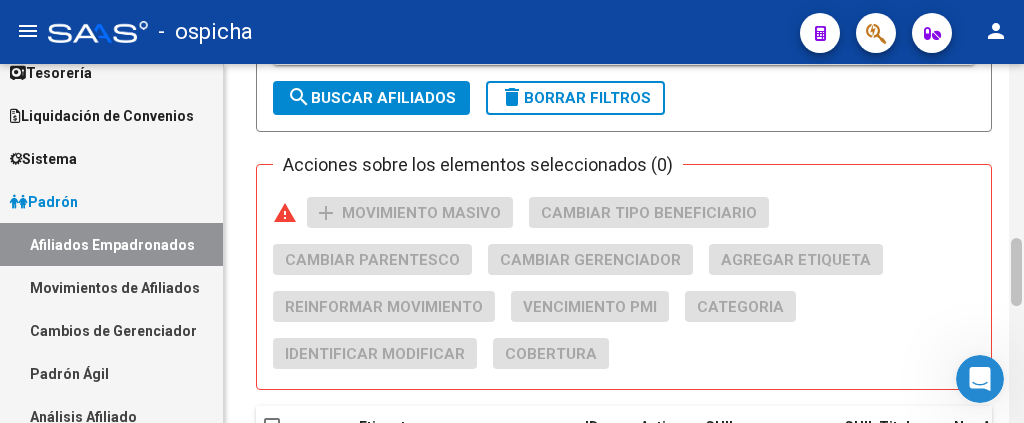 drag, startPoint x: 1017, startPoint y: 300, endPoint x: 1023, endPoint y: 261, distance: 39.45884 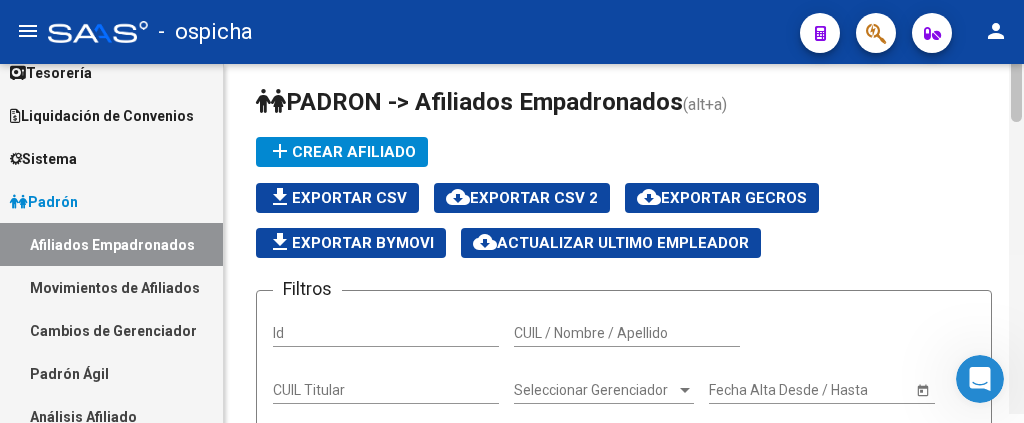 scroll, scrollTop: 0, scrollLeft: 0, axis: both 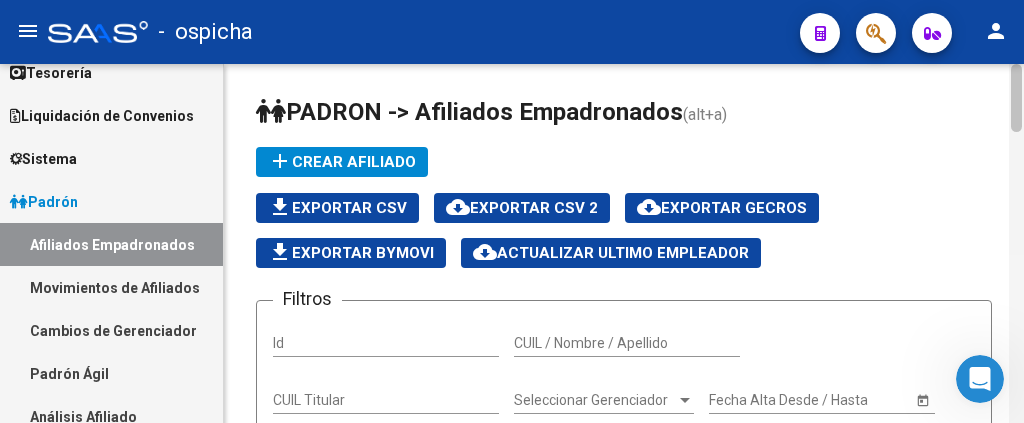 drag, startPoint x: 1017, startPoint y: 258, endPoint x: 1023, endPoint y: 80, distance: 178.10109 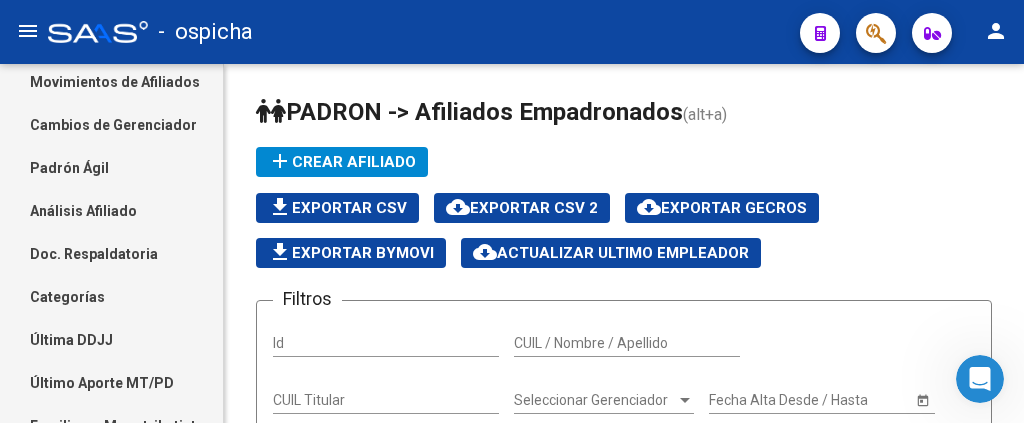 scroll, scrollTop: 349, scrollLeft: 0, axis: vertical 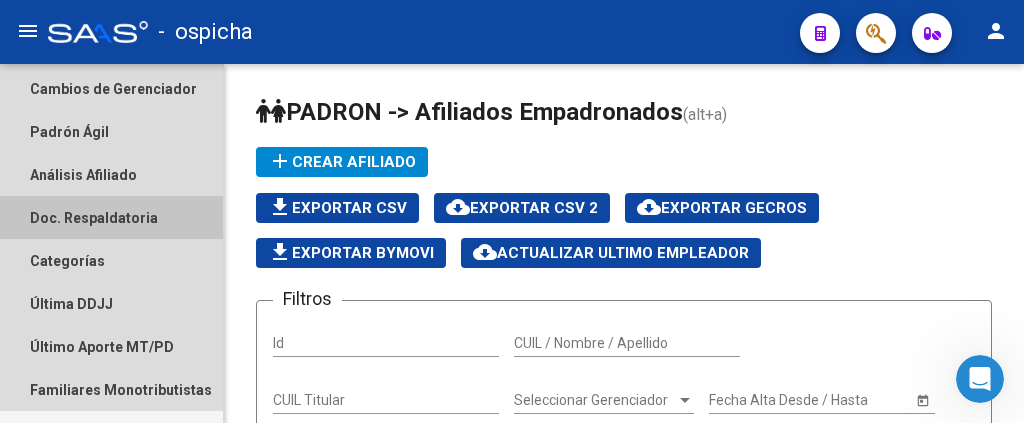 click on "Doc. Respaldatoria" at bounding box center (111, 217) 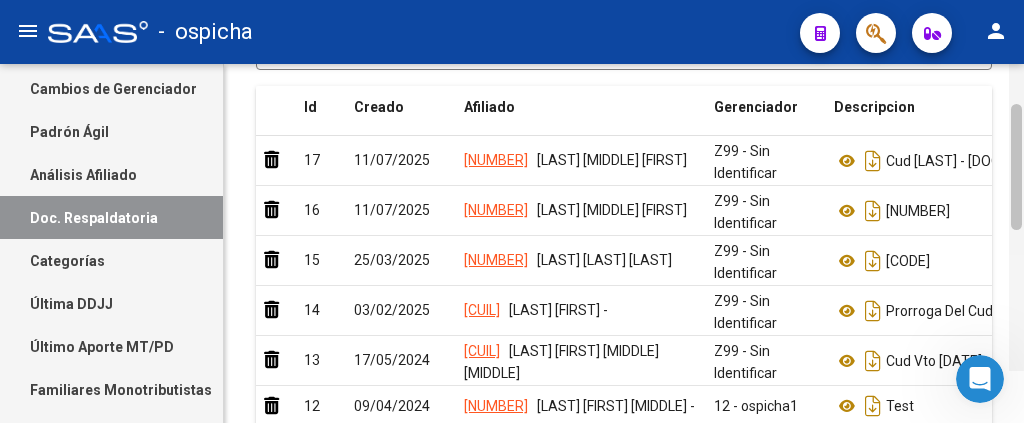 scroll, scrollTop: 325, scrollLeft: 0, axis: vertical 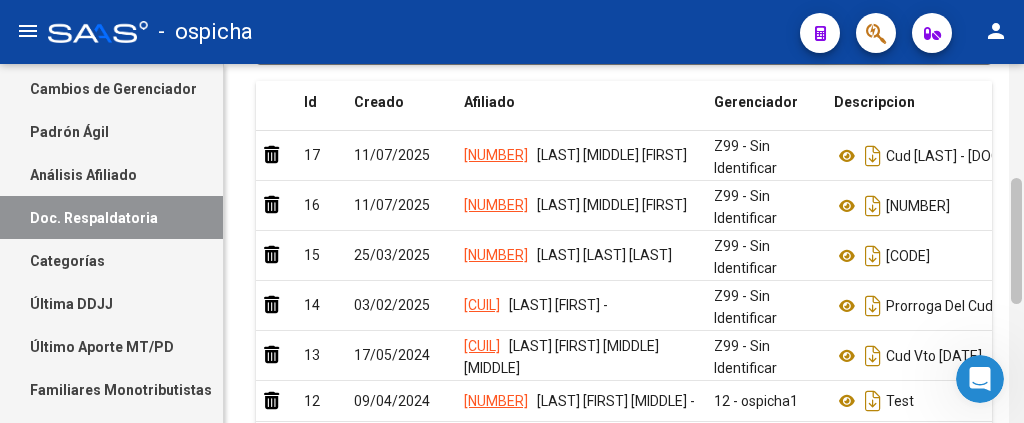 drag, startPoint x: 1016, startPoint y: 113, endPoint x: 1008, endPoint y: 175, distance: 62.514 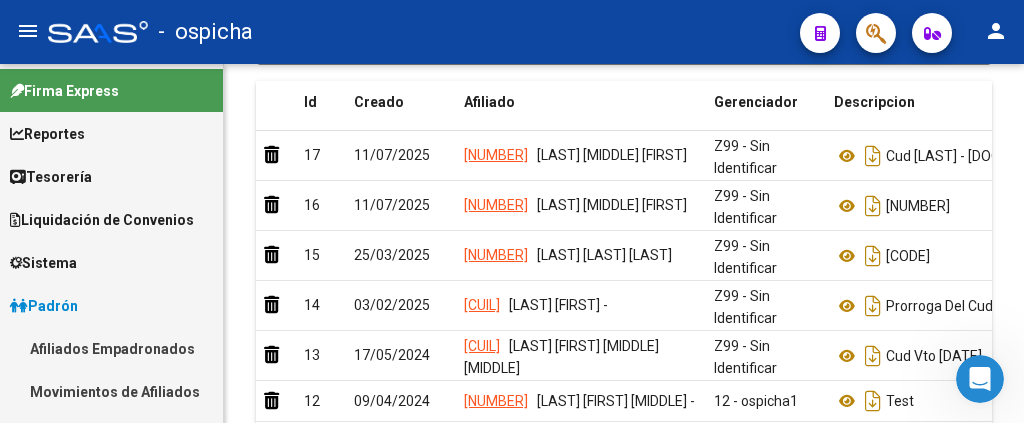 scroll, scrollTop: 0, scrollLeft: 0, axis: both 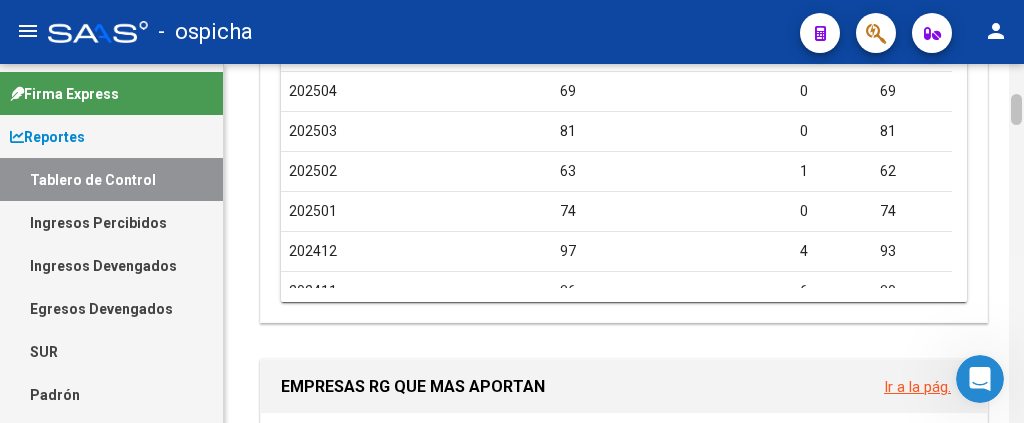 drag, startPoint x: 1015, startPoint y: 123, endPoint x: 1020, endPoint y: 215, distance: 92.13577 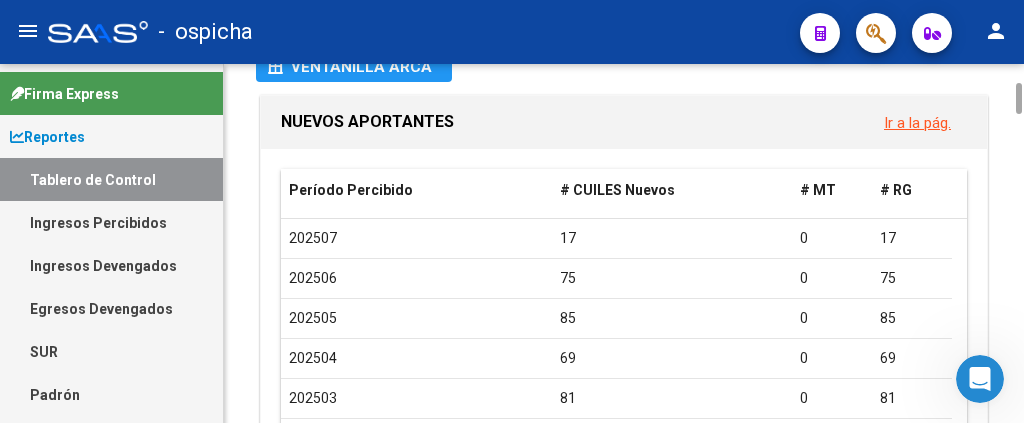 scroll, scrollTop: 0, scrollLeft: 0, axis: both 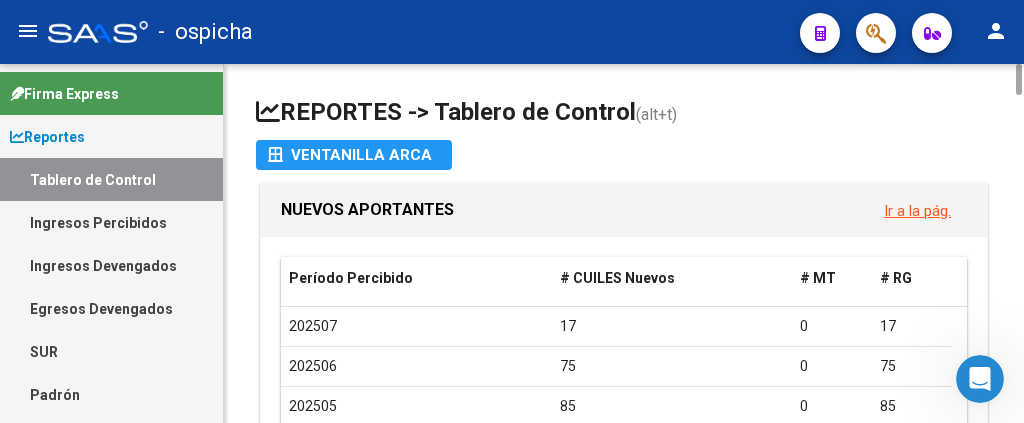 drag, startPoint x: 1019, startPoint y: 110, endPoint x: 1020, endPoint y: 57, distance: 53.009434 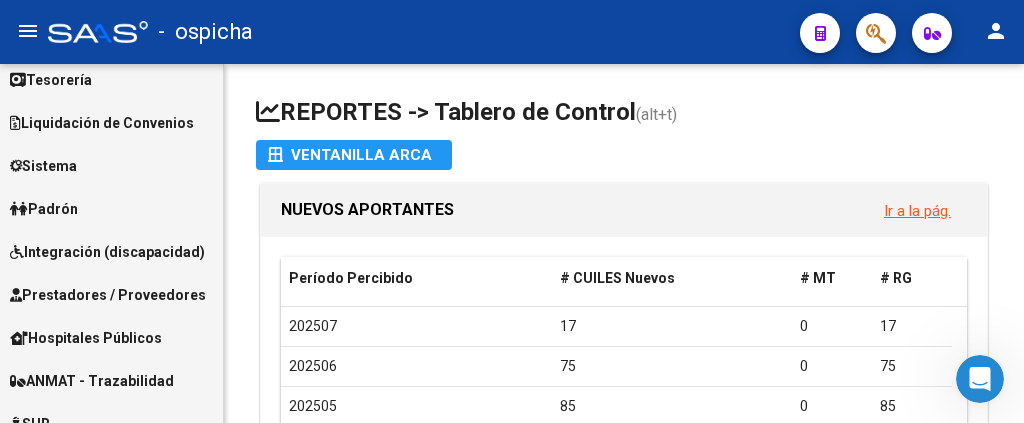 scroll, scrollTop: 400, scrollLeft: 0, axis: vertical 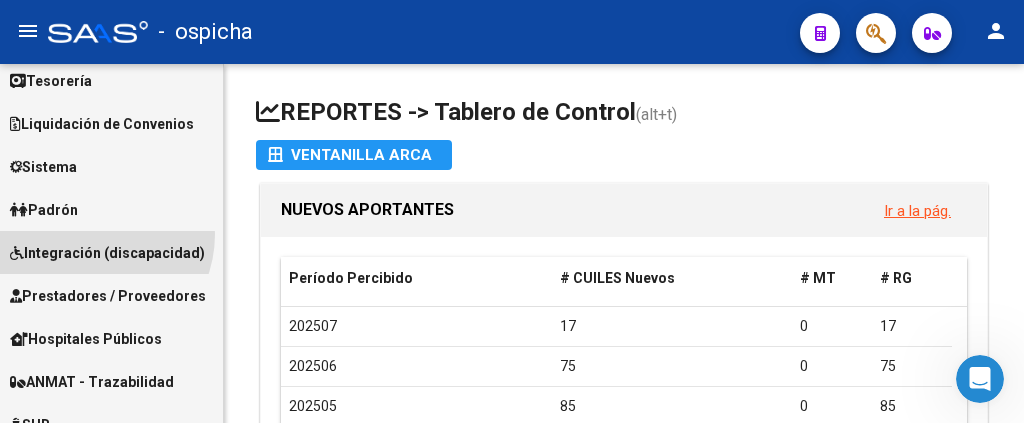 click on "Integración (discapacidad)" at bounding box center [107, 253] 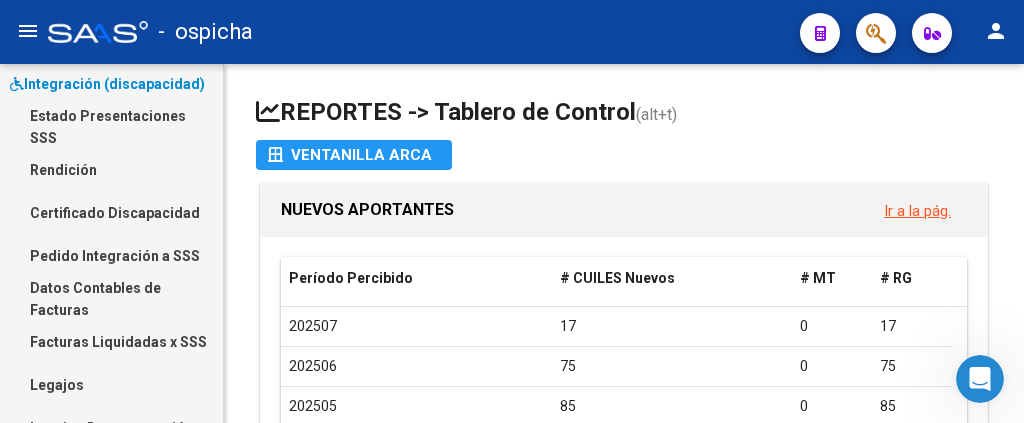 scroll, scrollTop: 578, scrollLeft: 0, axis: vertical 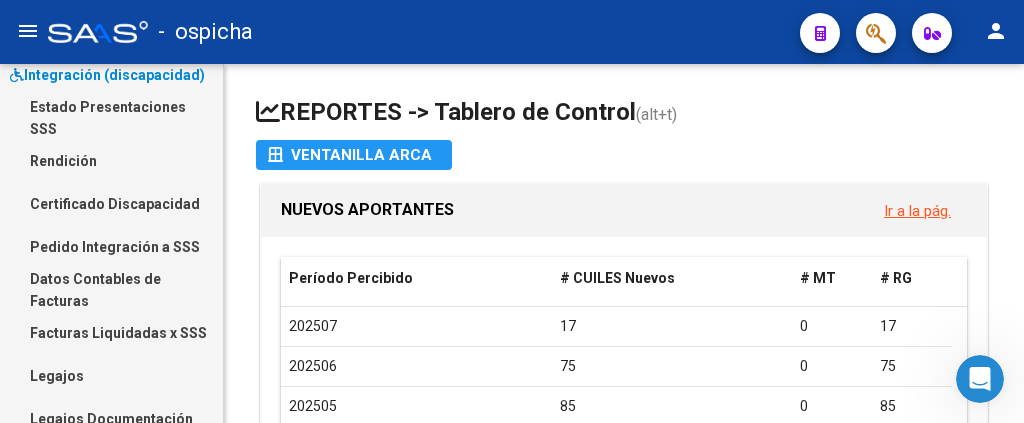 click on "Certificado Discapacidad" at bounding box center [111, 203] 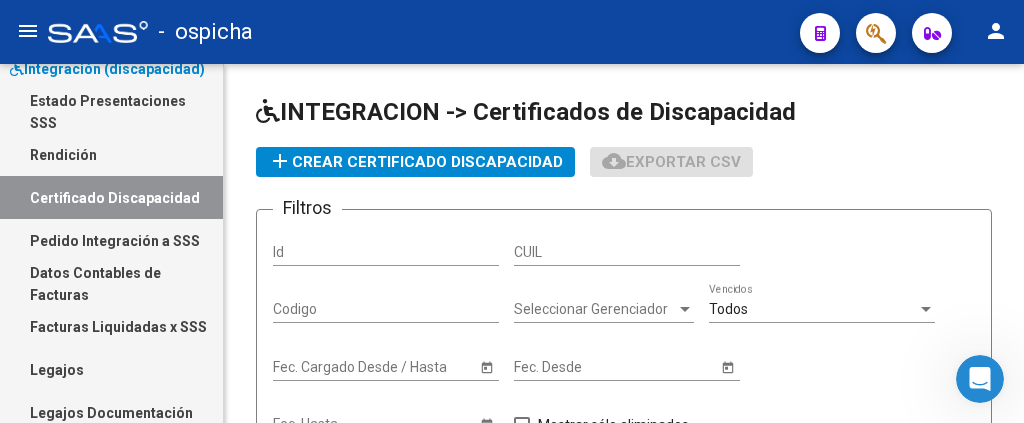 scroll, scrollTop: 277, scrollLeft: 0, axis: vertical 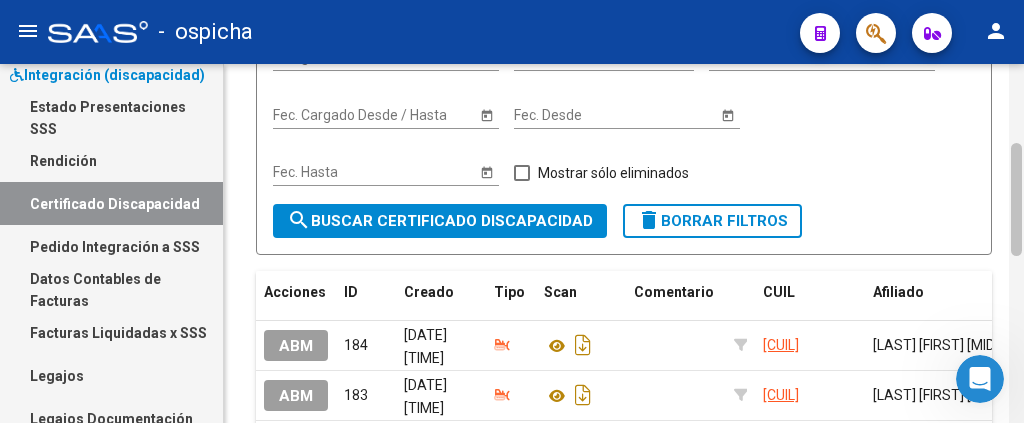 drag, startPoint x: 1016, startPoint y: 77, endPoint x: 1011, endPoint y: 99, distance: 22.561028 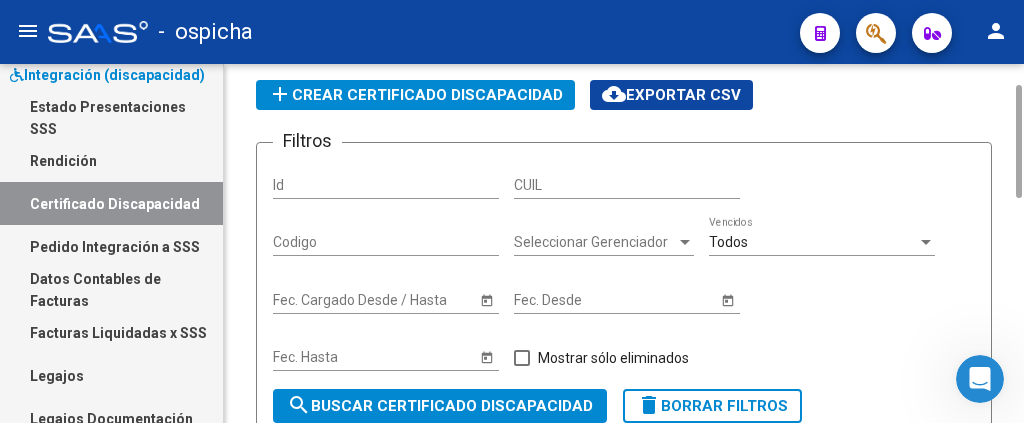 scroll, scrollTop: 0, scrollLeft: 0, axis: both 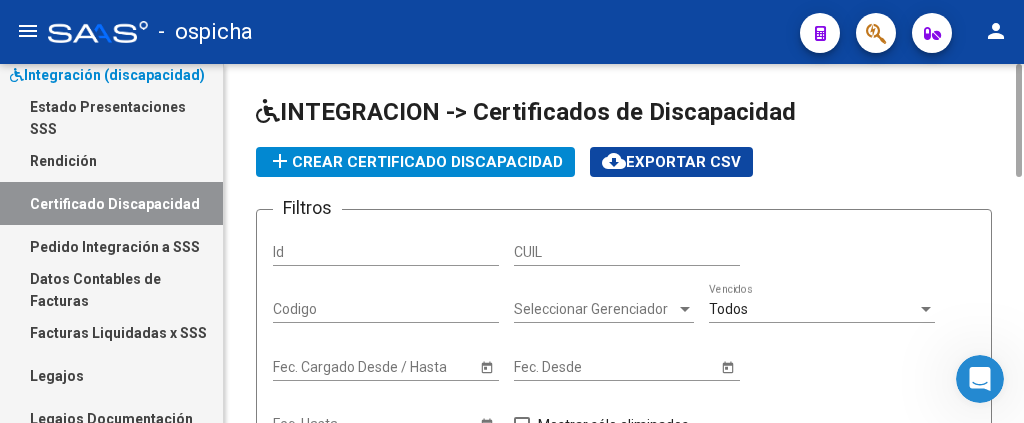 drag, startPoint x: 1014, startPoint y: 159, endPoint x: 1023, endPoint y: 39, distance: 120.33703 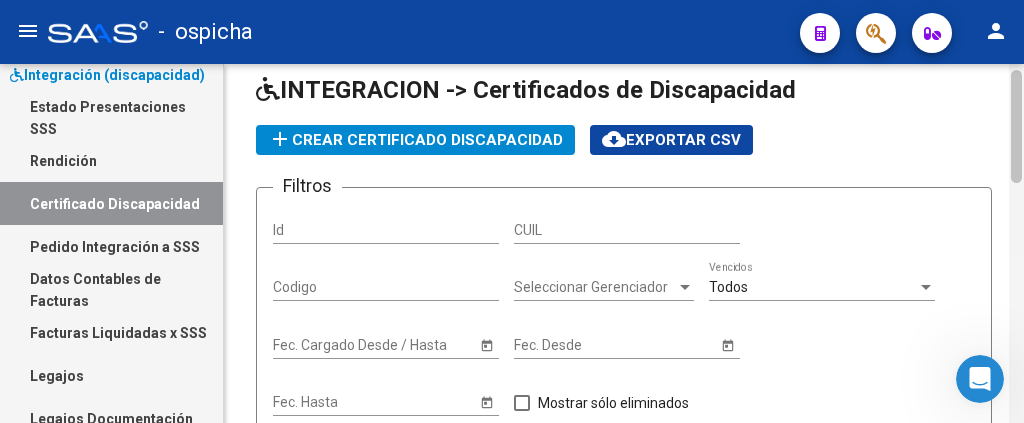 click 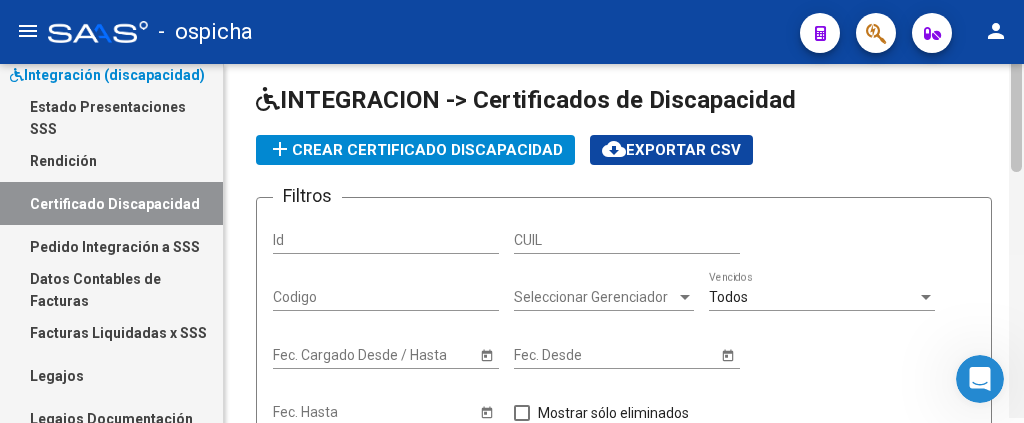 scroll, scrollTop: 0, scrollLeft: 0, axis: both 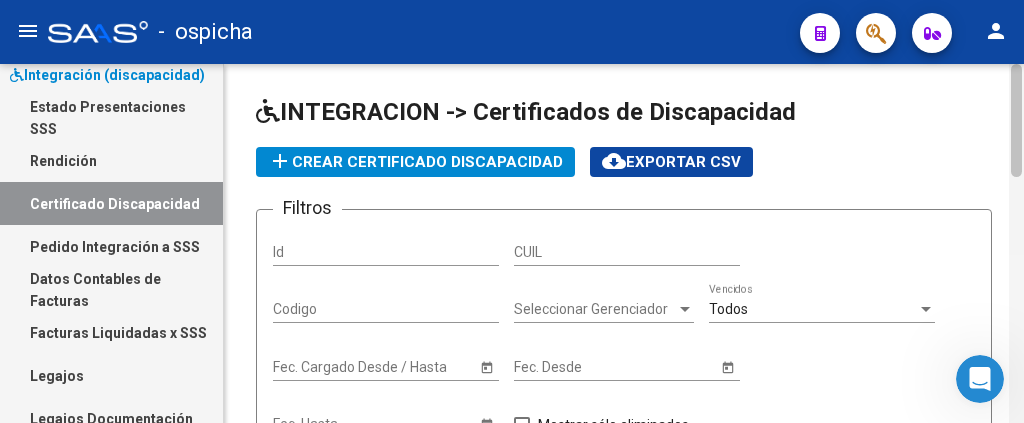 drag, startPoint x: 1016, startPoint y: 99, endPoint x: 1011, endPoint y: 73, distance: 26.476404 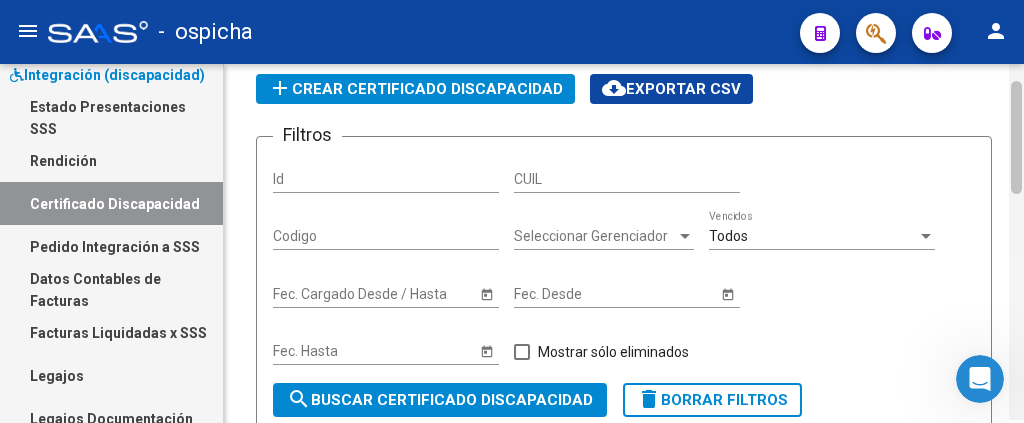 scroll, scrollTop: 82, scrollLeft: 0, axis: vertical 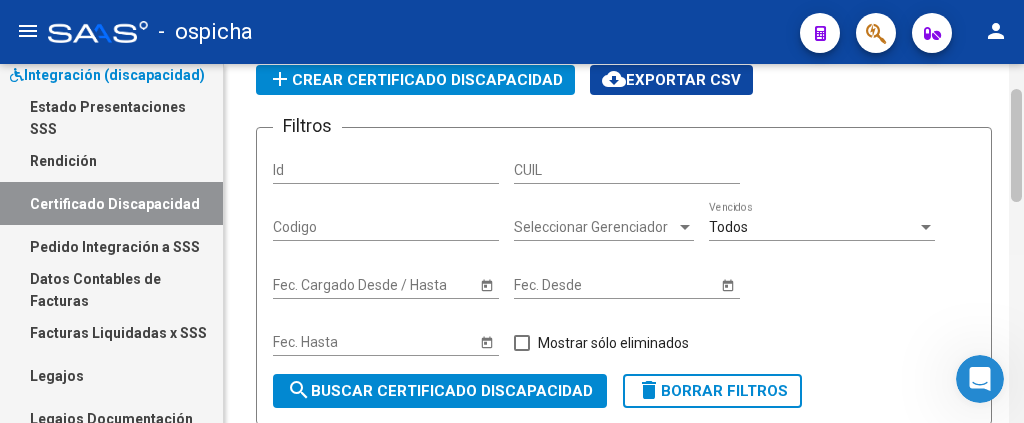 drag, startPoint x: 1011, startPoint y: 73, endPoint x: 1016, endPoint y: 99, distance: 26.476404 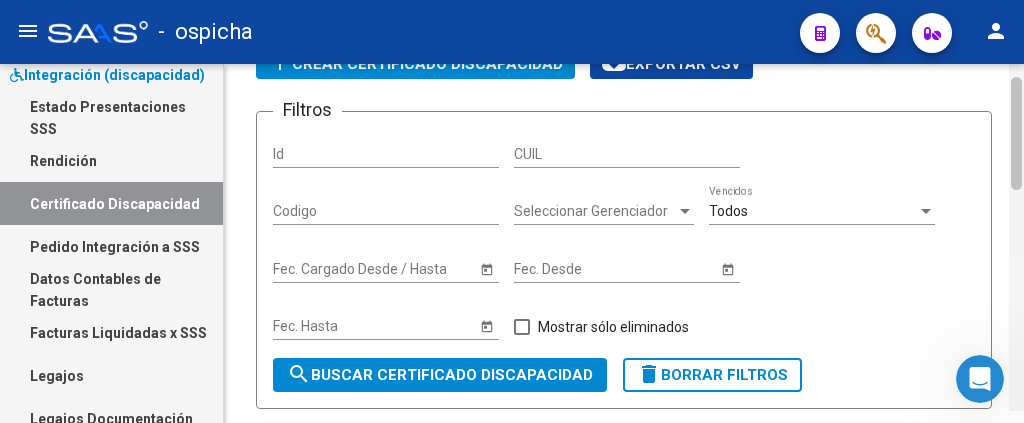 scroll, scrollTop: 85, scrollLeft: 0, axis: vertical 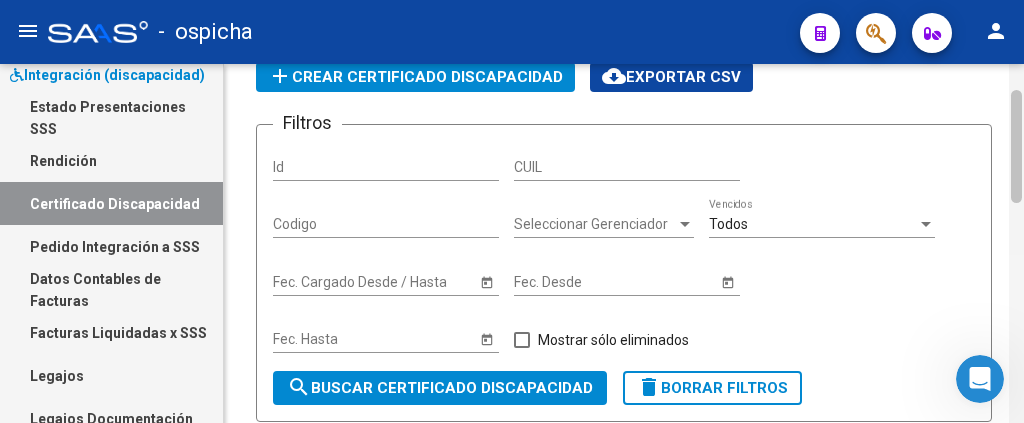 click 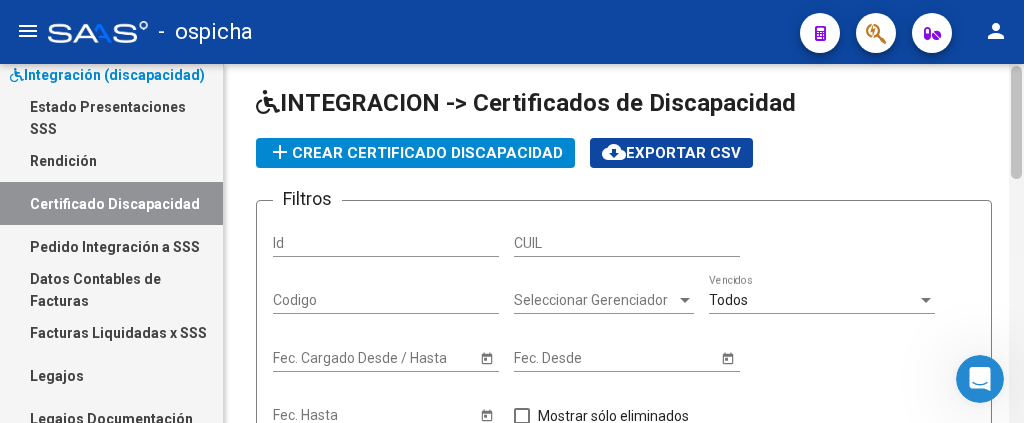 scroll, scrollTop: 0, scrollLeft: 0, axis: both 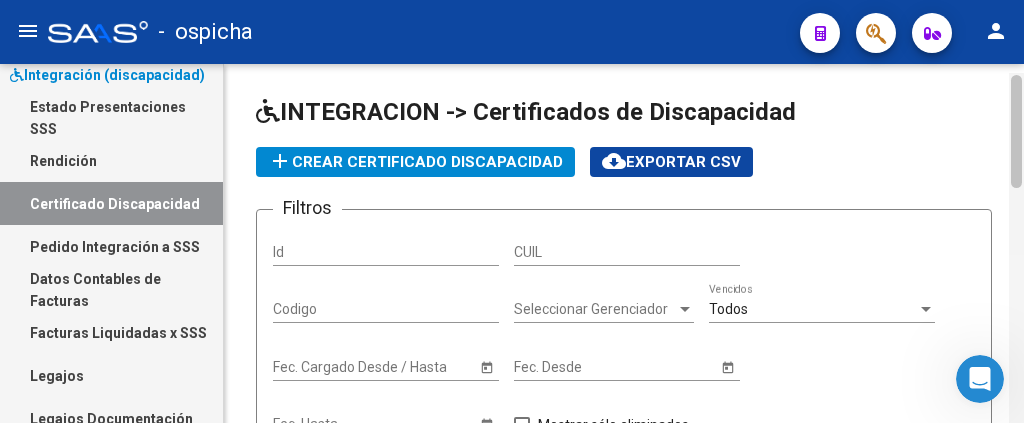drag, startPoint x: 1019, startPoint y: 144, endPoint x: 1019, endPoint y: 116, distance: 28 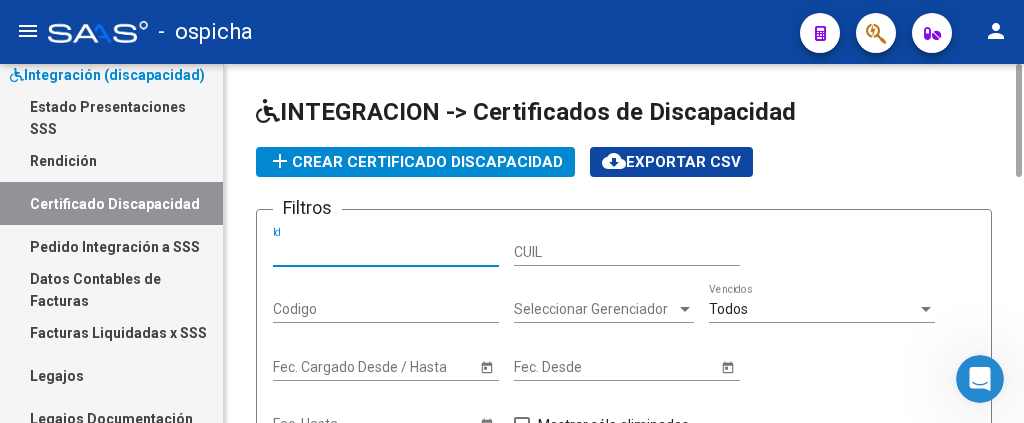 click on "Id" at bounding box center (386, 252) 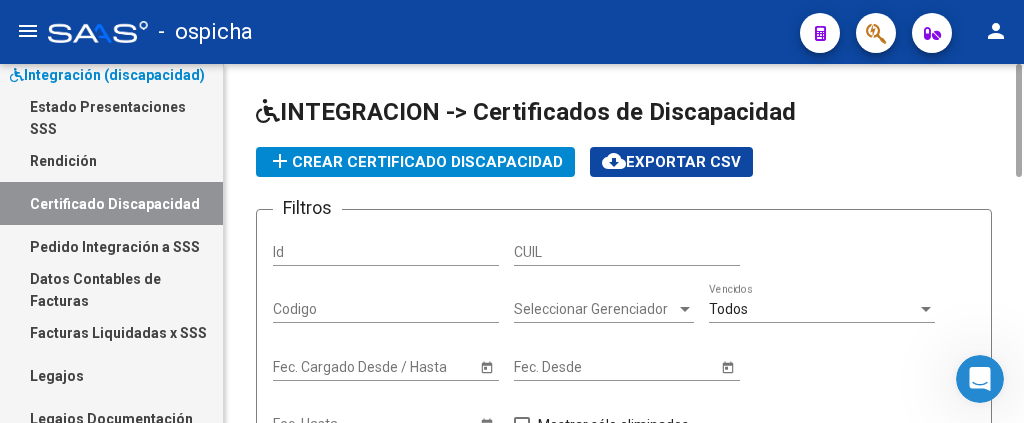 click on "Filtros Id CUIL Codigo Seleccionar Gerenciador Seleccionar Gerenciador Todos  Vencidos Start date – Fec. Cargado Desde / Hasta Start date – Fec. Desde Start date – Fec. Hasta   Mostrar sólo eliminados" 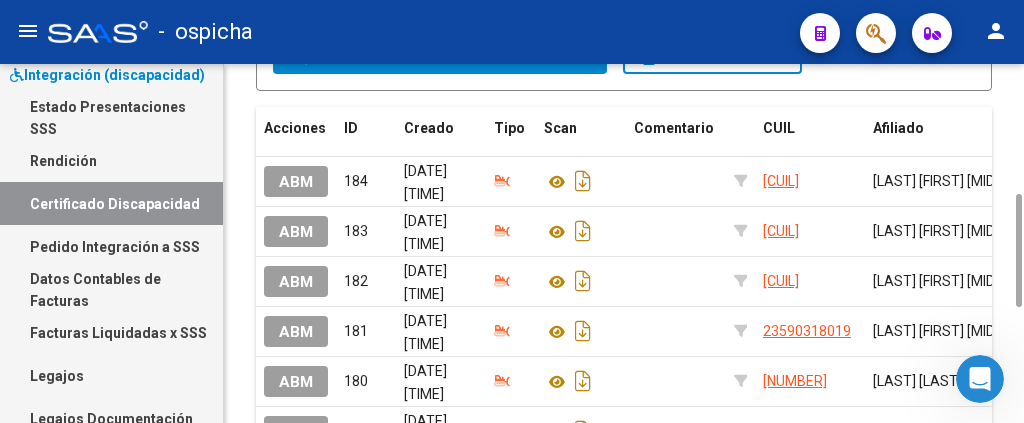 scroll, scrollTop: 426, scrollLeft: 0, axis: vertical 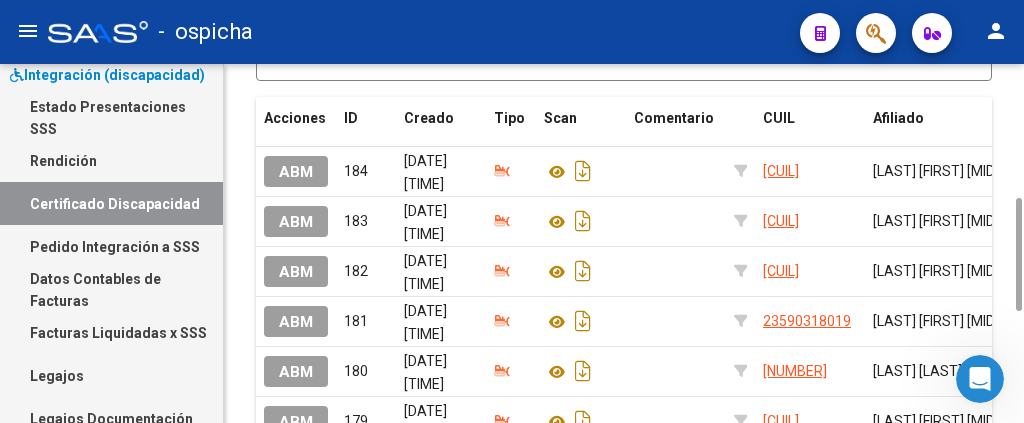 drag, startPoint x: 1019, startPoint y: 125, endPoint x: 1006, endPoint y: 259, distance: 134.62912 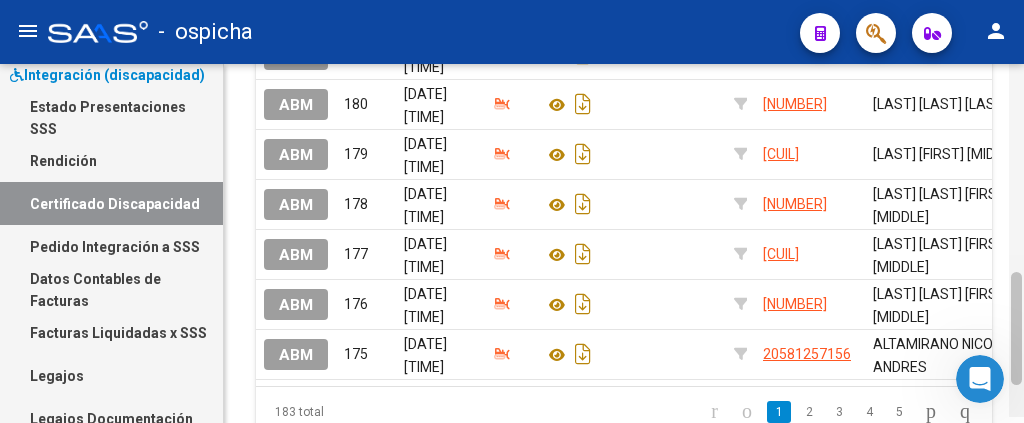 scroll, scrollTop: 699, scrollLeft: 0, axis: vertical 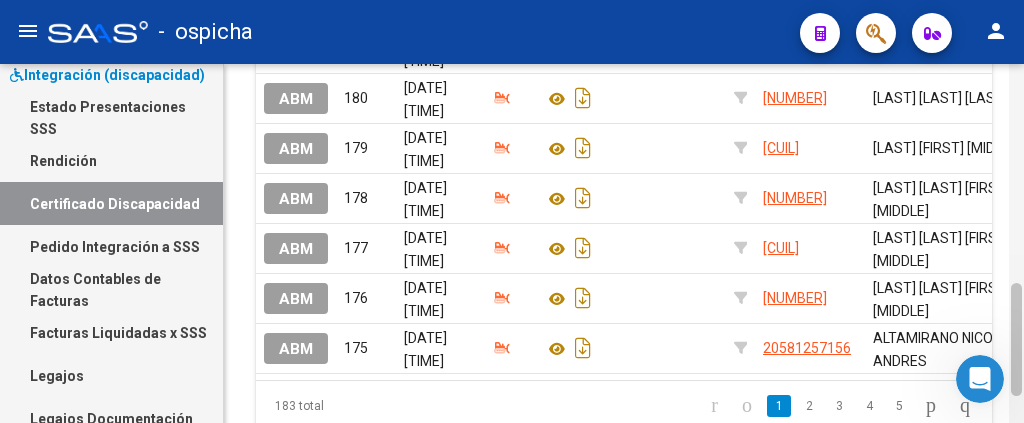drag, startPoint x: 1017, startPoint y: 275, endPoint x: 1020, endPoint y: 361, distance: 86.05231 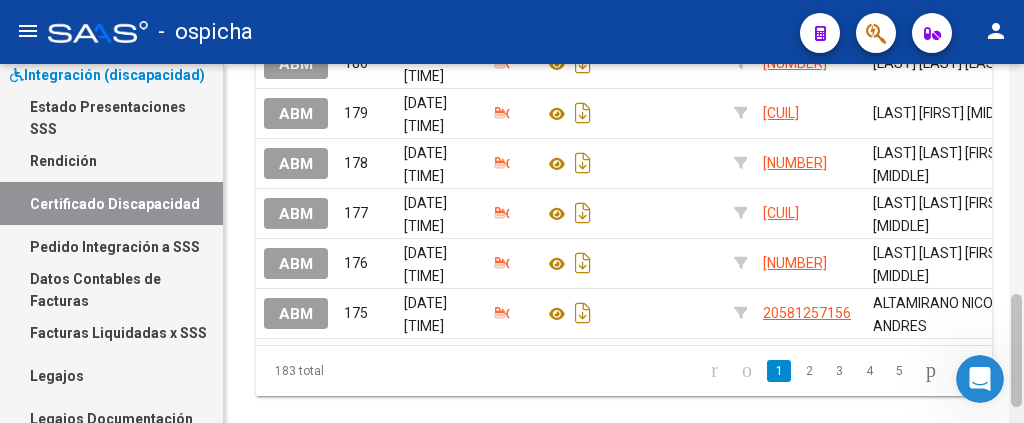 scroll, scrollTop: 737, scrollLeft: 0, axis: vertical 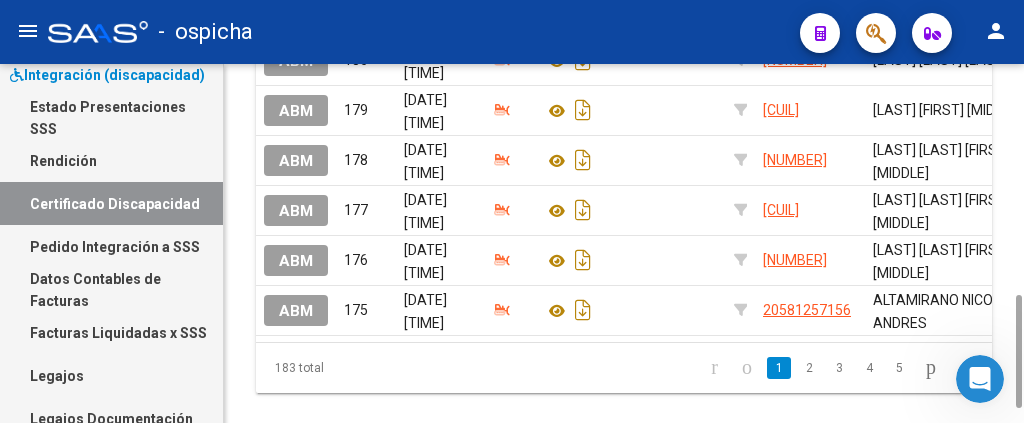 drag, startPoint x: 1017, startPoint y: 334, endPoint x: 977, endPoint y: 347, distance: 42.059483 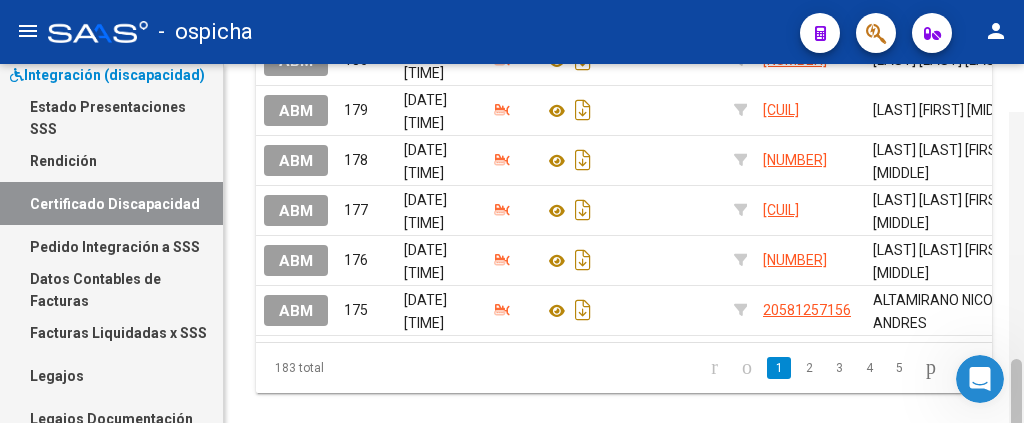 scroll, scrollTop: 785, scrollLeft: 0, axis: vertical 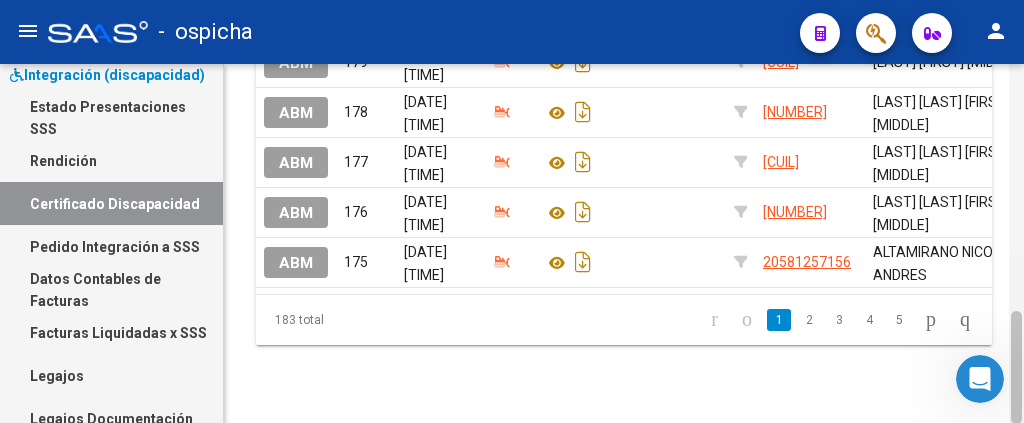 drag, startPoint x: 1023, startPoint y: 343, endPoint x: 1023, endPoint y: 279, distance: 64 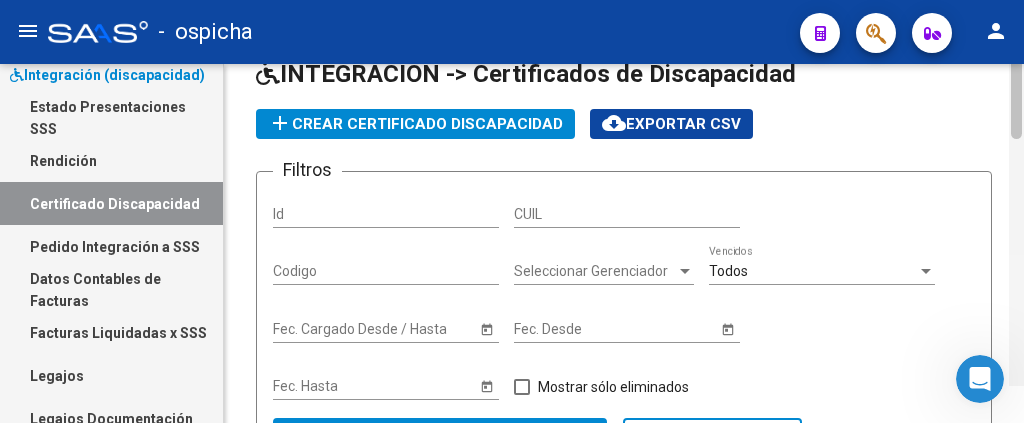 scroll, scrollTop: 0, scrollLeft: 0, axis: both 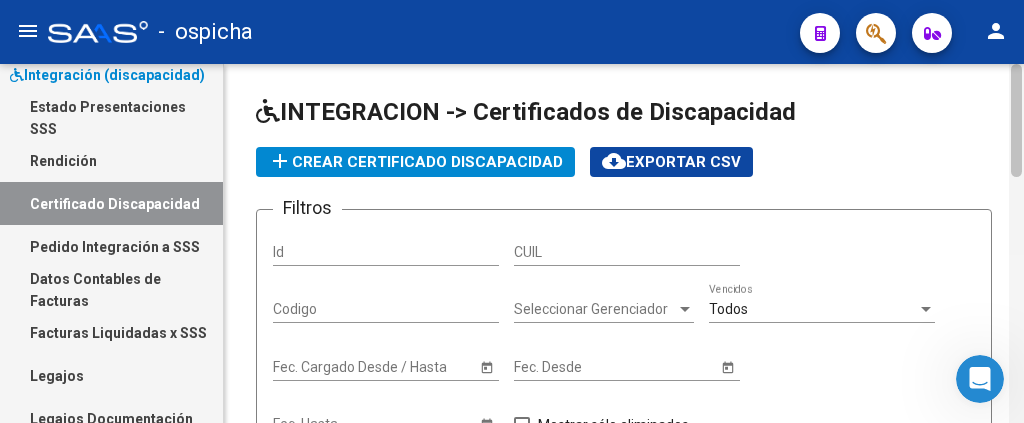 drag, startPoint x: 1018, startPoint y: 330, endPoint x: 1023, endPoint y: 65, distance: 265.04718 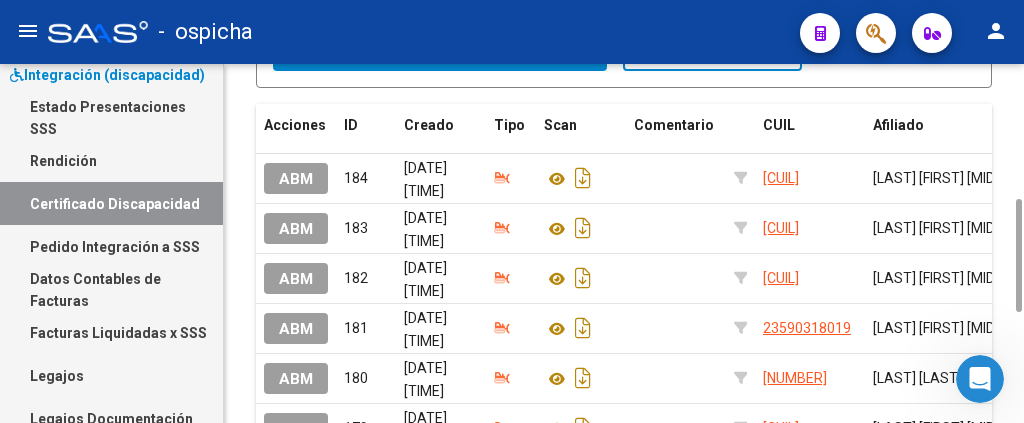 scroll, scrollTop: 384, scrollLeft: 0, axis: vertical 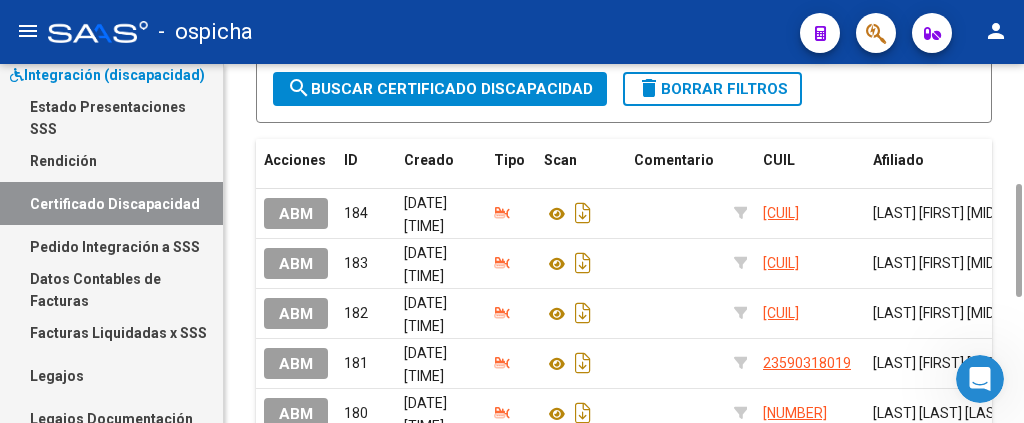 drag, startPoint x: 1019, startPoint y: 117, endPoint x: 1002, endPoint y: 238, distance: 122.18838 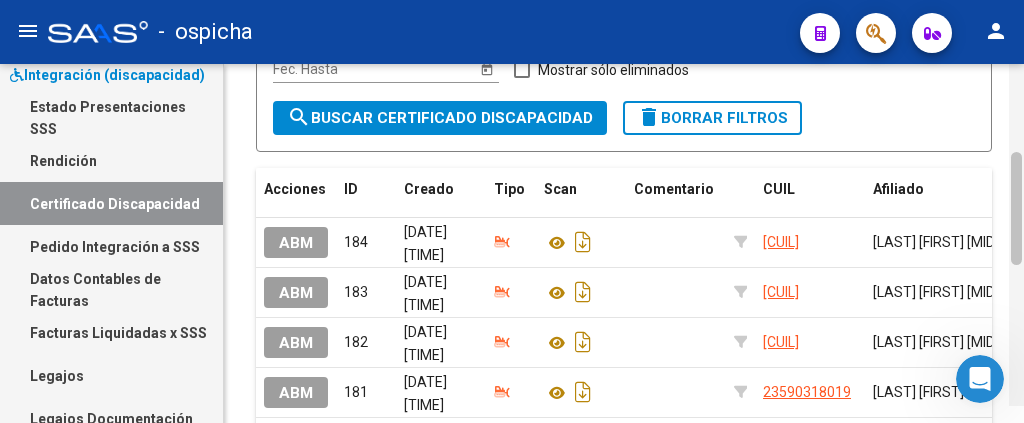 scroll, scrollTop: 337, scrollLeft: 0, axis: vertical 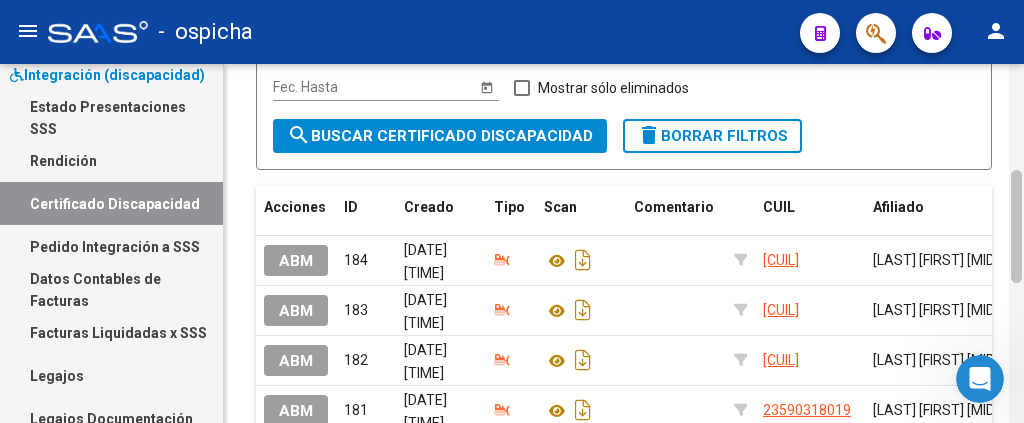 drag, startPoint x: 1018, startPoint y: 242, endPoint x: 1019, endPoint y: 227, distance: 15.033297 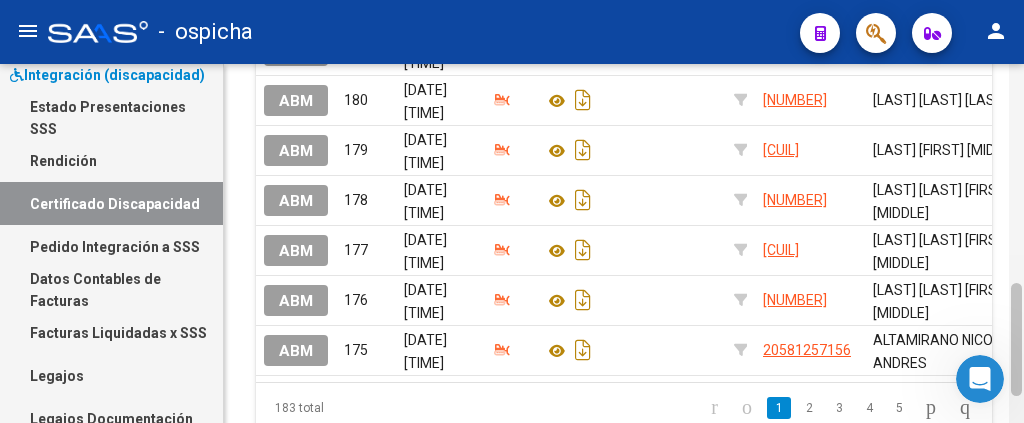 click 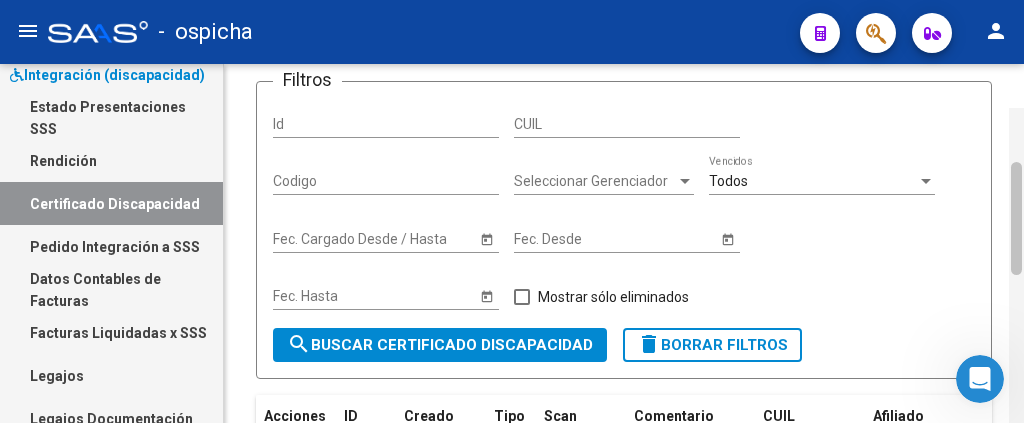 scroll, scrollTop: 115, scrollLeft: 0, axis: vertical 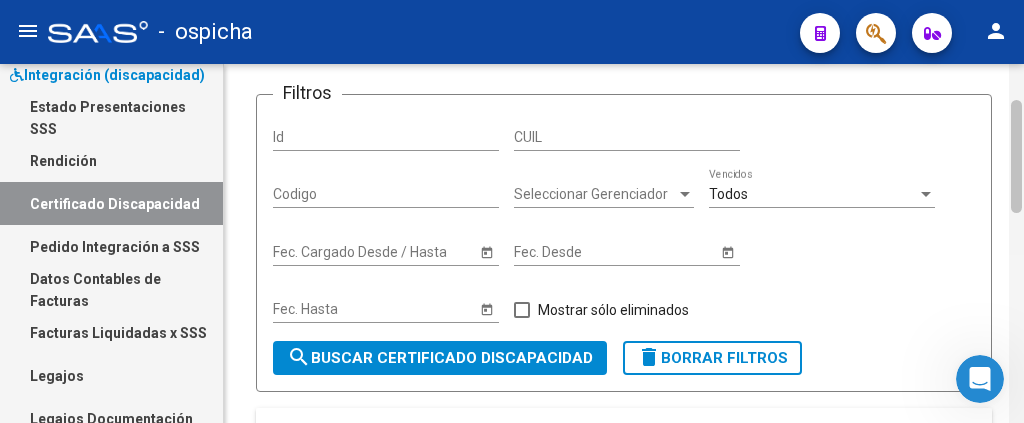 drag, startPoint x: 1019, startPoint y: 319, endPoint x: 1023, endPoint y: 136, distance: 183.04372 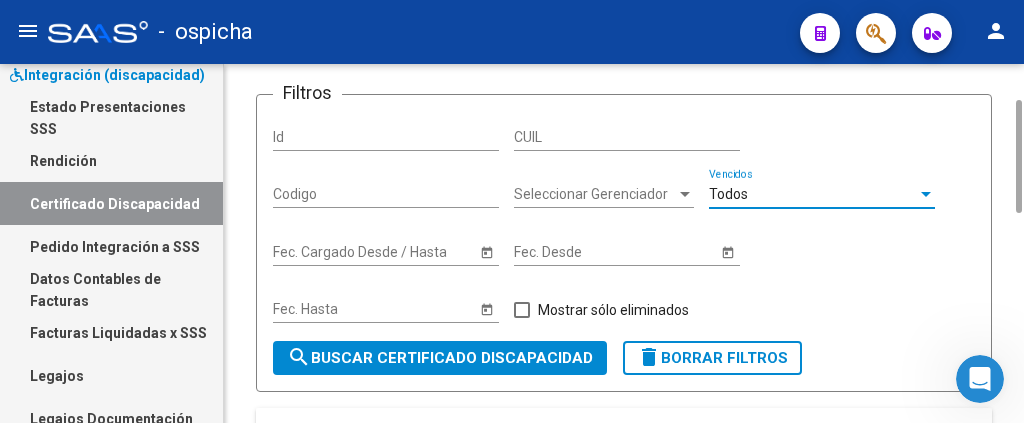 click on "Todos" at bounding box center [728, 194] 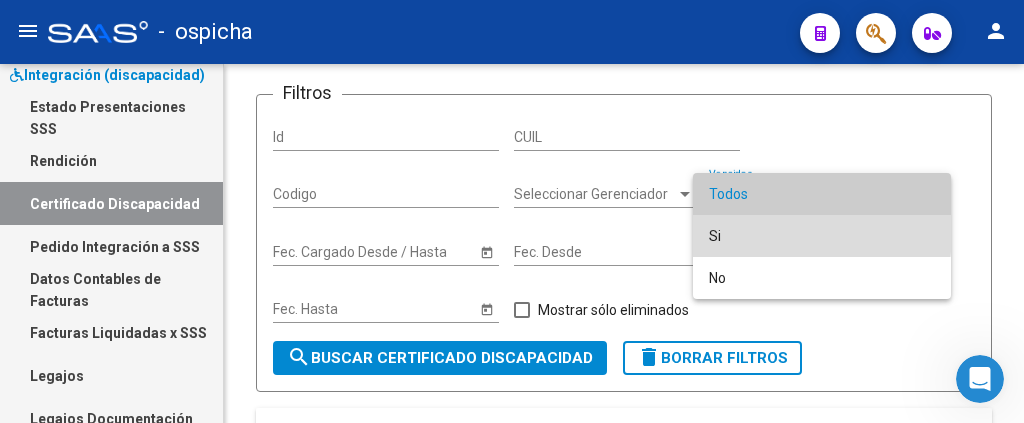 click on "Si" at bounding box center (822, 236) 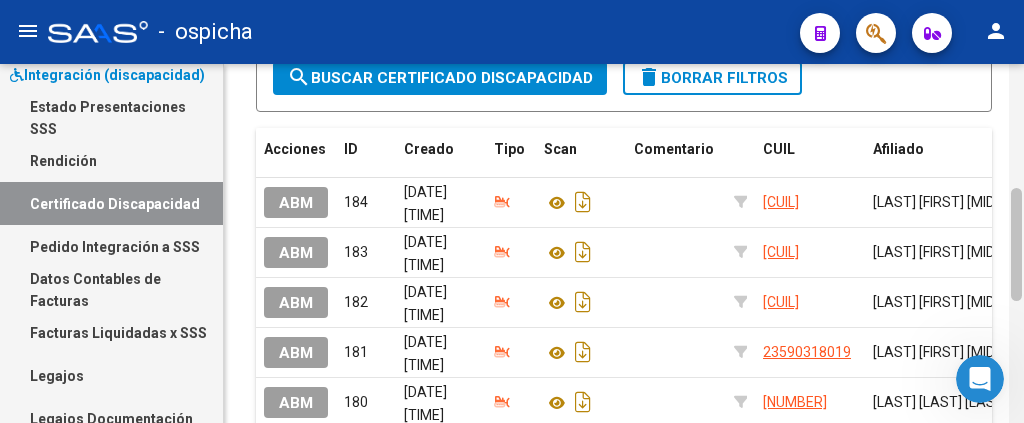 scroll, scrollTop: 404, scrollLeft: 0, axis: vertical 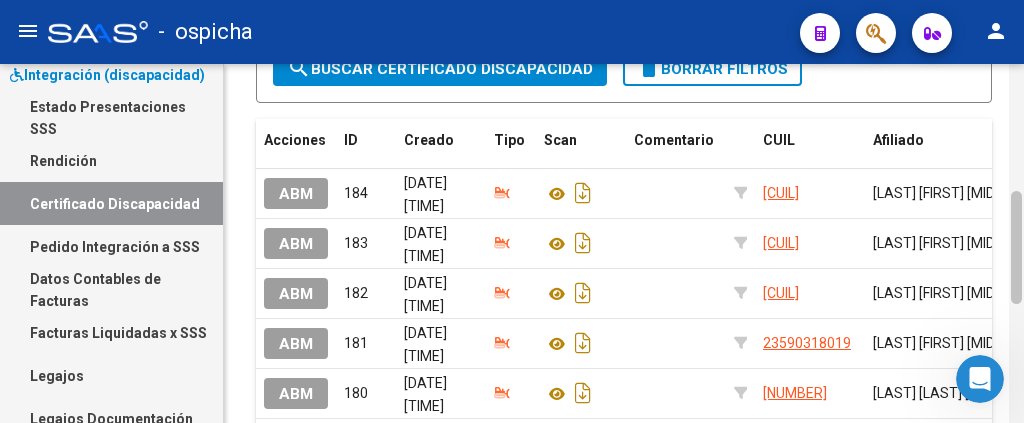 drag, startPoint x: 1021, startPoint y: 164, endPoint x: 1010, endPoint y: 255, distance: 91.66242 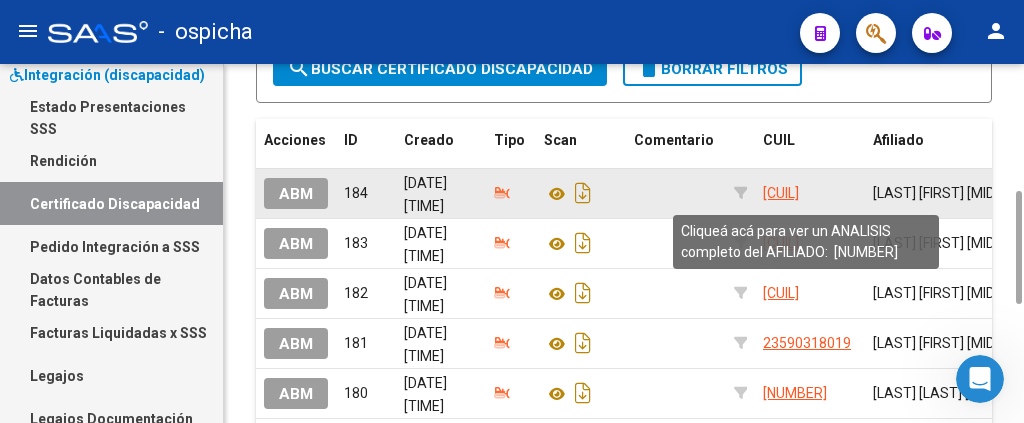 click on "[CUIL]" 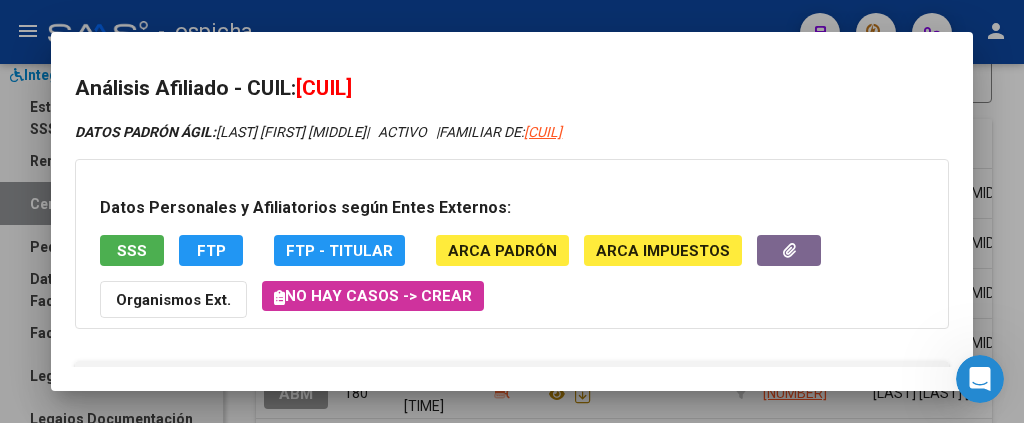 click at bounding box center [512, 211] 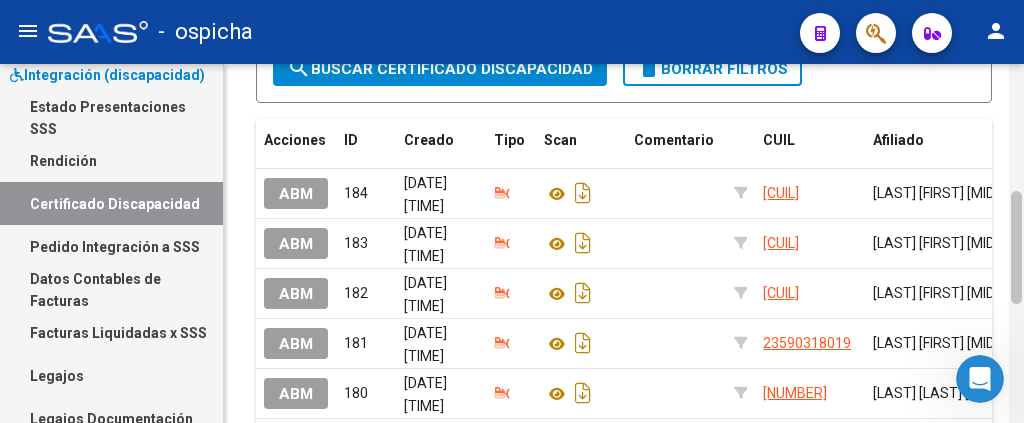 scroll, scrollTop: 764, scrollLeft: 0, axis: vertical 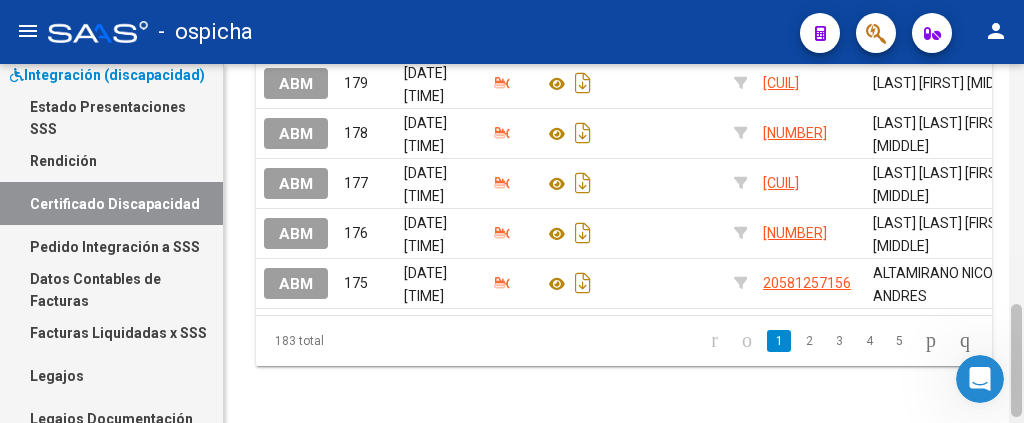 drag, startPoint x: 1022, startPoint y: 218, endPoint x: 1020, endPoint y: 162, distance: 56.0357 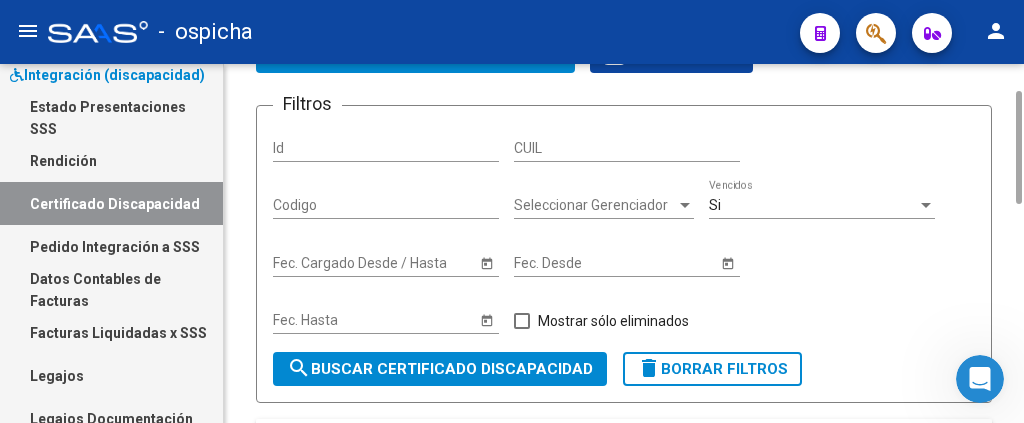 scroll, scrollTop: 100, scrollLeft: 0, axis: vertical 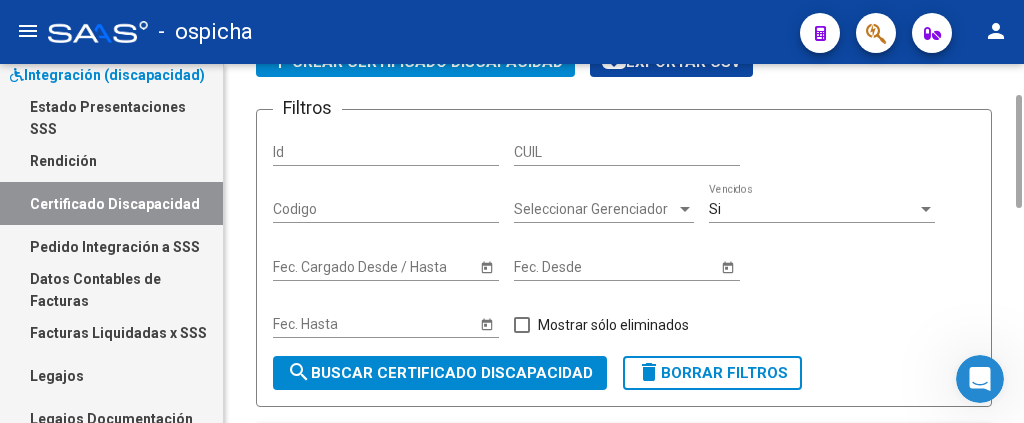 drag, startPoint x: 1011, startPoint y: 329, endPoint x: 998, endPoint y: 120, distance: 209.40392 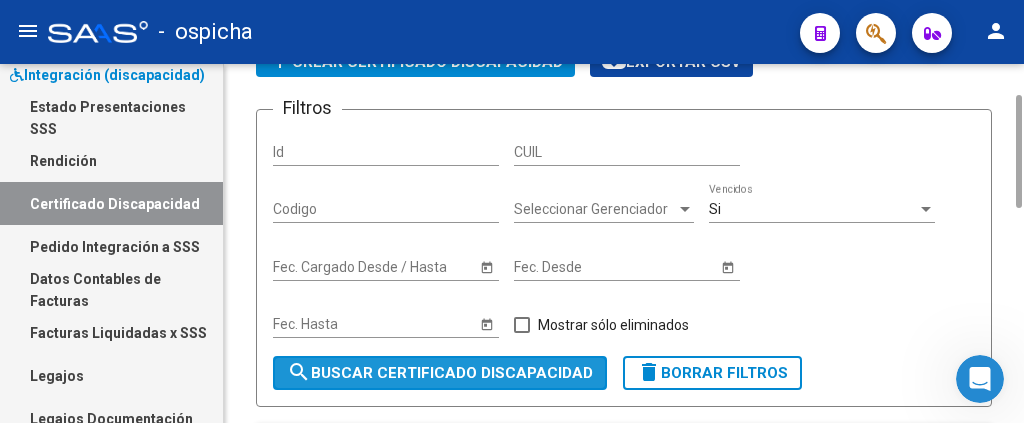 click on "search  Buscar Certificado Discapacidad" 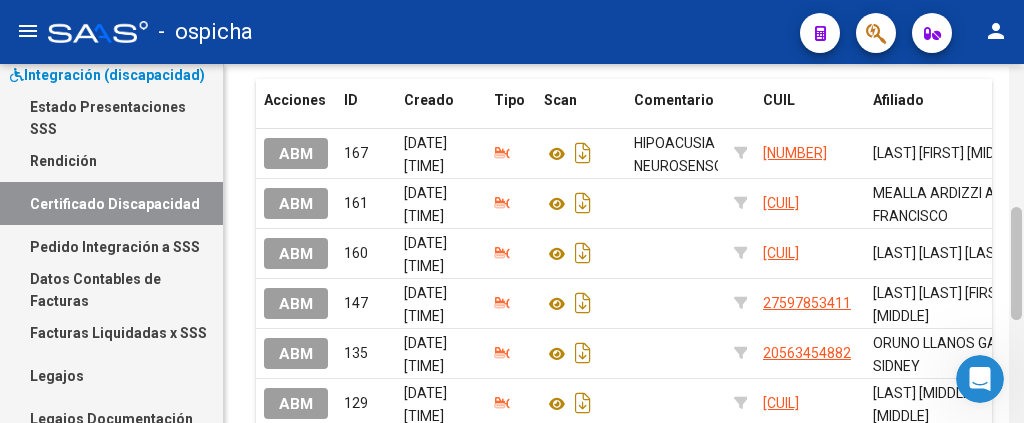 scroll, scrollTop: 450, scrollLeft: 0, axis: vertical 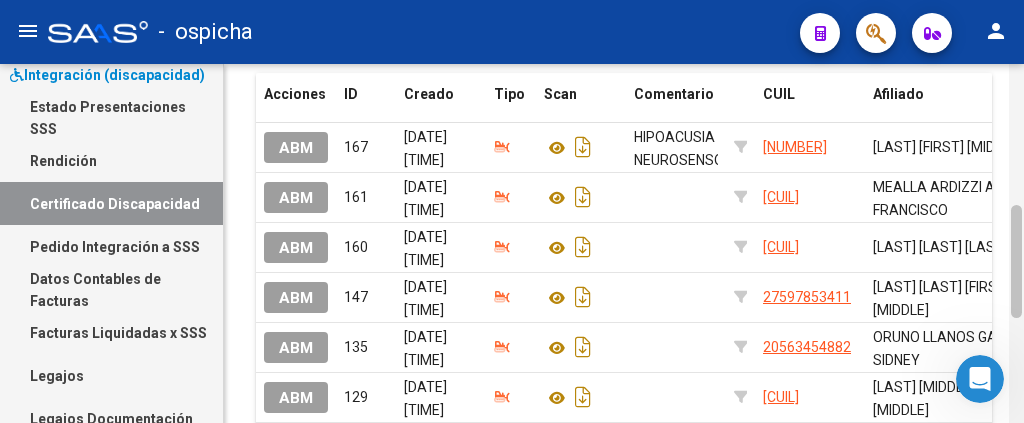 drag, startPoint x: 1018, startPoint y: 185, endPoint x: 1022, endPoint y: 295, distance: 110.0727 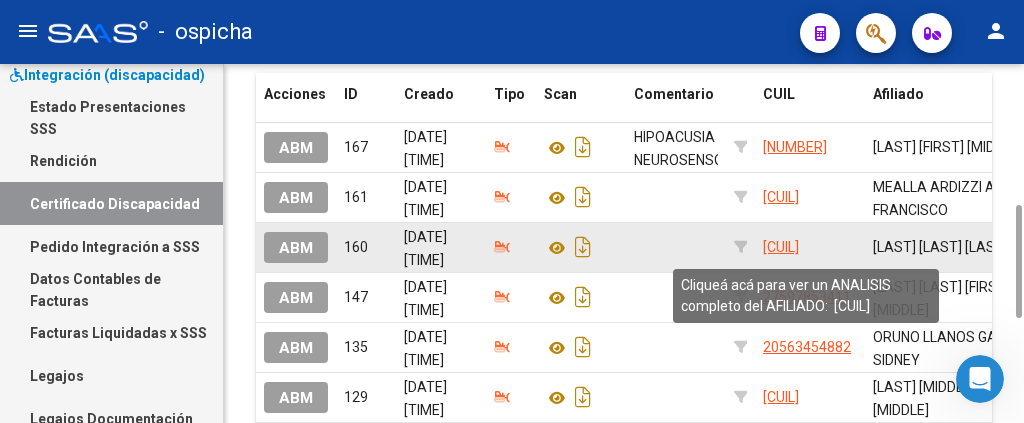 drag, startPoint x: 848, startPoint y: 271, endPoint x: 793, endPoint y: 241, distance: 62.649822 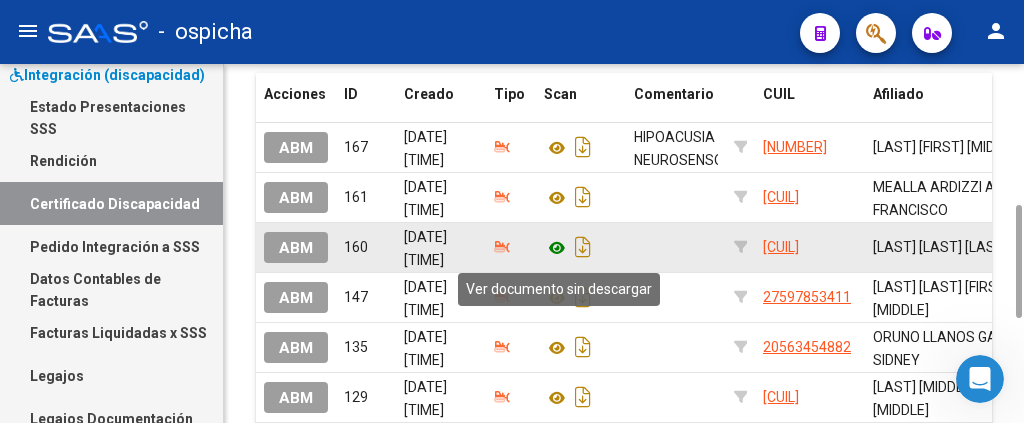 click 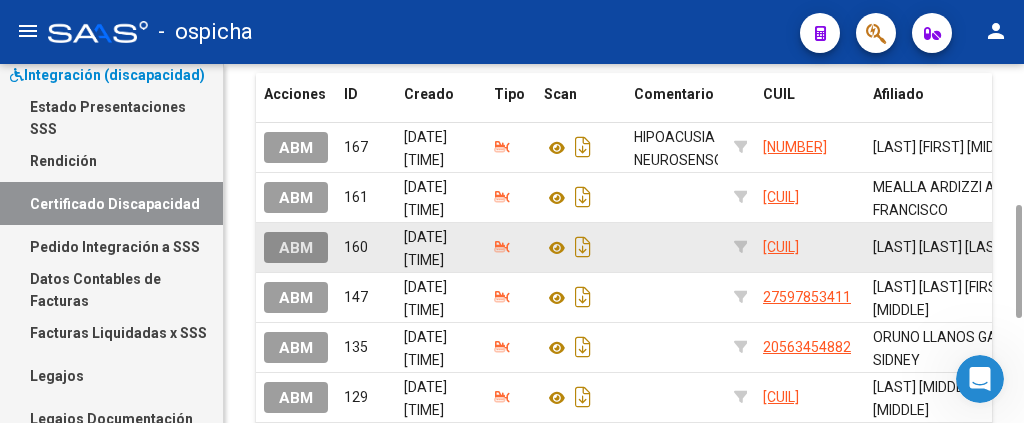 click on "ABM" 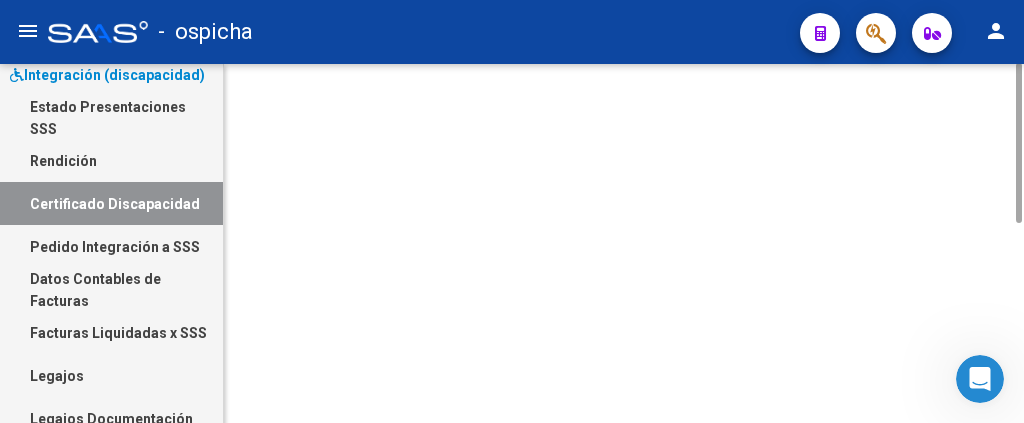 scroll, scrollTop: 0, scrollLeft: 0, axis: both 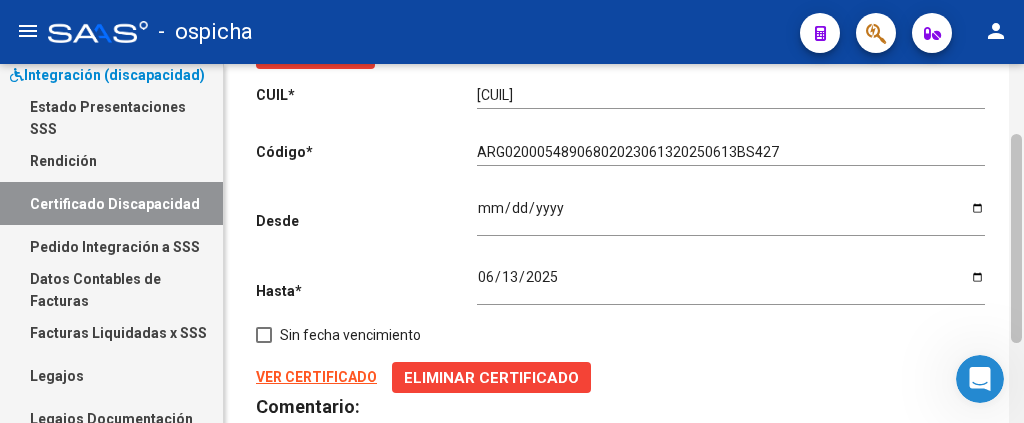 drag, startPoint x: 1018, startPoint y: 176, endPoint x: 1017, endPoint y: 229, distance: 53.009434 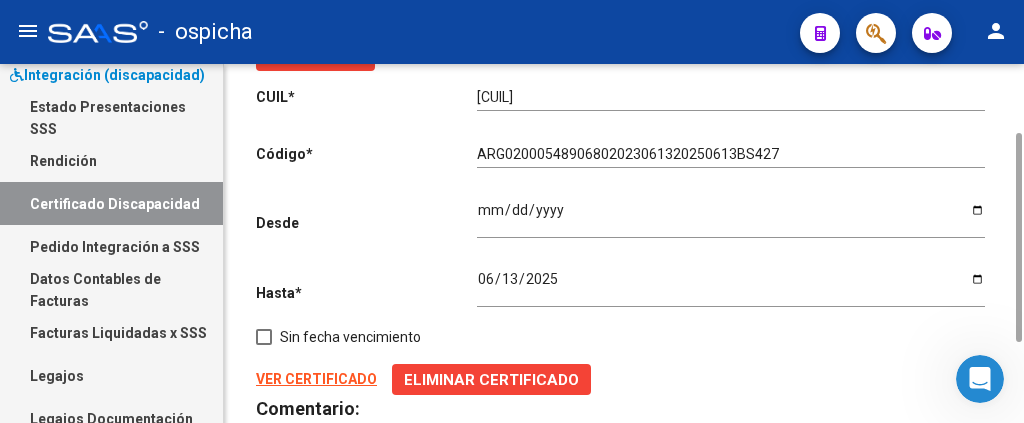 click on "2025-06-13" at bounding box center [731, 286] 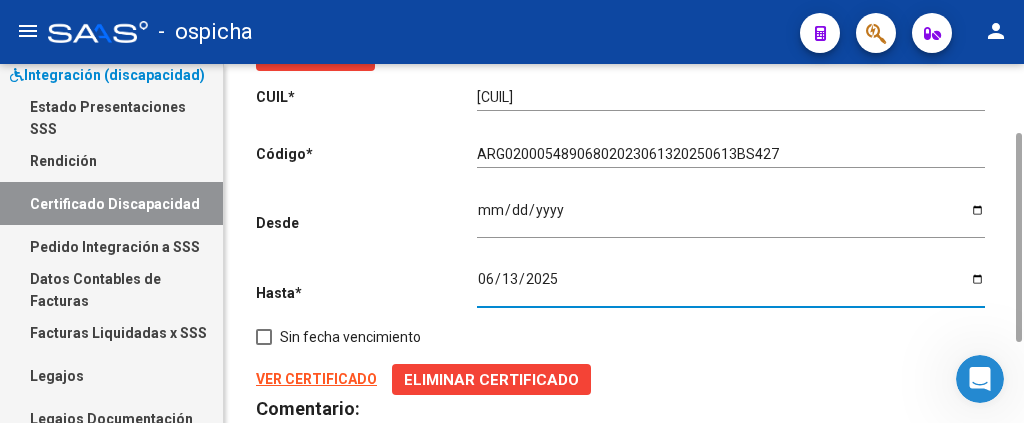 click on "2025-06-13" at bounding box center [731, 286] 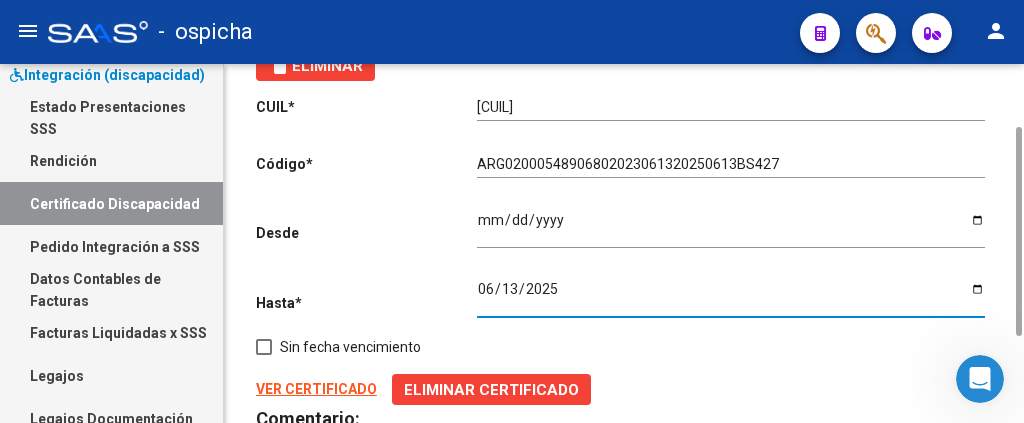 scroll, scrollTop: 114, scrollLeft: 0, axis: vertical 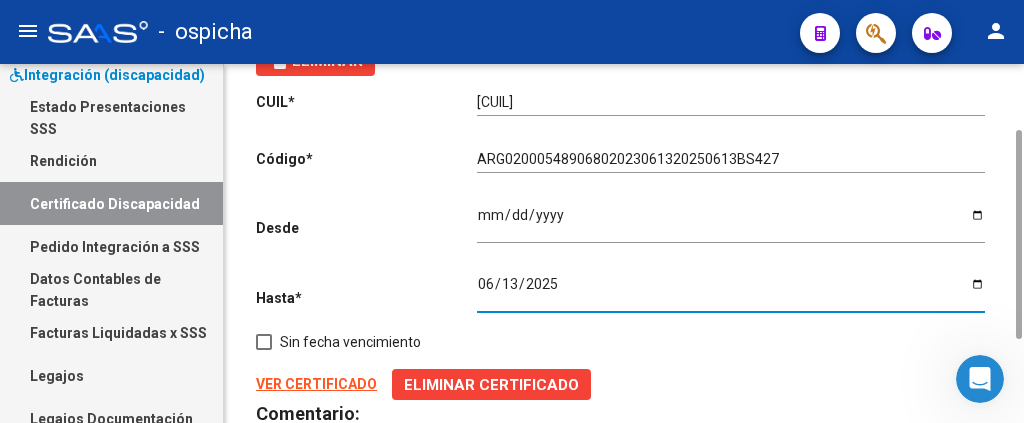 drag, startPoint x: 1018, startPoint y: 285, endPoint x: 994, endPoint y: 282, distance: 24.186773 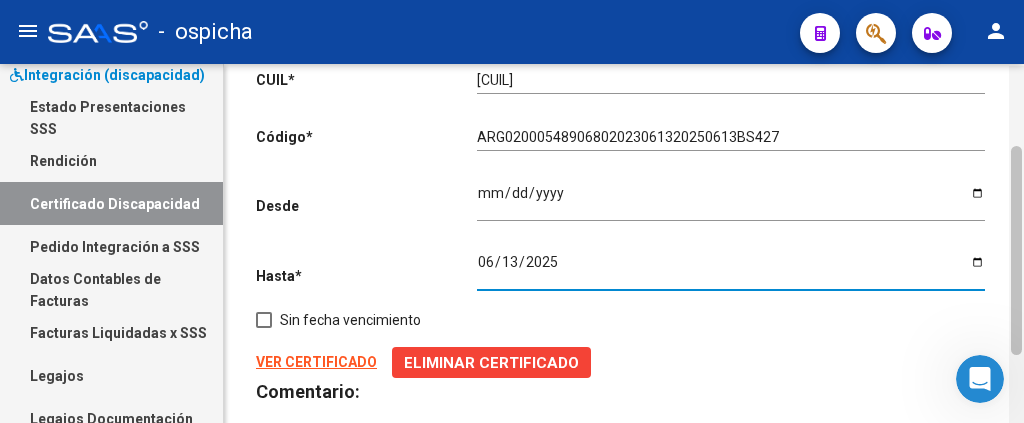 scroll, scrollTop: 138, scrollLeft: 0, axis: vertical 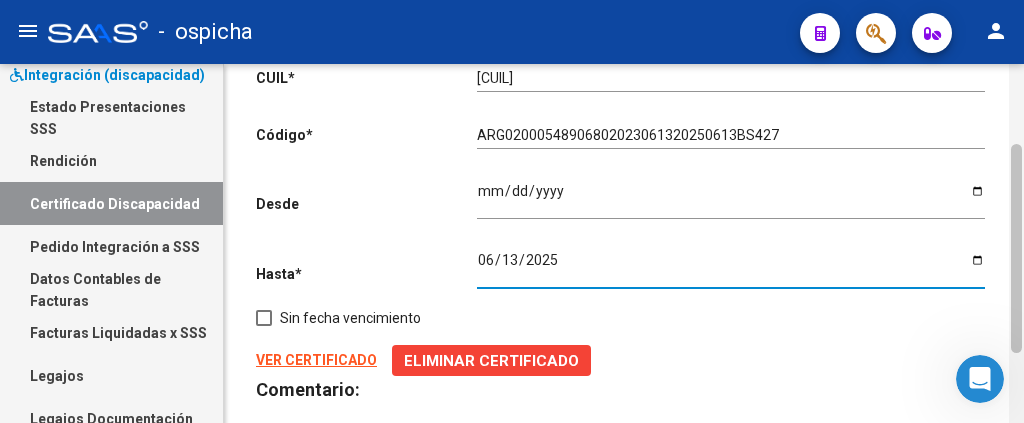 drag, startPoint x: 1016, startPoint y: 209, endPoint x: 1023, endPoint y: 223, distance: 15.652476 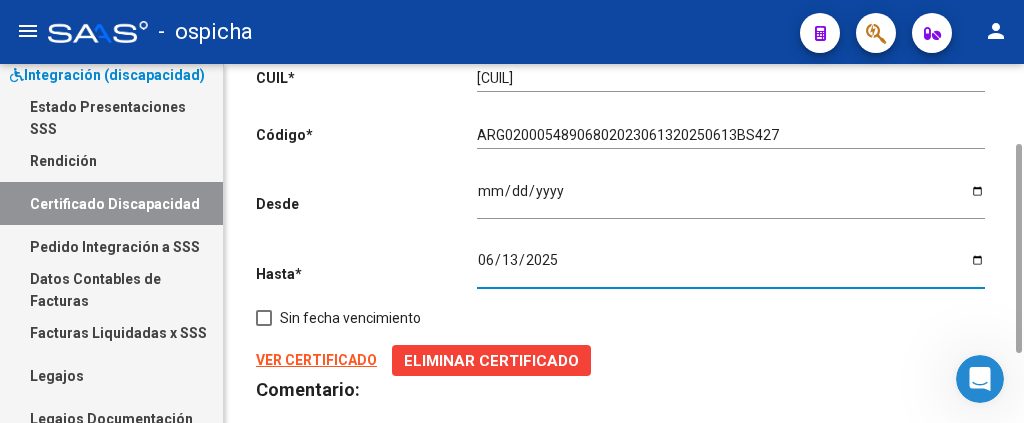click on "2025-06-13" at bounding box center [731, 267] 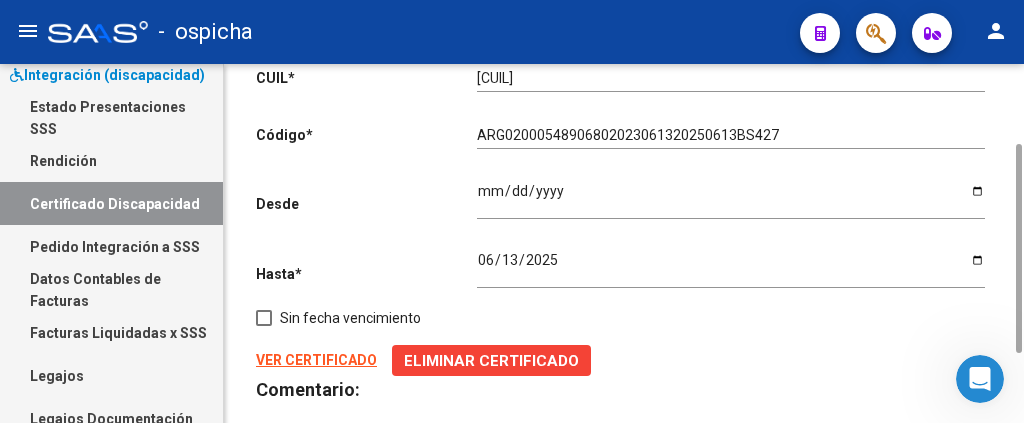 click on "2025-06-13 Ingresar fec. Hasta" 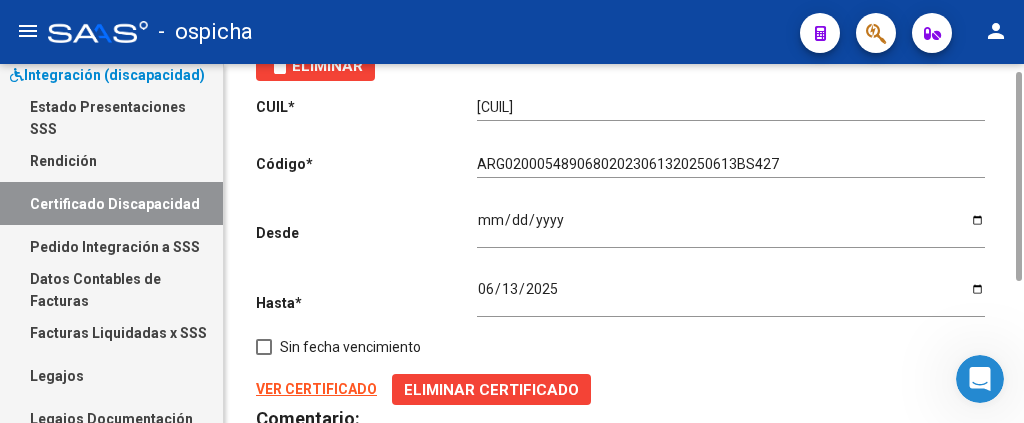 scroll, scrollTop: 71, scrollLeft: 0, axis: vertical 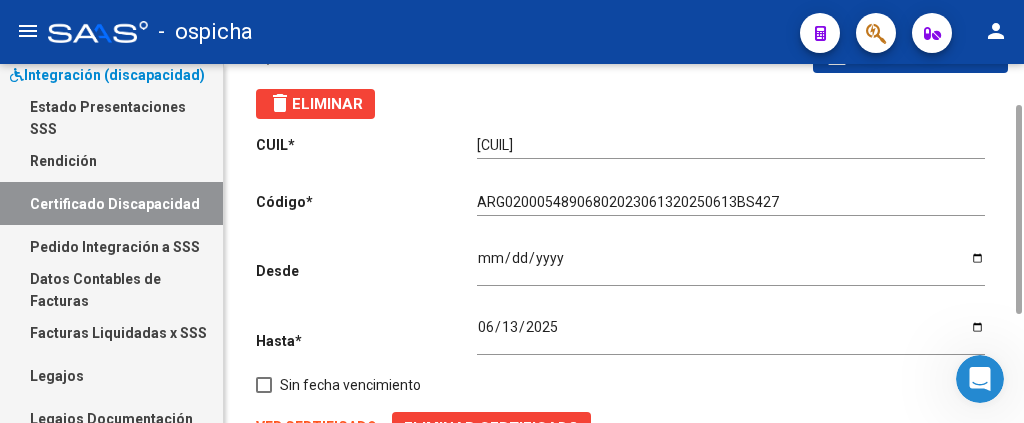 drag, startPoint x: 1017, startPoint y: 209, endPoint x: 1002, endPoint y: 170, distance: 41.785164 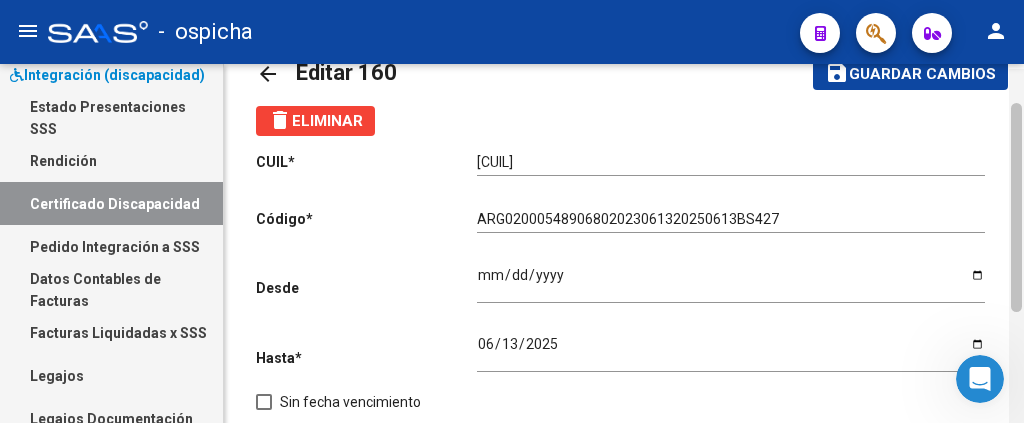 scroll, scrollTop: 59, scrollLeft: 0, axis: vertical 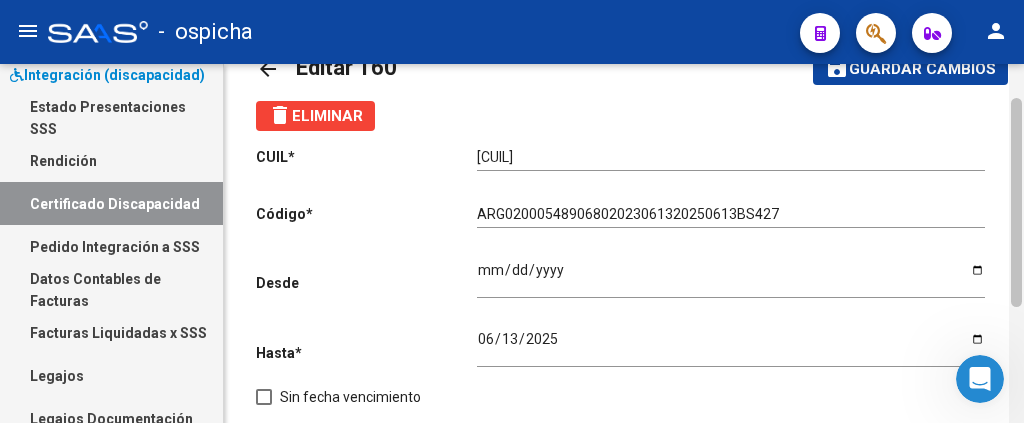 click 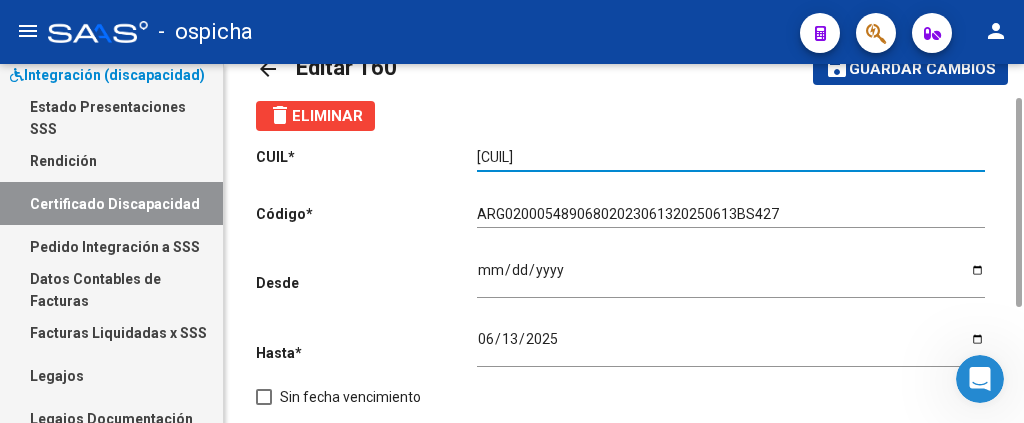 click on "20-54890680-7" at bounding box center (731, 157) 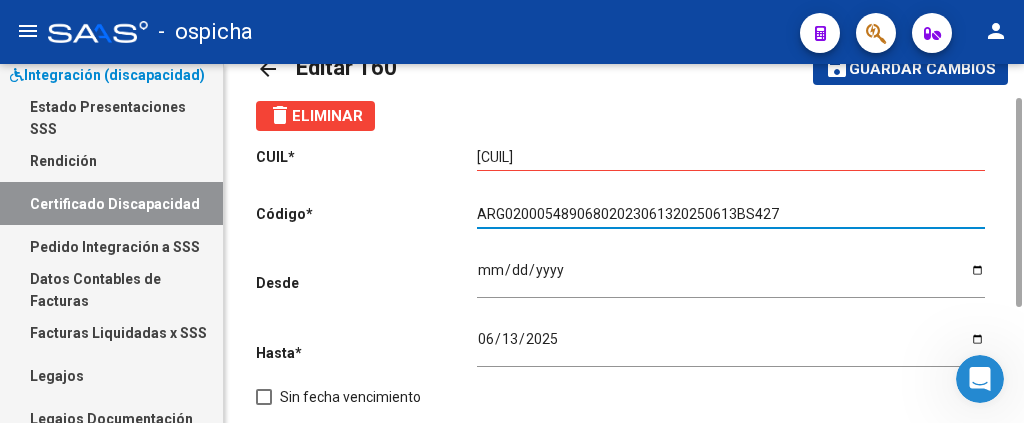 click on "ARG02000548906802023061320250613BS427" at bounding box center [731, 214] 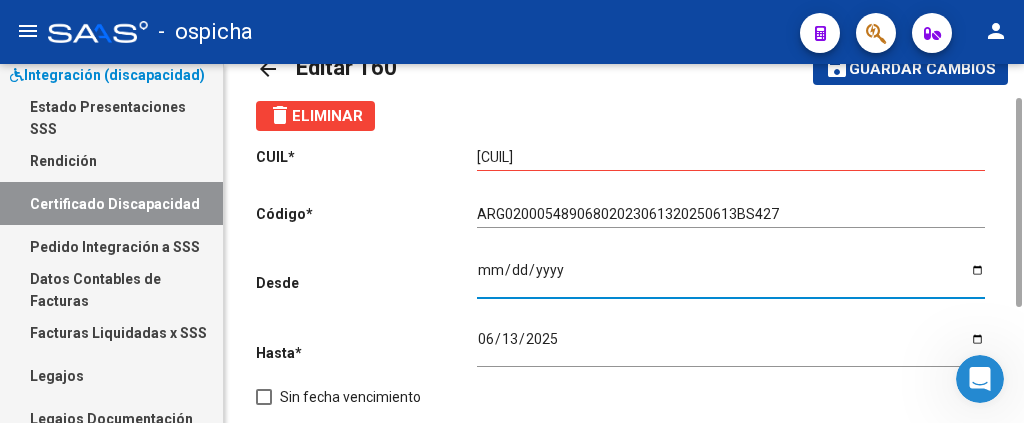 click on "2023-06-13" at bounding box center [731, 277] 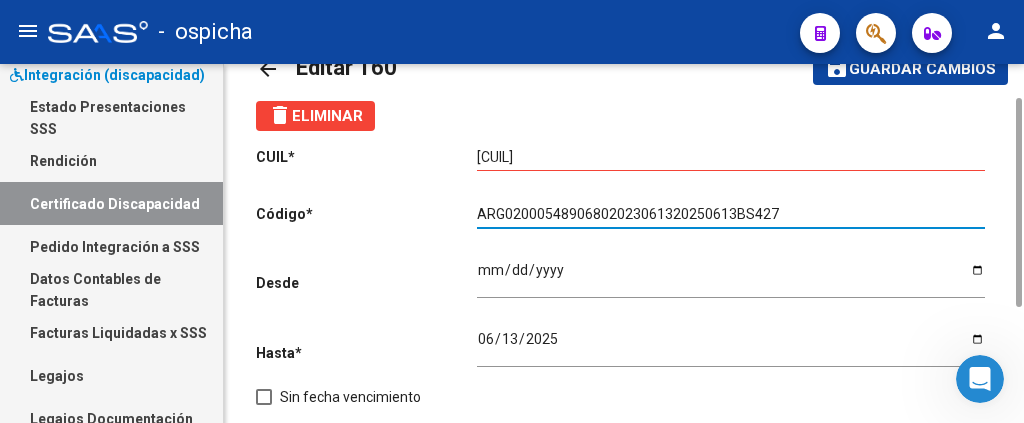 click on "ARG02000548906802023061320250613BS427" at bounding box center (731, 214) 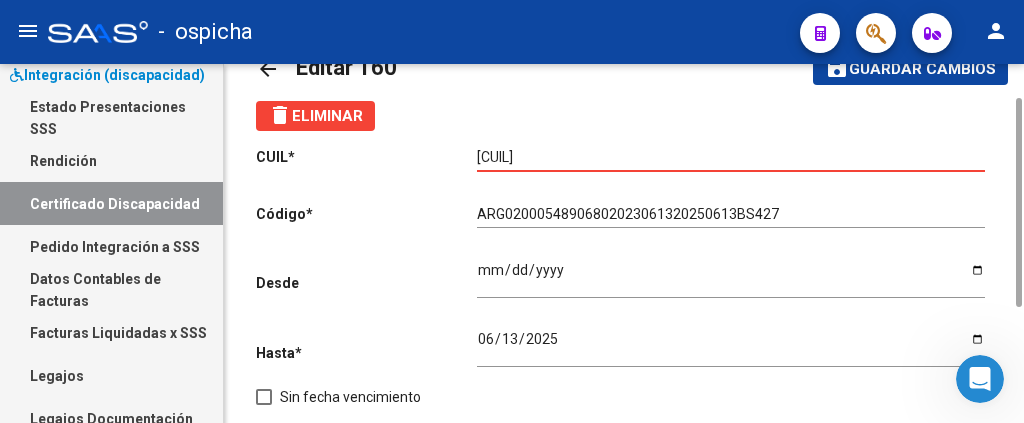 click on "20-54890680-7" at bounding box center (731, 157) 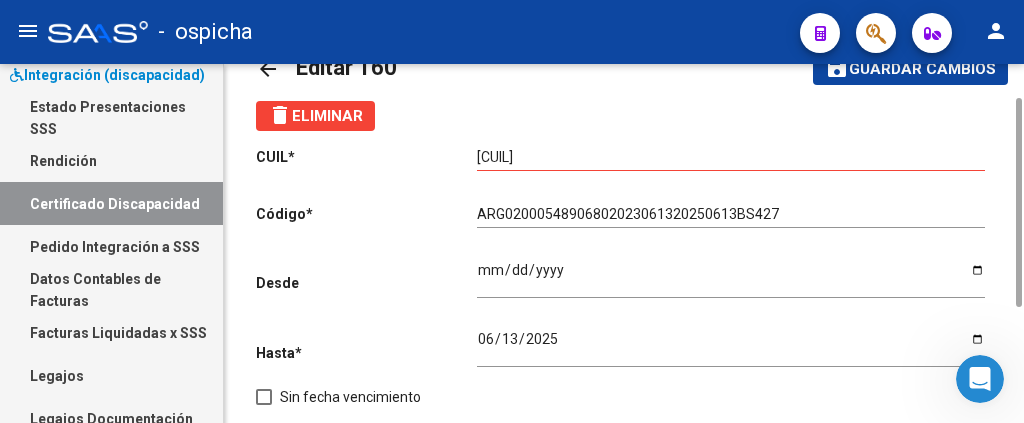 click on "delete  Eliminar" 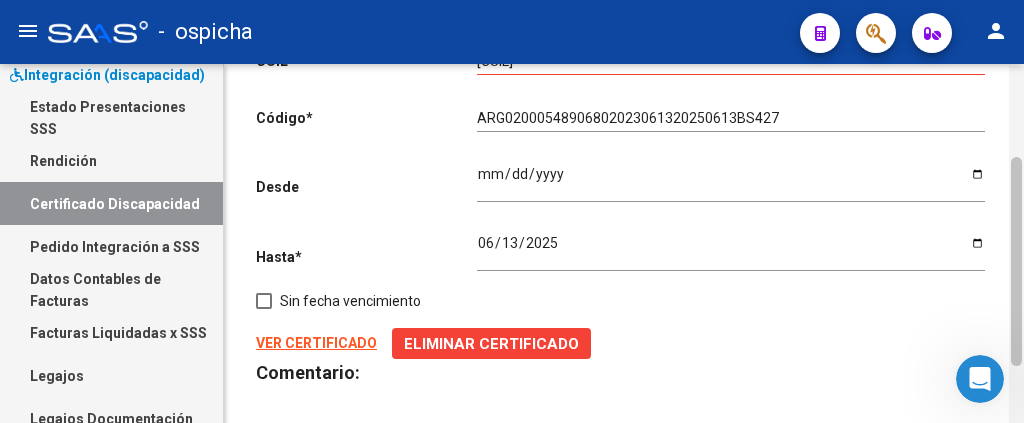 scroll, scrollTop: 157, scrollLeft: 0, axis: vertical 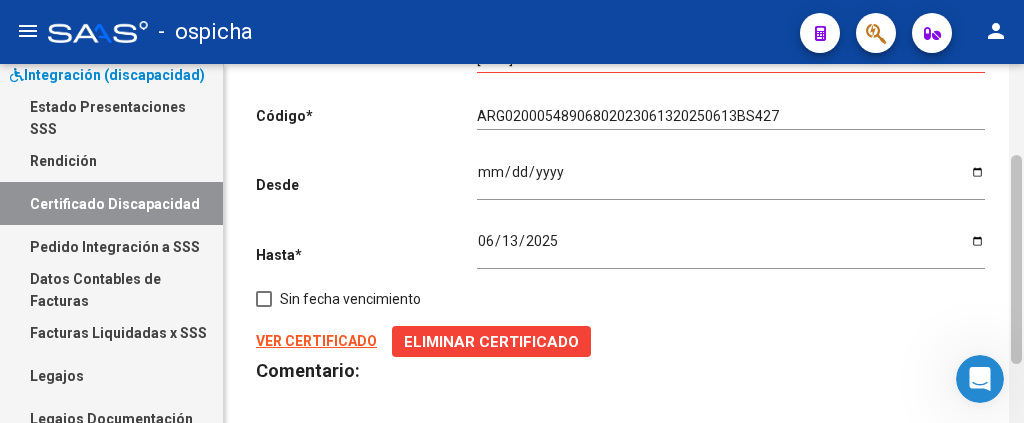 drag, startPoint x: 1019, startPoint y: 223, endPoint x: 1016, endPoint y: 280, distance: 57.07889 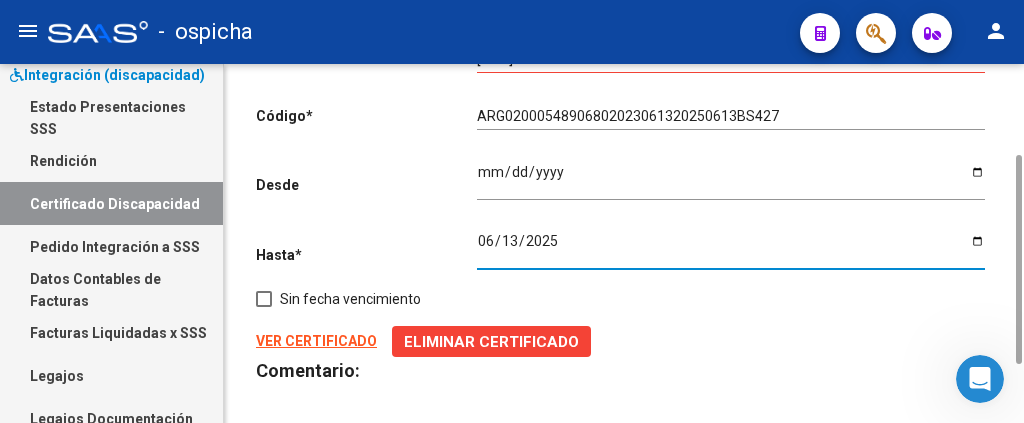 click on "2025-06-13" at bounding box center [731, 248] 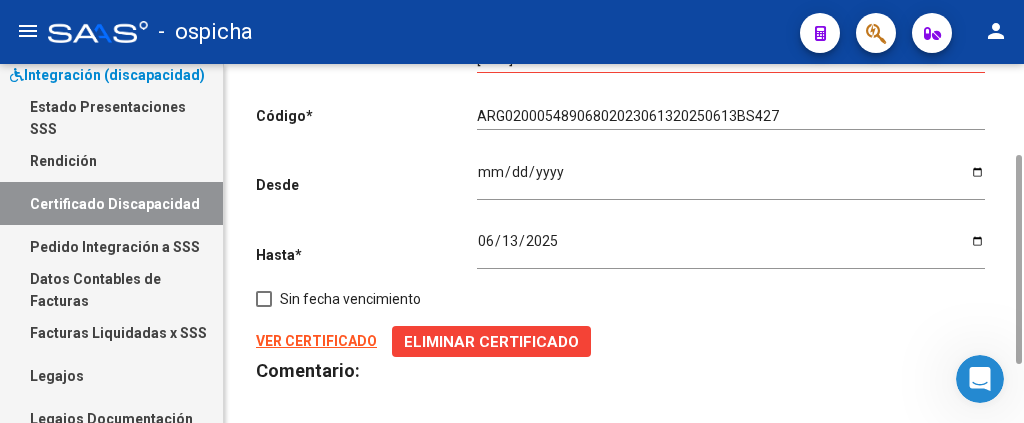 click on "2025-06-13 Ingresar fec. Hasta" 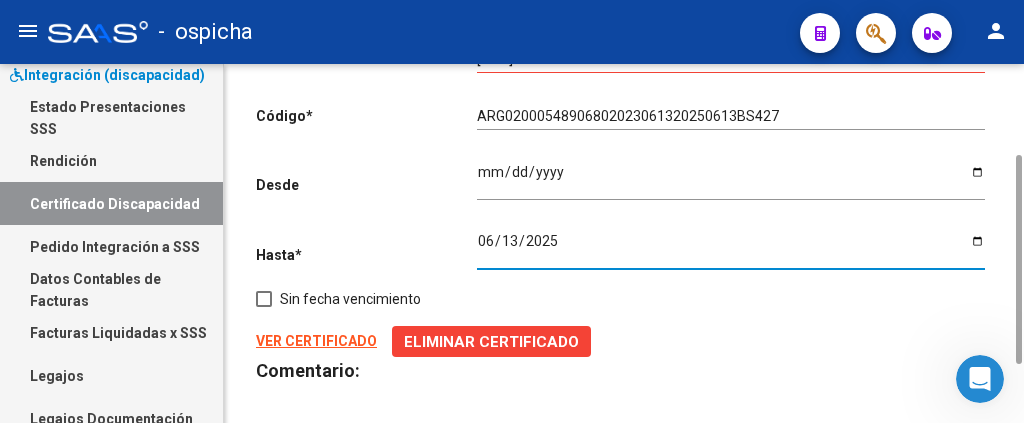 click on "2025-06-13 Ingresar fec. Hasta" 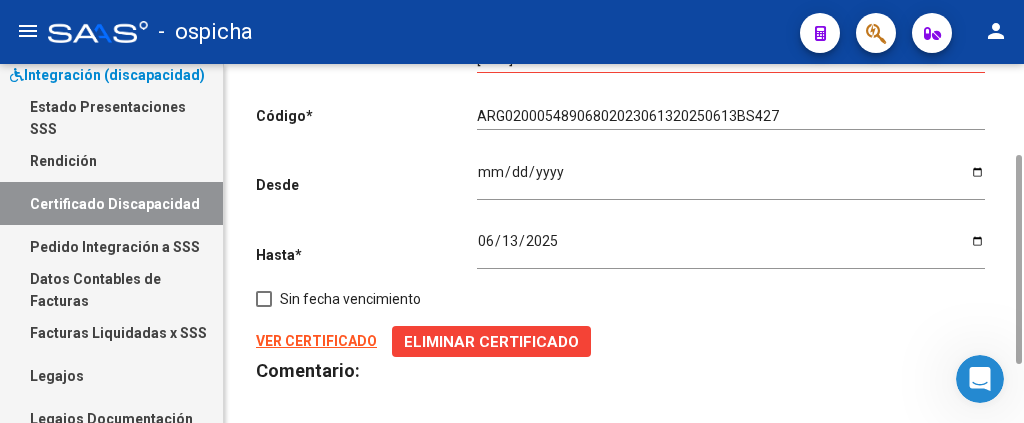 click on "2025-06-13 Ingresar fec. Hasta" 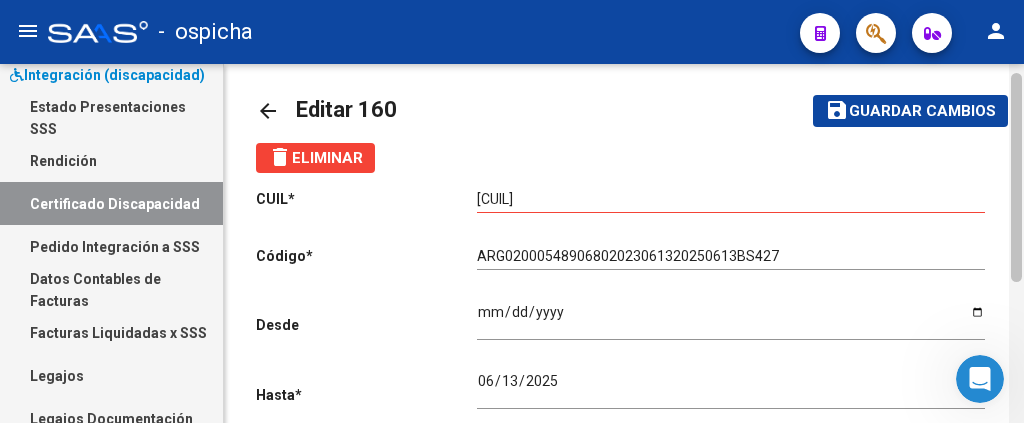 scroll, scrollTop: 0, scrollLeft: 0, axis: both 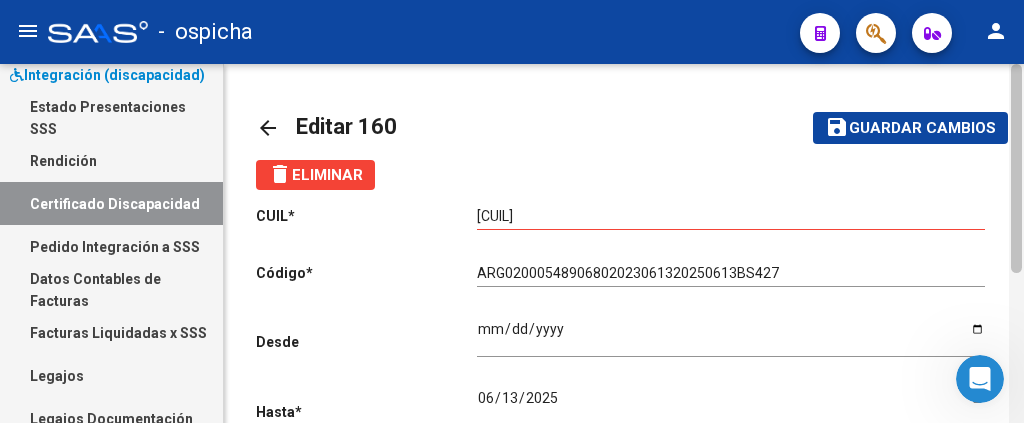 drag, startPoint x: 1020, startPoint y: 271, endPoint x: 1022, endPoint y: 169, distance: 102.01961 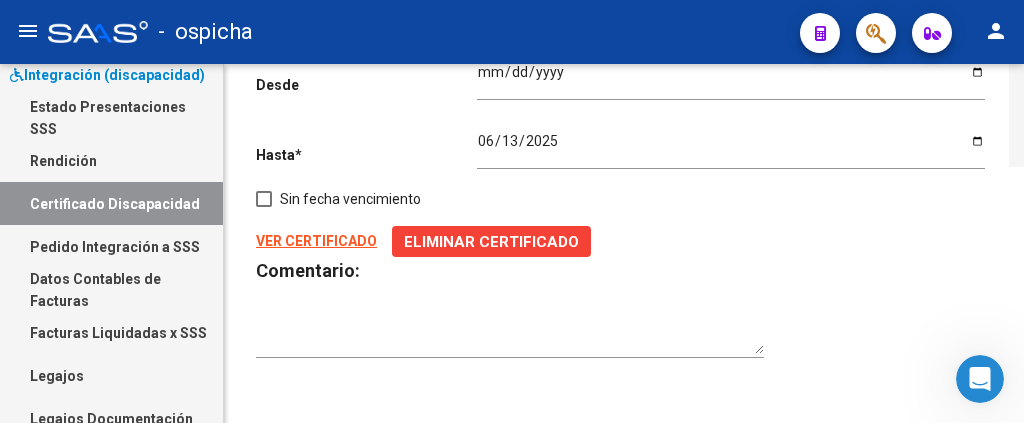 click 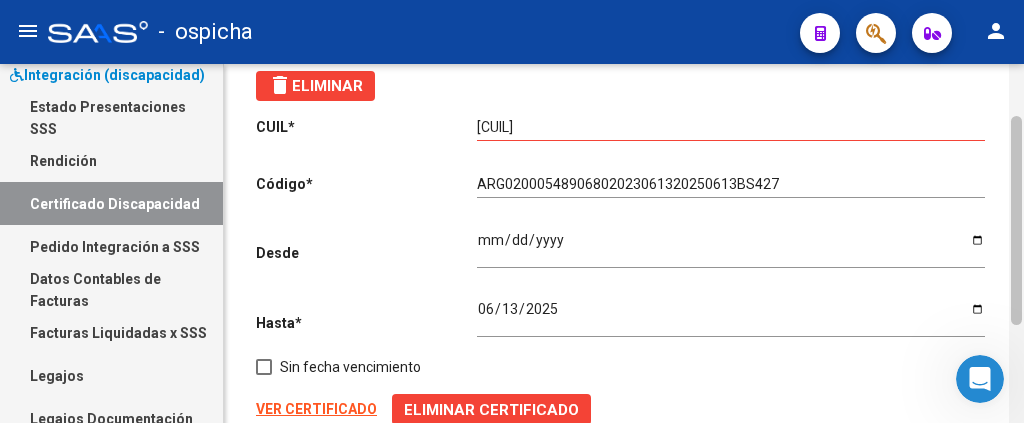 scroll, scrollTop: 0, scrollLeft: 0, axis: both 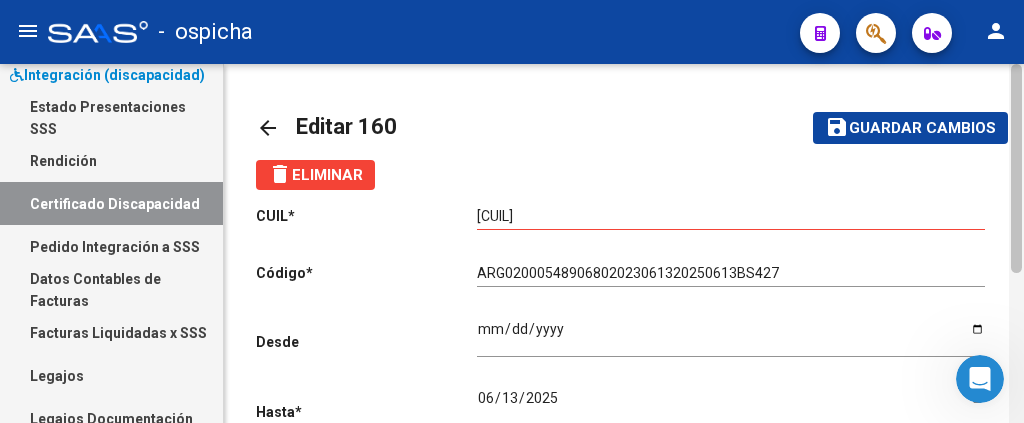 drag, startPoint x: 1016, startPoint y: 264, endPoint x: 1023, endPoint y: 98, distance: 166.14752 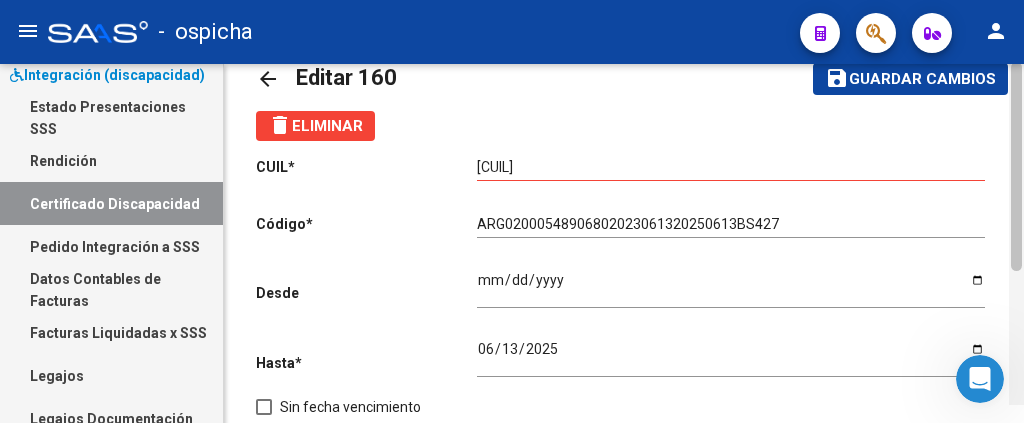 scroll, scrollTop: 0, scrollLeft: 0, axis: both 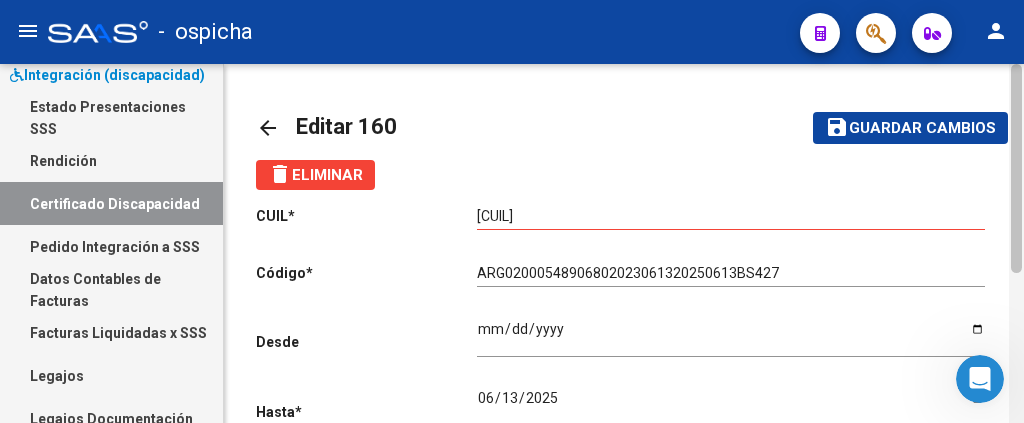 drag, startPoint x: 1020, startPoint y: 144, endPoint x: 1023, endPoint y: 107, distance: 37.12142 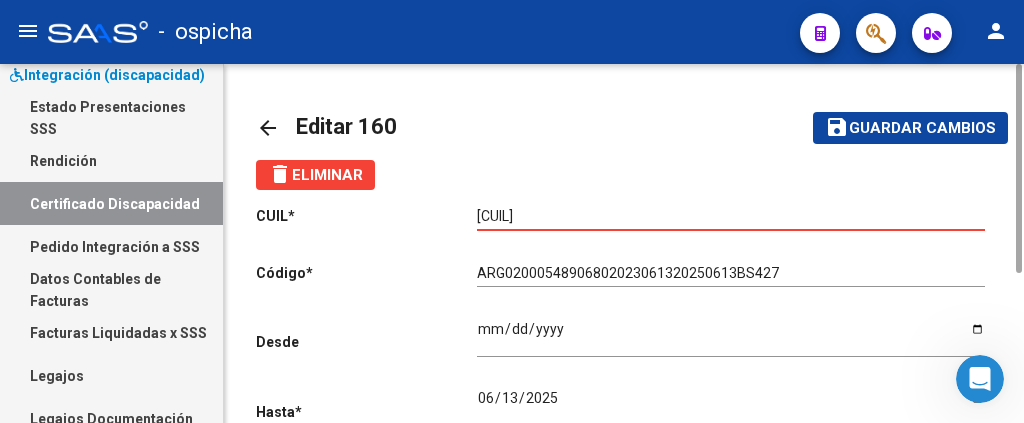 click on "20-54890680-7" at bounding box center [731, 216] 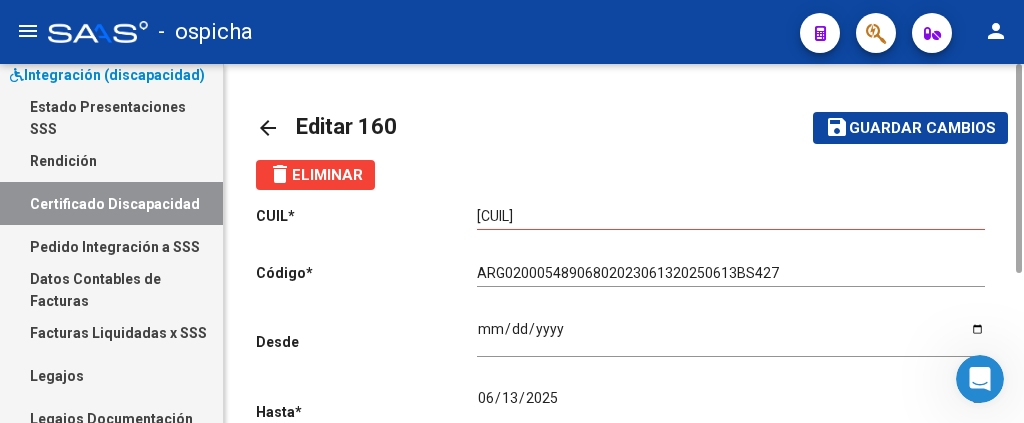 click on "20-54890680-7 Ingresar el CUIL" 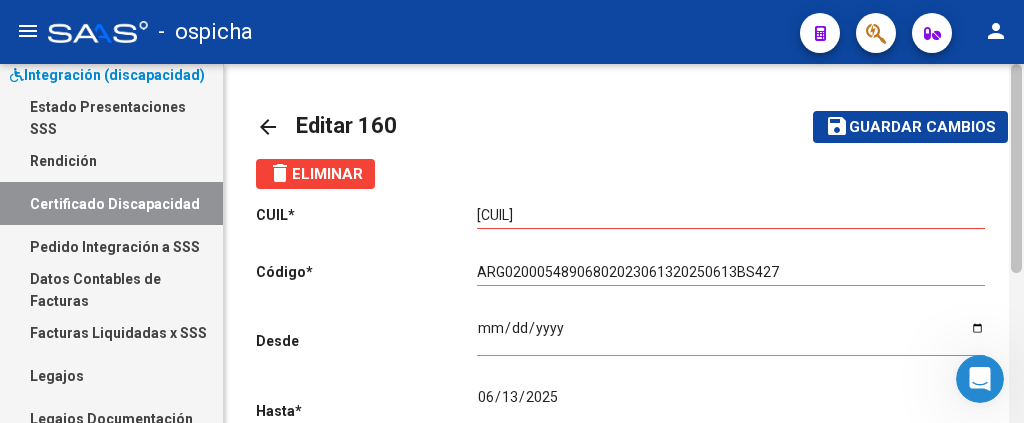 scroll, scrollTop: 0, scrollLeft: 0, axis: both 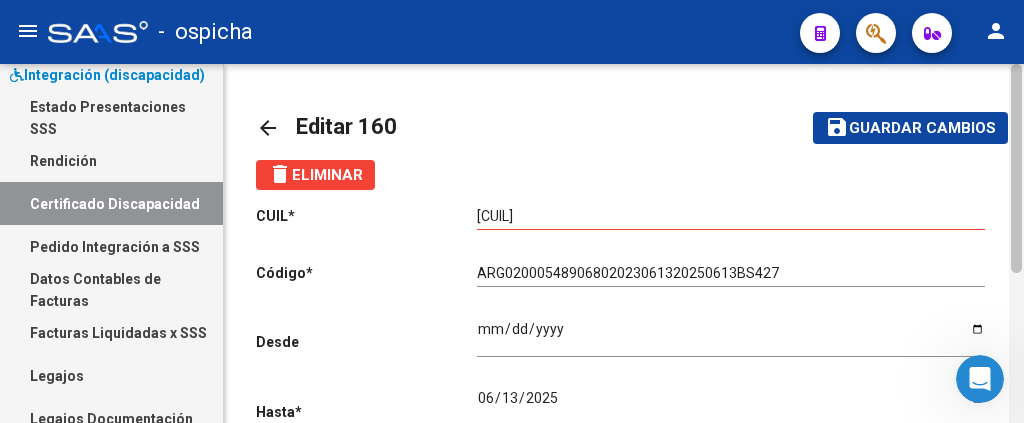 drag, startPoint x: 1016, startPoint y: 153, endPoint x: 1008, endPoint y: 134, distance: 20.615528 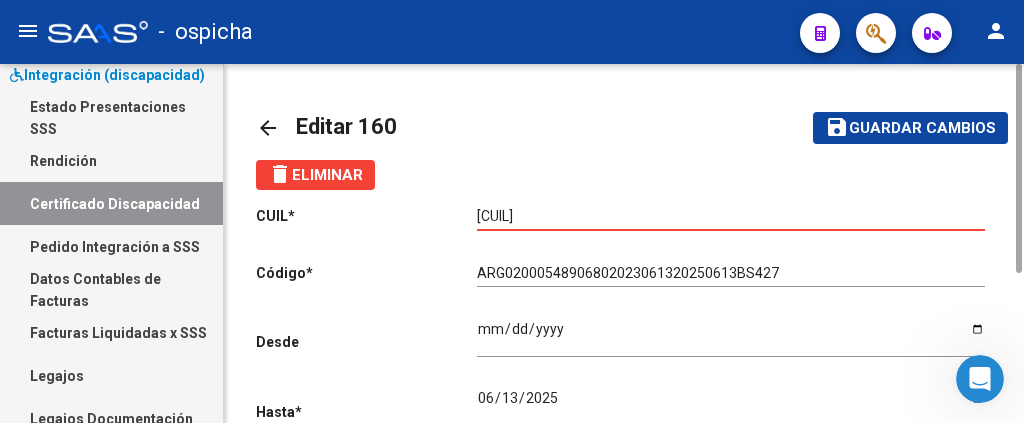 click on "20-54890680-7" at bounding box center (731, 216) 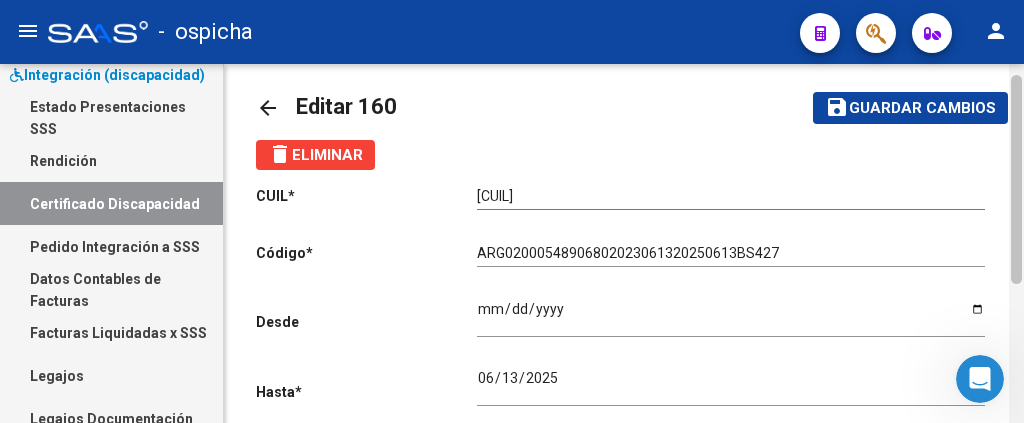 scroll, scrollTop: 0, scrollLeft: 0, axis: both 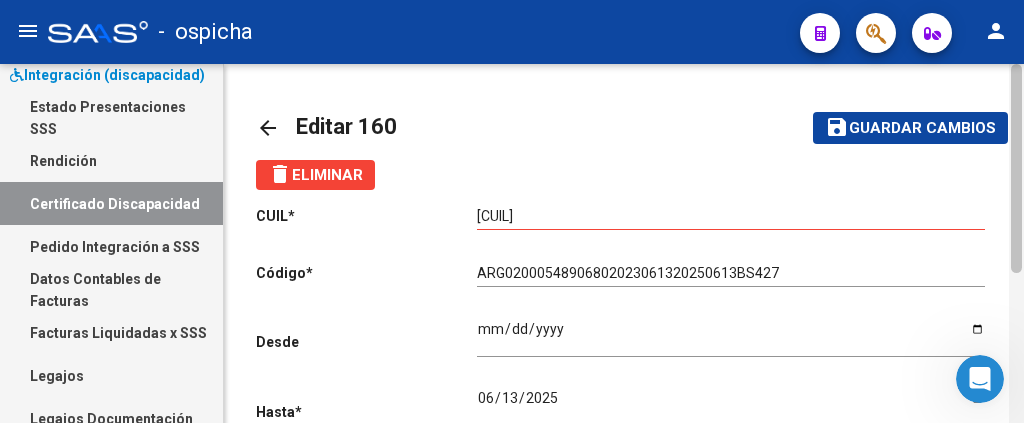 drag, startPoint x: 1016, startPoint y: 166, endPoint x: 1016, endPoint y: 134, distance: 32 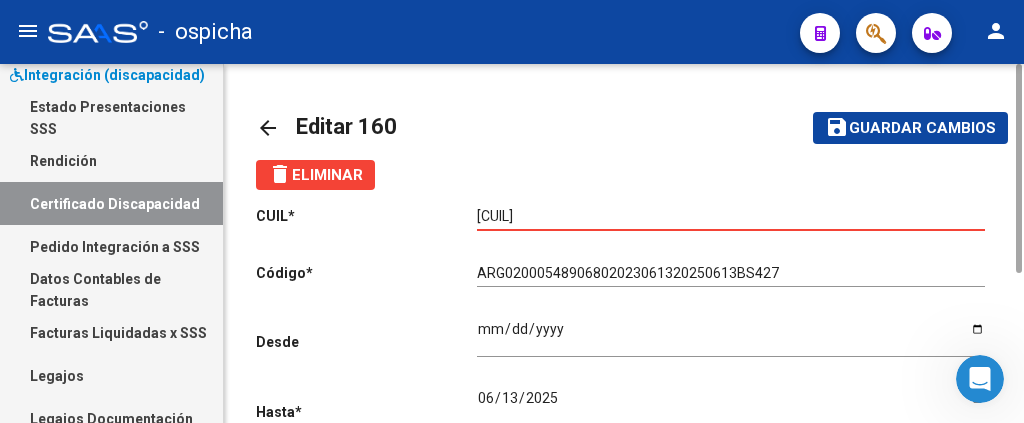 click on "20-54890680-7" at bounding box center (731, 216) 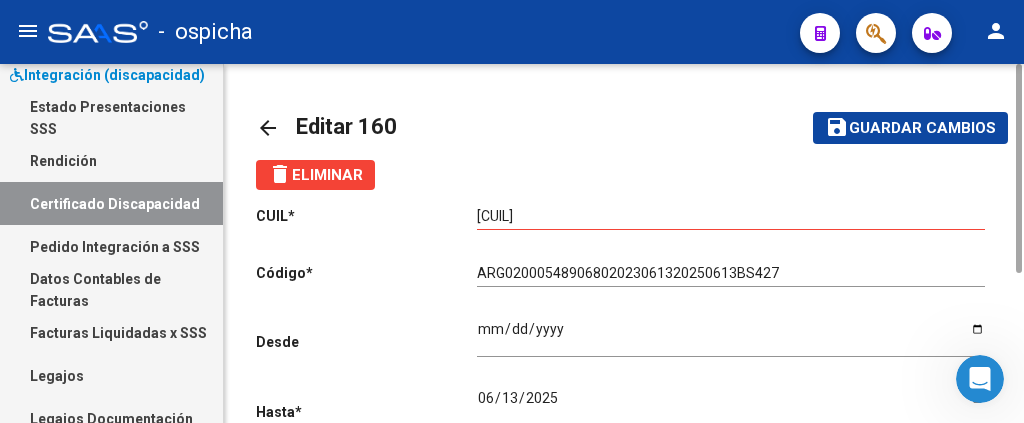 click on "delete  Eliminar" 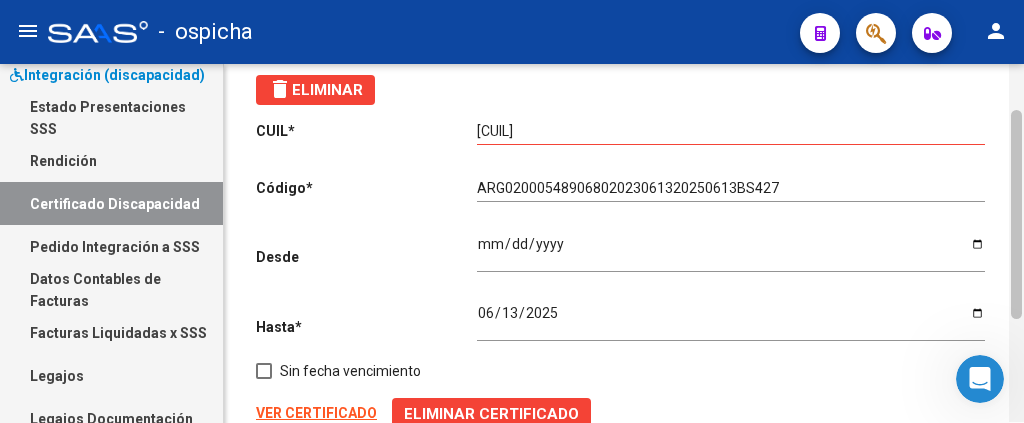 scroll, scrollTop: 83, scrollLeft: 0, axis: vertical 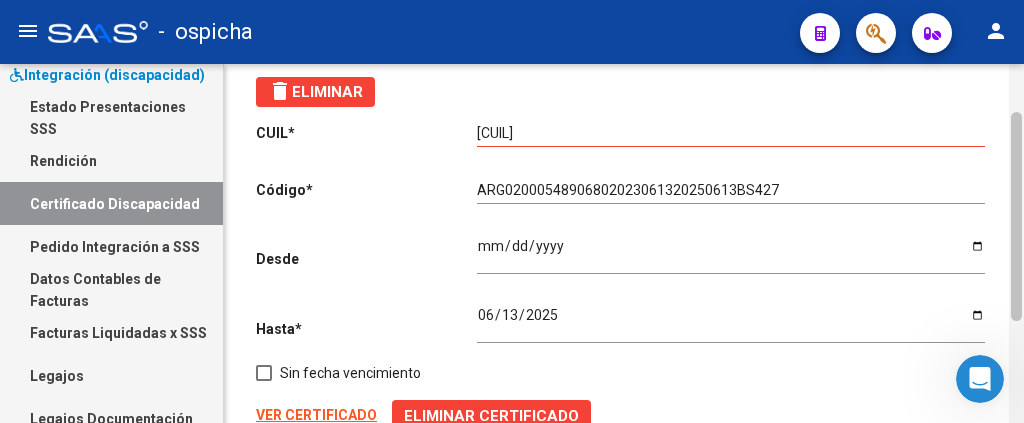 drag, startPoint x: 1018, startPoint y: 187, endPoint x: 1010, endPoint y: 236, distance: 49.648766 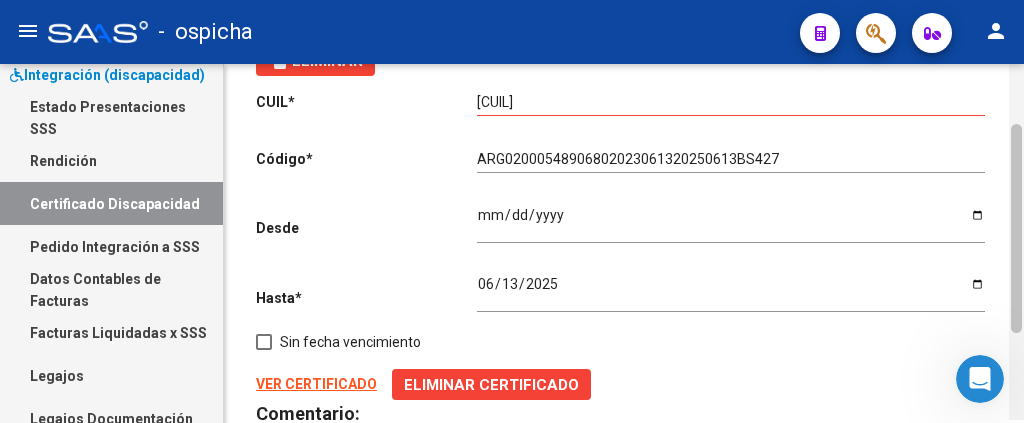 scroll, scrollTop: 116, scrollLeft: 0, axis: vertical 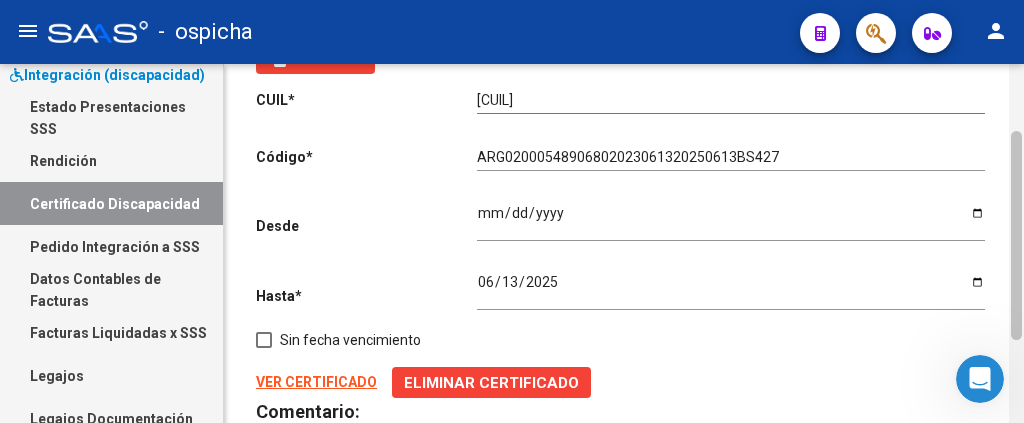 drag, startPoint x: 1019, startPoint y: 243, endPoint x: 1014, endPoint y: 262, distance: 19.646883 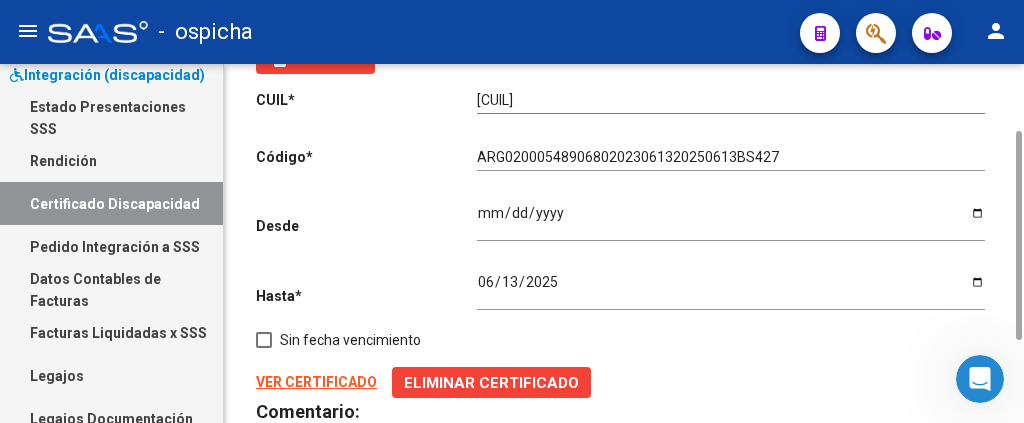 click on "2025-06-13" at bounding box center [731, 289] 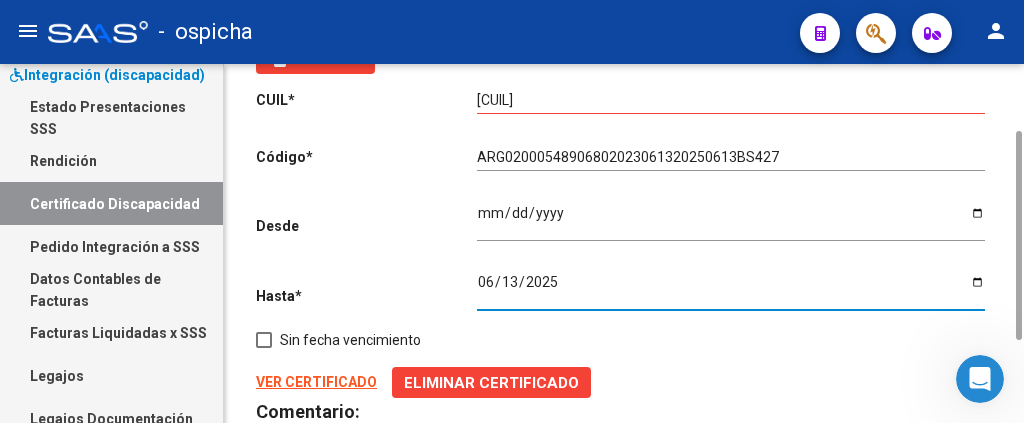 click on "2025-06-13" at bounding box center (731, 289) 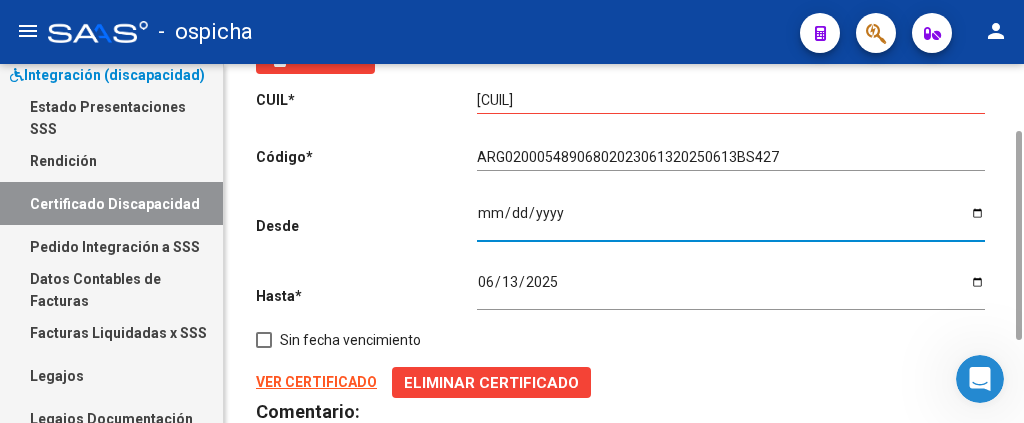 click on "2023-06-13" at bounding box center [731, 220] 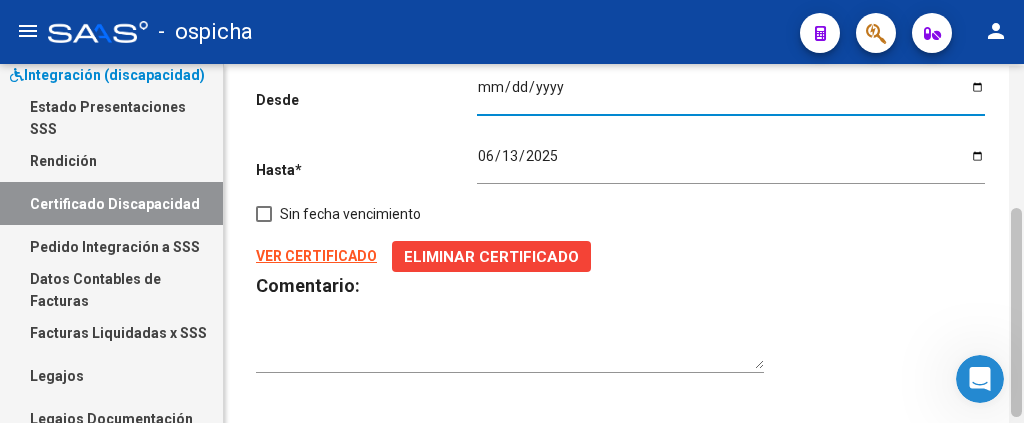 scroll, scrollTop: 244, scrollLeft: 0, axis: vertical 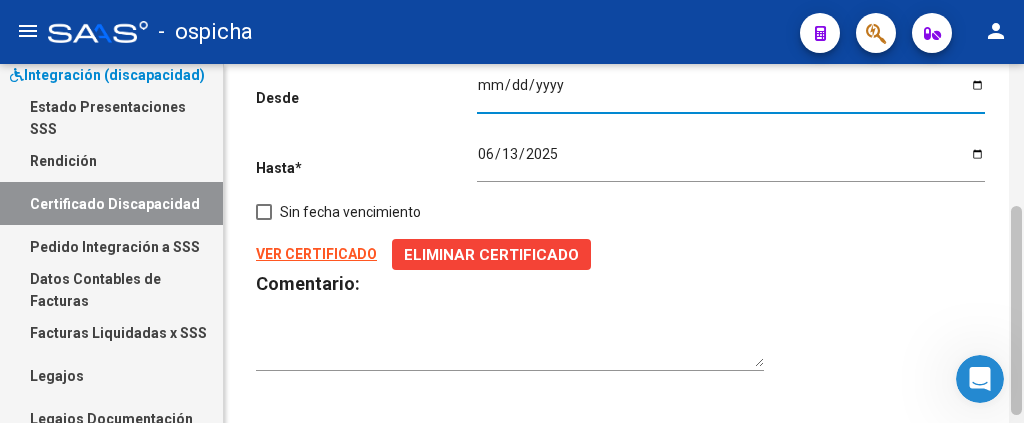 drag, startPoint x: 1018, startPoint y: 175, endPoint x: 1013, endPoint y: 250, distance: 75.16648 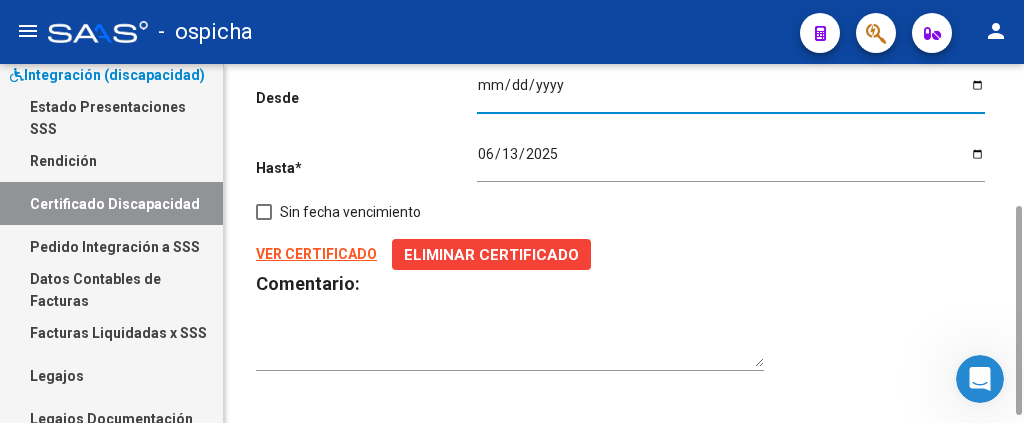 click at bounding box center [510, 348] 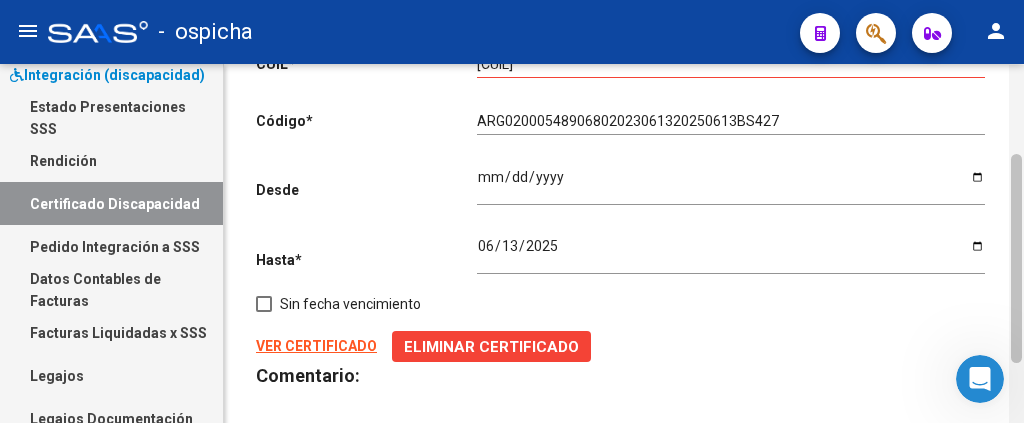 scroll, scrollTop: 146, scrollLeft: 0, axis: vertical 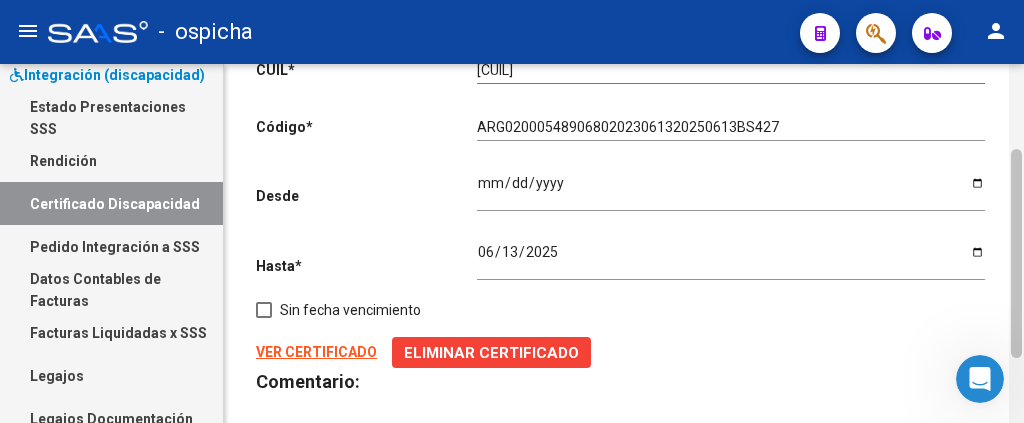 drag, startPoint x: 1016, startPoint y: 243, endPoint x: 1019, endPoint y: 186, distance: 57.07889 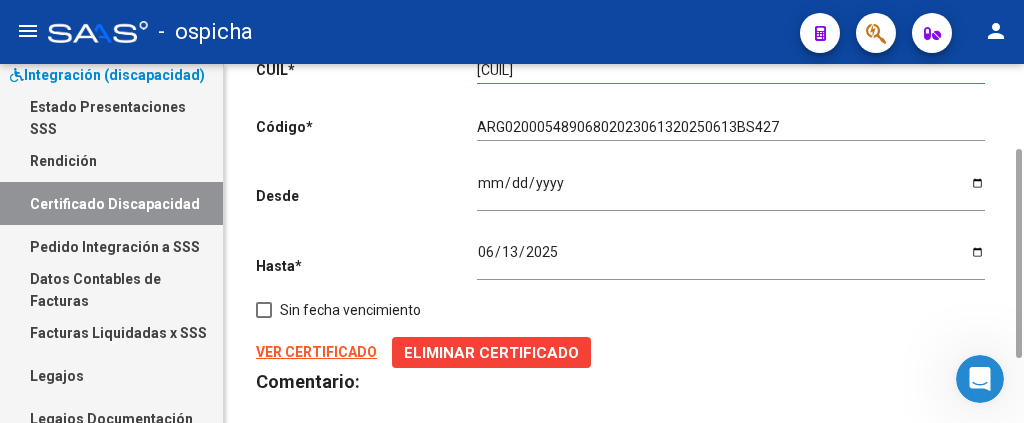 click on "2025-06-13" at bounding box center (731, 259) 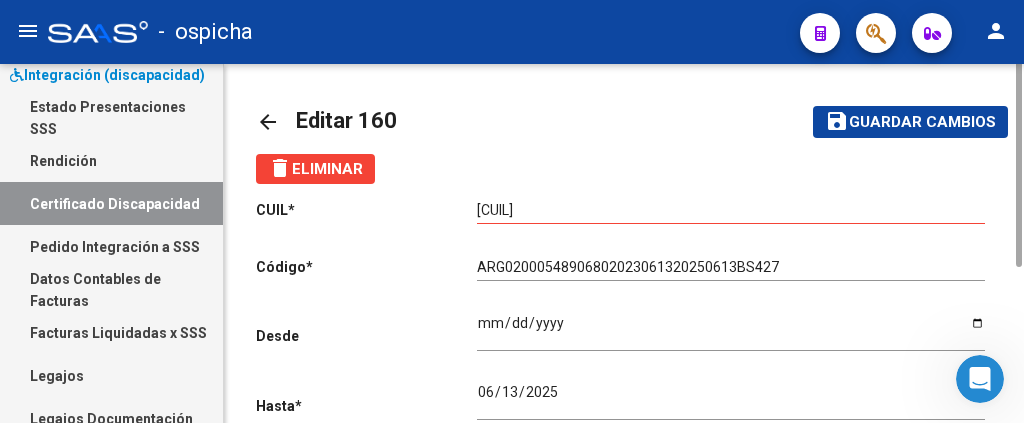 scroll, scrollTop: 0, scrollLeft: 0, axis: both 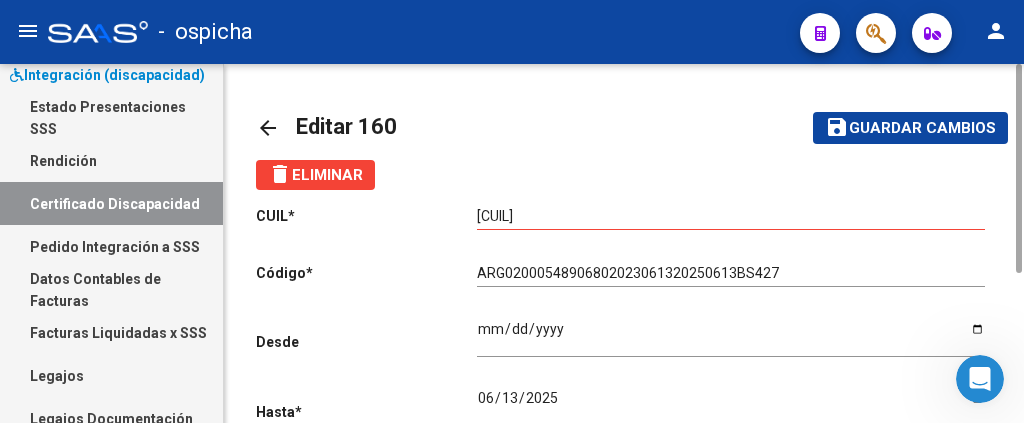 drag, startPoint x: 1017, startPoint y: 245, endPoint x: 994, endPoint y: 129, distance: 118.258194 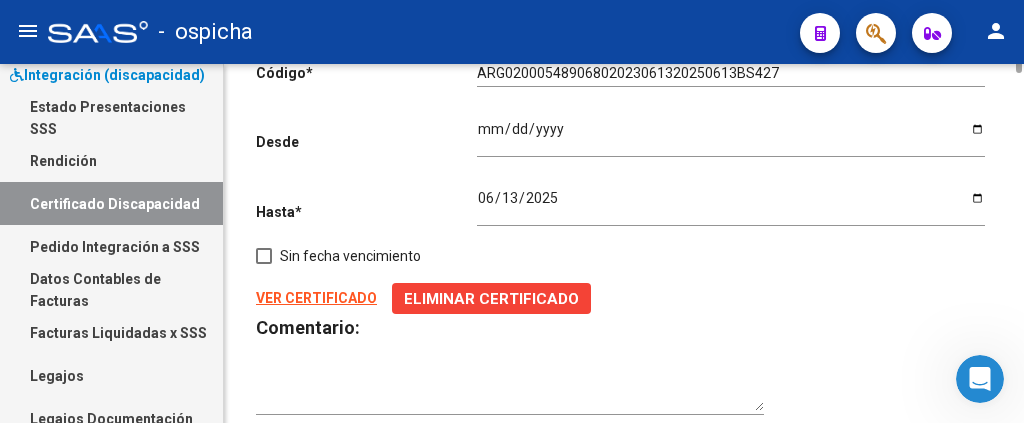 scroll, scrollTop: 0, scrollLeft: 0, axis: both 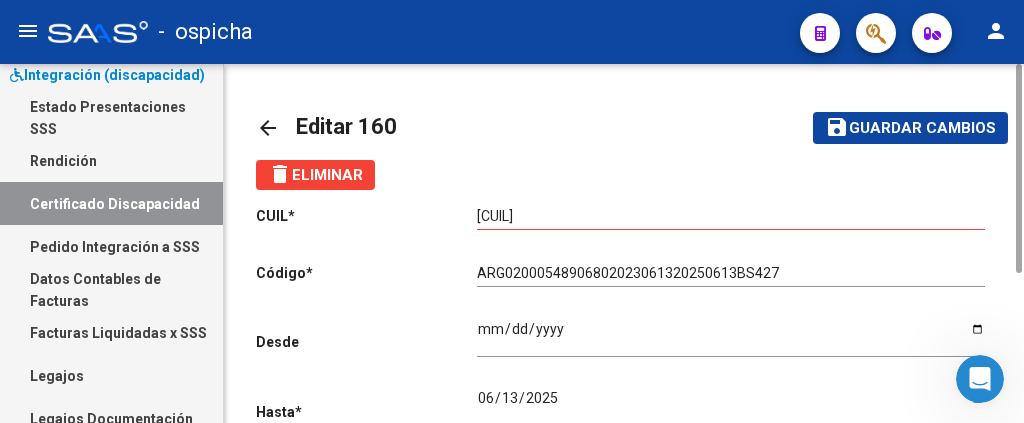 click on "arrow_back" 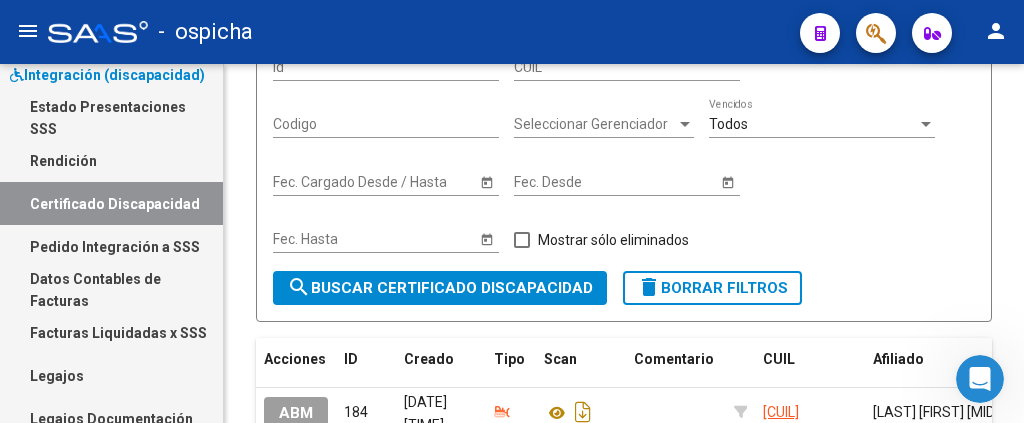 scroll, scrollTop: 0, scrollLeft: 0, axis: both 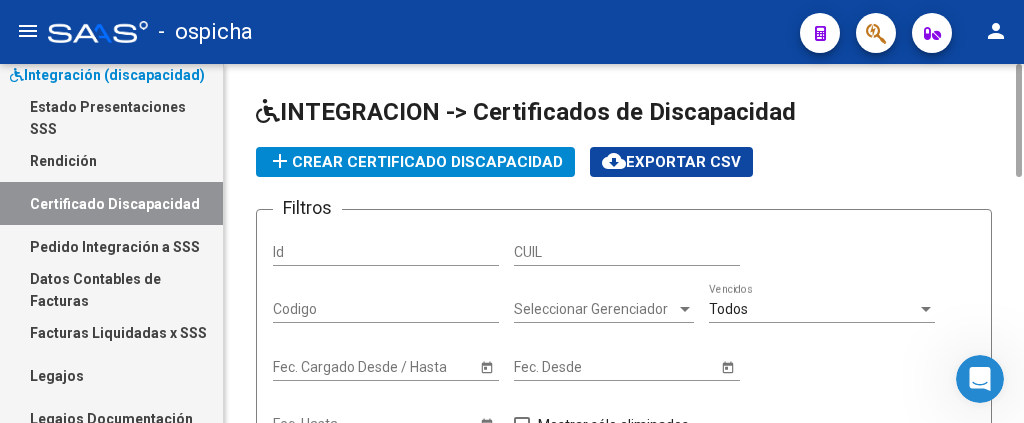 click on "Todos" at bounding box center [813, 309] 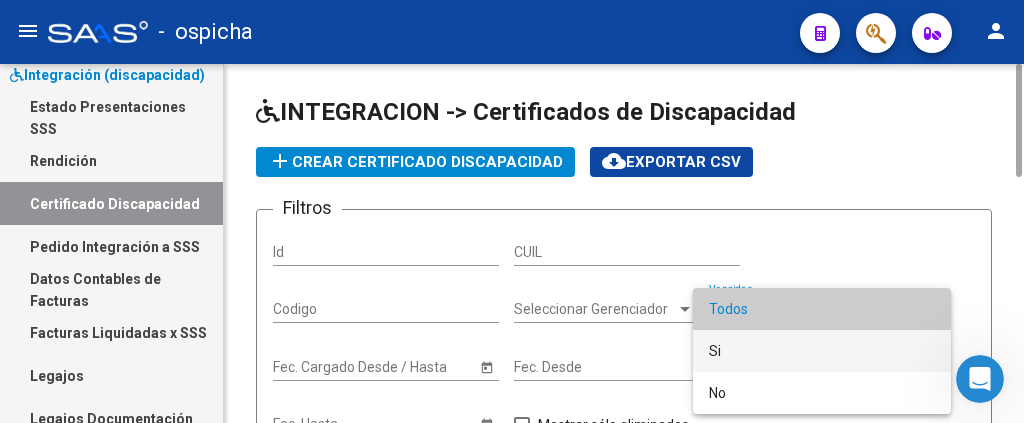 click on "Si" at bounding box center (822, 351) 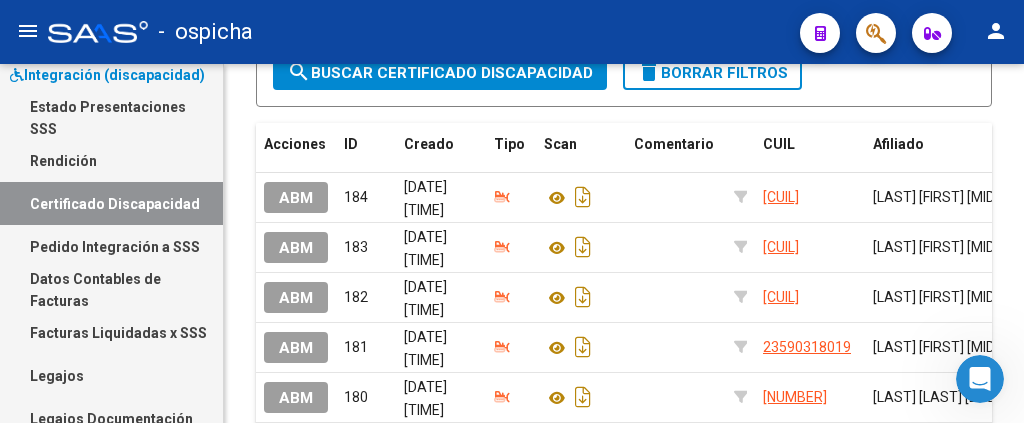 scroll, scrollTop: 200, scrollLeft: 0, axis: vertical 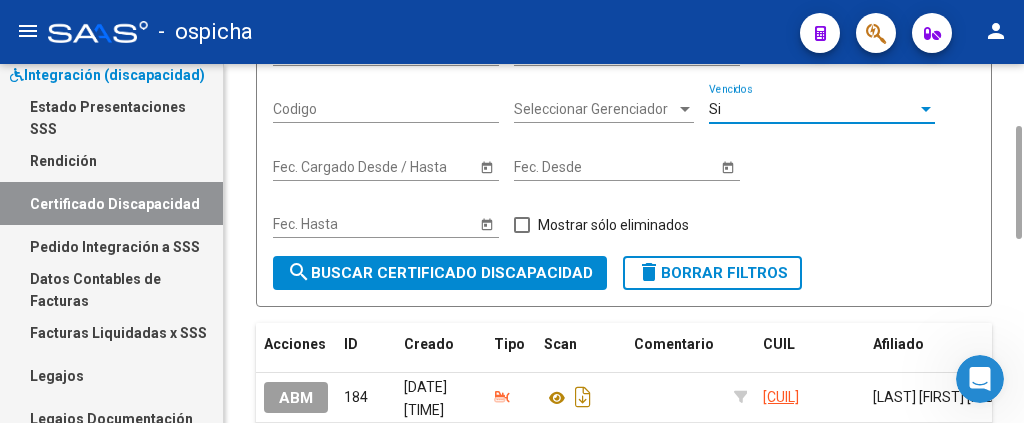 click on "search  Buscar Certificado Discapacidad" 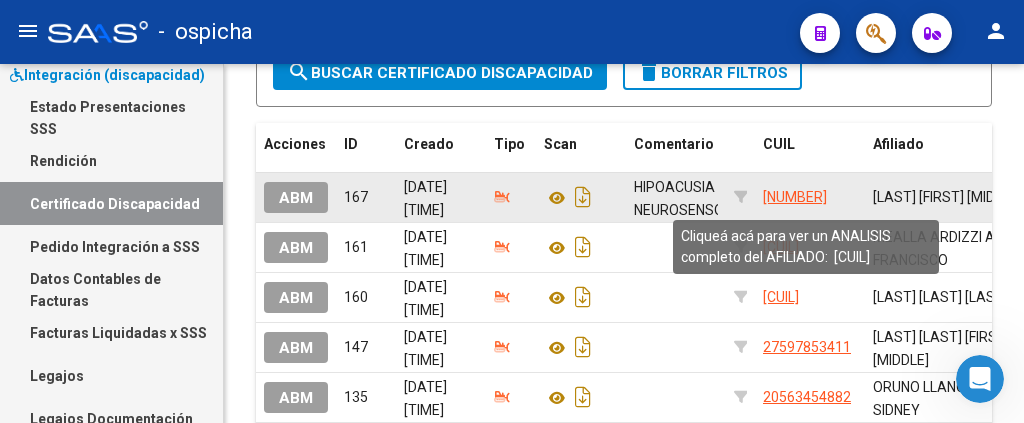 scroll, scrollTop: 600, scrollLeft: 0, axis: vertical 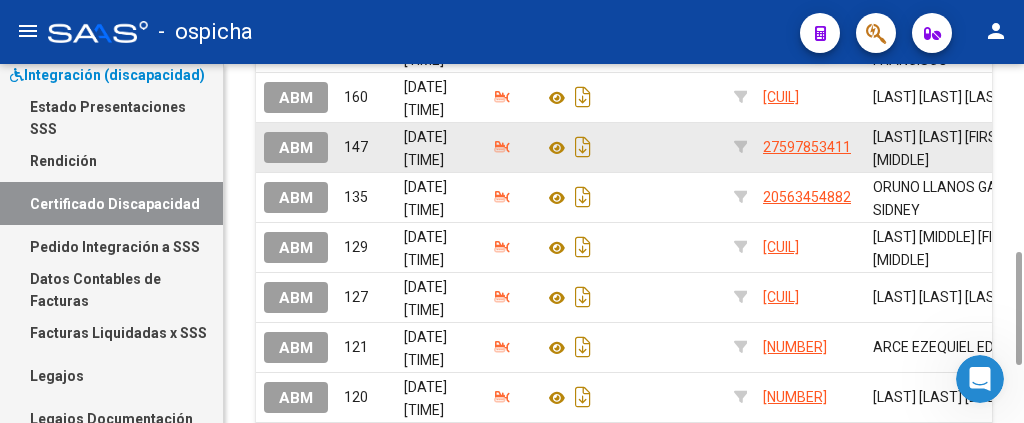 click on "ABM" 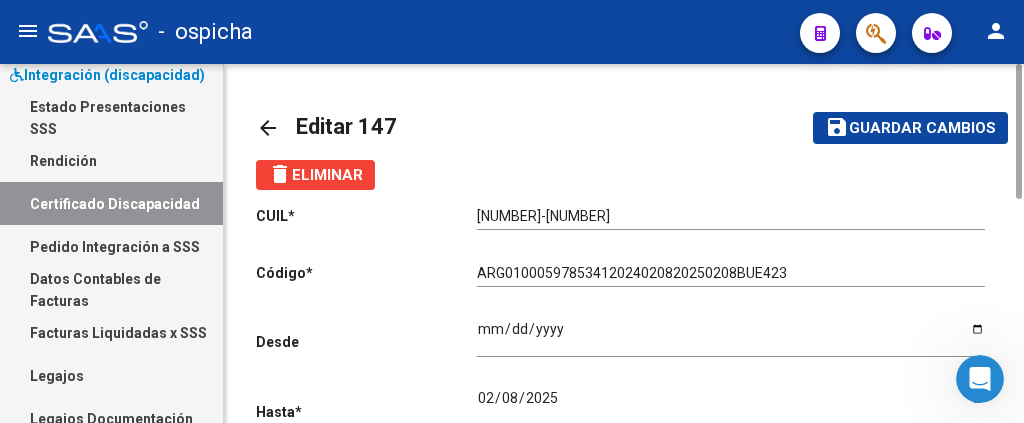 scroll, scrollTop: 200, scrollLeft: 0, axis: vertical 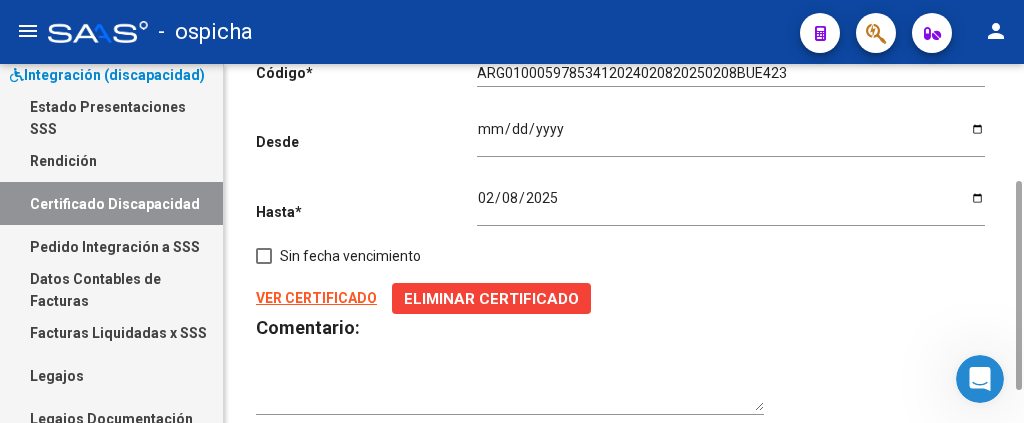 click on "2025-02-08" at bounding box center (731, 205) 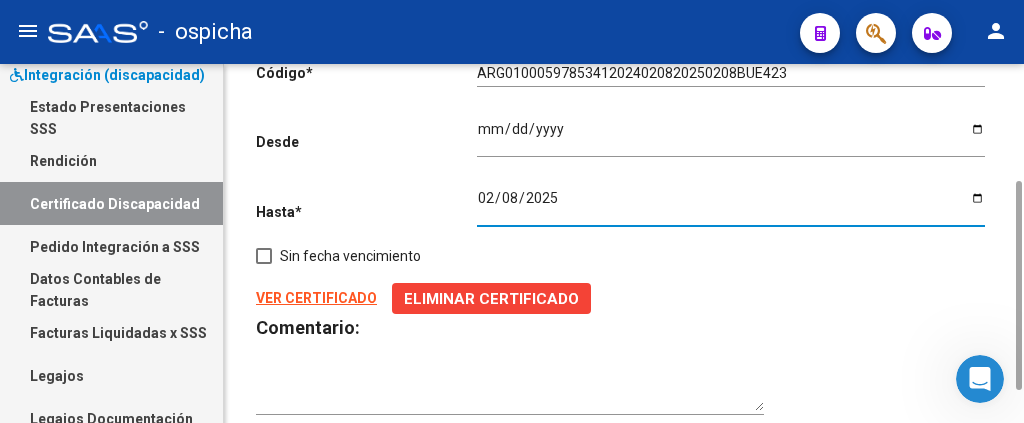 click on "2025-02-08" at bounding box center [731, 205] 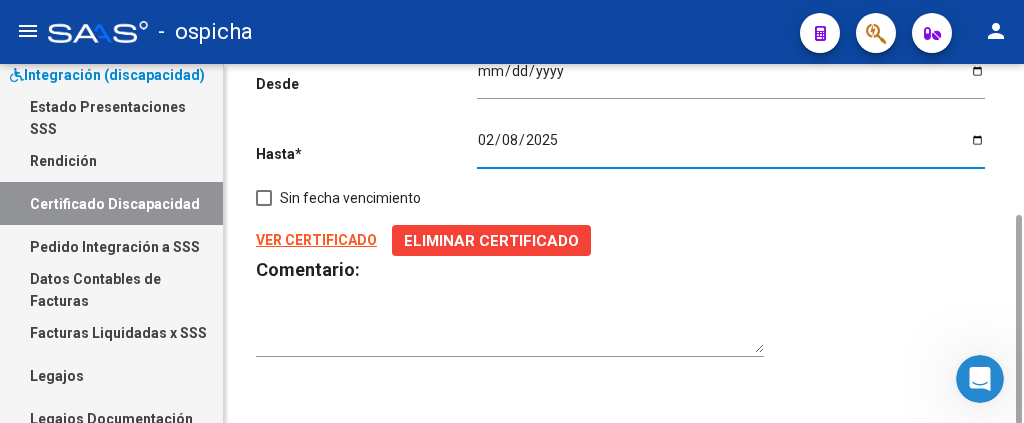scroll, scrollTop: 0, scrollLeft: 0, axis: both 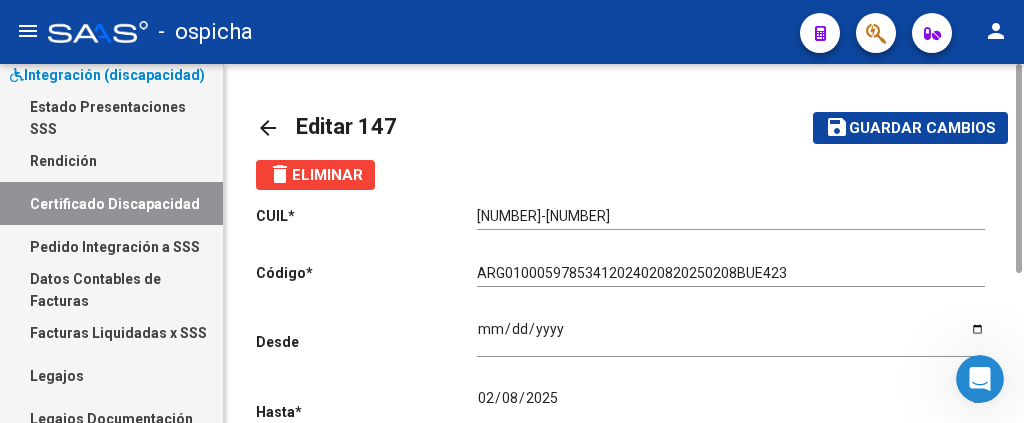 click on "save Guardar cambios" 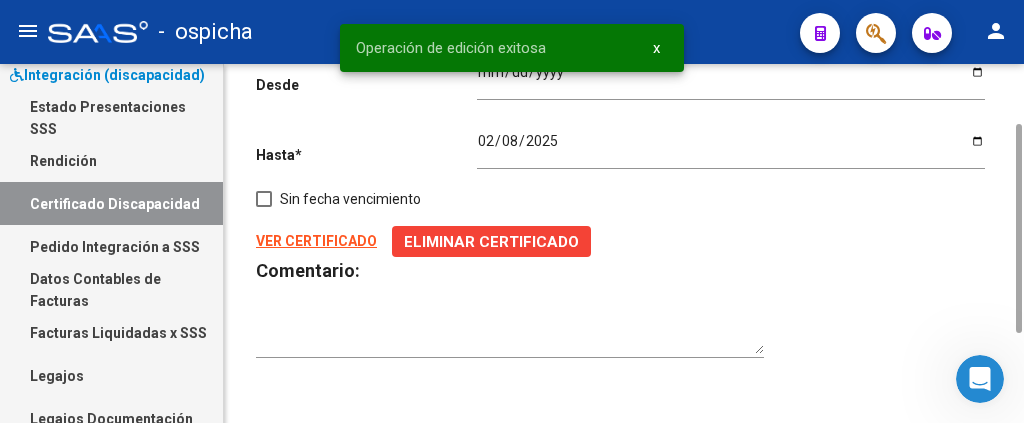 scroll, scrollTop: 258, scrollLeft: 0, axis: vertical 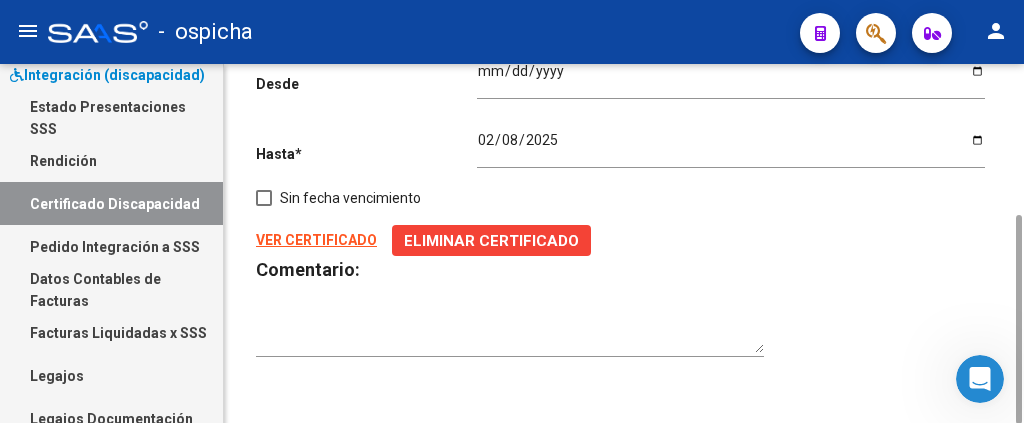 click at bounding box center [510, 334] 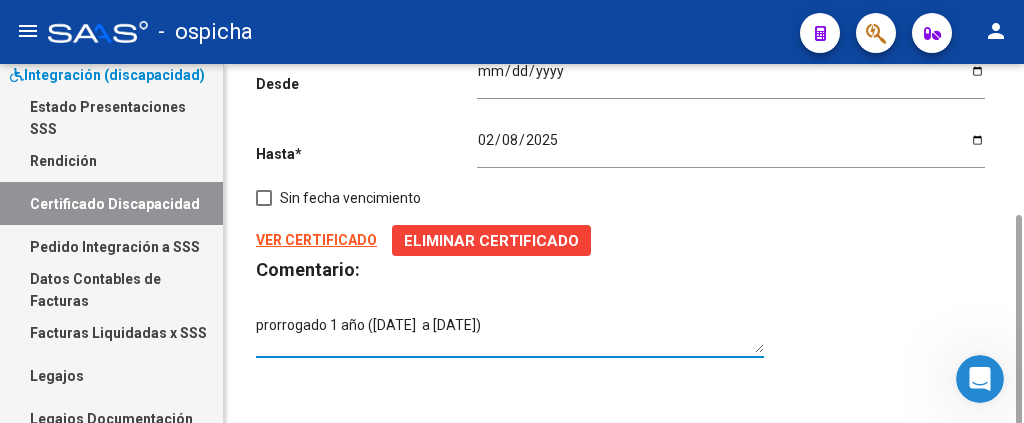 type on "prorrogado 1 año (8/2/2025  a 6/2/2026)" 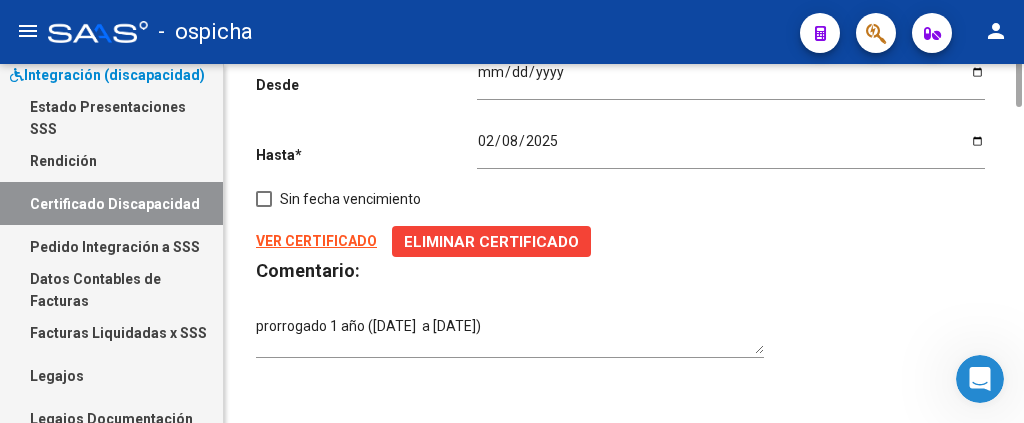 scroll, scrollTop: 58, scrollLeft: 0, axis: vertical 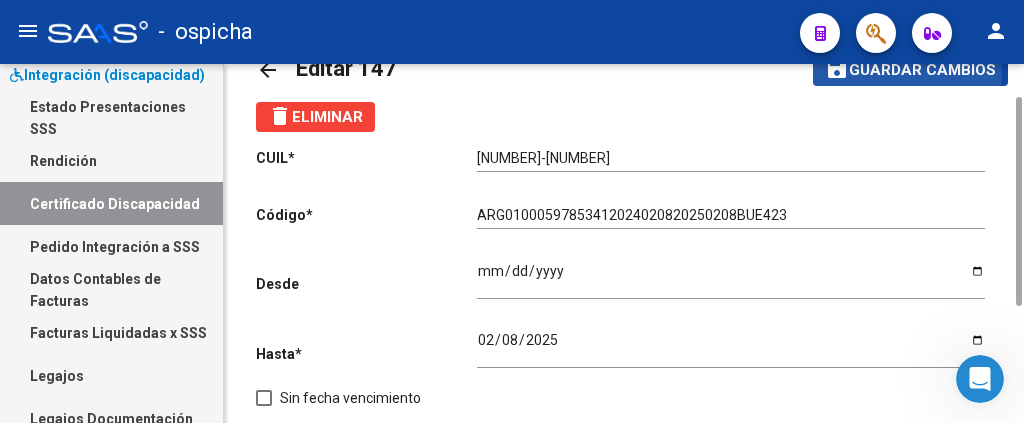 click on "Guardar cambios" 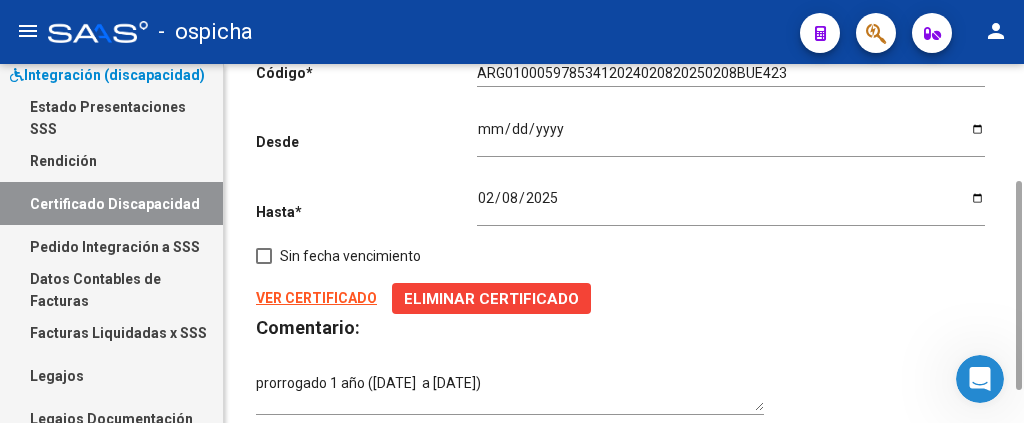 scroll, scrollTop: 0, scrollLeft: 0, axis: both 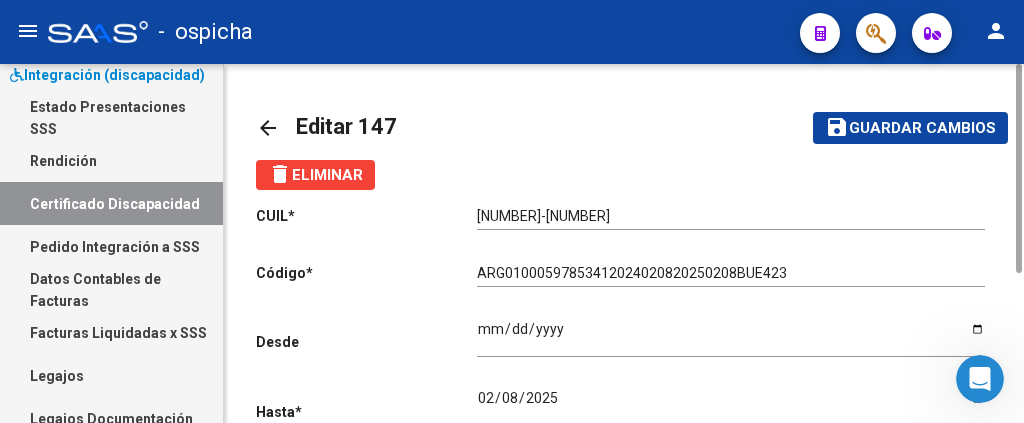 click on "arrow_back" 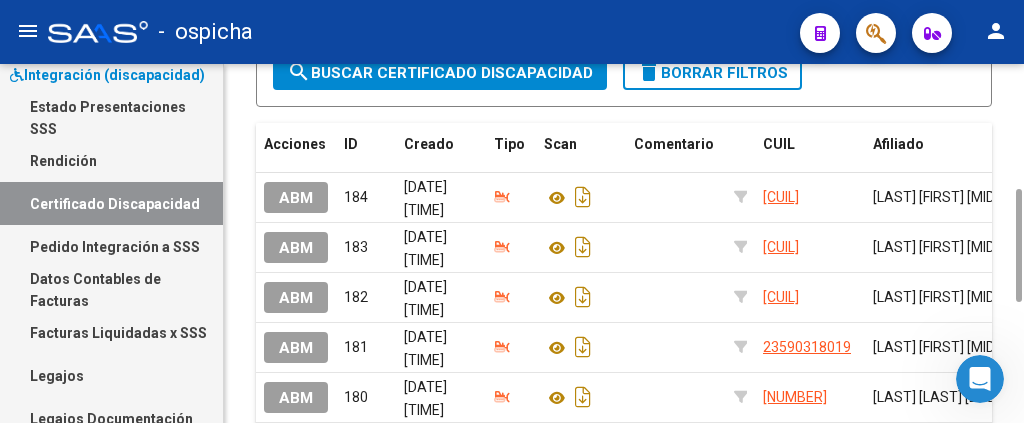 scroll, scrollTop: 0, scrollLeft: 0, axis: both 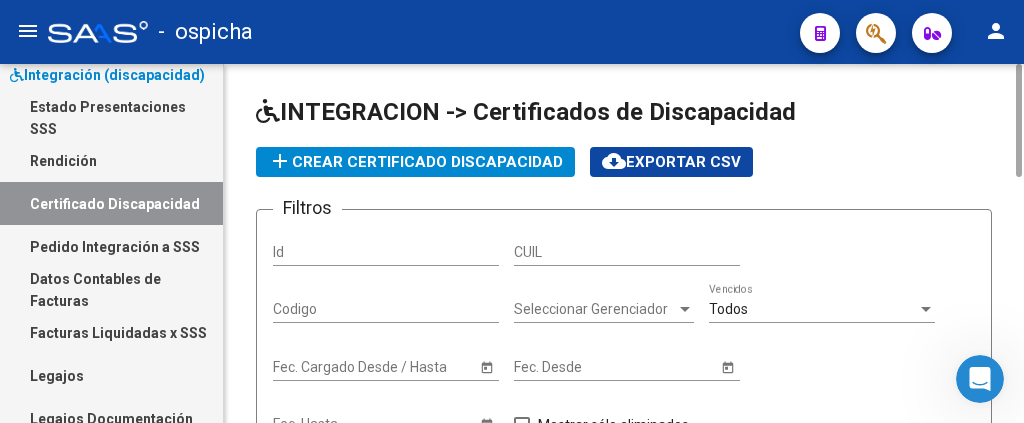 click on "Todos  Vencidos" 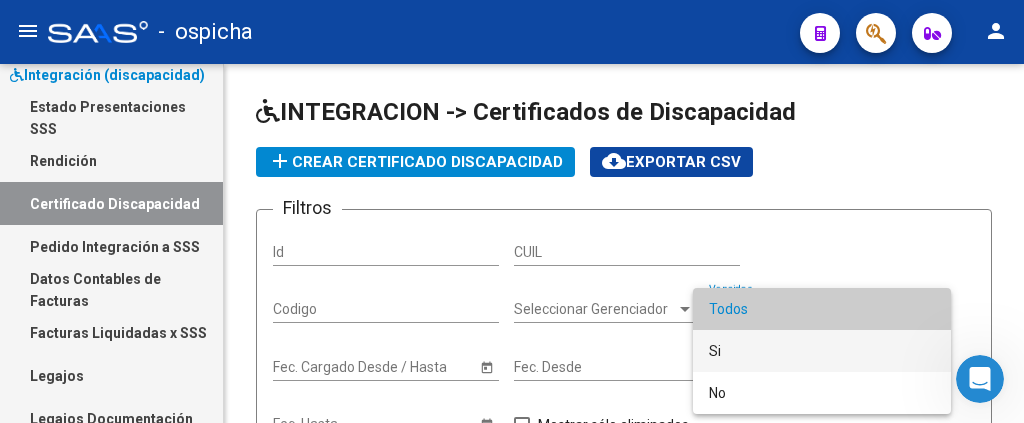 click on "Si" at bounding box center (822, 351) 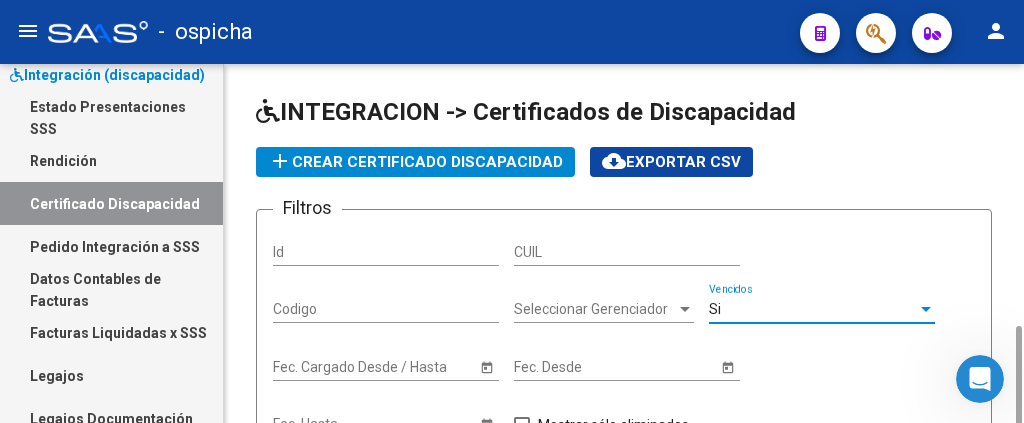 scroll, scrollTop: 200, scrollLeft: 0, axis: vertical 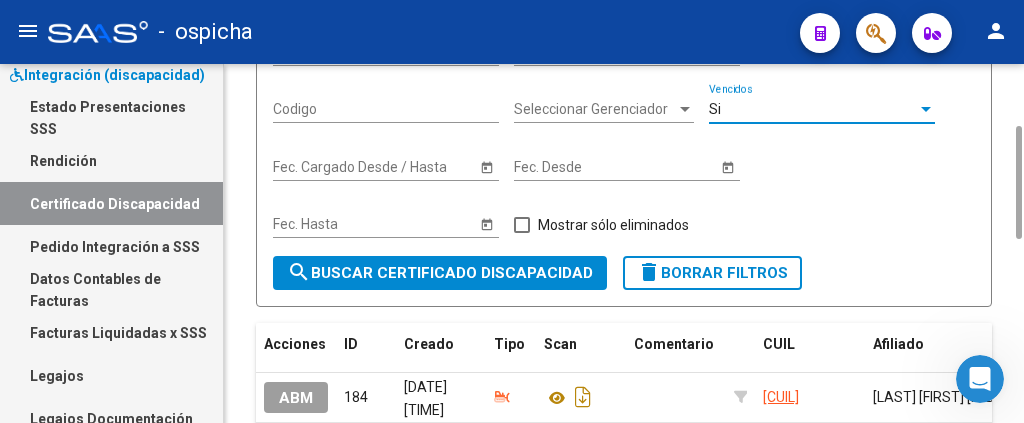 click on "search  Buscar Certificado Discapacidad" 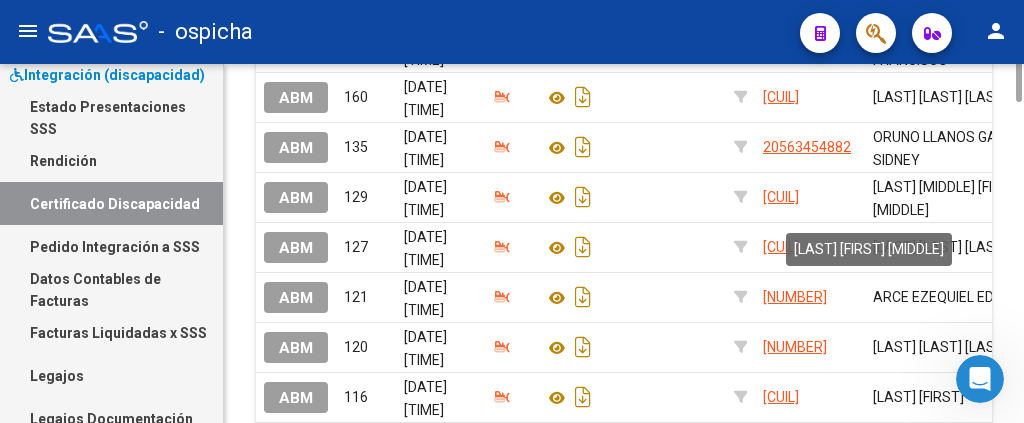 scroll, scrollTop: 400, scrollLeft: 0, axis: vertical 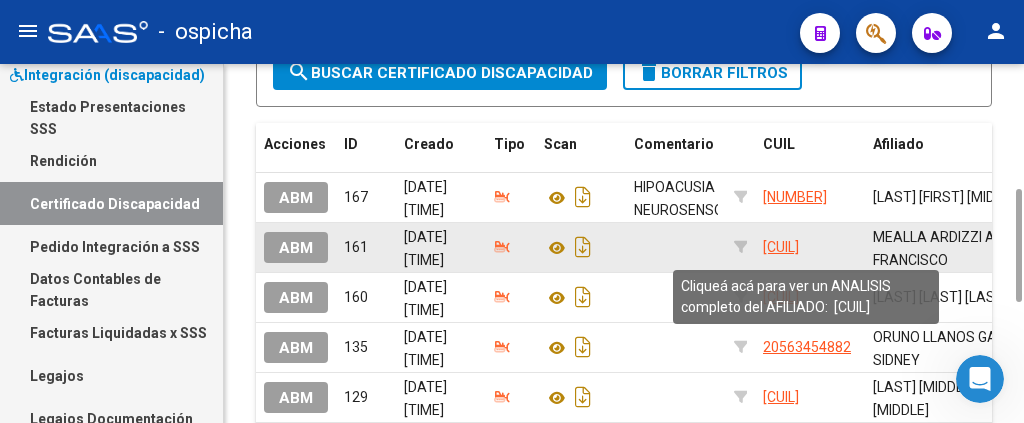 click on "[CUIL]" 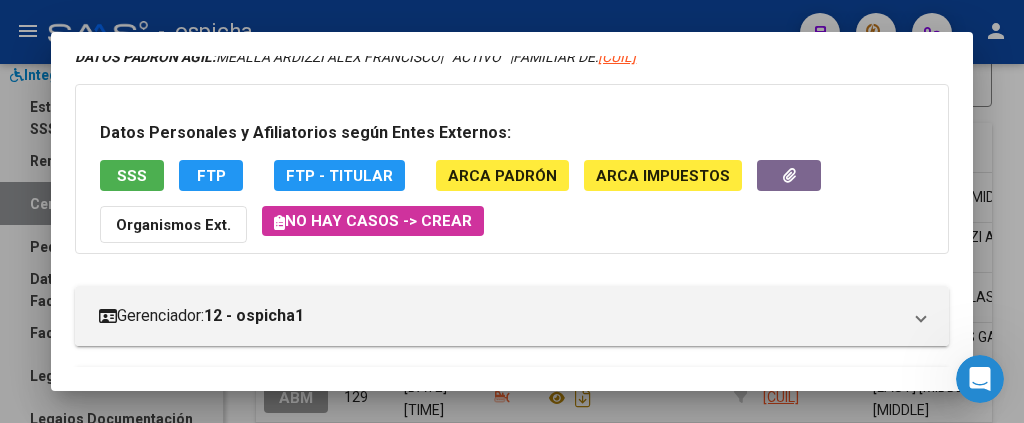 scroll, scrollTop: 100, scrollLeft: 0, axis: vertical 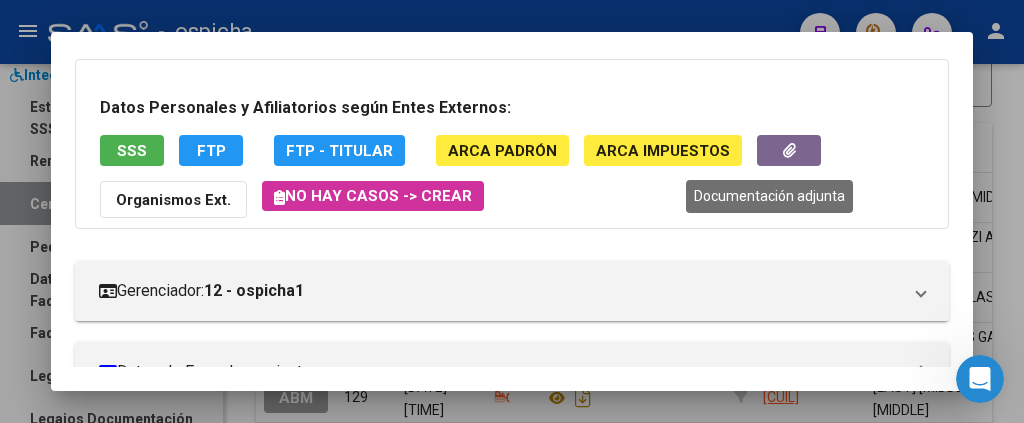 click 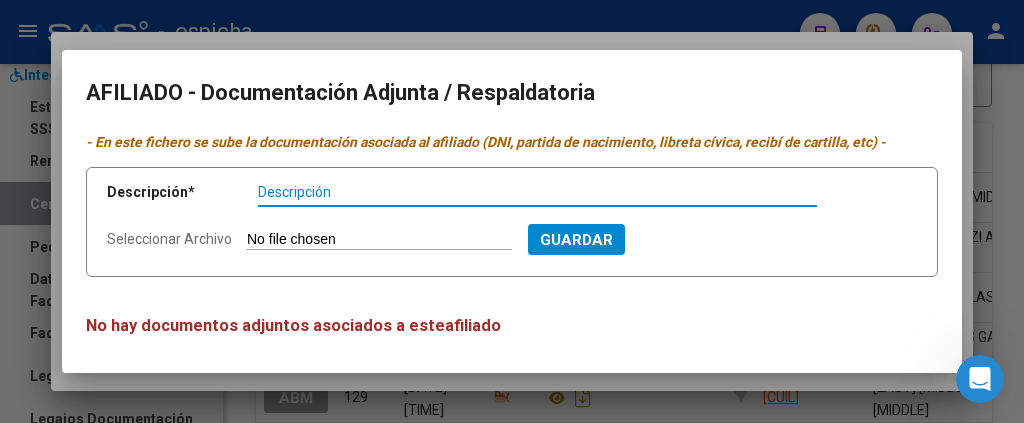 drag, startPoint x: 927, startPoint y: 42, endPoint x: 918, endPoint y: 47, distance: 10.29563 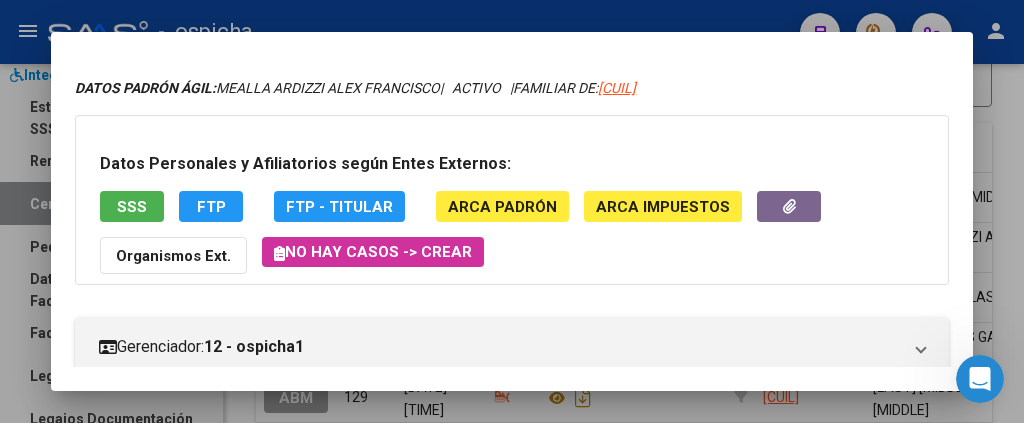 scroll, scrollTop: 0, scrollLeft: 0, axis: both 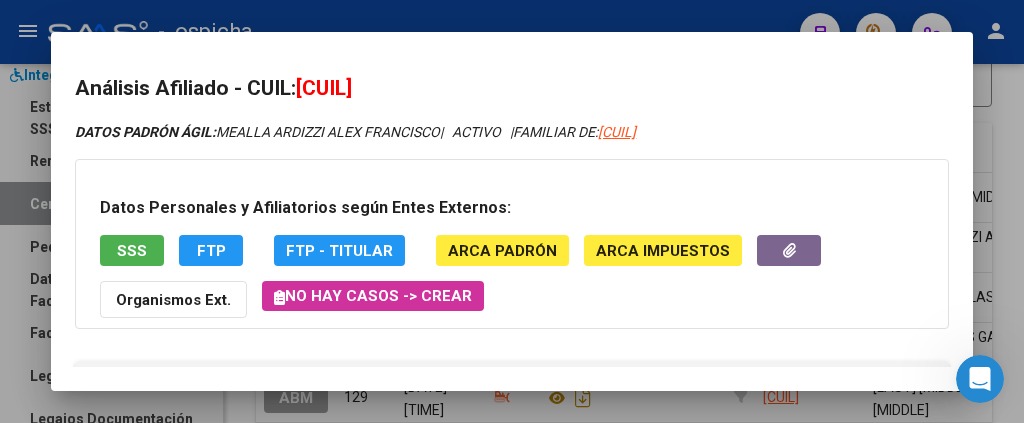 click at bounding box center (512, 211) 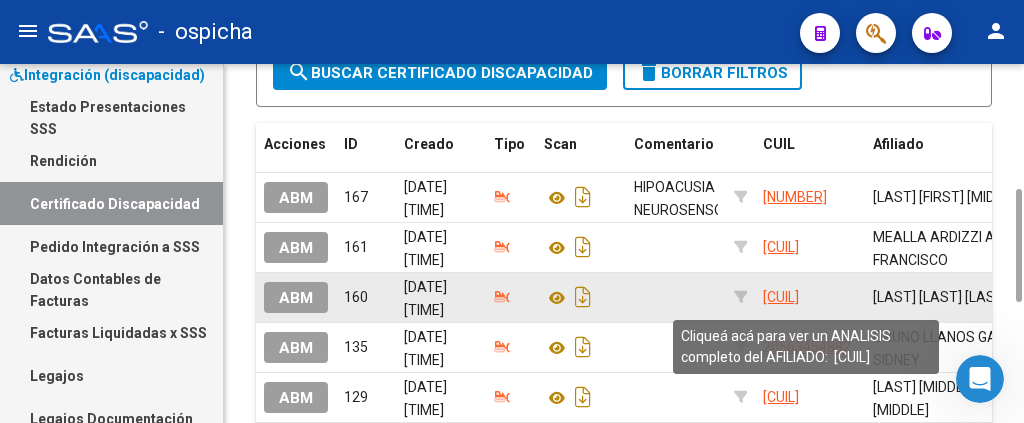 click on "[CUIL]" 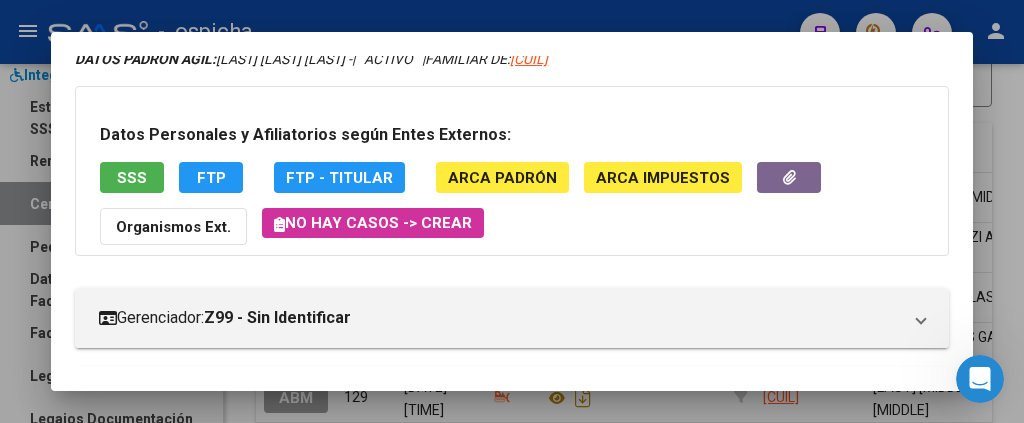 scroll, scrollTop: 100, scrollLeft: 0, axis: vertical 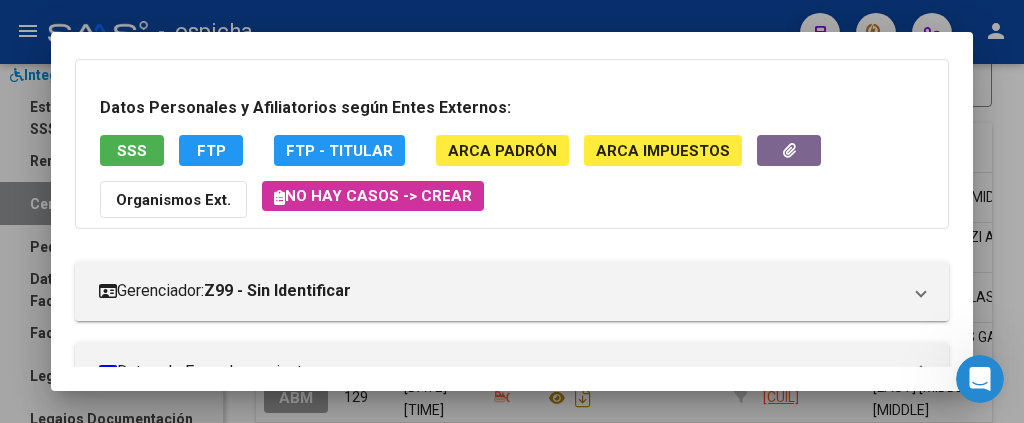 click at bounding box center [512, 211] 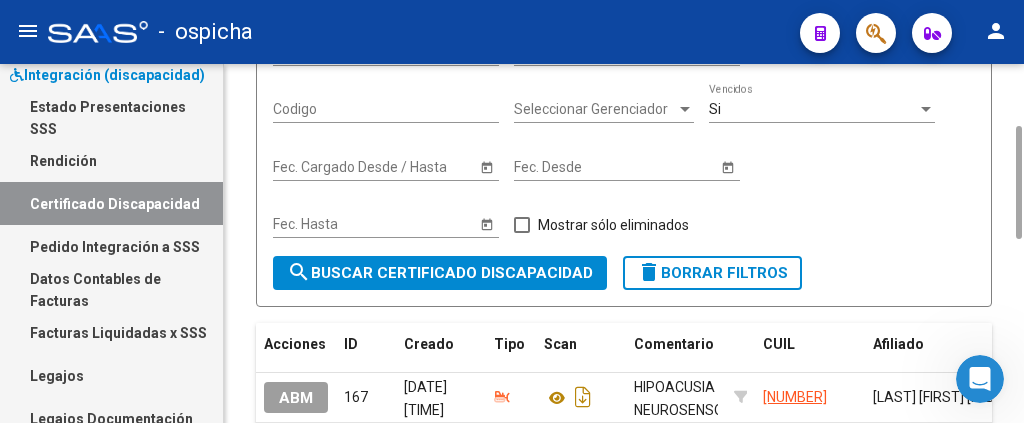 scroll, scrollTop: 0, scrollLeft: 0, axis: both 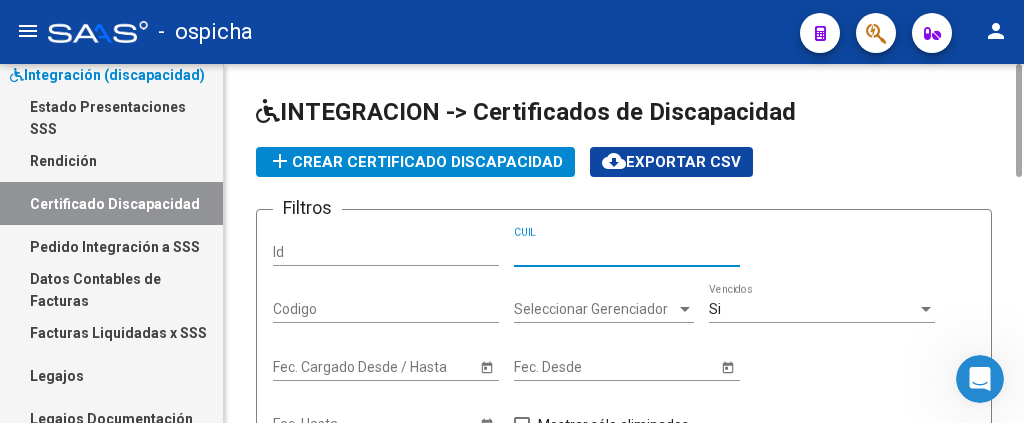 click on "CUIL" at bounding box center (627, 252) 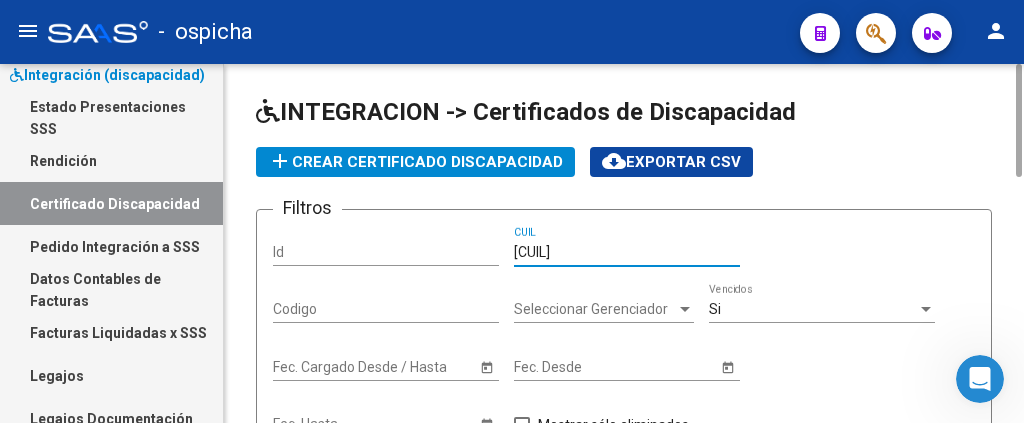click on "27-52011560-4" at bounding box center [627, 252] 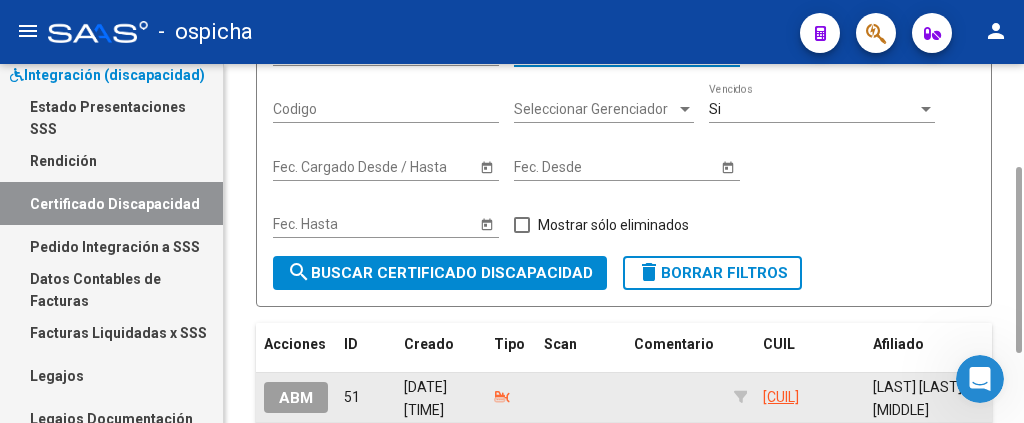 scroll, scrollTop: 334, scrollLeft: 0, axis: vertical 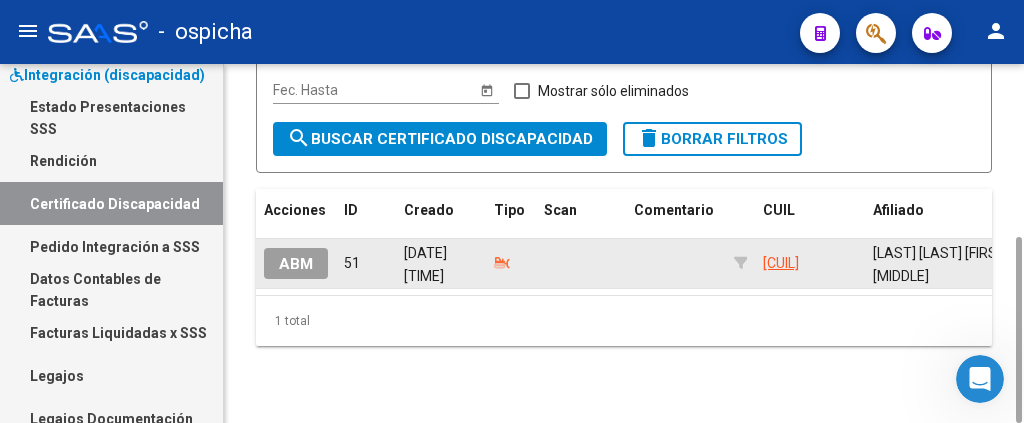 type on "27-52011560-4" 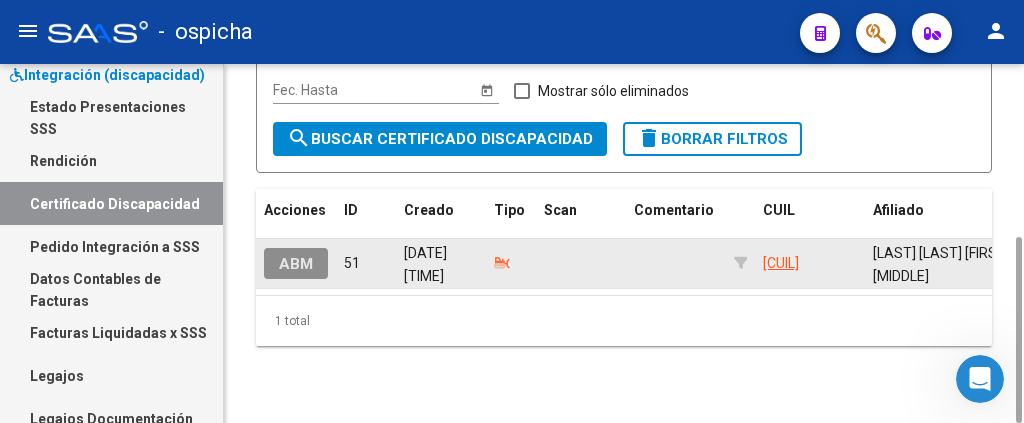 click on "ABM" 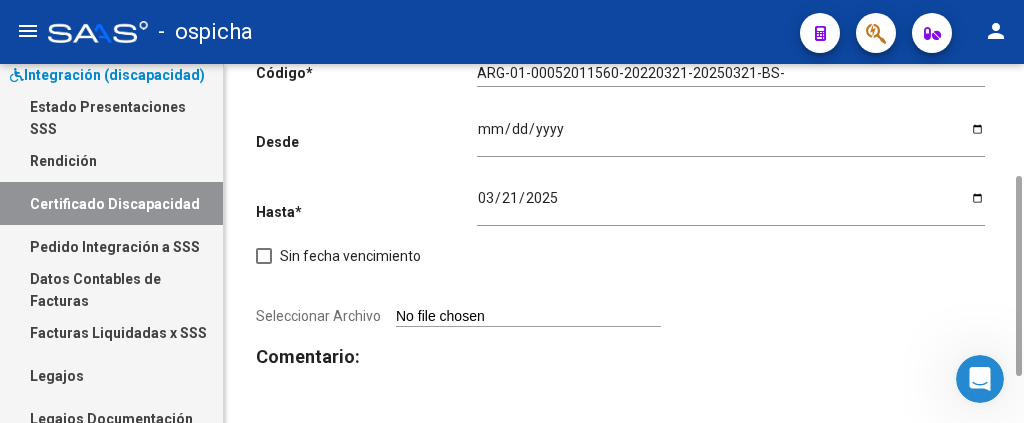scroll, scrollTop: 0, scrollLeft: 0, axis: both 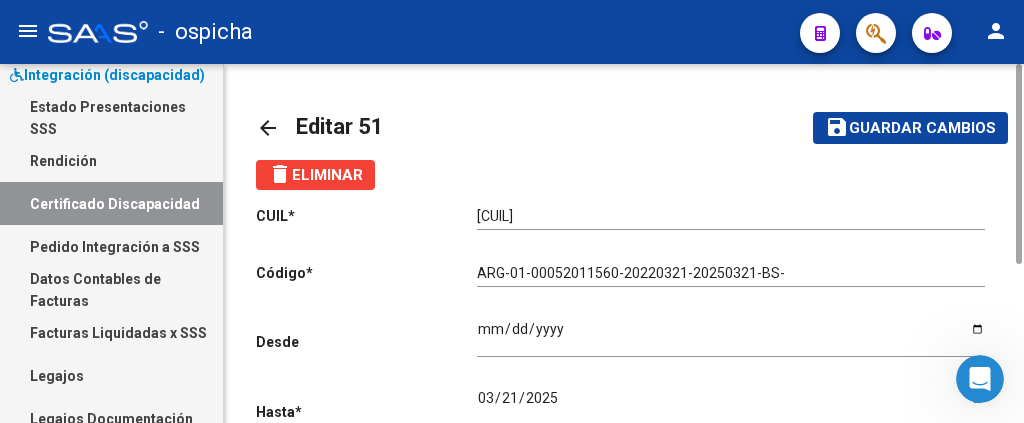 click on "arrow_back" 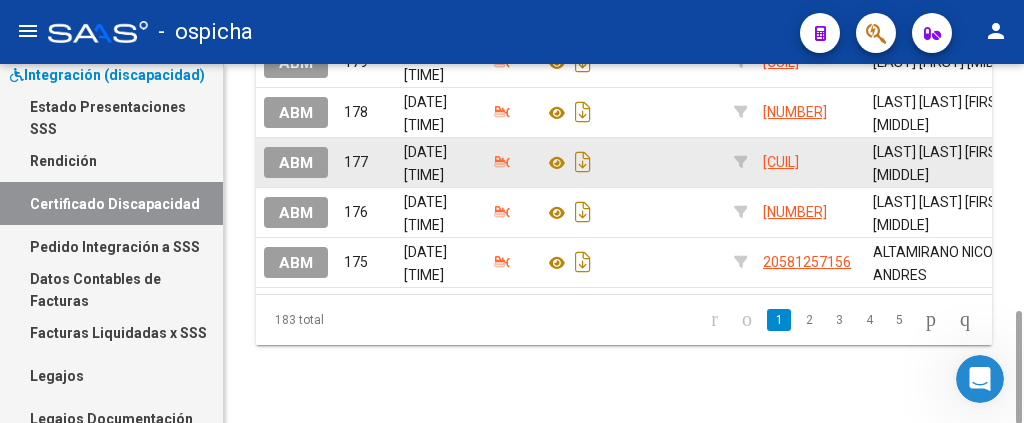 scroll, scrollTop: 0, scrollLeft: 0, axis: both 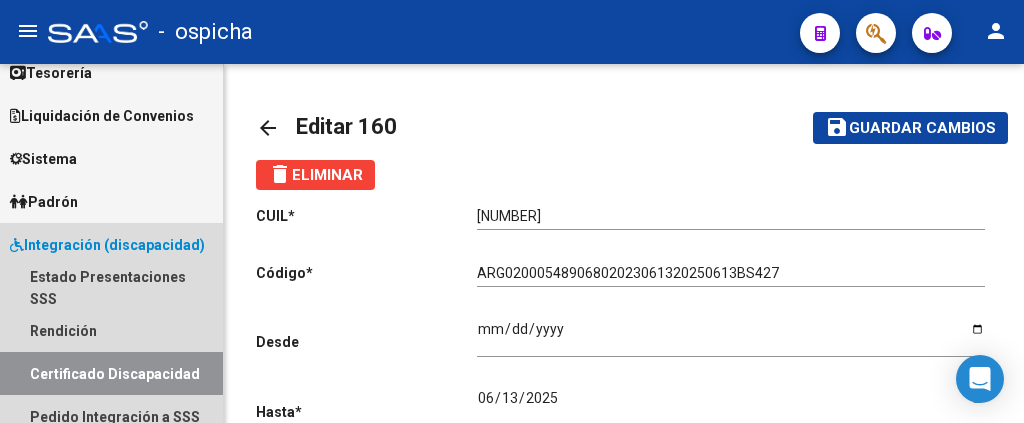 click on "Integración (discapacidad)" at bounding box center [107, 245] 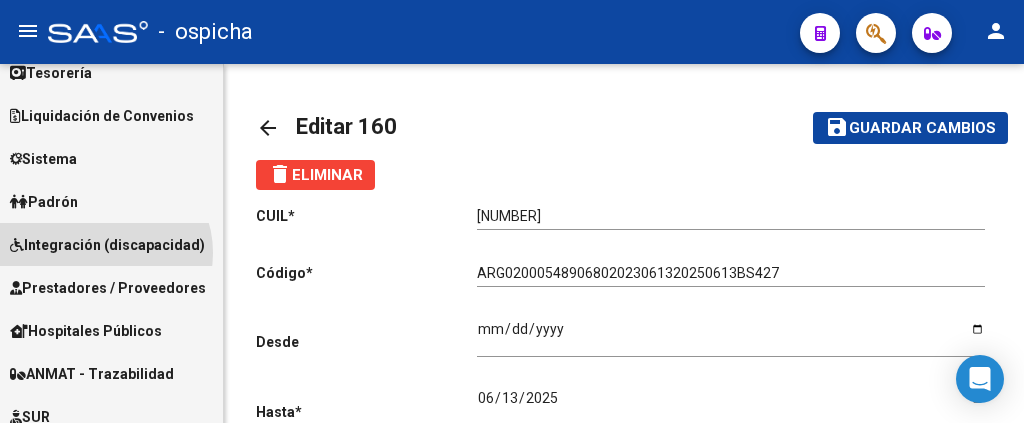click on "Integración (discapacidad)" at bounding box center (107, 245) 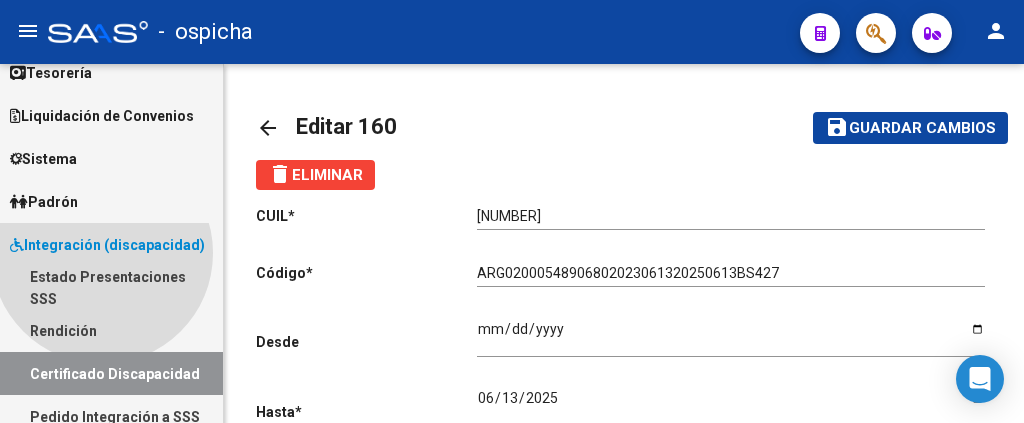click on "Integración (discapacidad)" at bounding box center [107, 245] 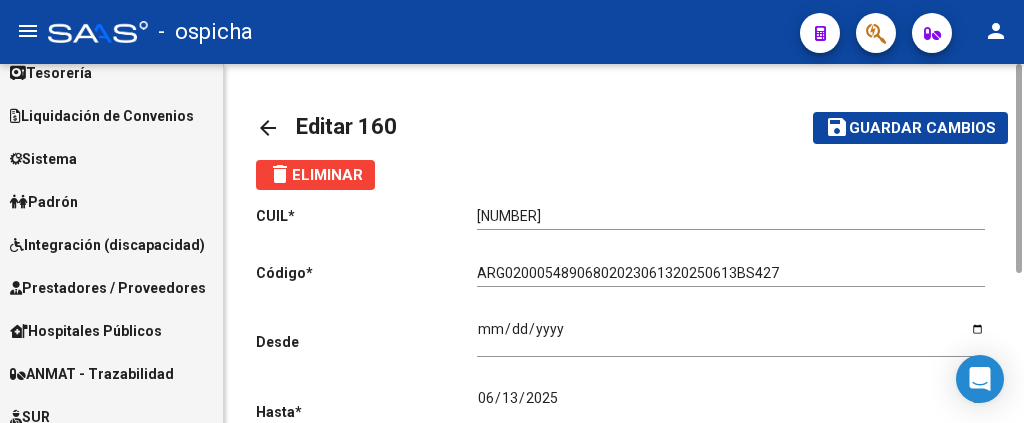 click on "arrow_back" 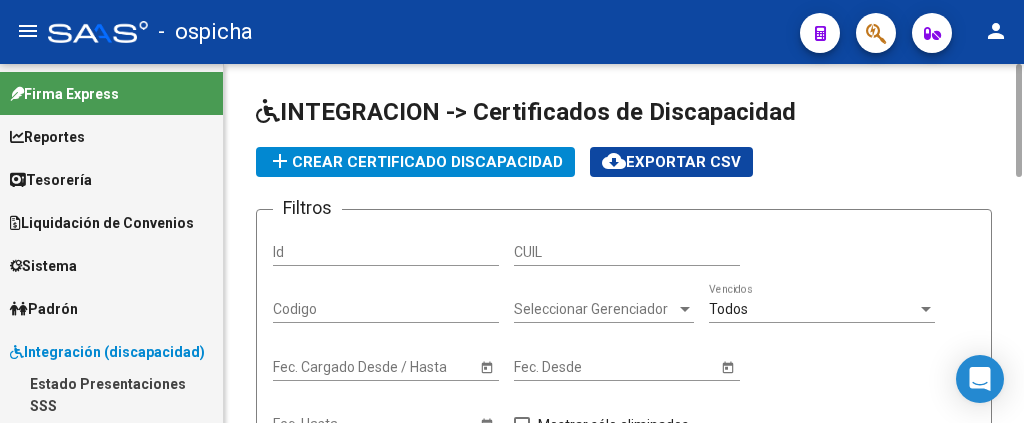 scroll, scrollTop: 0, scrollLeft: 0, axis: both 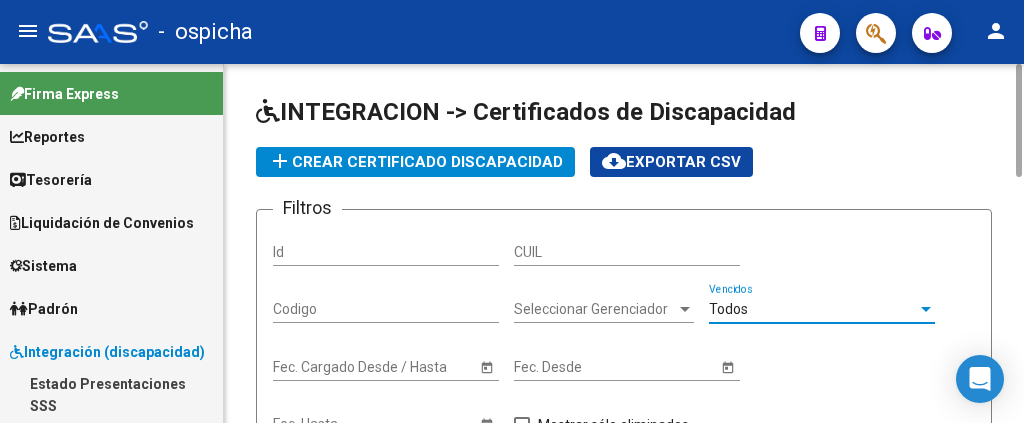 click on "Todos" at bounding box center [813, 309] 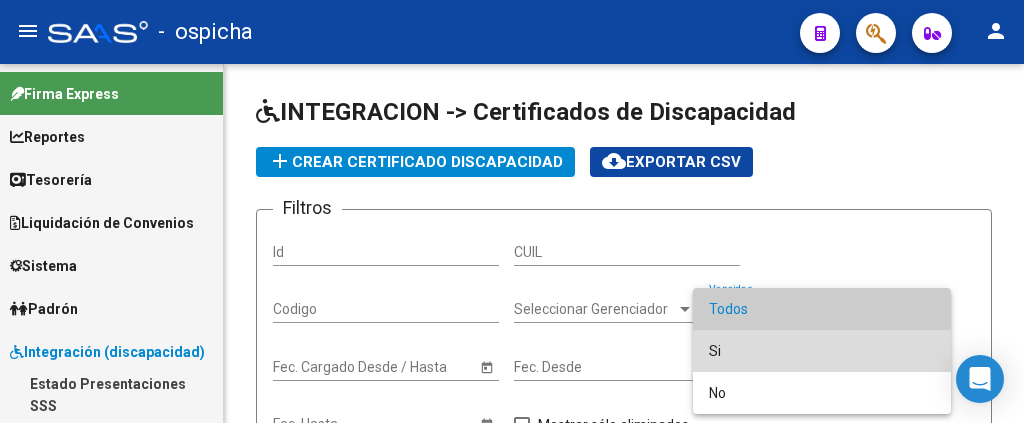 click on "Si" at bounding box center [822, 351] 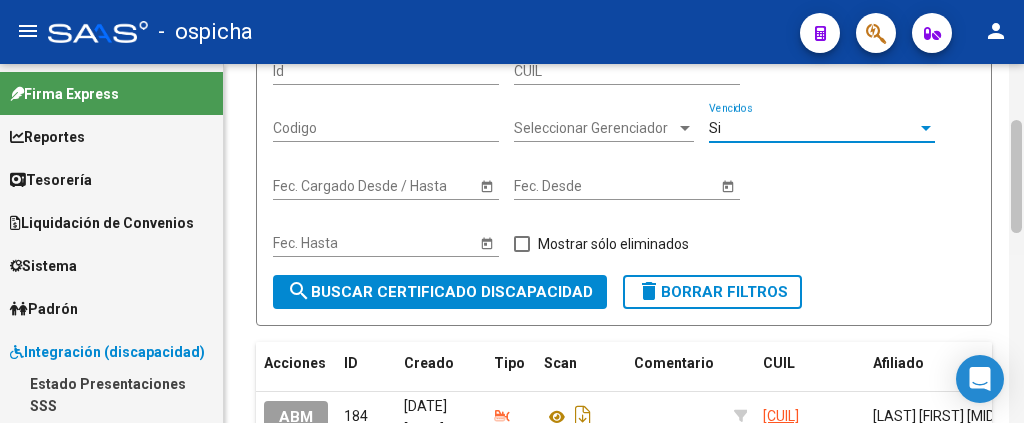 drag, startPoint x: 1020, startPoint y: 112, endPoint x: 1019, endPoint y: 165, distance: 53.009434 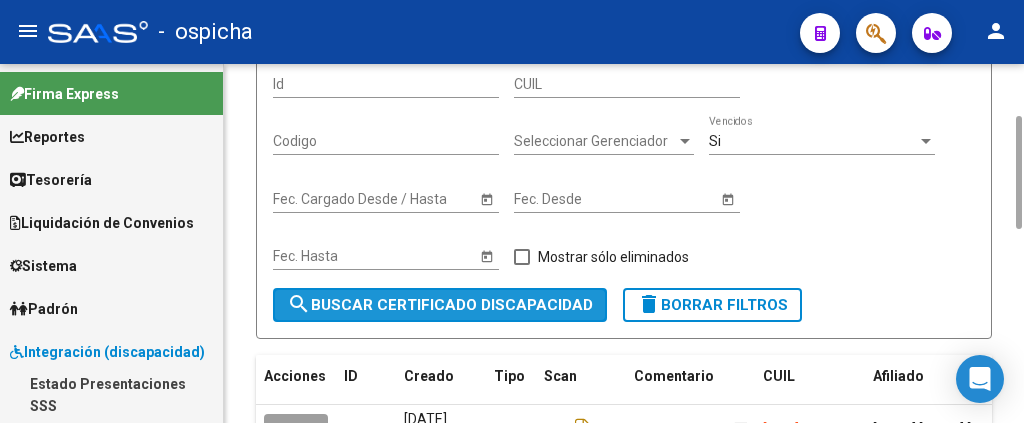 click on "search  Buscar Certificado Discapacidad" 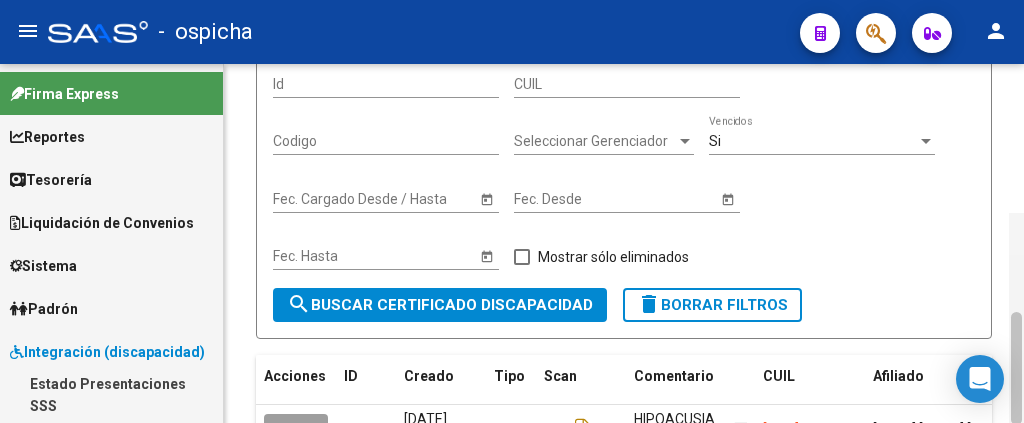 scroll, scrollTop: 337, scrollLeft: 0, axis: vertical 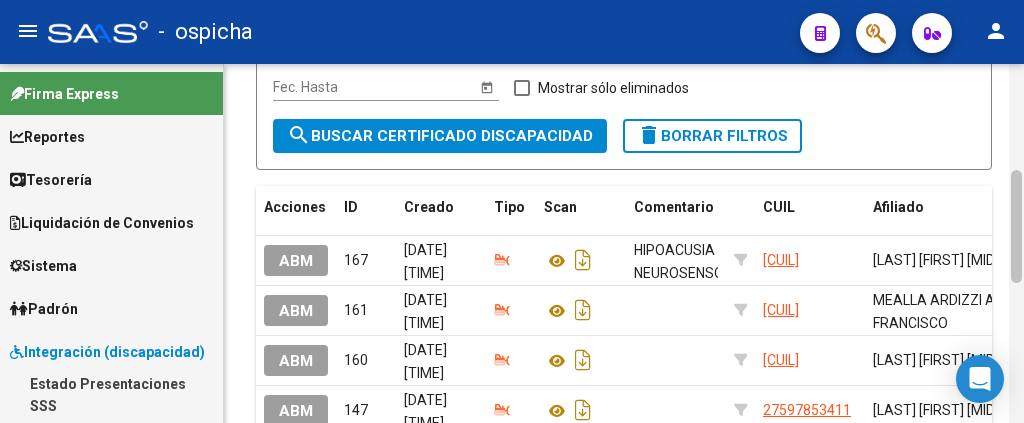drag, startPoint x: 1018, startPoint y: 143, endPoint x: 1021, endPoint y: 196, distance: 53.08484 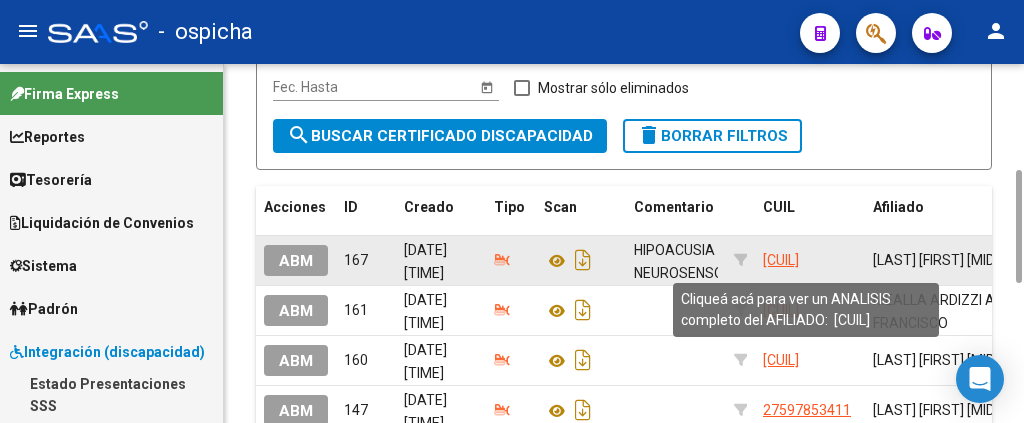 click on "[CUIL]" 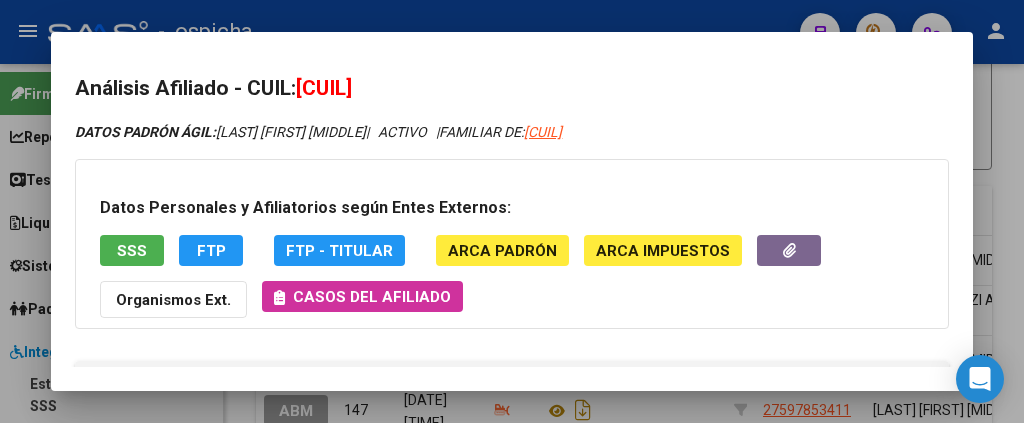 click at bounding box center (512, 211) 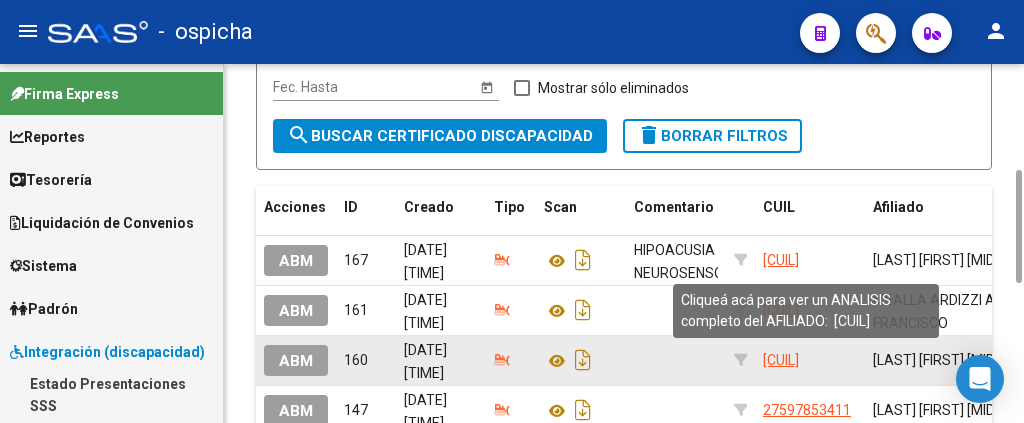 click on "[NUMBER]" 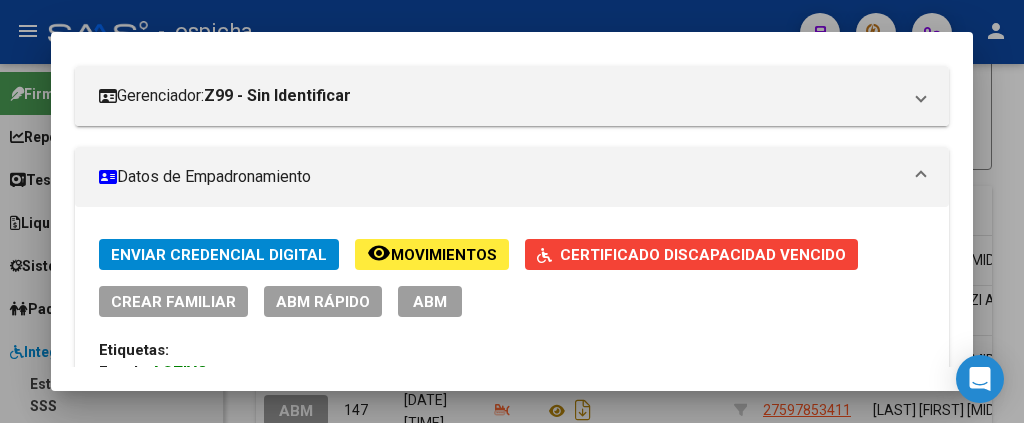 scroll, scrollTop: 302, scrollLeft: 0, axis: vertical 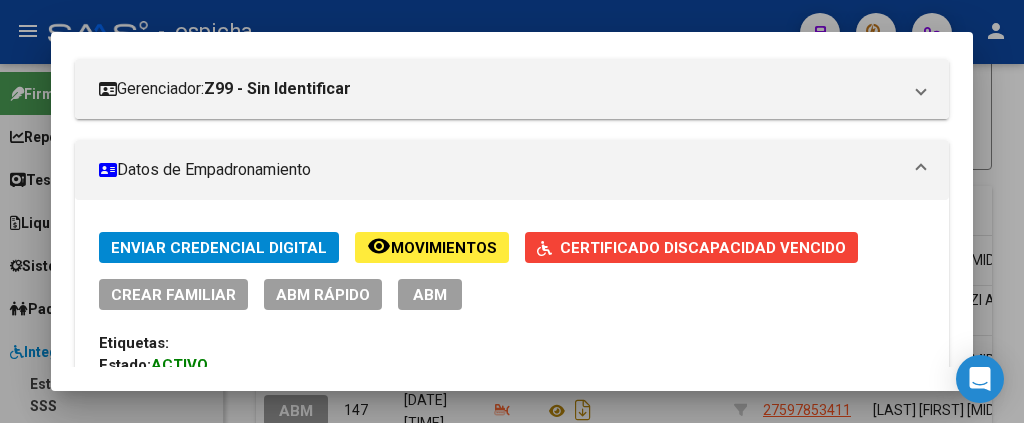 click on "Certificado Discapacidad Vencido" 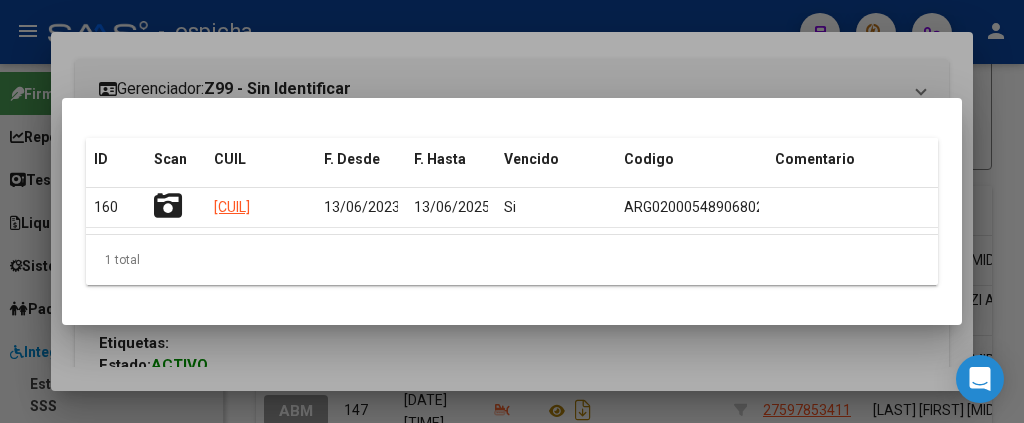 click at bounding box center (512, 211) 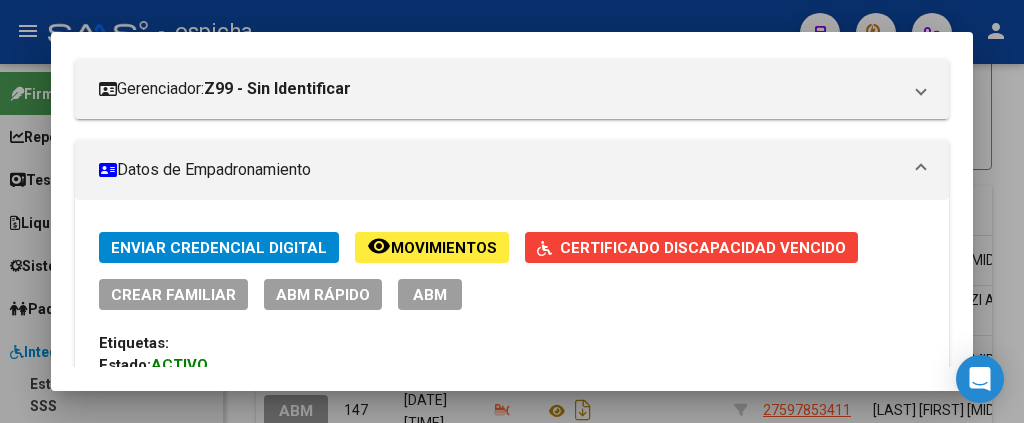 click at bounding box center (512, 211) 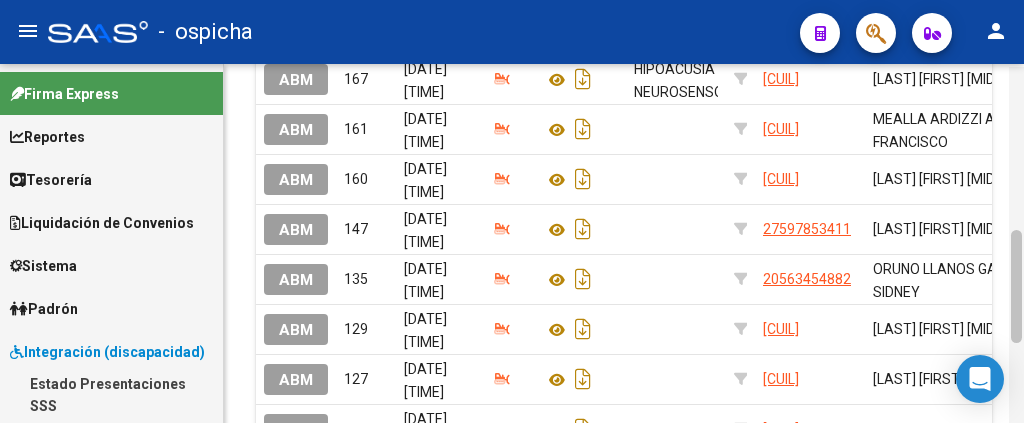 scroll, scrollTop: 521, scrollLeft: 0, axis: vertical 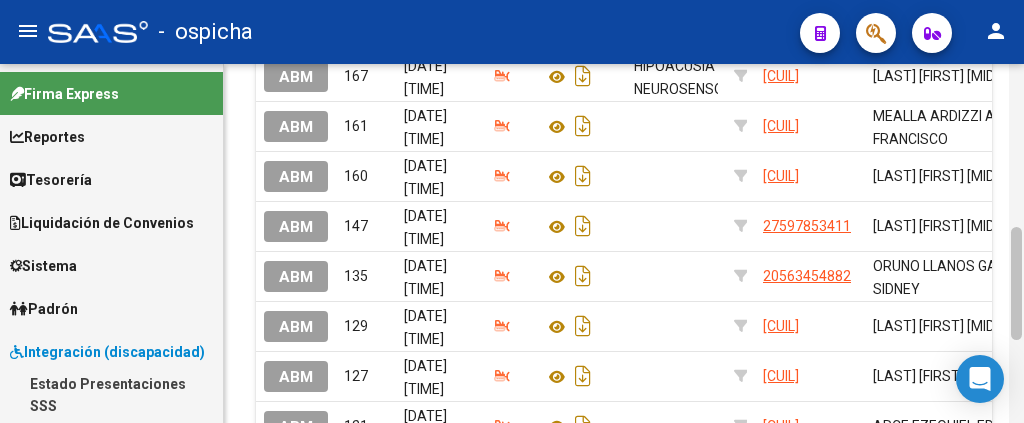drag, startPoint x: 1018, startPoint y: 200, endPoint x: 1016, endPoint y: 258, distance: 58.034473 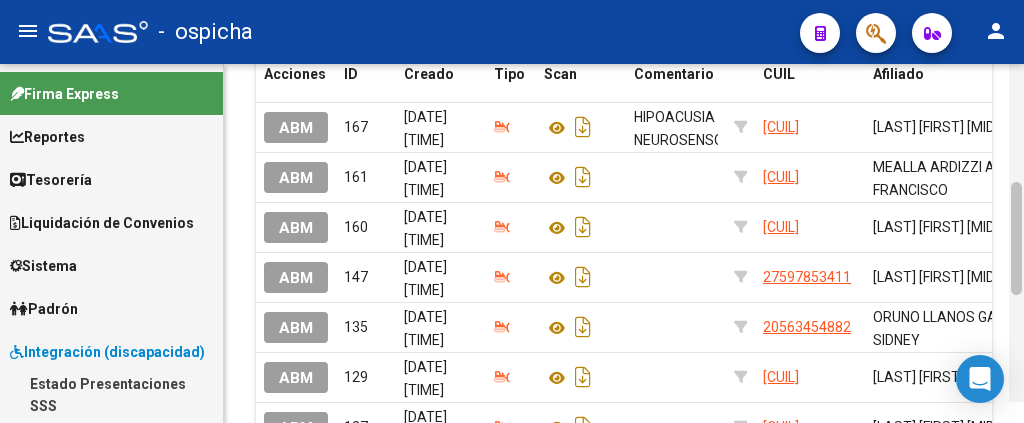 scroll, scrollTop: 445, scrollLeft: 0, axis: vertical 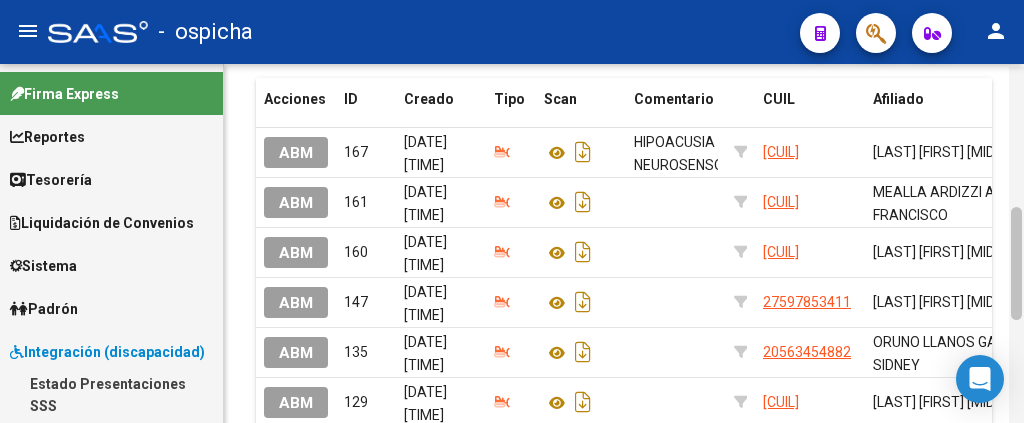 drag, startPoint x: 1017, startPoint y: 293, endPoint x: 1020, endPoint y: 269, distance: 24.186773 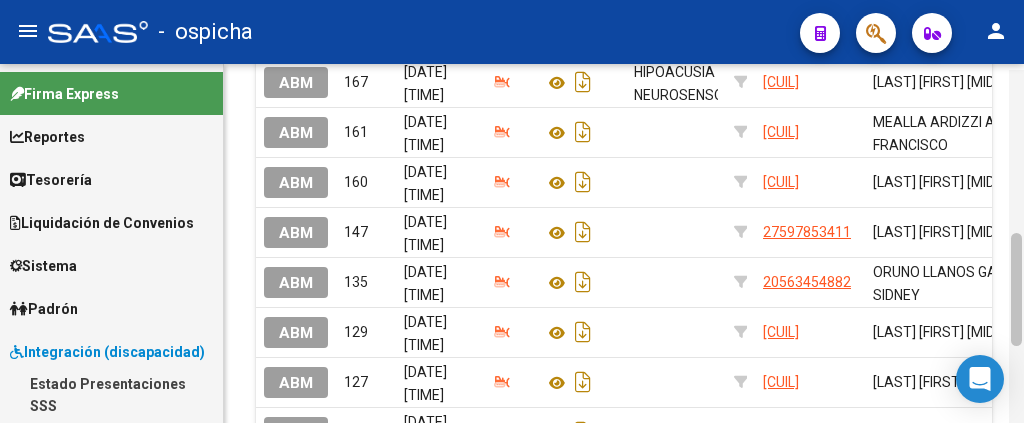scroll, scrollTop: 528, scrollLeft: 0, axis: vertical 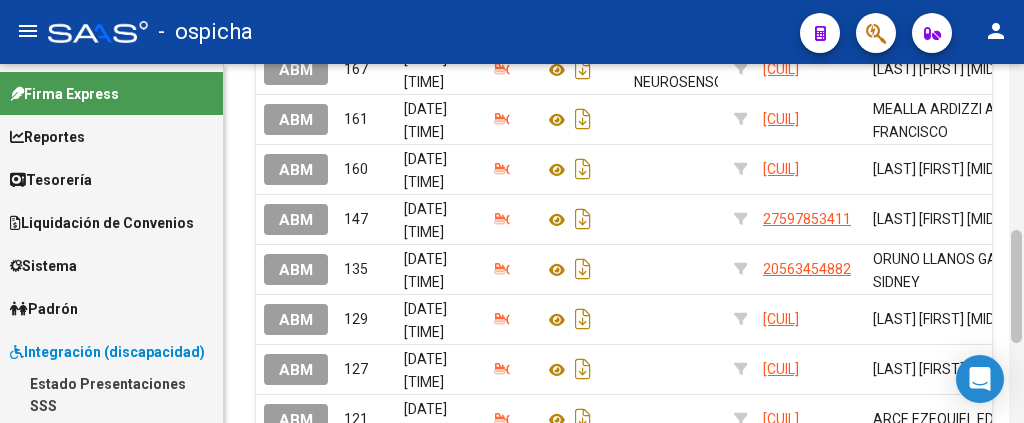 drag, startPoint x: 1017, startPoint y: 253, endPoint x: 1016, endPoint y: 279, distance: 26.019224 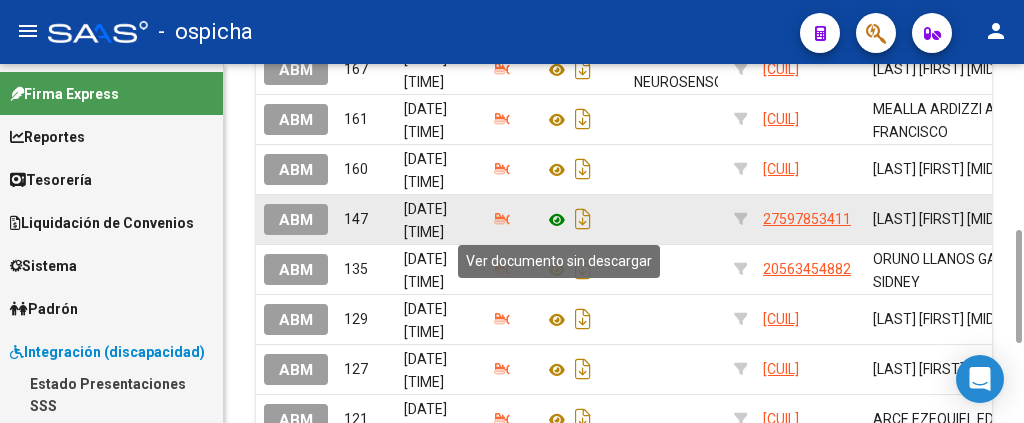 click 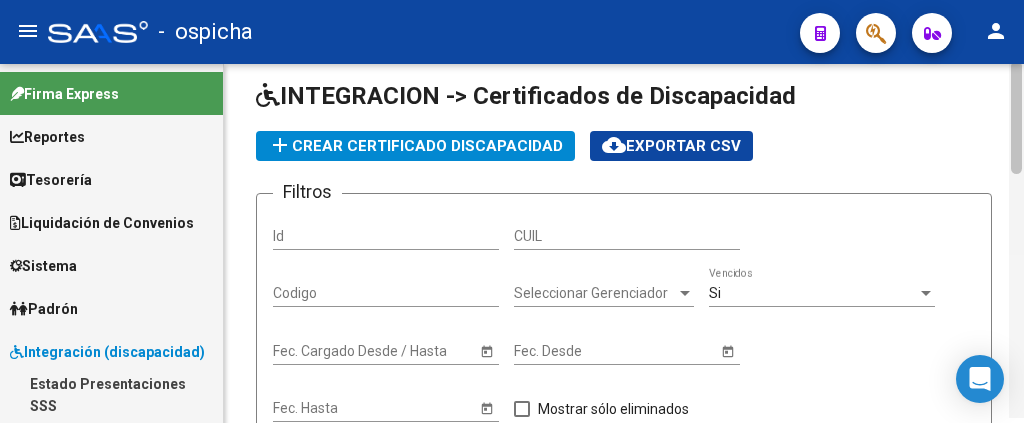 scroll, scrollTop: 0, scrollLeft: 0, axis: both 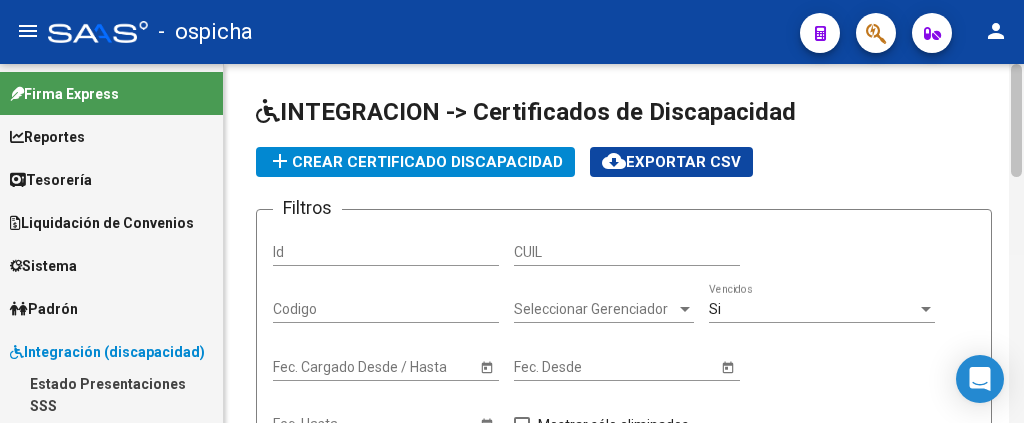drag, startPoint x: 1018, startPoint y: 254, endPoint x: 1016, endPoint y: 88, distance: 166.01205 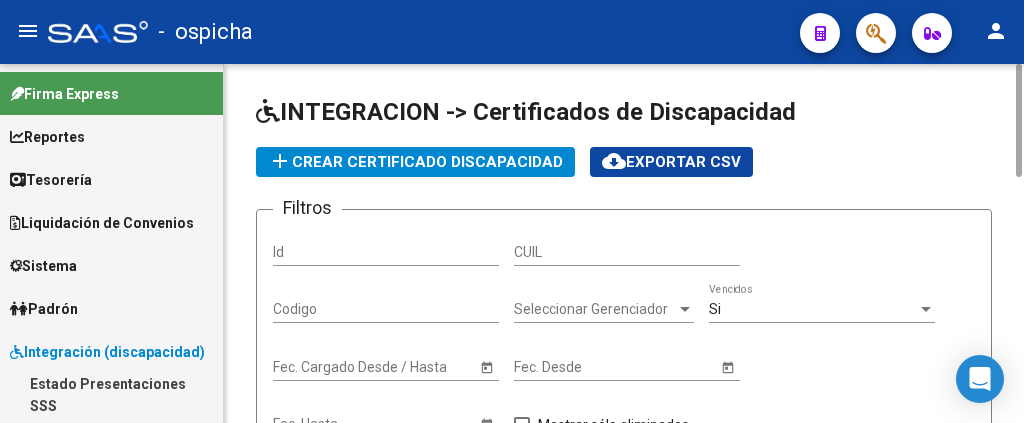 click on "cloud_download  Exportar CSV" 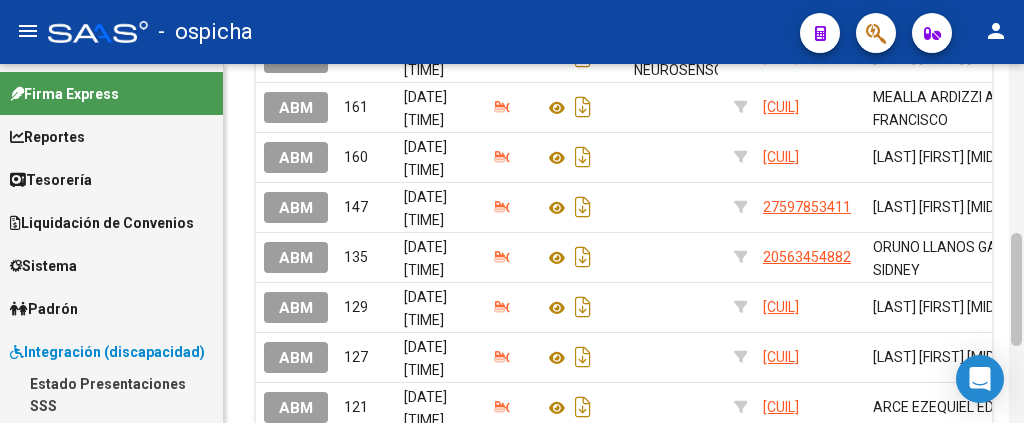 scroll, scrollTop: 544, scrollLeft: 0, axis: vertical 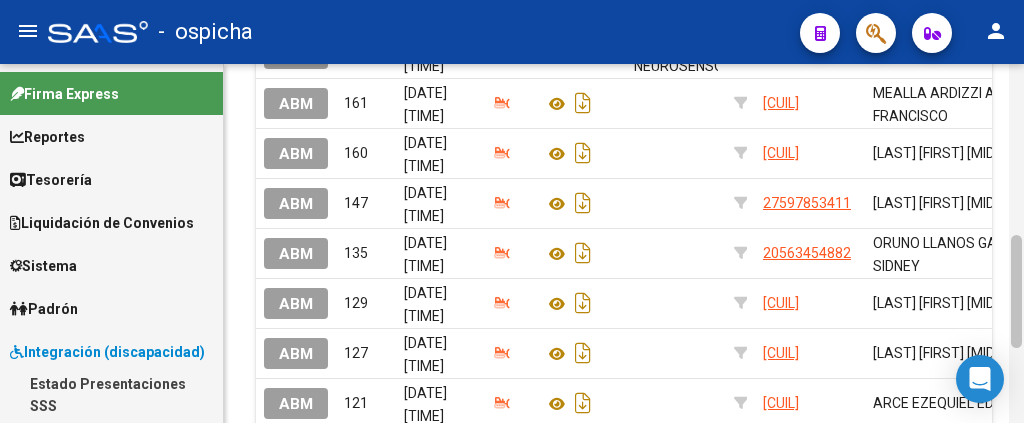 drag, startPoint x: 1018, startPoint y: 105, endPoint x: 1023, endPoint y: 276, distance: 171.07309 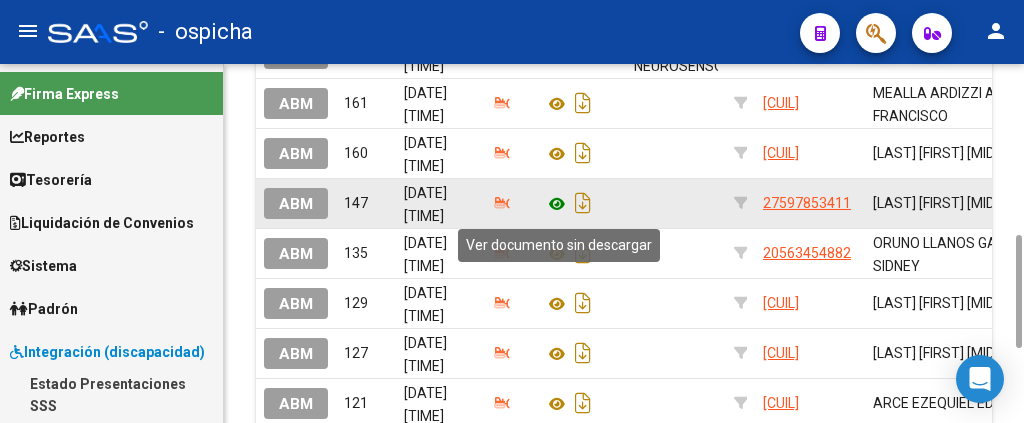 click 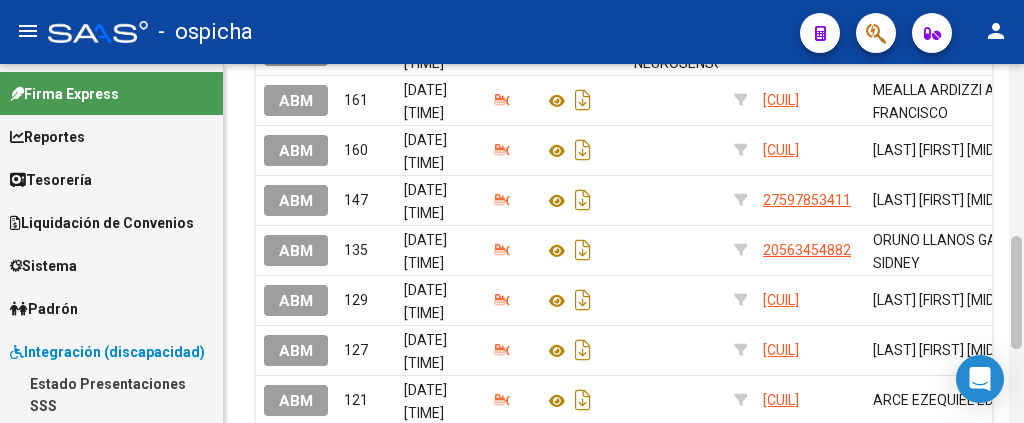 scroll, scrollTop: 540, scrollLeft: 0, axis: vertical 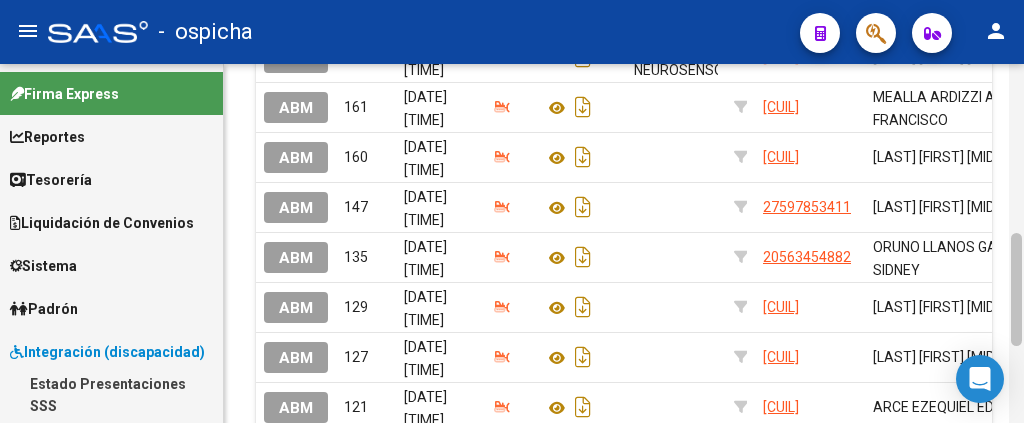 click 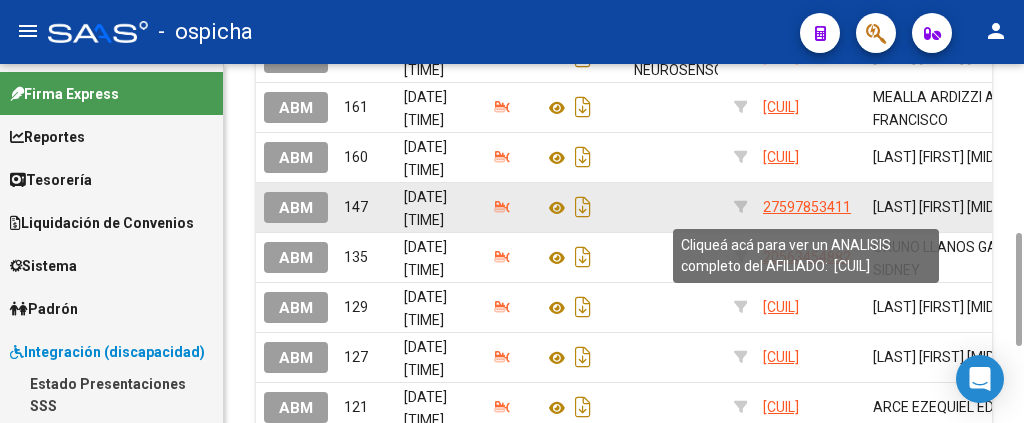 click on "27597853411" 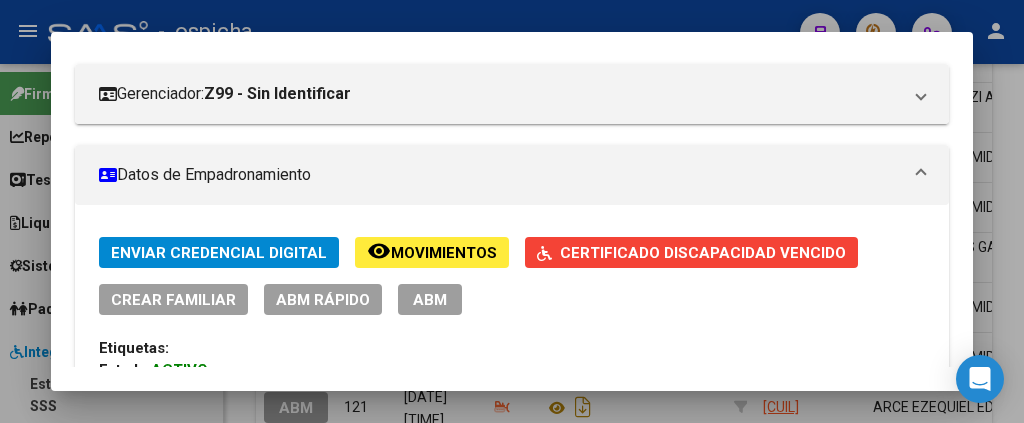scroll, scrollTop: 289, scrollLeft: 0, axis: vertical 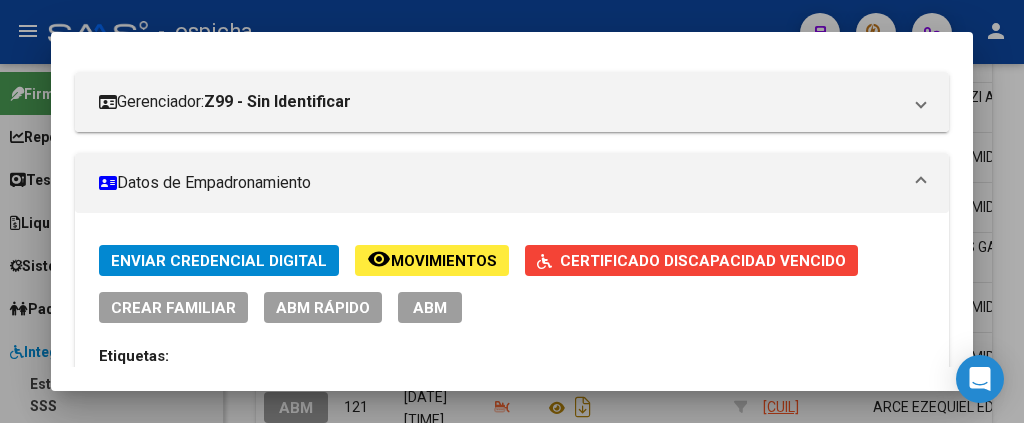 click on "Certificado Discapacidad Vencido" 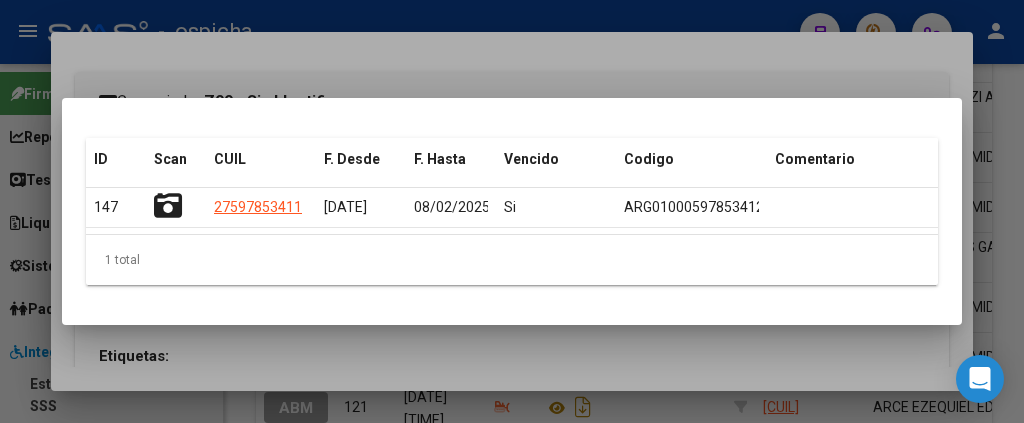 click at bounding box center (512, 211) 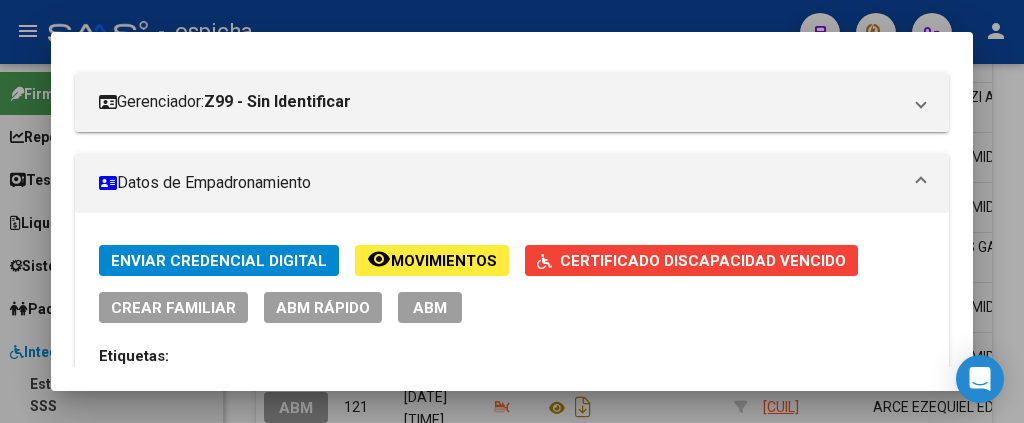 click at bounding box center (512, 211) 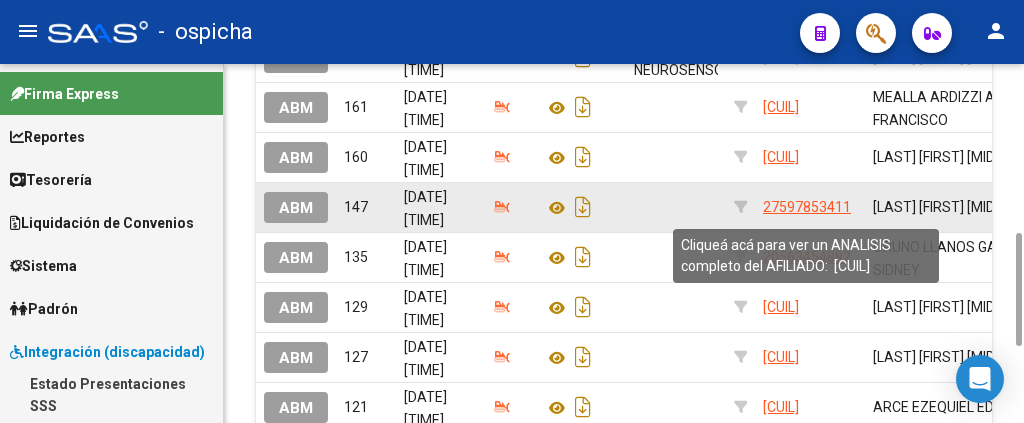 click on "27597853411" 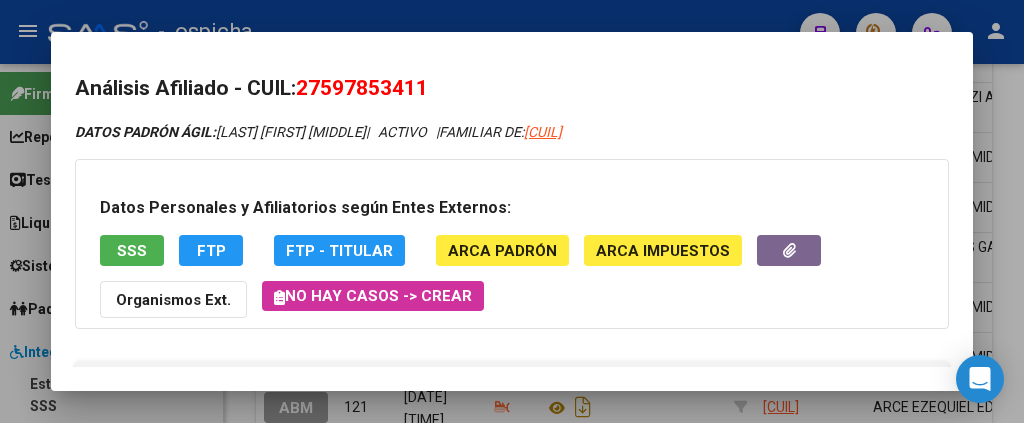 click on "Análisis Afiliado - CUIL:  27597853411 DATOS PADRÓN ÁGIL:  MARTINEZ ROCABRUNO KARINA AILEN     |   ACTIVO   |     FAMILIAR DE:  23952134299 Datos Personales y Afiliatorios según Entes Externos: SSS FTP  FTP - Titular ARCA Padrón ARCA Impuestos Organismos Ext.   No hay casos -> Crear
Gerenciador:      Z99 - Sin Identificar Atención telefónica: Atención emergencias: Otros Datos Útiles:    Datos de Empadronamiento  Enviar Credencial Digital remove_red_eye Movimientos    Certificado Discapacidad Vencido Crear Familiar ABM Rápido ABM Etiquetas: Estado: ACTIVO Última Alta Formal:  28/09/2023 DATOS DEL AFILIADO Apellido:  KARINA AILEN MARTINEZ ROCABRUNO CUIL:  27597853411 Documento:  DU - DOCUMENTO UNICO 59785341  Nacionalidad:  ARGENTINA Parentesco:  3 - Hijo < 21 años Estado Civil:  Soltero Discapacitado:     SI (01) Sexo:  F Nacimiento:  06/07/2023 Edad:  2  Nro Afiliado:  27597853411 NO TIENE TELEFONOS REGISTRADOS Provincia:  Buenos Aires Localidad:  MONTE GRANDE Código Postal:  1842" at bounding box center (512, 212) 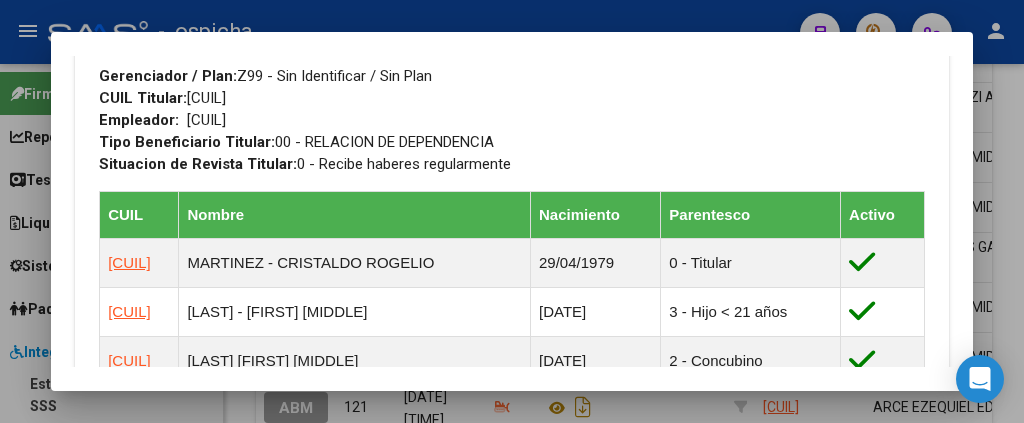 scroll, scrollTop: 1153, scrollLeft: 0, axis: vertical 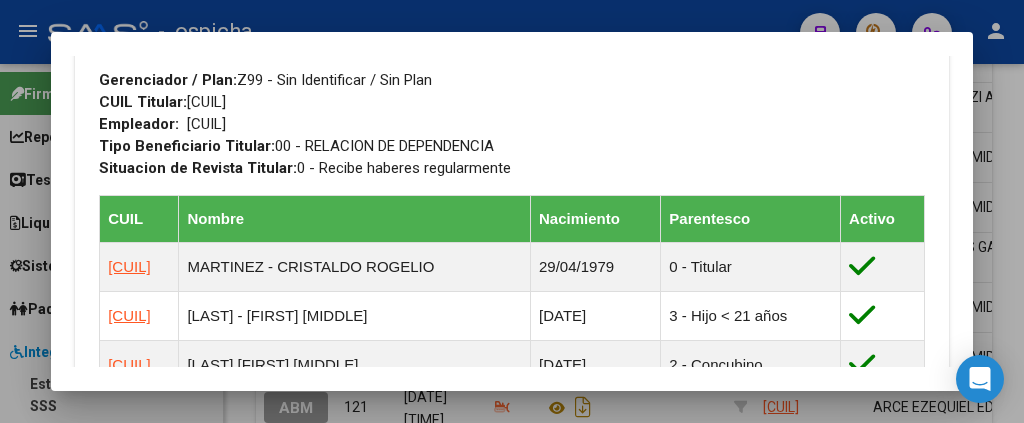 click on "Enviar Credencial Digital remove_red_eye Movimientos    Certificado Discapacidad Vencido Crear Familiar ABM Rápido ABM Etiquetas: Estado: ACTIVO Última Alta Formal:  28/09/2023 DATOS DEL AFILIADO Apellido:  KARINA AILEN MARTINEZ ROCABRUNO CUIL:  27597853411 Documento:  DU - DOCUMENTO UNICO 59785341  Nacionalidad:  ARGENTINA Parentesco:  3 - Hijo < 21 años Estado Civil:  Soltero Discapacitado:     SI (01) Sexo:  F Nacimiento:  06/07/2023 Edad:  2  Nro Afiliado:  27597853411 NO TIENE TELEFONOS REGISTRADOS Provincia:  Buenos Aires Localidad:  MONTE GRANDE Código Postal:  1842 Calle:  DON VICENTE TORRO SIMO 121 DATOS GRUPO FAMILIAR Gerenciador / Plan:  Z99 - Sin Identificar / Sin Plan CUIL Titular:  23952134299  Empleador:    30501845074 Tipo Beneficiario Titular:   00 - RELACION DE DEPENDENCIA  Situacion de Revista Titular:  0 - Recibe haberes regularmente  CUIL Nombre Nacimiento Parentesco Activo 23952134299 MARTINEZ      - CRISTALDO ROGELIO 29/04/1979  0 - Titular 20952204387 20/03/2011 27952134286 Id" at bounding box center [512, 26] 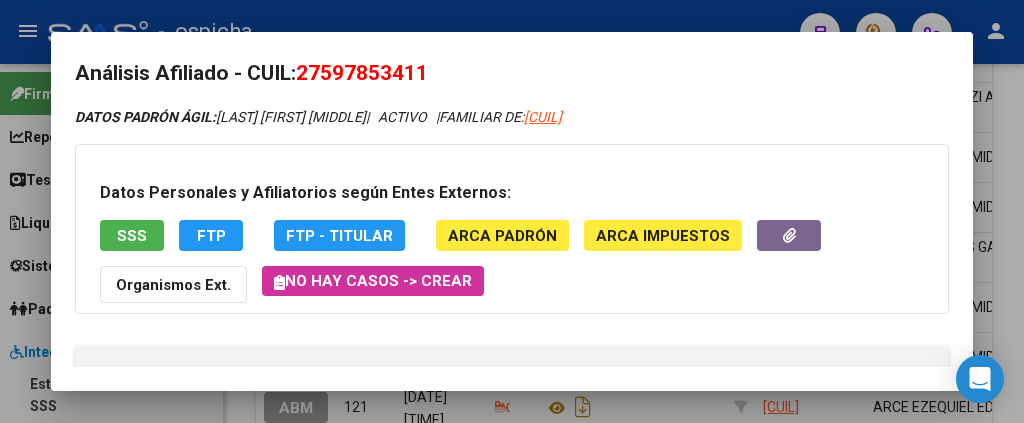 scroll, scrollTop: 0, scrollLeft: 0, axis: both 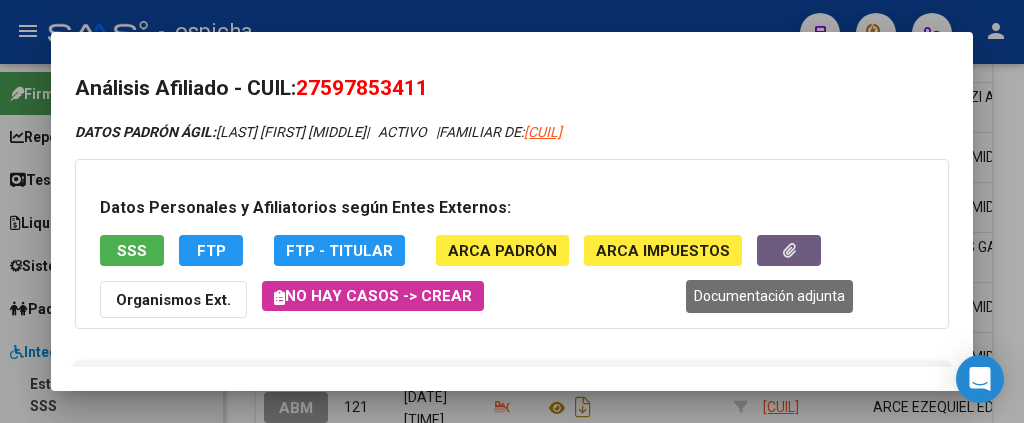 click 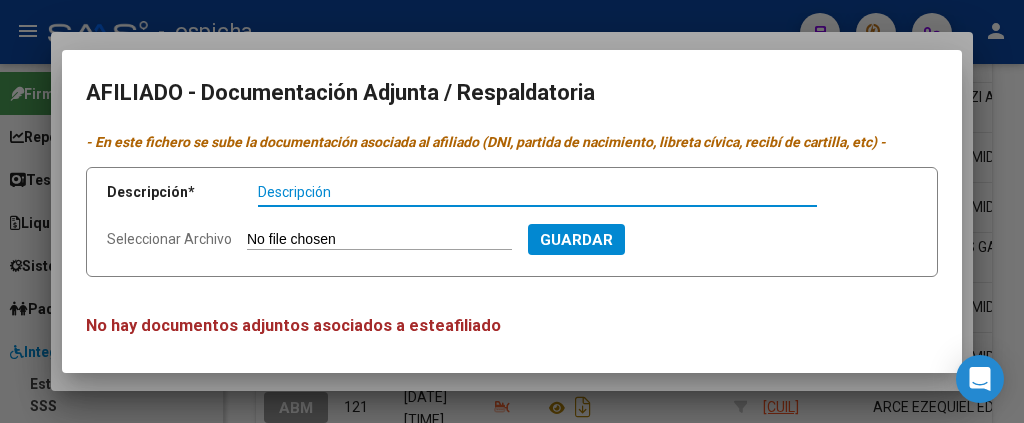 click on "Seleccionar Archivo" at bounding box center [379, 240] 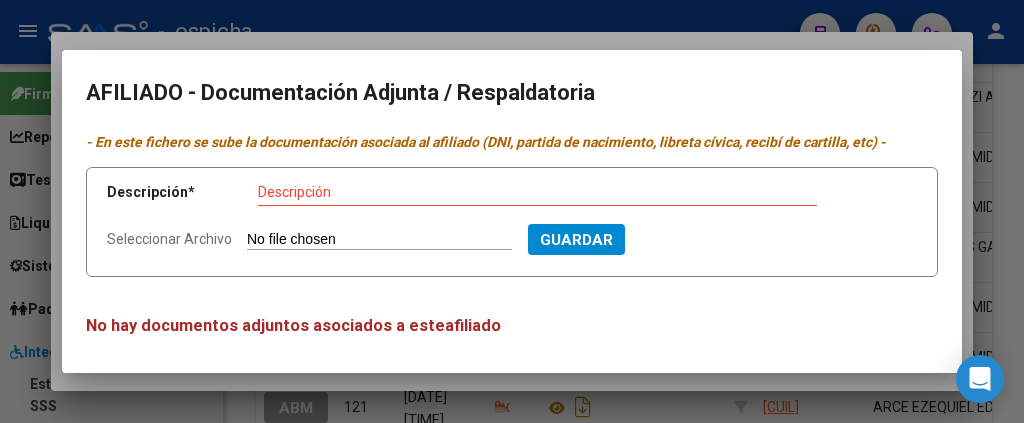 click on "Seleccionar Archivo" at bounding box center [379, 240] 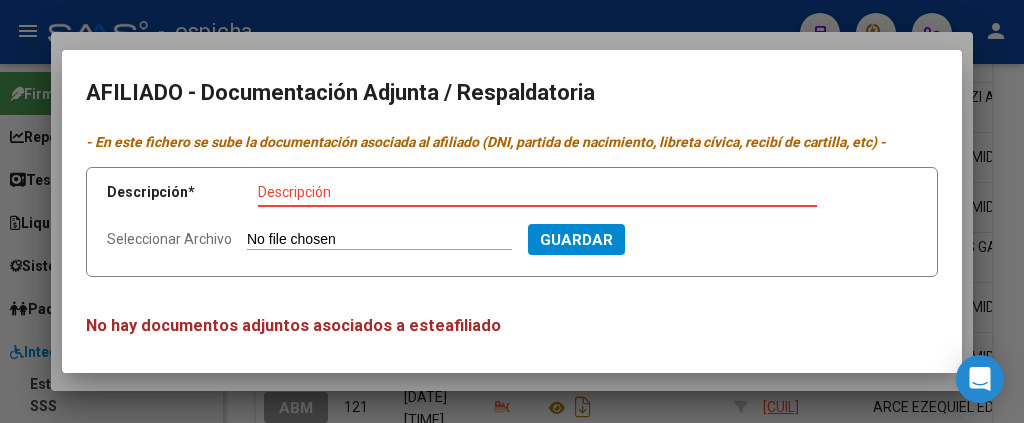 click on "Descripción" at bounding box center [537, 192] 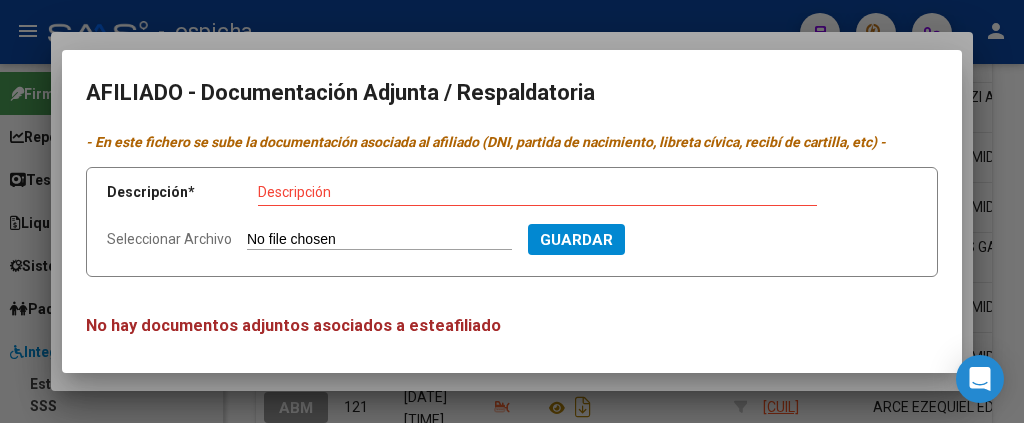 click on "Descripción  *   Descripción" at bounding box center (512, 196) 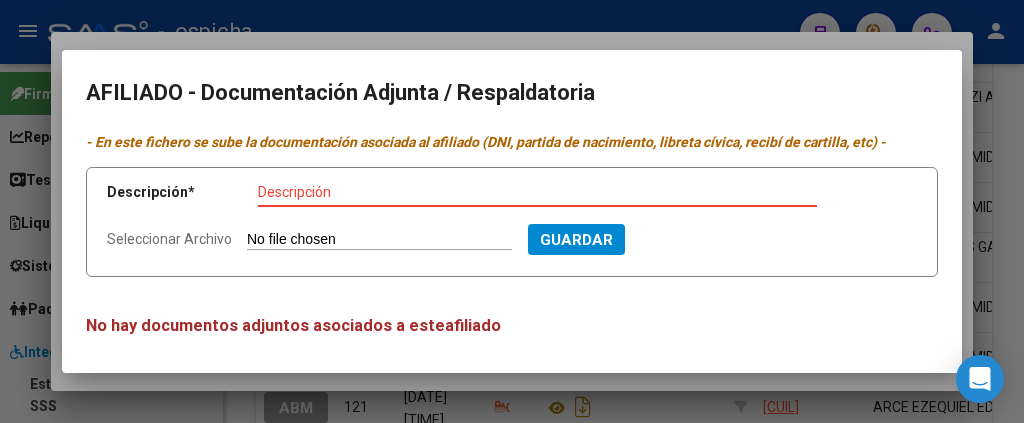 click on "Descripción" at bounding box center [537, 192] 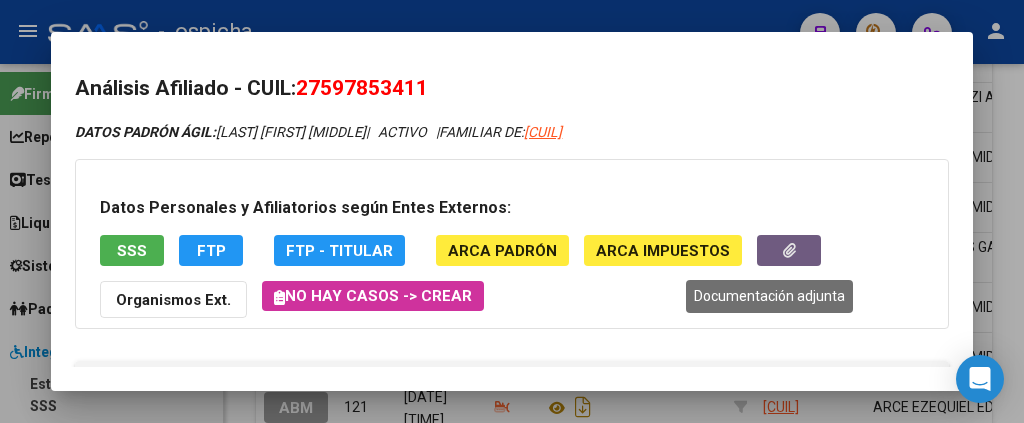 click 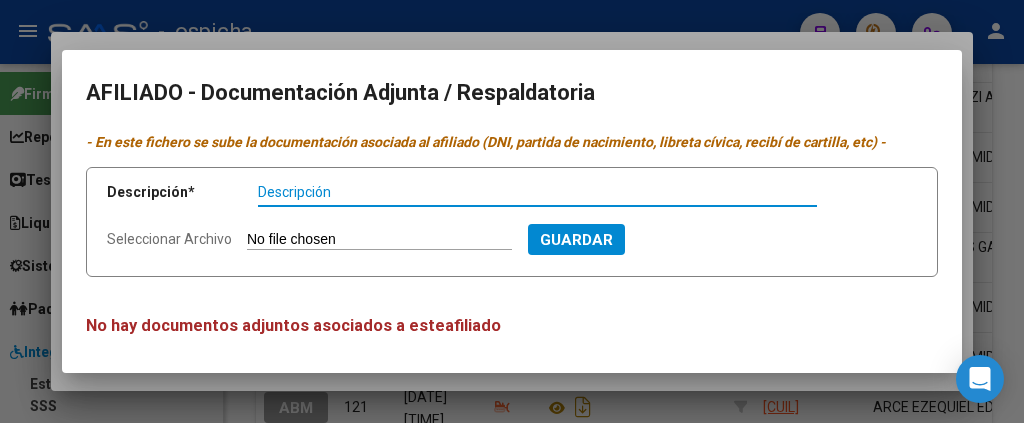 click on "Descripción" at bounding box center (537, 192) 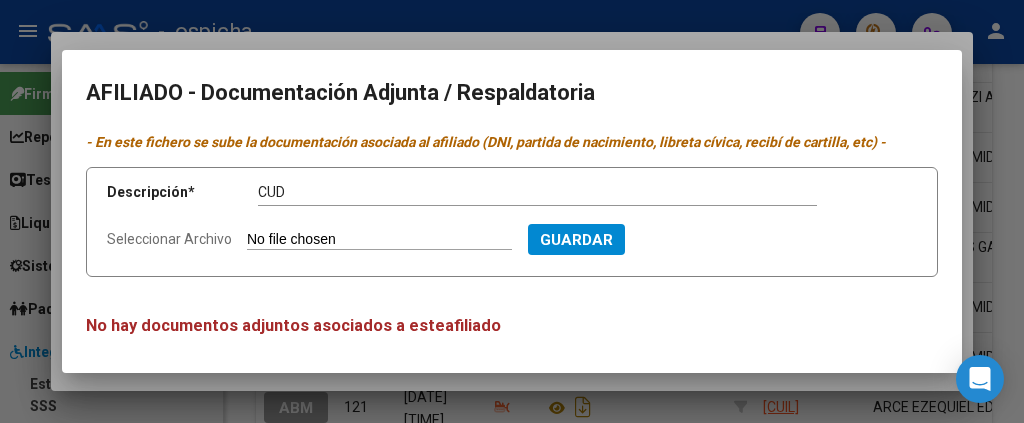 click on "Seleccionar Archivo" at bounding box center [379, 240] 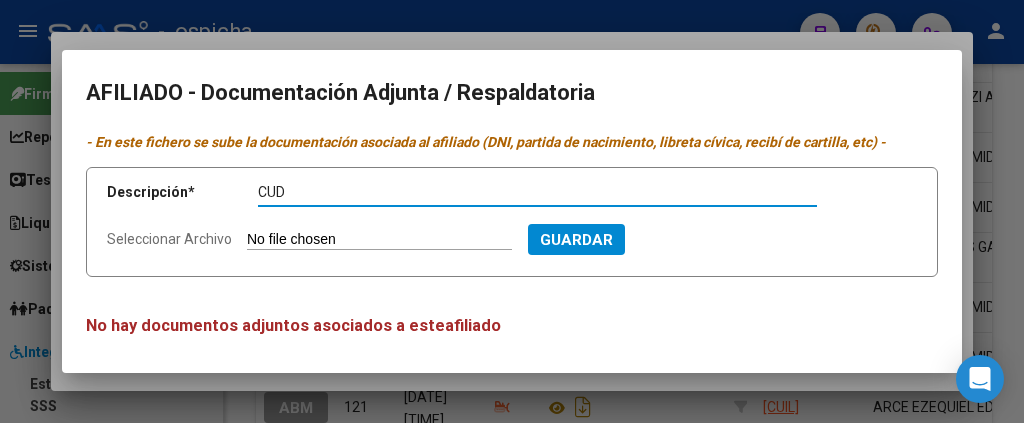 click on "CUD" at bounding box center (537, 192) 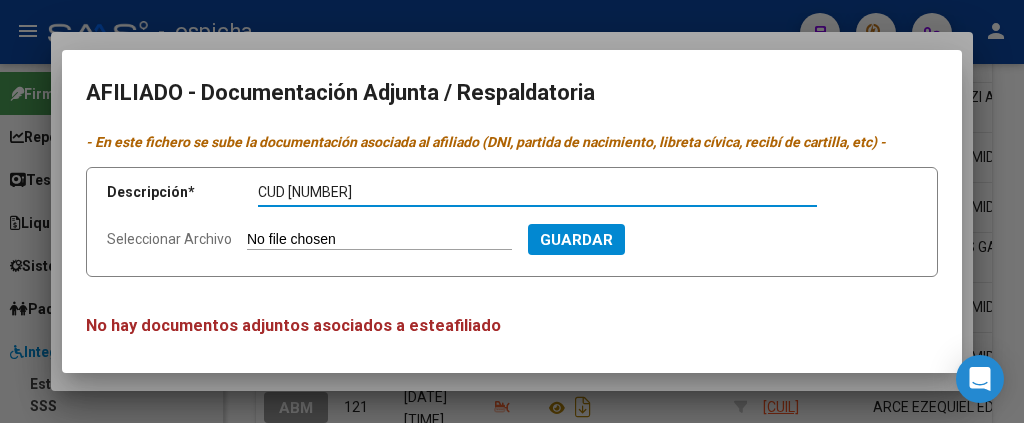 type on "CUD 676857162" 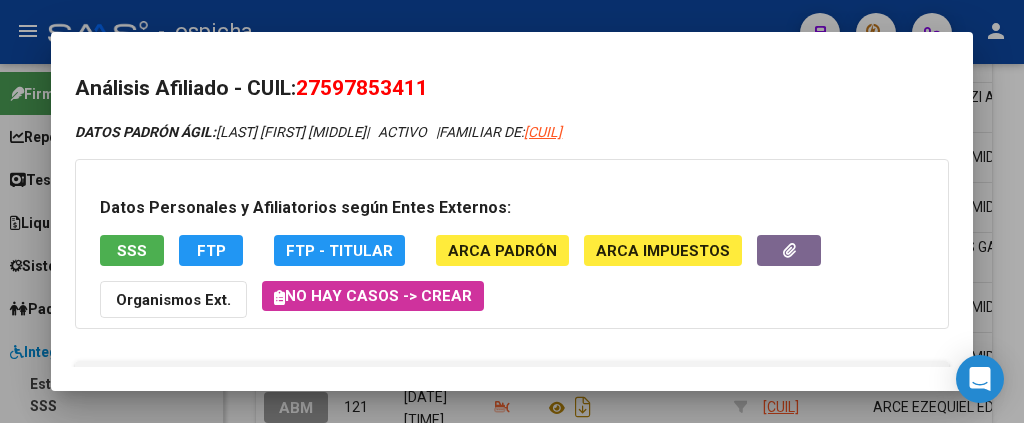 click at bounding box center (512, 211) 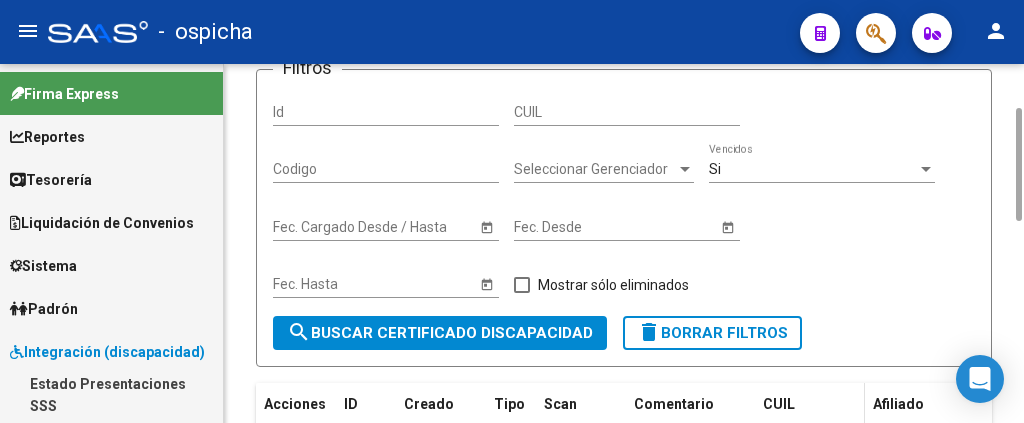 scroll, scrollTop: 340, scrollLeft: 0, axis: vertical 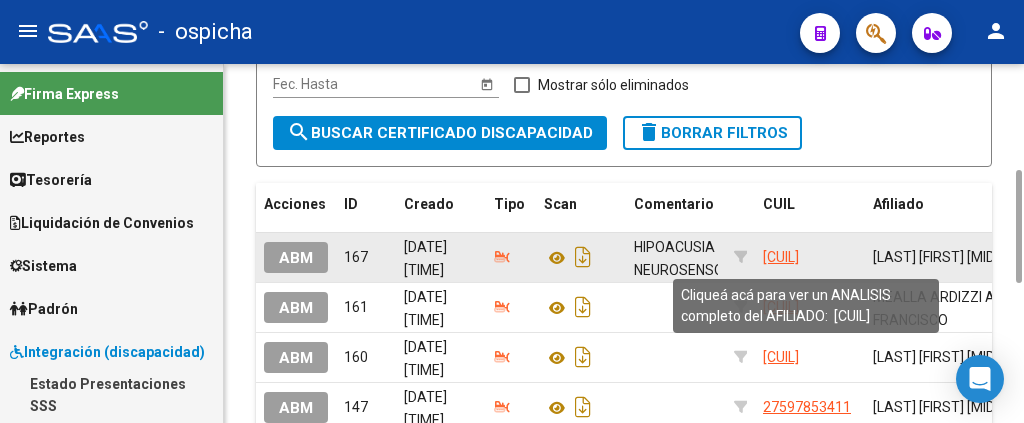 click on "[CUIL]" 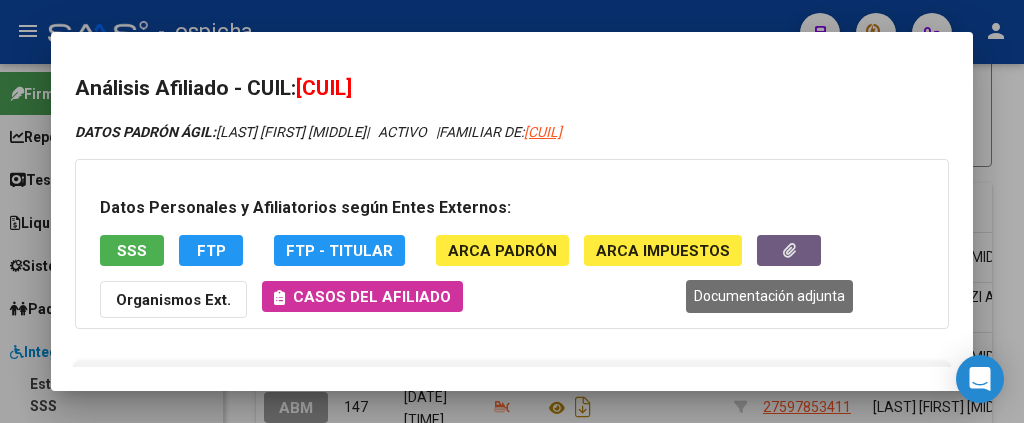 click 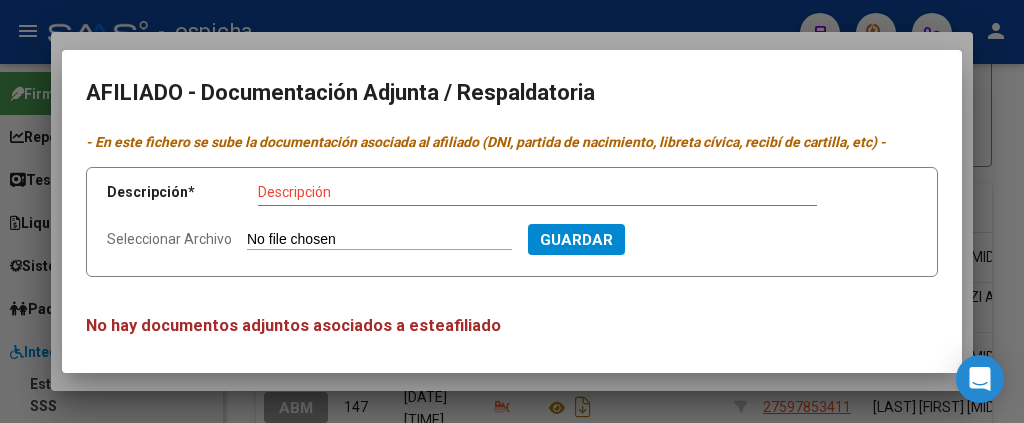 click at bounding box center (512, 211) 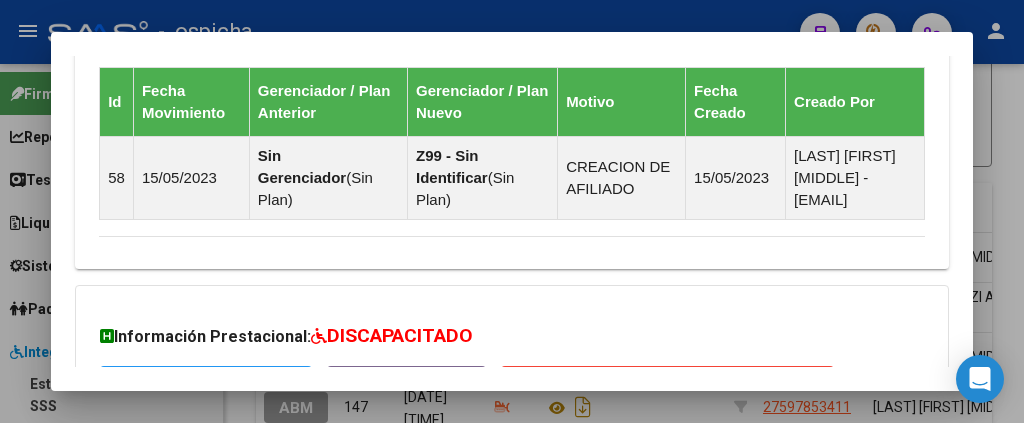 scroll, scrollTop: 1600, scrollLeft: 0, axis: vertical 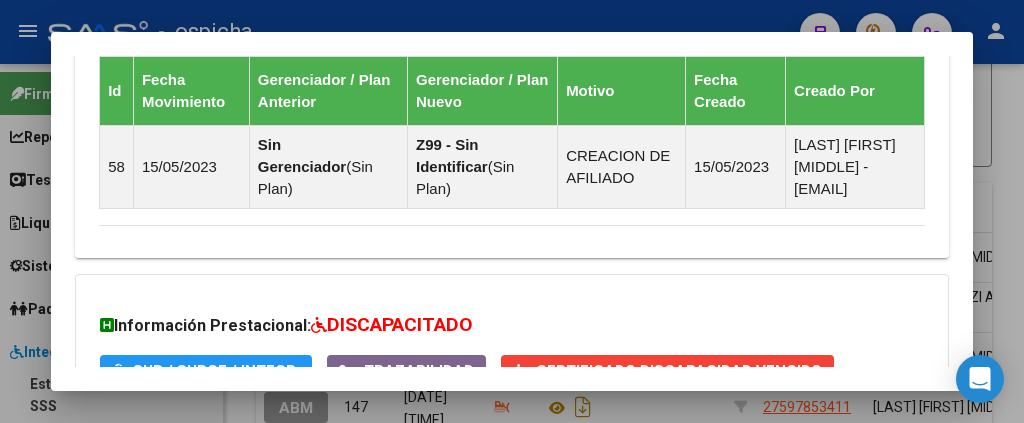 click at bounding box center (512, 211) 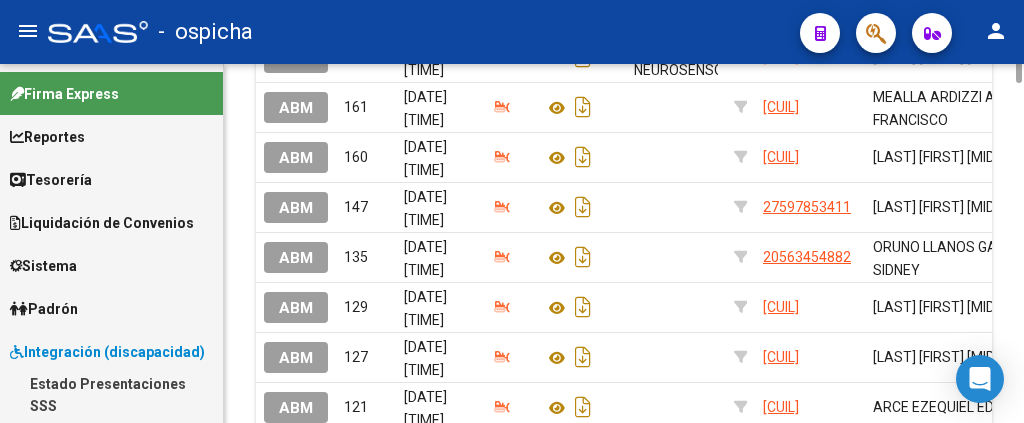 scroll, scrollTop: 340, scrollLeft: 0, axis: vertical 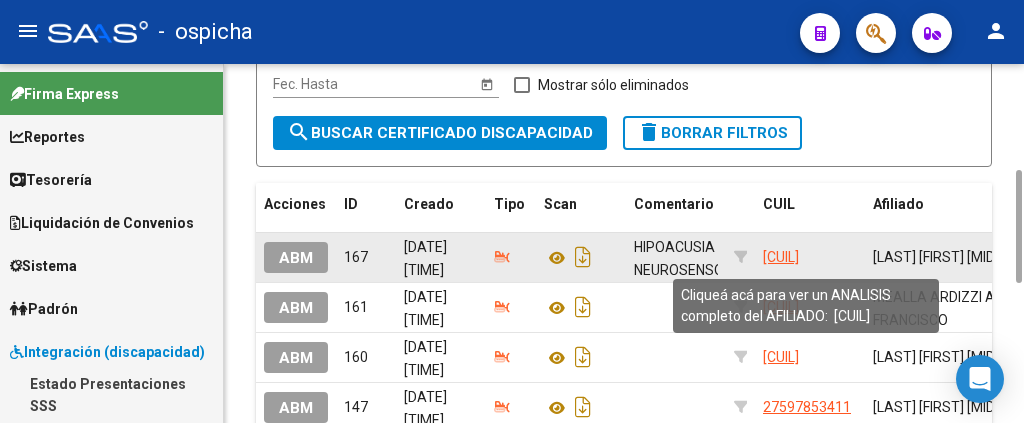 click on "[CUIL]" 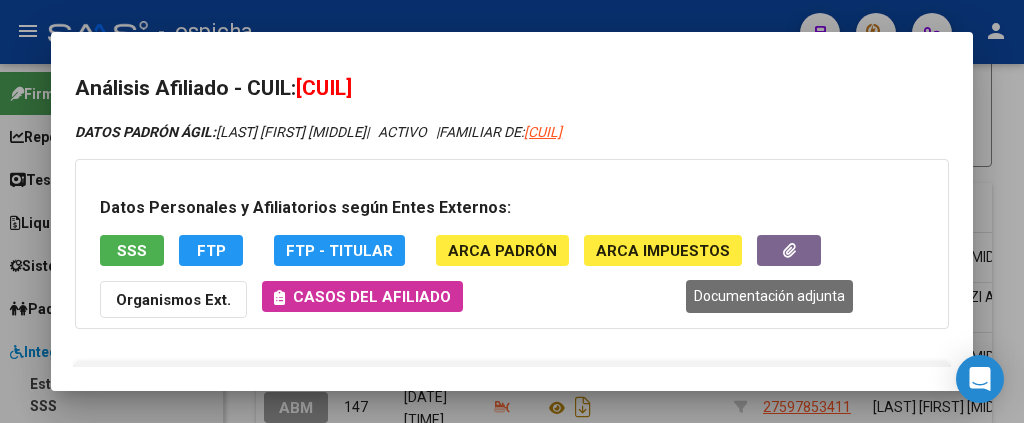 click 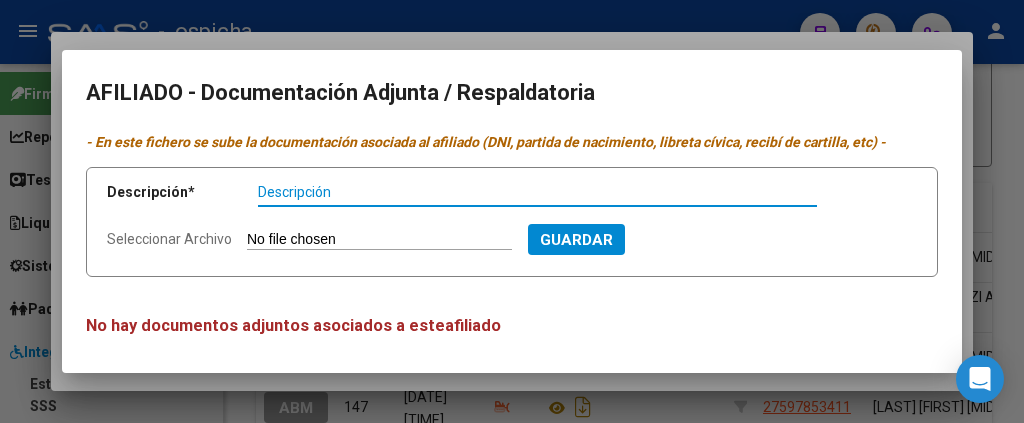 click at bounding box center [512, 211] 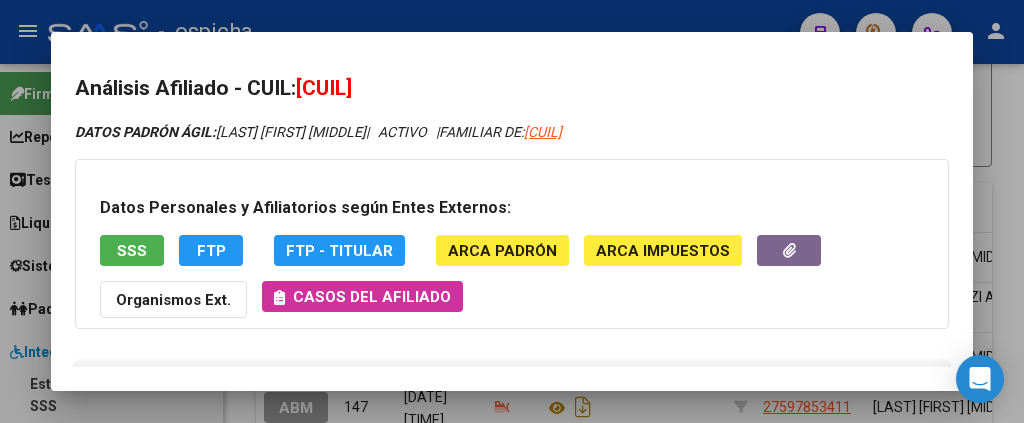 click at bounding box center [512, 211] 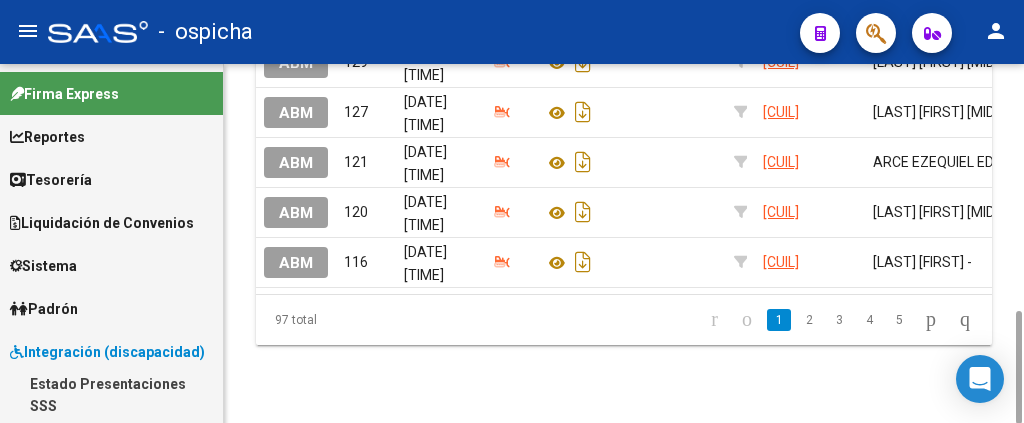 scroll, scrollTop: 585, scrollLeft: 0, axis: vertical 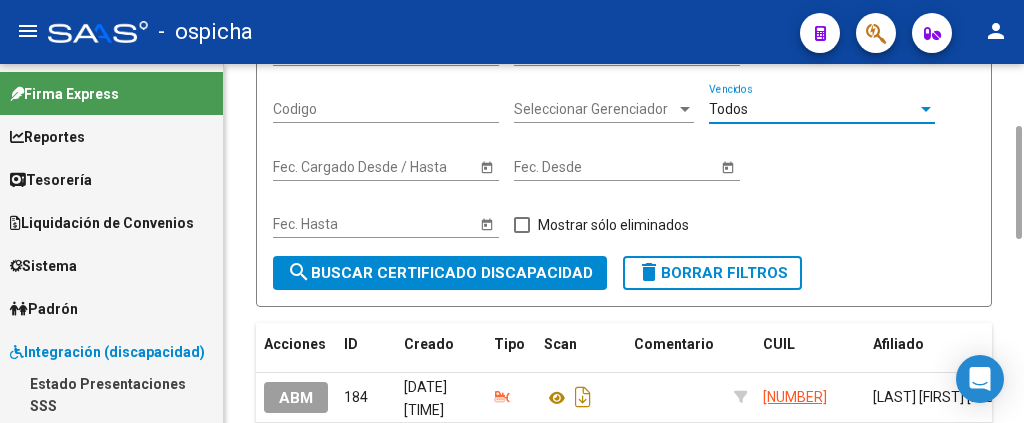 click on "Todos" at bounding box center (813, 109) 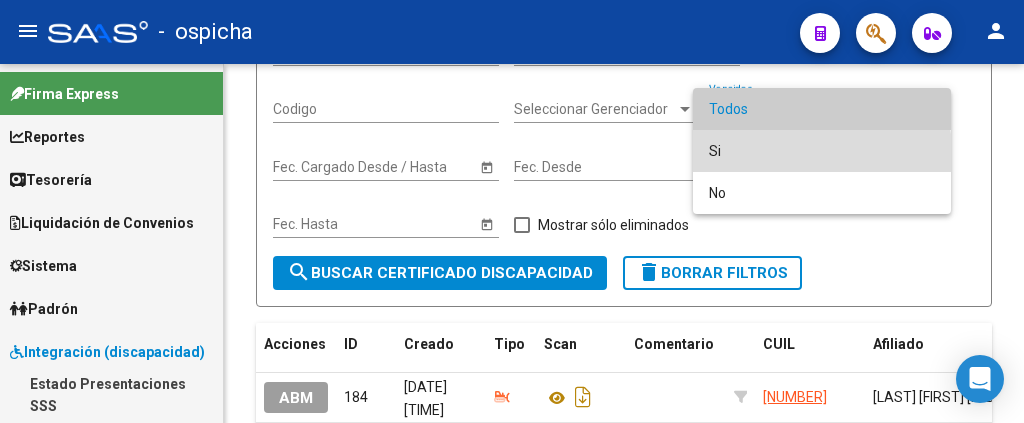 click on "Si" at bounding box center (822, 151) 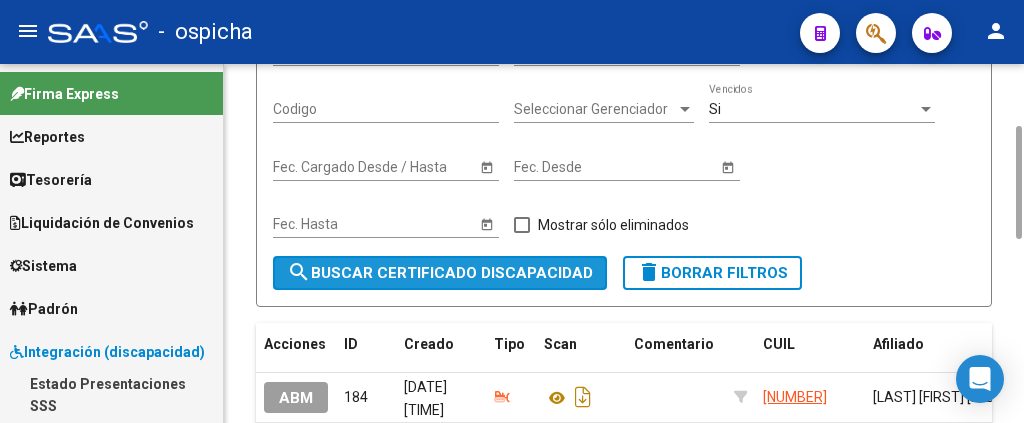 click on "search  Buscar Certificado Discapacidad" 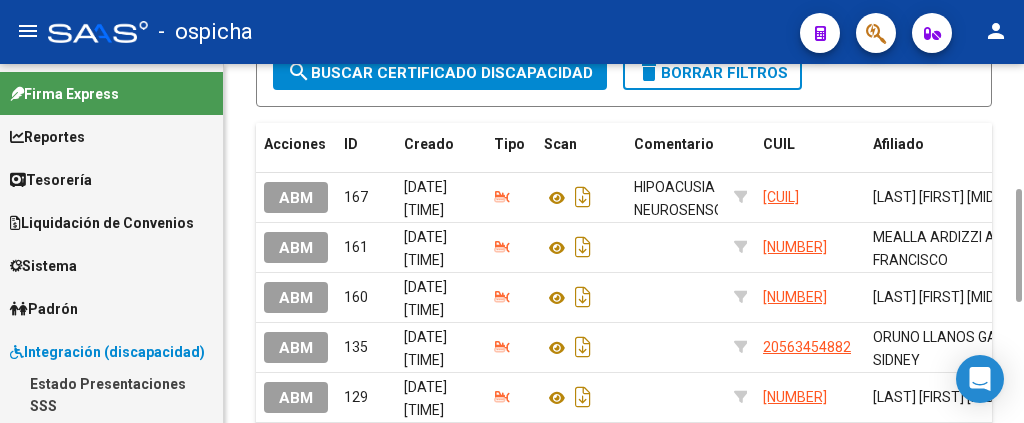 scroll, scrollTop: 0, scrollLeft: 0, axis: both 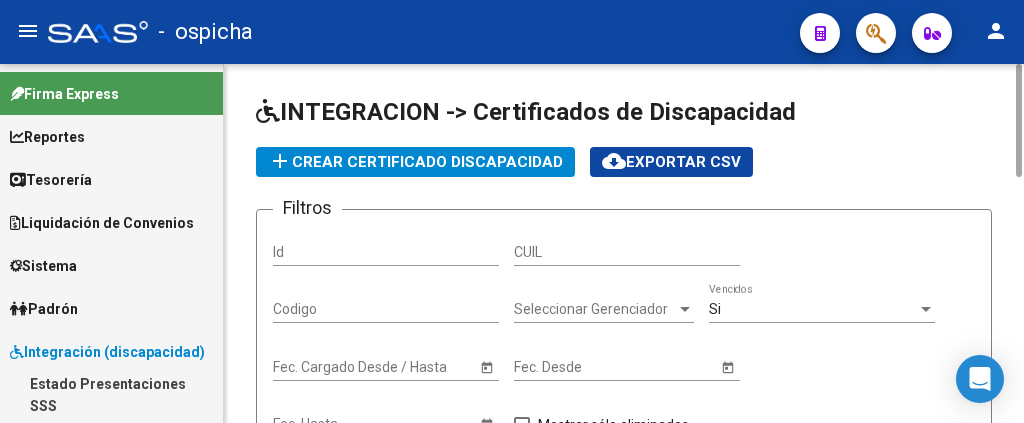 click on "CUIL" 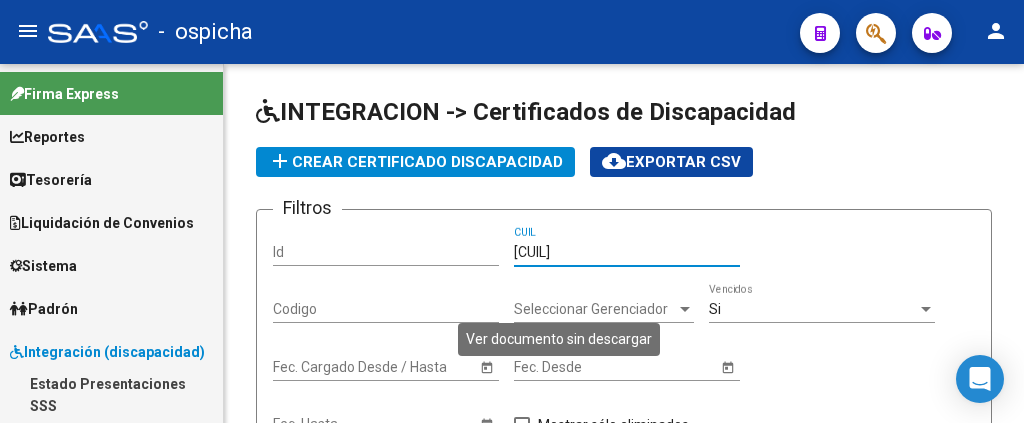 scroll, scrollTop: 400, scrollLeft: 0, axis: vertical 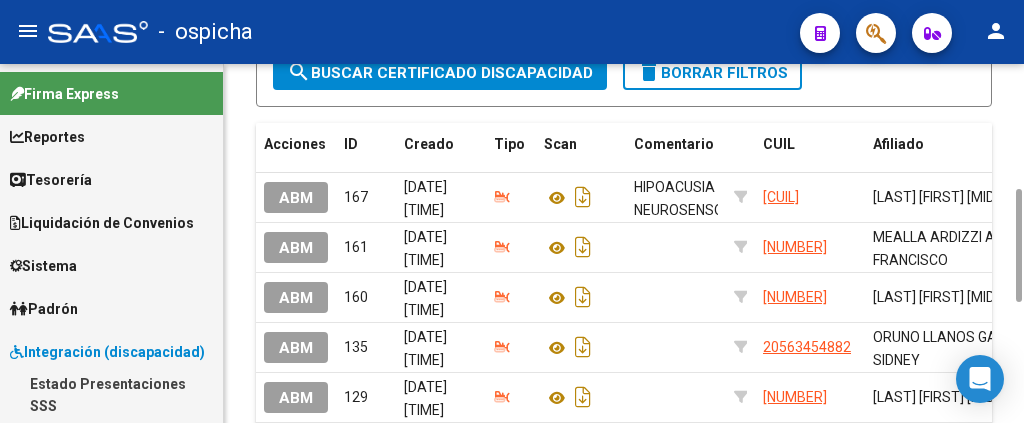 type on "[CUIL]" 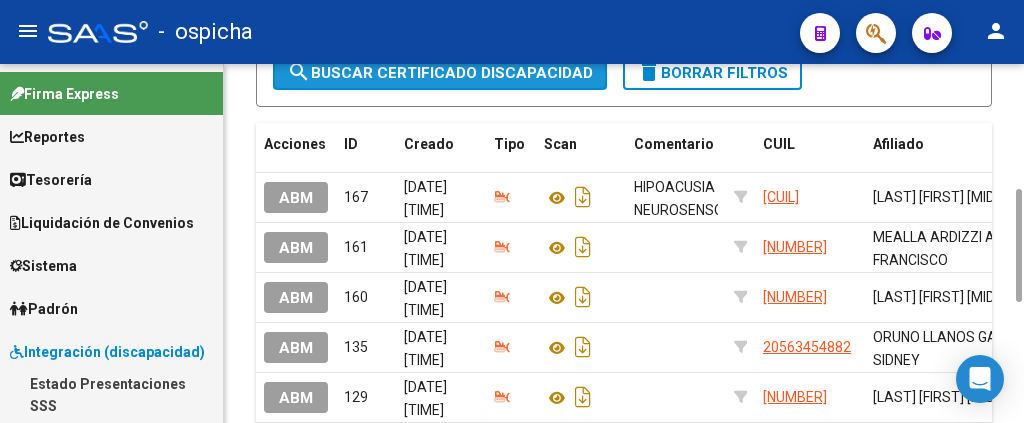 click on "search  Buscar Certificado Discapacidad" 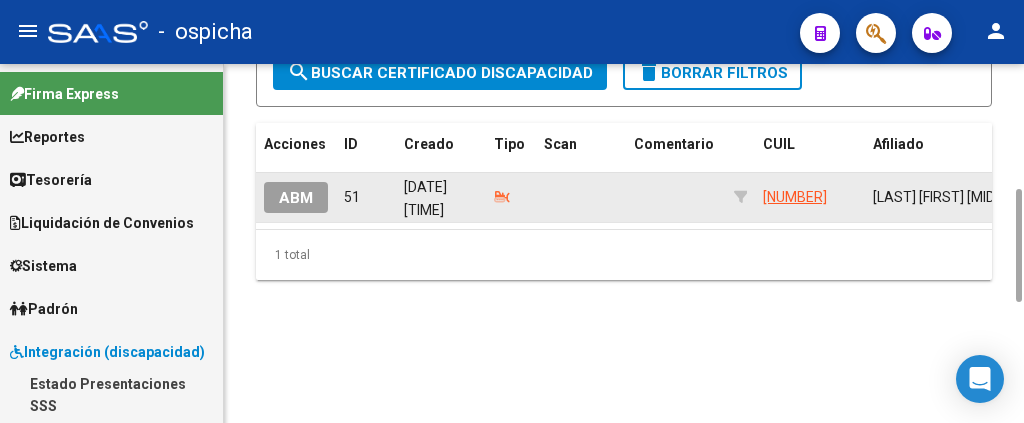 click on "ABM" 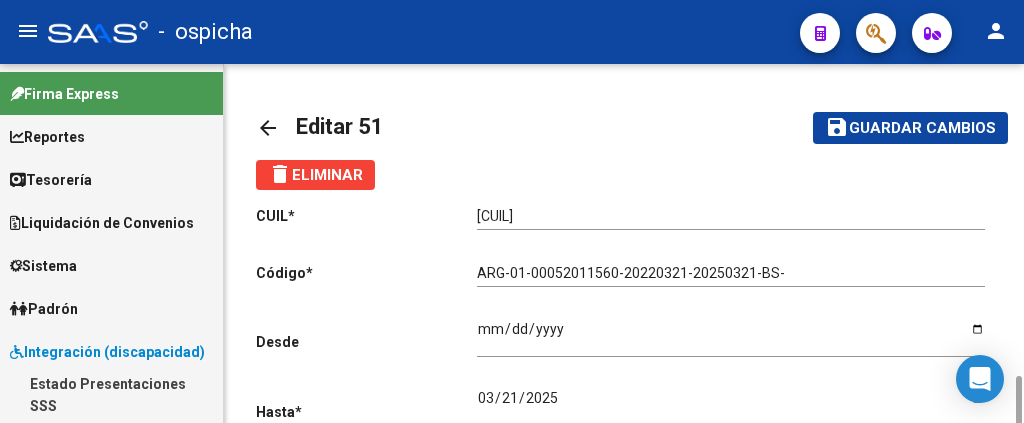 scroll, scrollTop: 200, scrollLeft: 0, axis: vertical 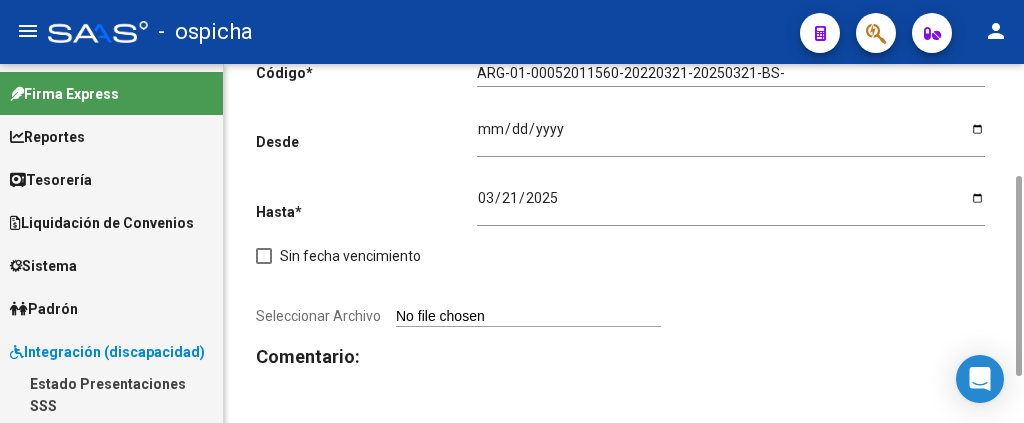 click on "Seleccionar Archivo" at bounding box center (528, 317) 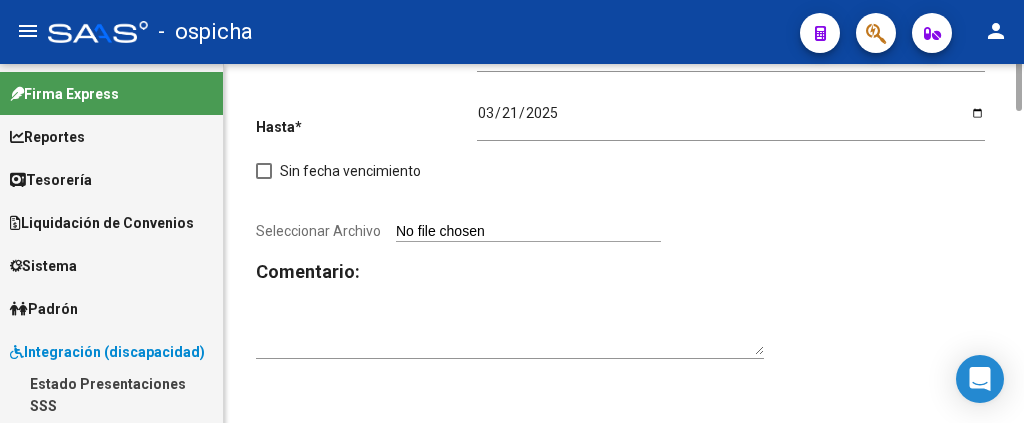 scroll, scrollTop: 85, scrollLeft: 0, axis: vertical 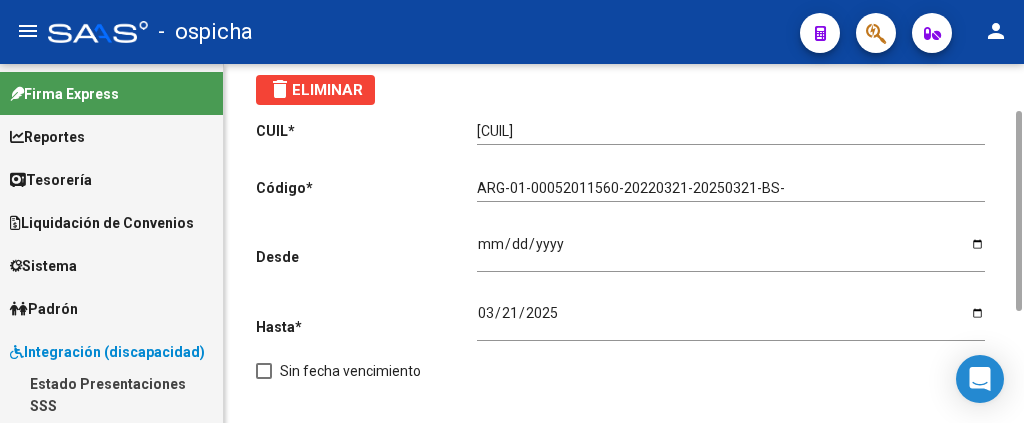 click on "Ingresar fec. Desde" at bounding box center (731, 251) 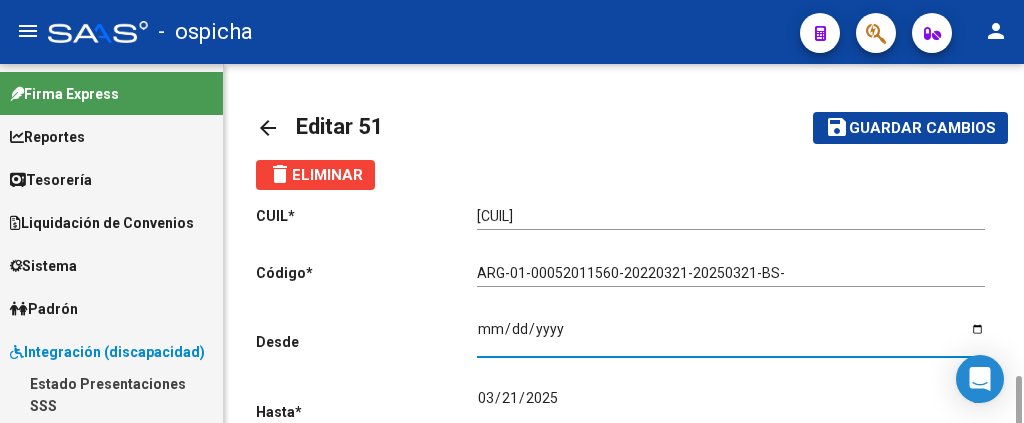 scroll, scrollTop: 200, scrollLeft: 0, axis: vertical 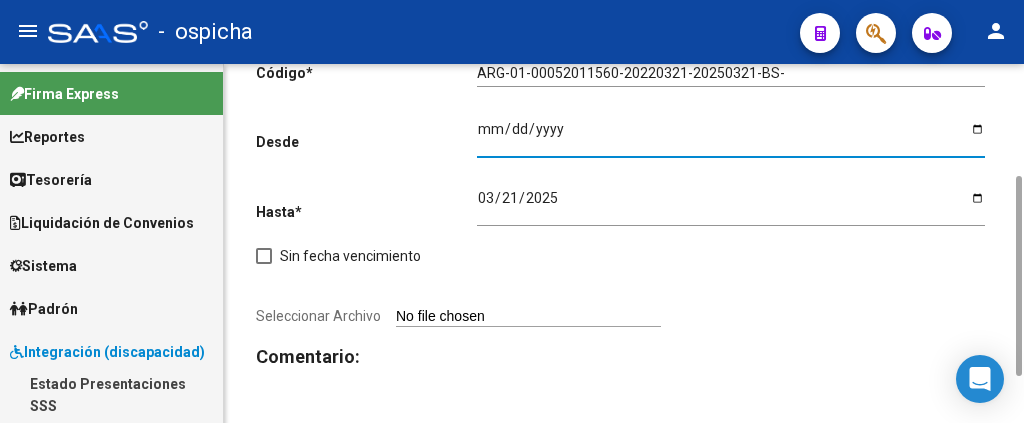 click on "Ingresar fec. Desde" at bounding box center [731, 136] 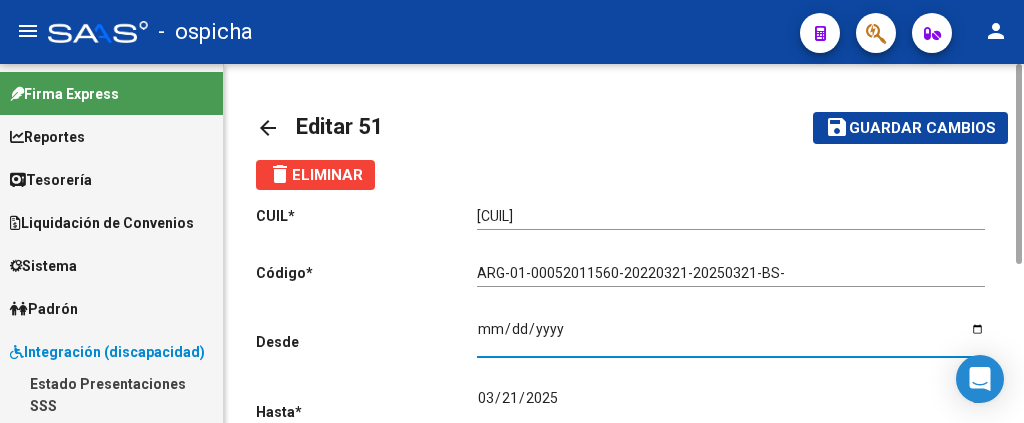 scroll, scrollTop: 200, scrollLeft: 0, axis: vertical 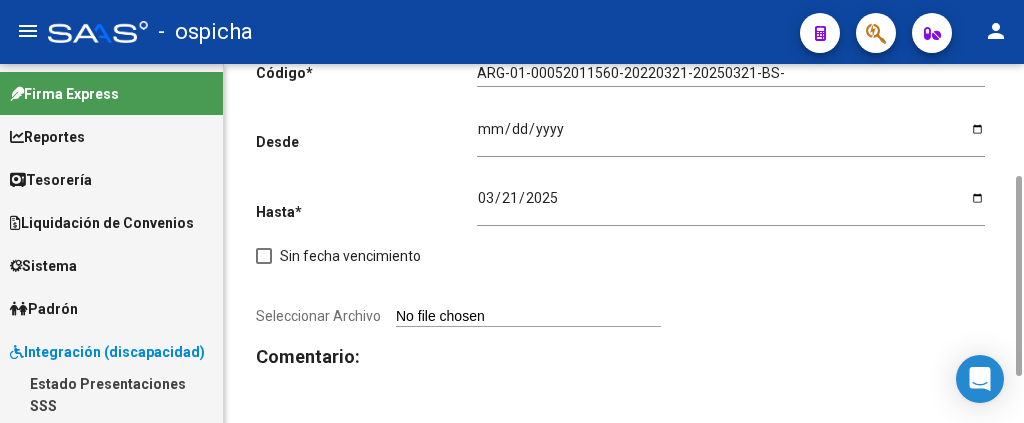 click on "Ingresar fec. Desde" at bounding box center [731, 136] 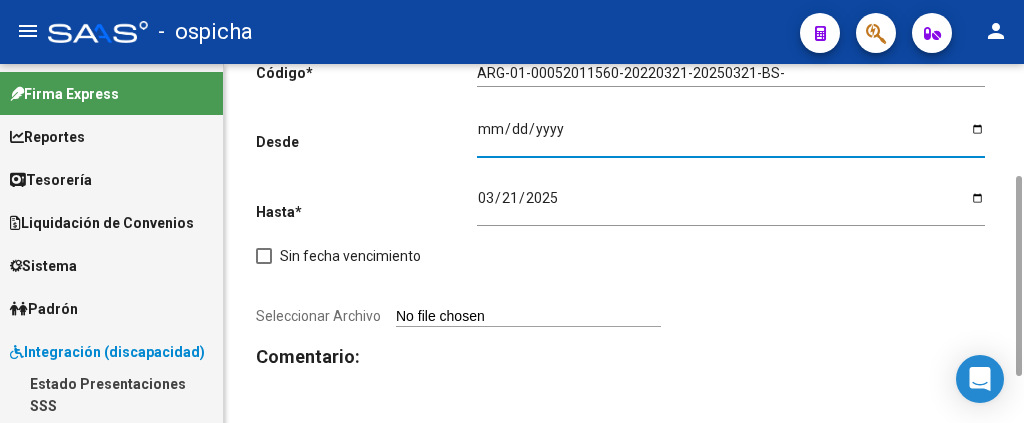 drag, startPoint x: 627, startPoint y: 144, endPoint x: 612, endPoint y: 149, distance: 15.811388 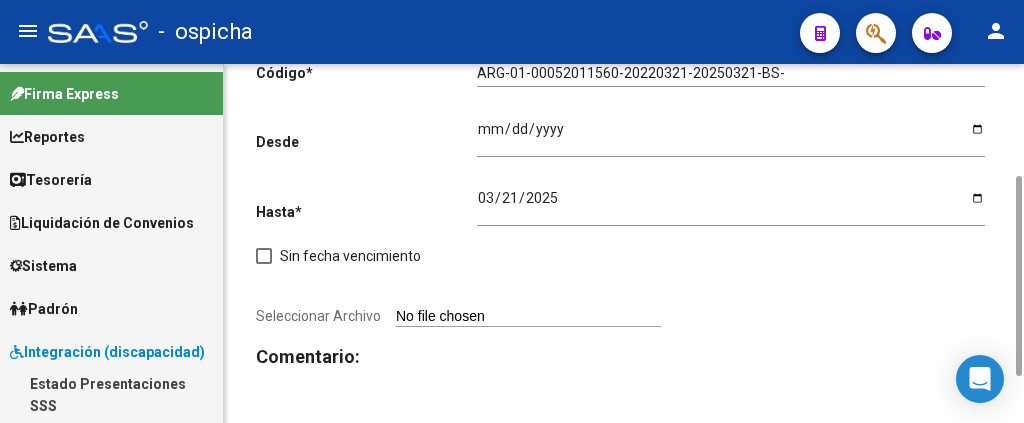 click on "Ingresar fec. Desde" 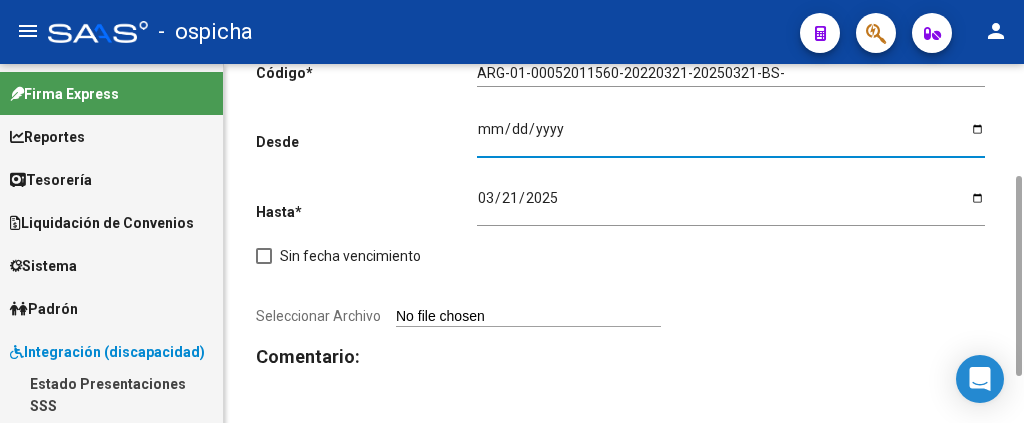 click on "Ingresar fec. Desde" 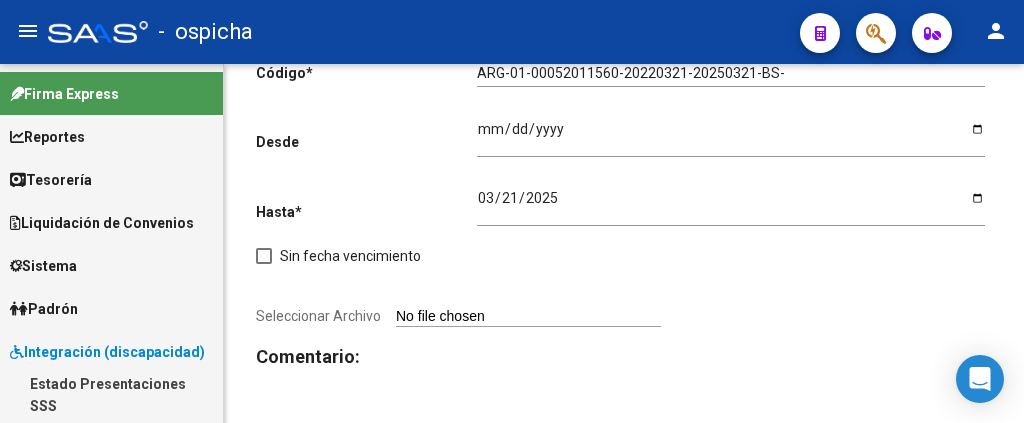 scroll, scrollTop: 0, scrollLeft: 0, axis: both 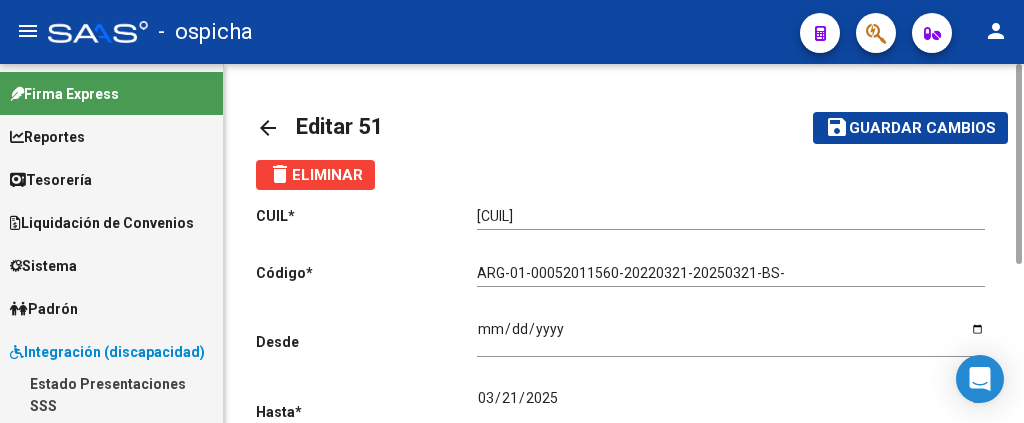 click on "arrow_back" 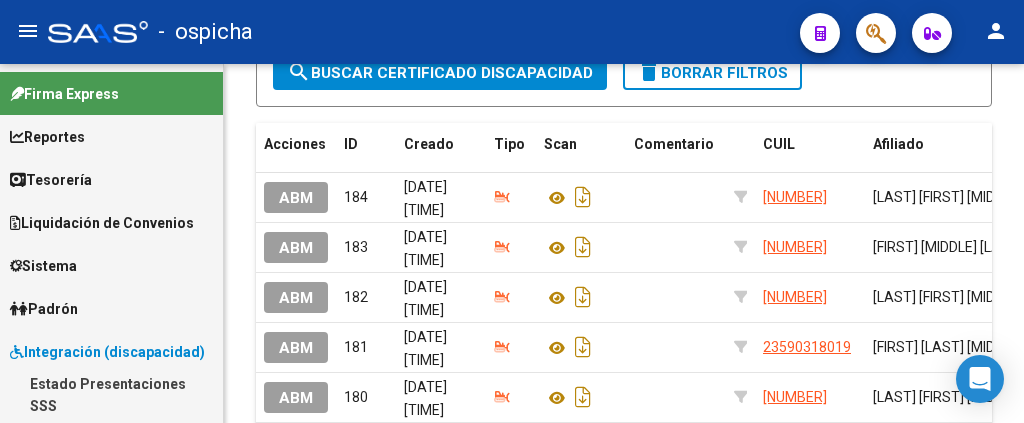 scroll, scrollTop: 0, scrollLeft: 0, axis: both 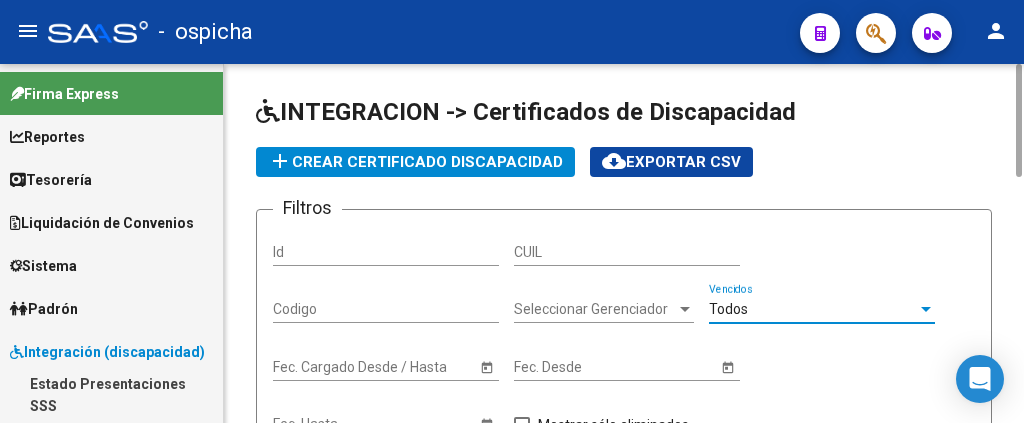 click on "Todos" at bounding box center [813, 309] 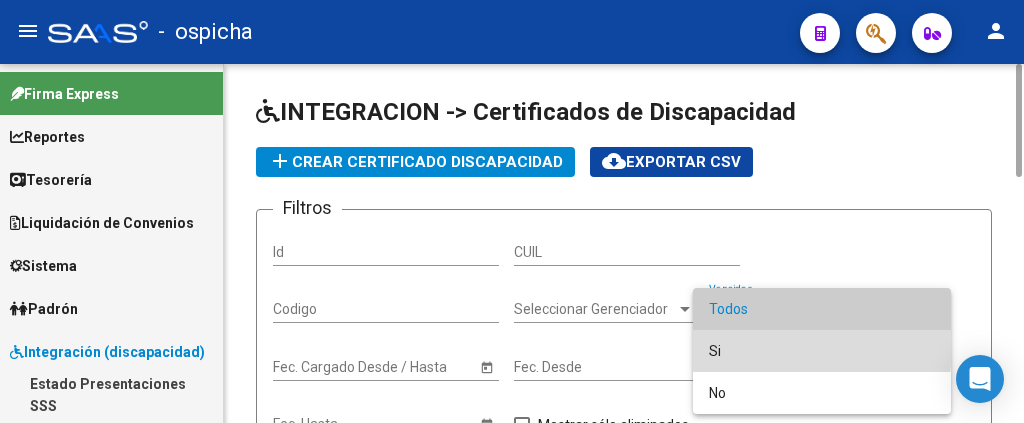 click on "Si" at bounding box center [822, 351] 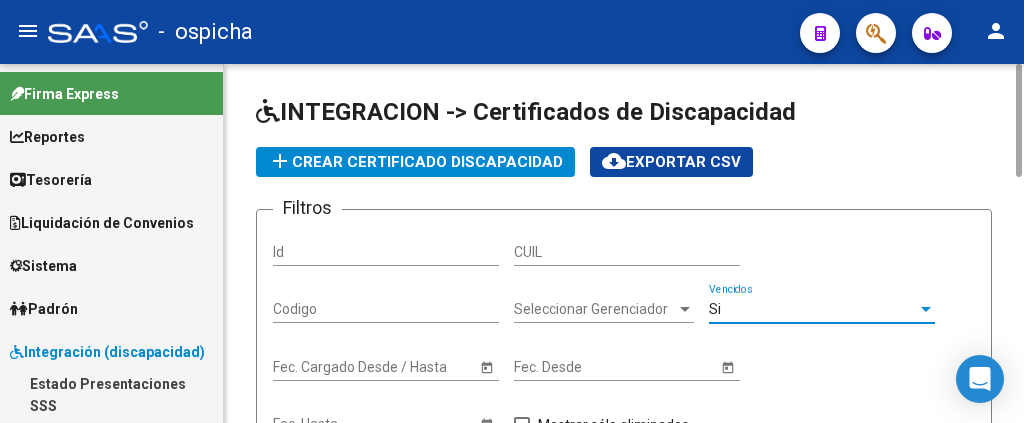scroll, scrollTop: 400, scrollLeft: 0, axis: vertical 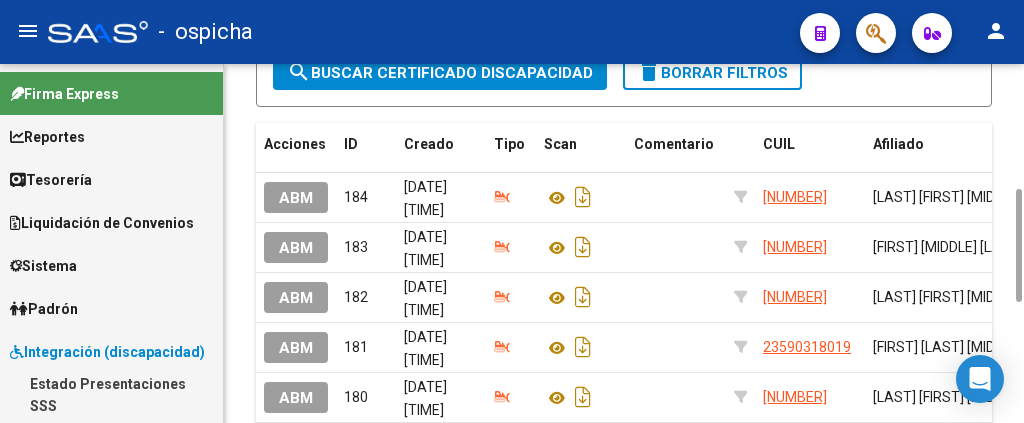 click on "search  Buscar Certificado Discapacidad" 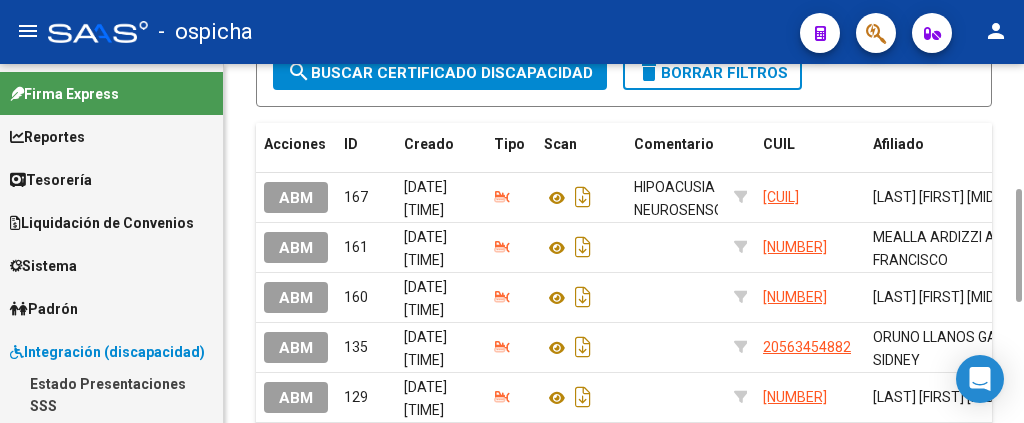 click on "INTEGRACION -> Certificados de Discapacidad add  Crear Certificado Discapacidad
cloud_download  Exportar CSV  Filtros Id CUIL Codigo Seleccionar Gerenciador Seleccionar Gerenciador Si  Vencidos Start date – Fec. Cargado Desde / Hasta Start date – Fec. Desde Start date – Fec. Hasta   Mostrar sólo eliminados  search  Buscar Certificado Discapacidad  delete  Borrar Filtros  Acciones ID Creado Tipo Scan Comentario CUIL Afiliado Gerenciador F. Desde F. Hasta Código Vencido ABM 167 [DATE] [TIME] HIPOACUSIA NEUROSENSORIAL, BILATERAL [CUIL] [LAST]  [FIRST] [MIDDLE]  Z99 - Sin Identificar [DATE] [DATE] [NUMBER] Si ABM 161 [DATE] [TIME] [CUIL] [LAST] [FIRST] [MIDDLE]  12 - ospicha1 [DATE] [DATE] ARG[CUIL_PART] Si ABM 160 [DATE] [TIME] [CUIL] [LAST] [FIRST] [MIDDLE]          - Z99 - Sin Identificar [DATE] [DATE] ARG[CUIL_PART] Si ABM 135 [DATE] [TIME] [CUIL] [LAST] [FIRST] [MIDDLE] [DATE] Si ABM" 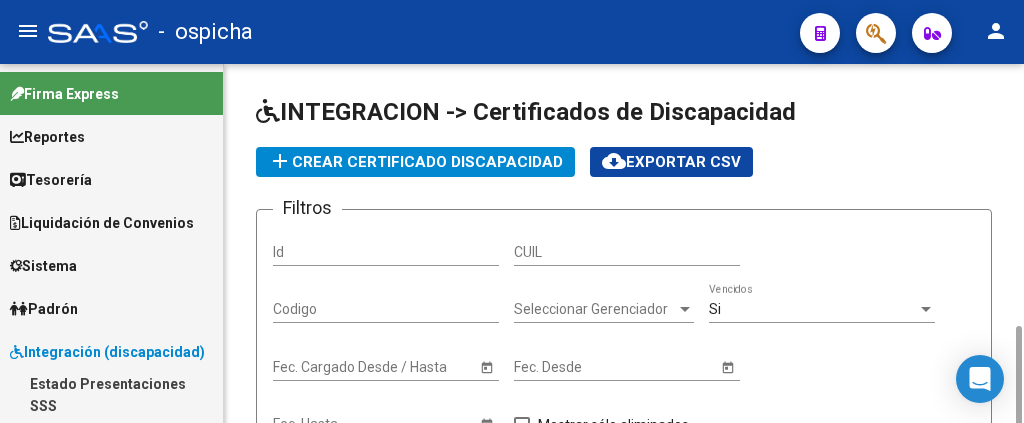 scroll, scrollTop: 200, scrollLeft: 0, axis: vertical 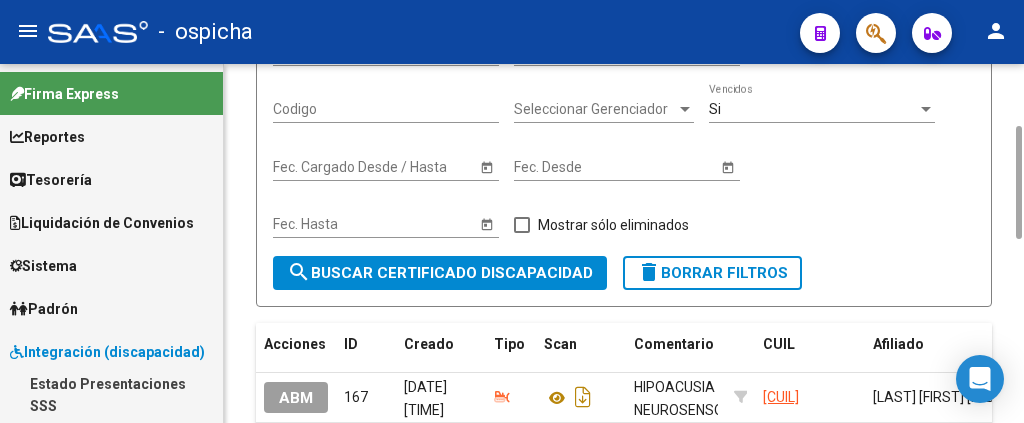 click on "search  Buscar Certificado Discapacidad" 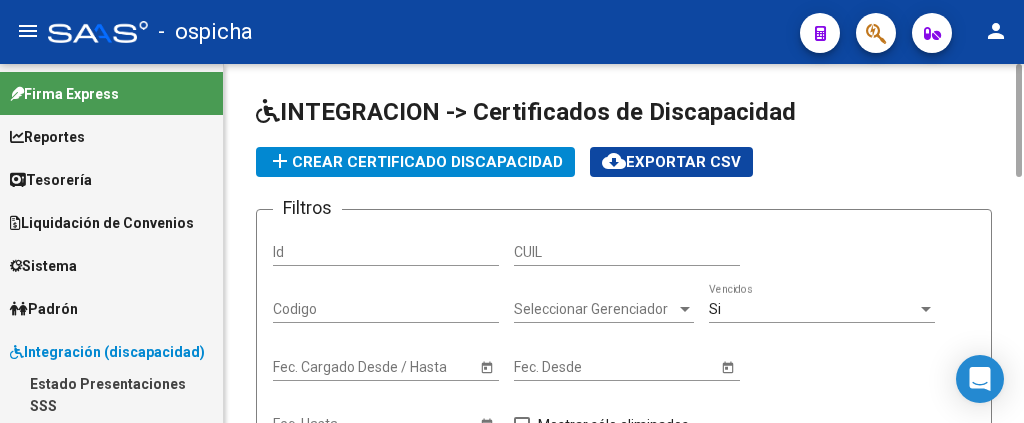 click on "CUIL" at bounding box center (627, 252) 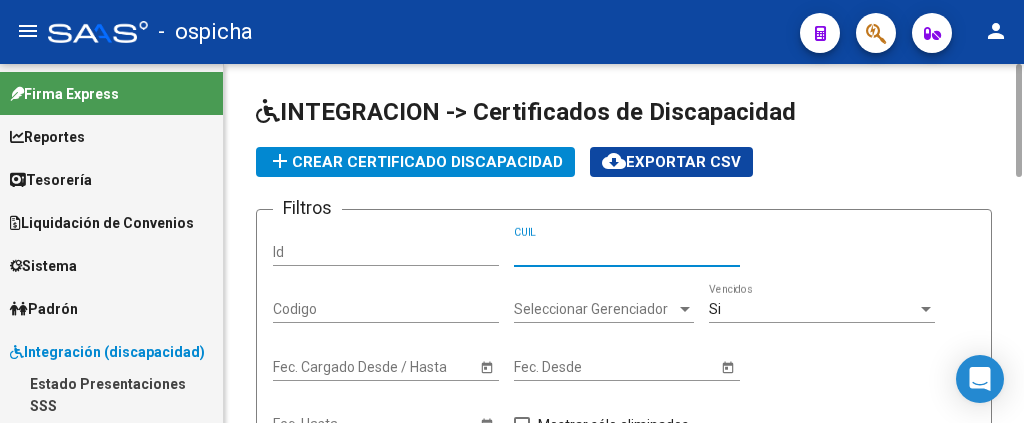drag, startPoint x: 833, startPoint y: 237, endPoint x: 816, endPoint y: 243, distance: 18.027756 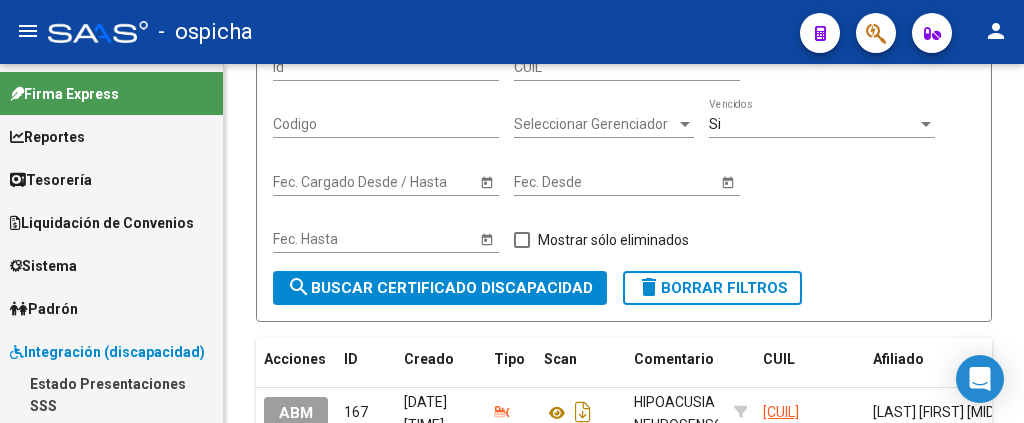 scroll, scrollTop: 0, scrollLeft: 0, axis: both 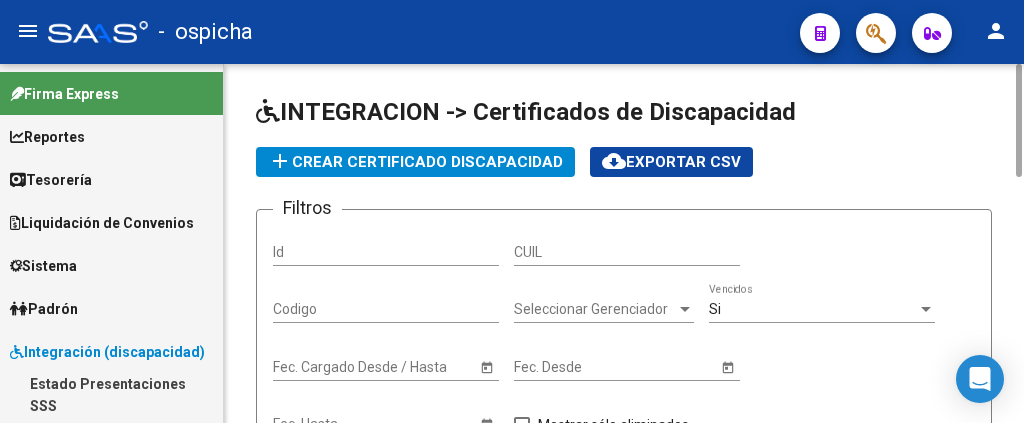 click on "CUIL" at bounding box center [627, 252] 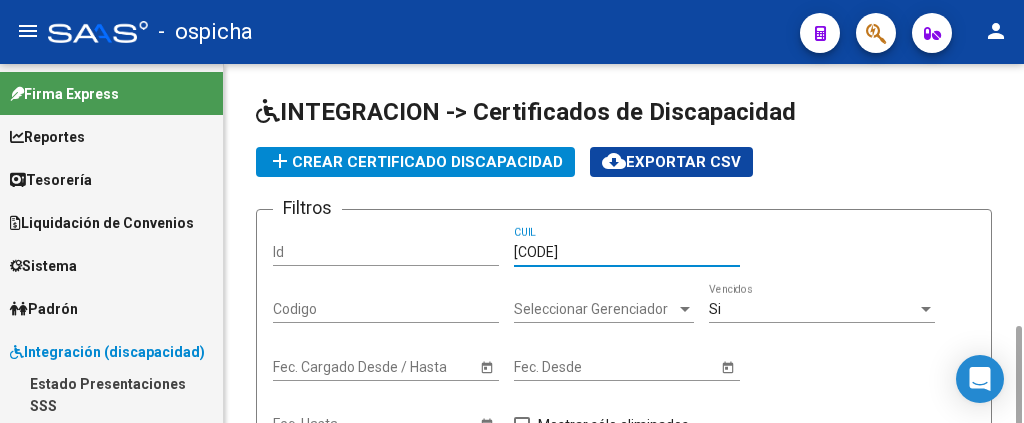 scroll, scrollTop: 200, scrollLeft: 0, axis: vertical 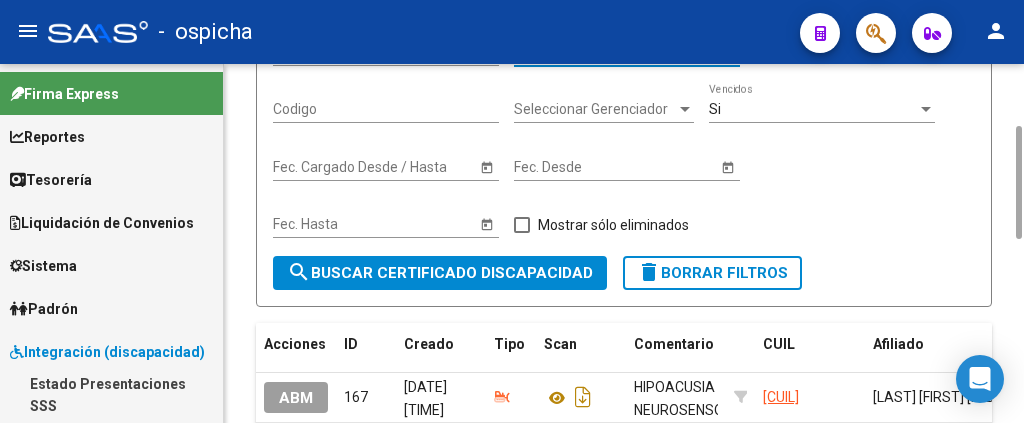 type on "27-22609621-9" 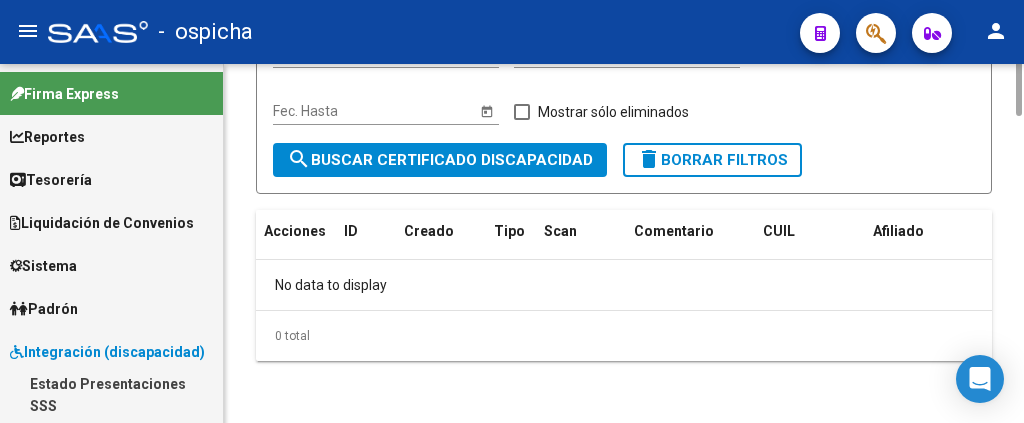 scroll, scrollTop: 113, scrollLeft: 0, axis: vertical 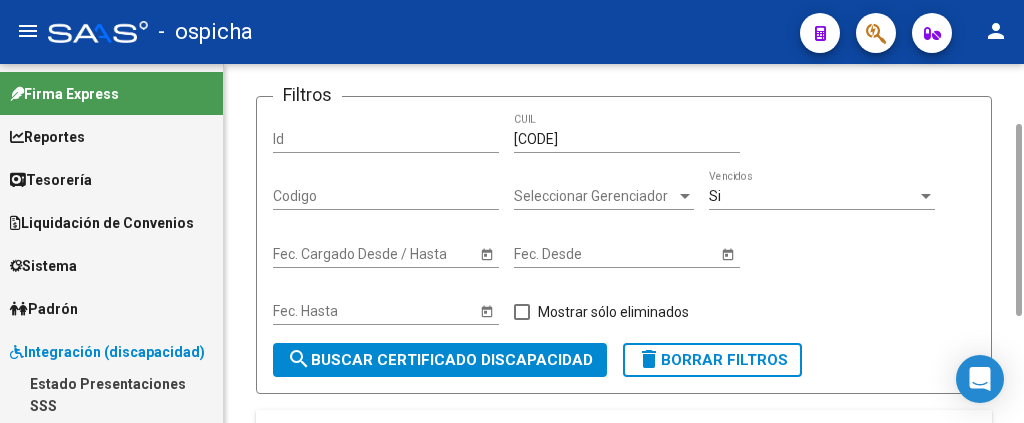 click on "Si  Vencidos" 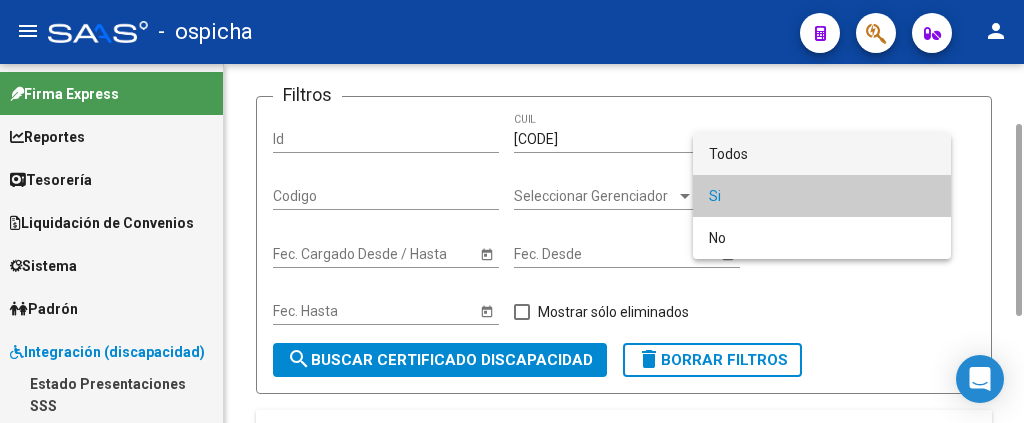 click on "Todos" at bounding box center [822, 154] 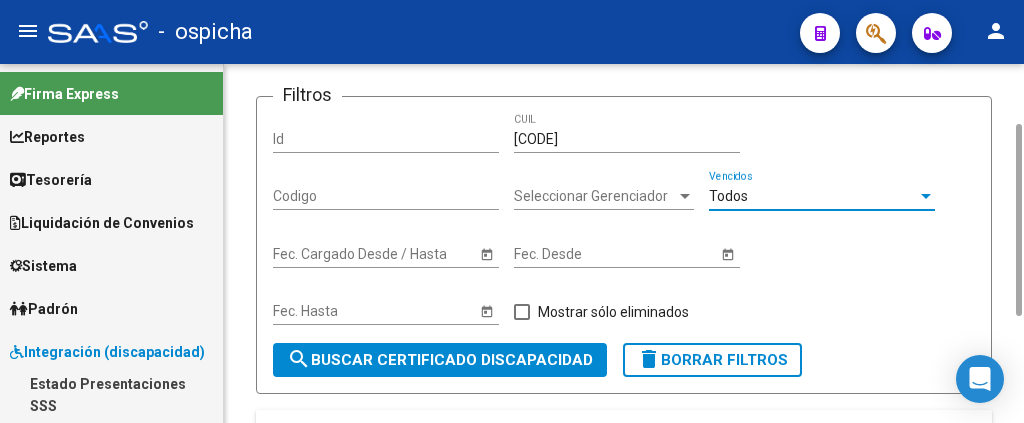 click on "search  Buscar Certificado Discapacidad" 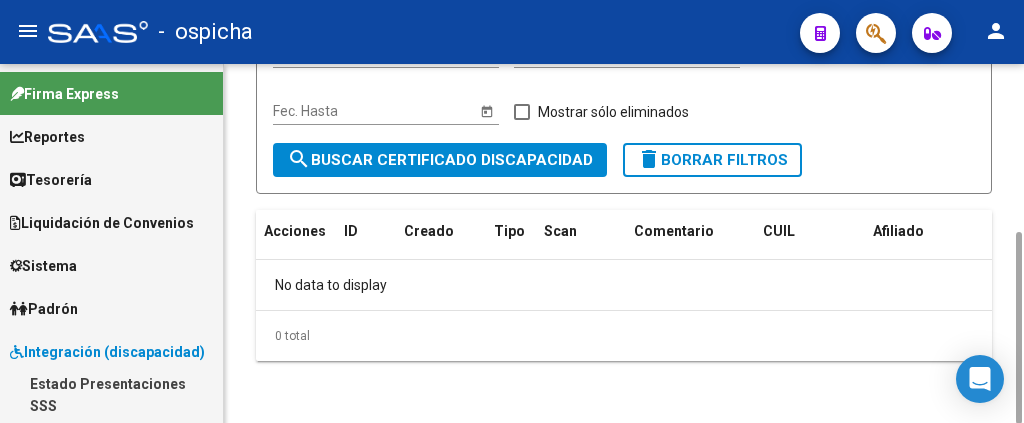 scroll, scrollTop: 0, scrollLeft: 0, axis: both 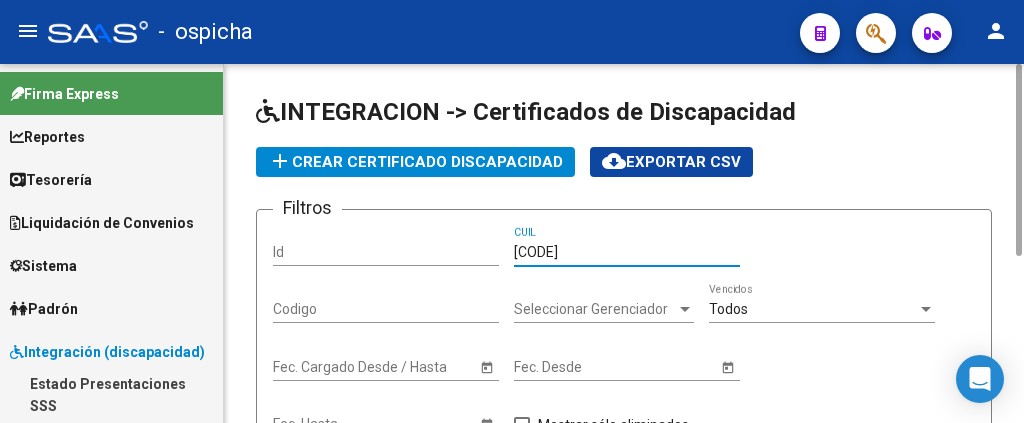 drag, startPoint x: 617, startPoint y: 252, endPoint x: 503, endPoint y: 248, distance: 114.07015 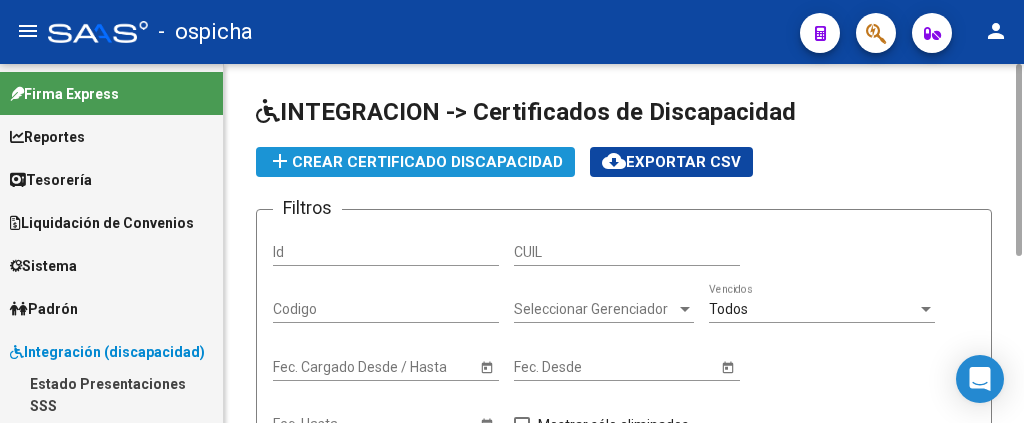 click on "add  Crear Certificado Discapacidad" 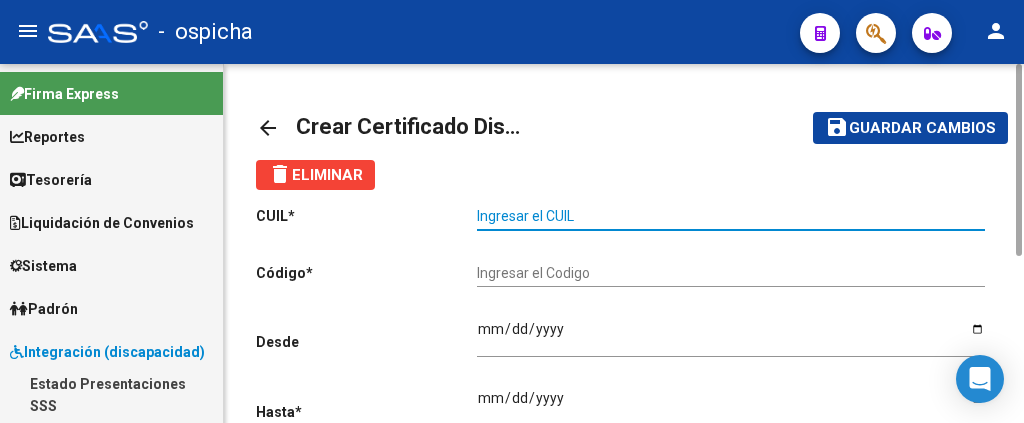 click on "Ingresar el CUIL" at bounding box center (731, 216) 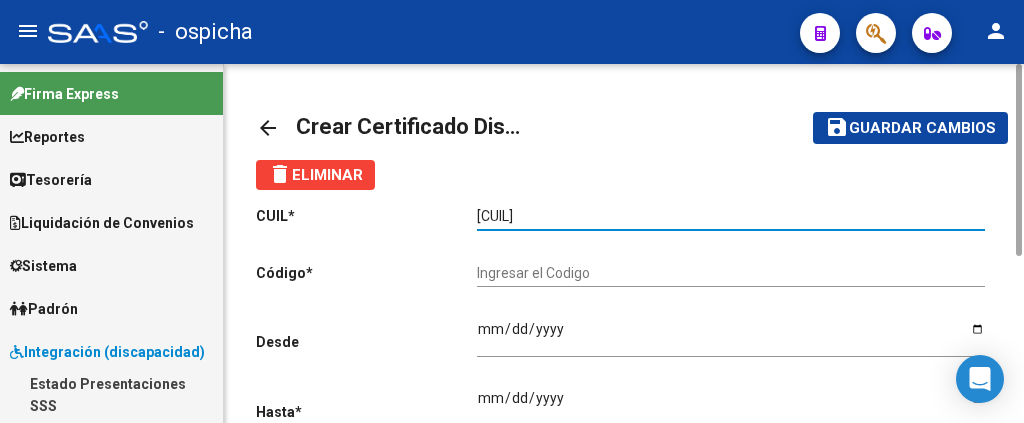 drag, startPoint x: 572, startPoint y: 217, endPoint x: 452, endPoint y: 202, distance: 120.93387 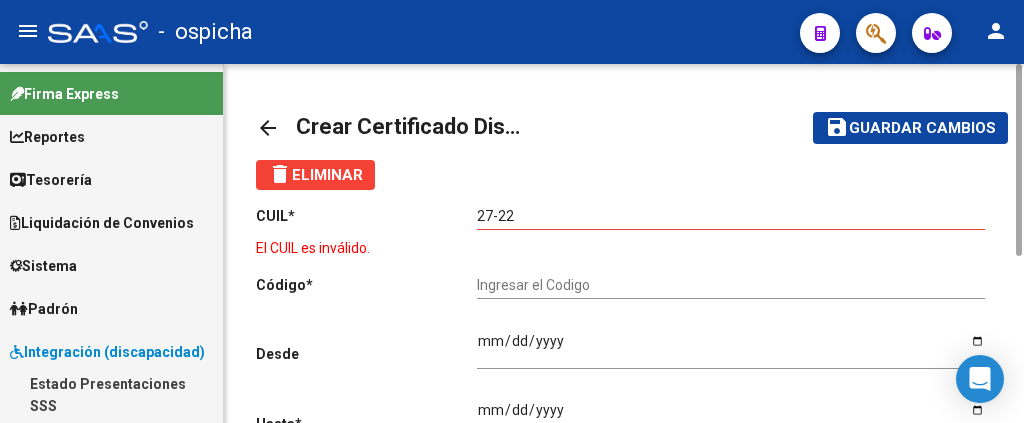 click on "Ingresar fec. Hasta" 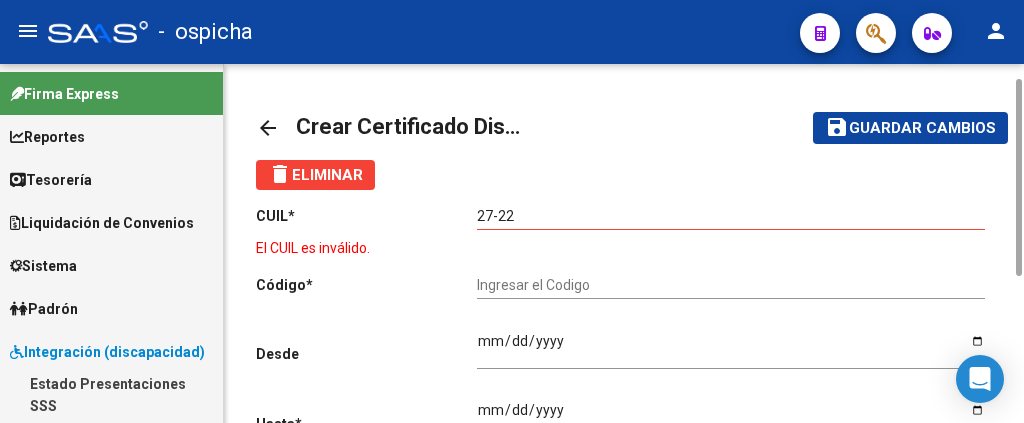 scroll, scrollTop: 10, scrollLeft: 0, axis: vertical 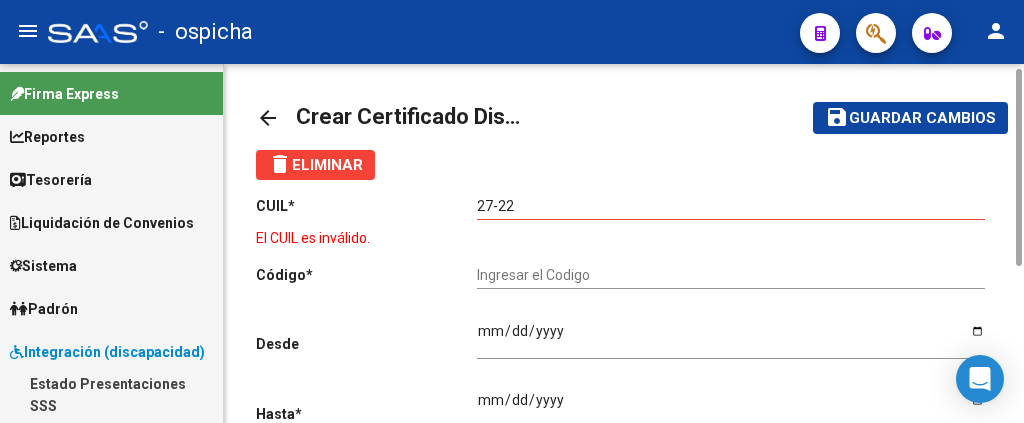 click on "27-22" at bounding box center (731, 206) 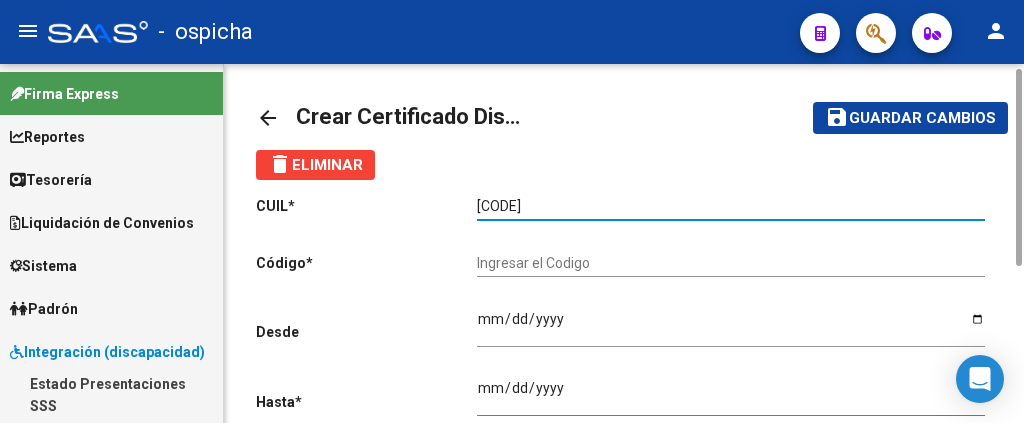 type on "27-22609621-9" 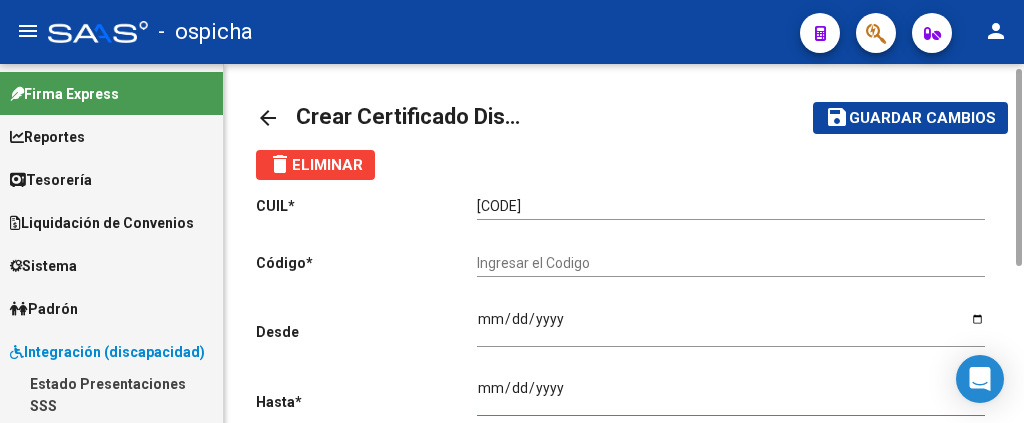 click on "Ingresar el Codigo" 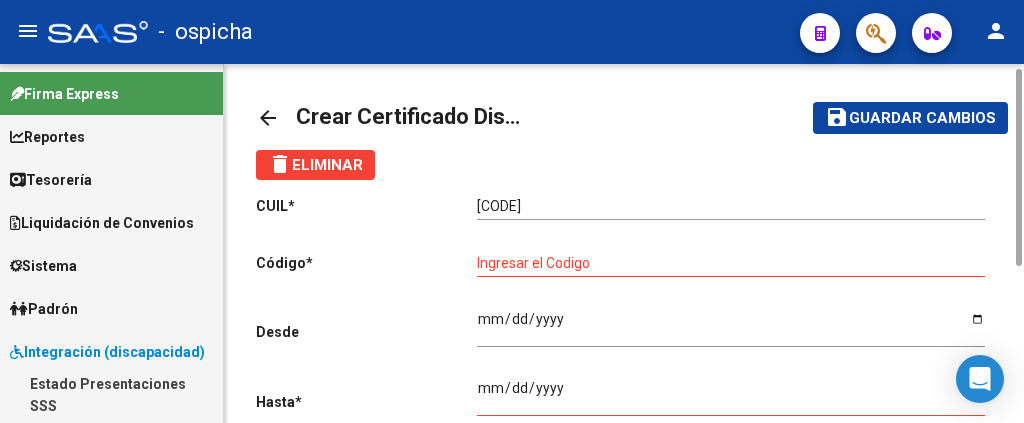 click on "CUIL  *   27-22609621-9 Ingresar el CUIL  Código  *   Ingresar el Codigo  Desde    Ingresar fec. Desde  Hasta  *   Ingresar fec. Hasta     Sin fecha vencimiento        Seleccionar Archivo Comentario:" 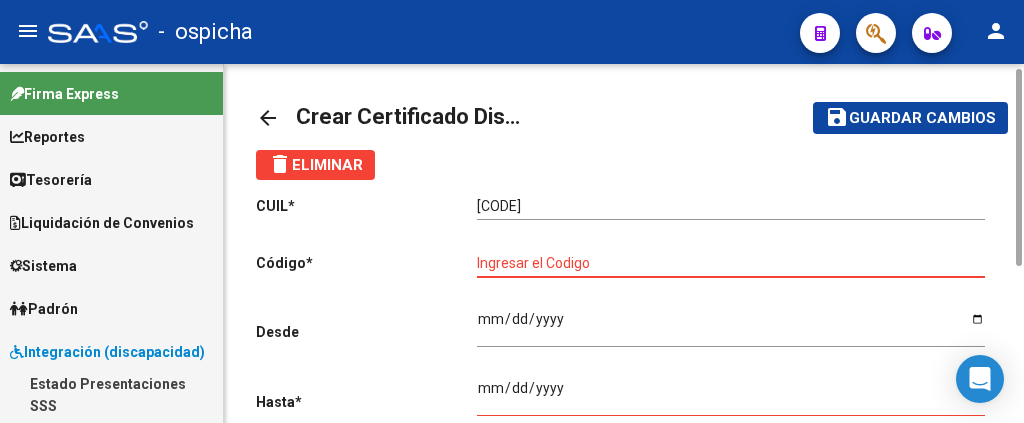 click on "Código  *" 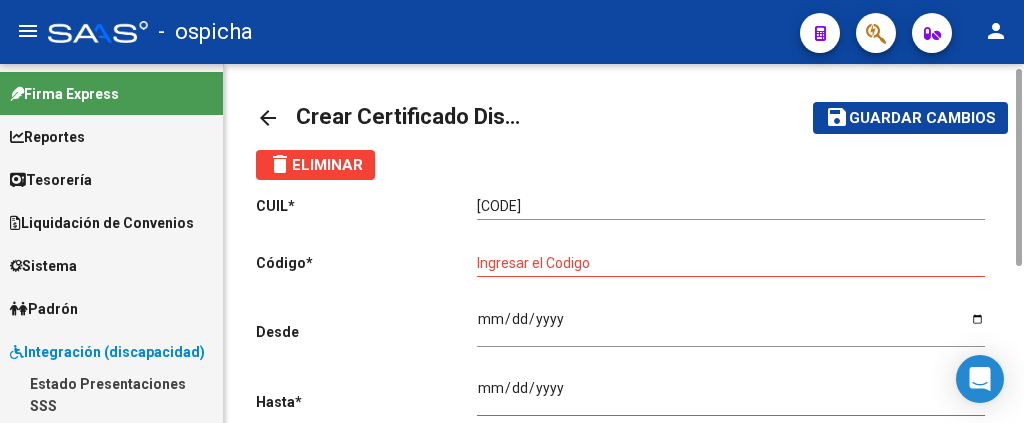 click on "Ingresar el Codigo" at bounding box center (731, 263) 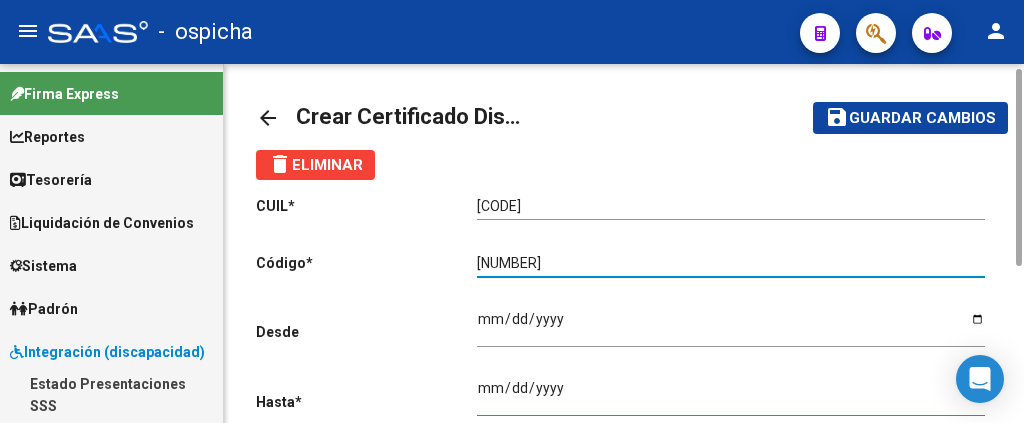 type on "5519419295" 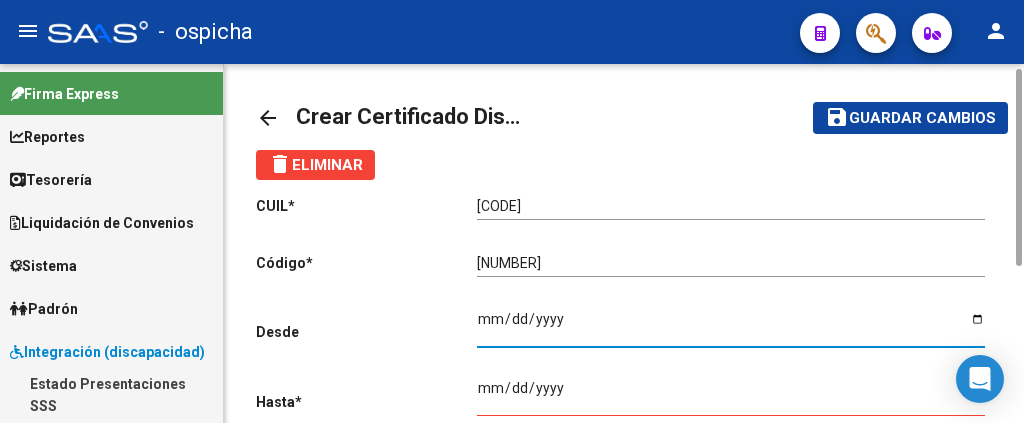 click on "Ingresar fec. Desde" at bounding box center [731, 326] 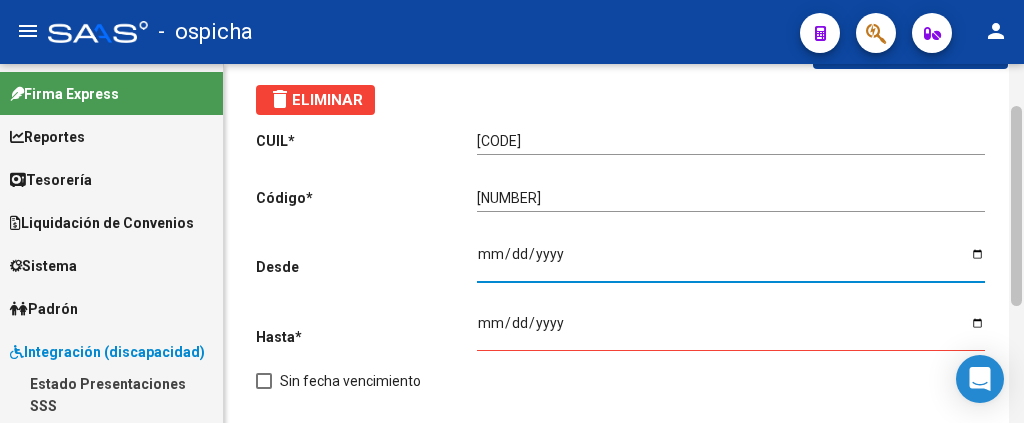 drag, startPoint x: 1020, startPoint y: 179, endPoint x: 1020, endPoint y: 216, distance: 37 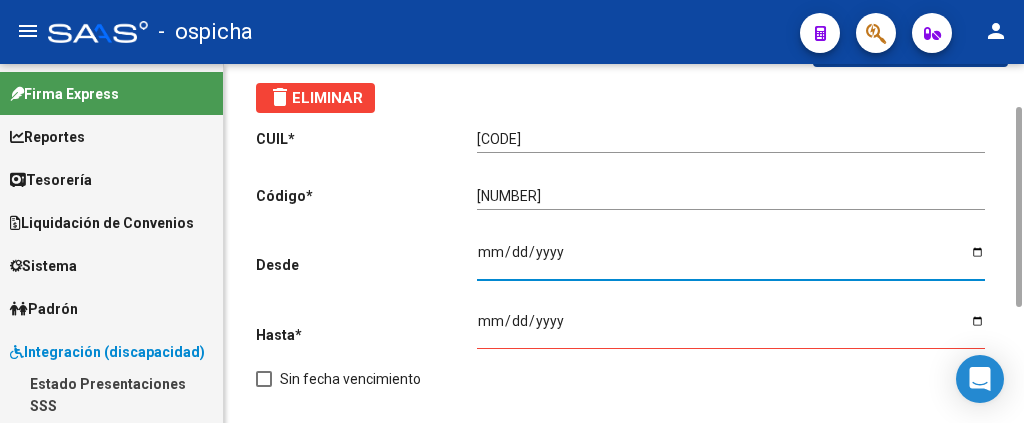 click on "Ingresar fec. Desde" at bounding box center [731, 259] 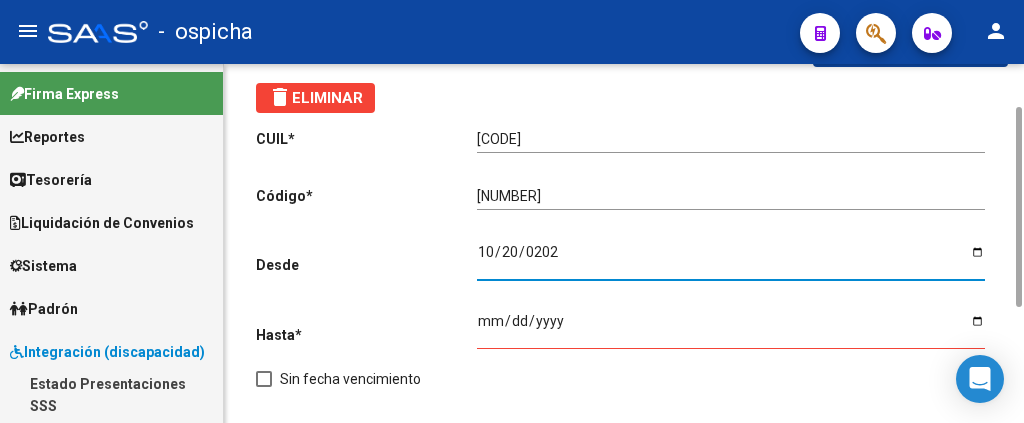 type on "2022-10-20" 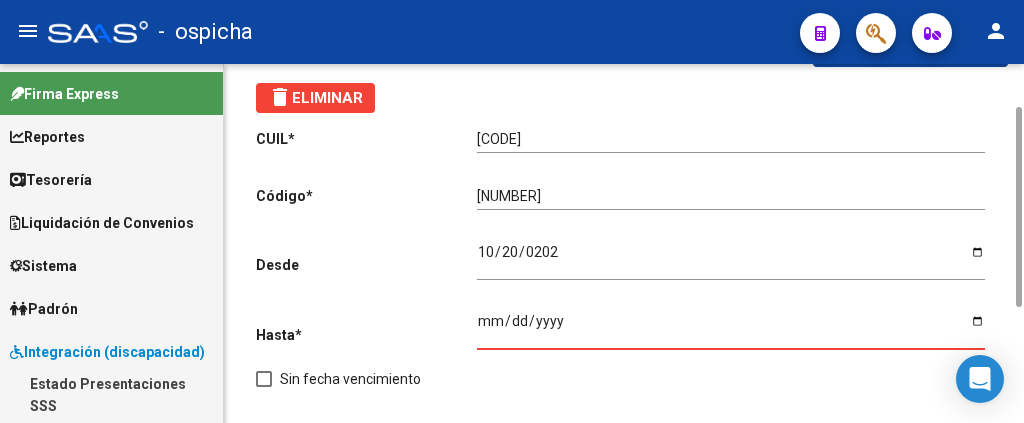 click on "Ingresar fec. Hasta" at bounding box center (731, 328) 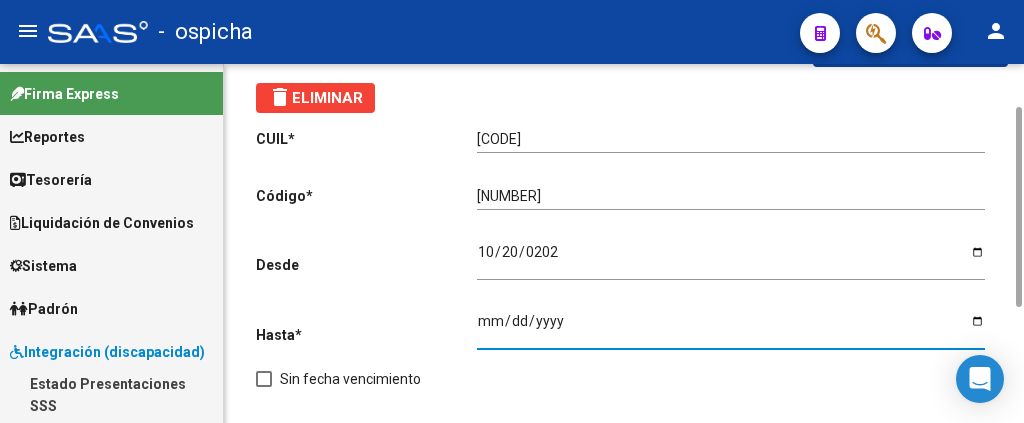 type on "2032-10-20" 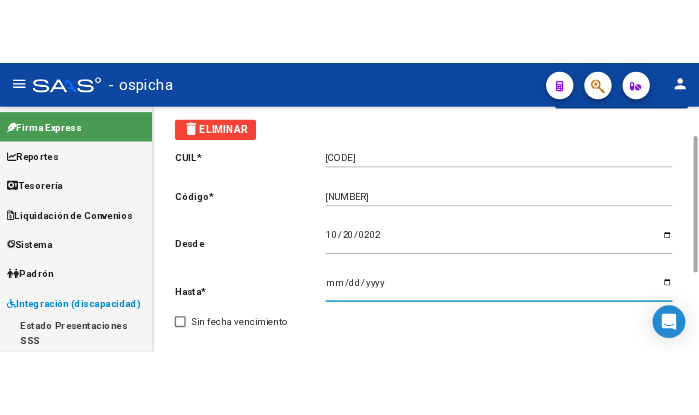 scroll, scrollTop: 277, scrollLeft: 0, axis: vertical 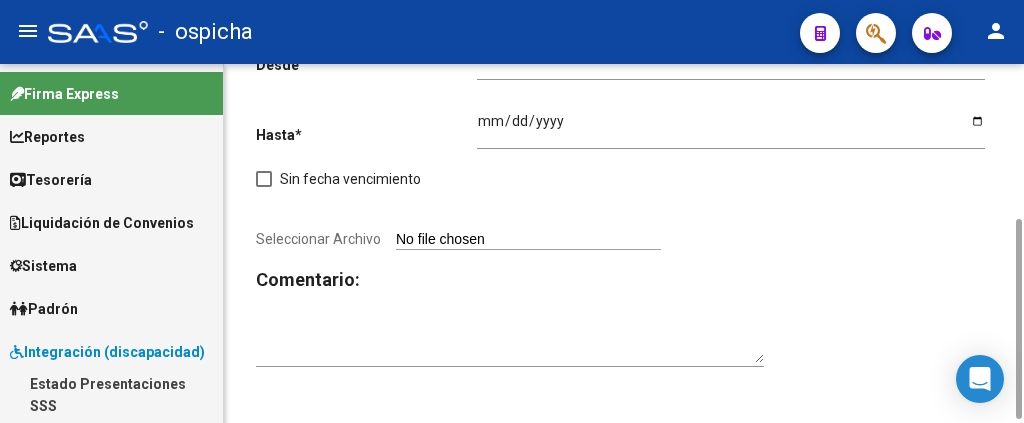 click on "Seleccionar Archivo" at bounding box center (528, 240) 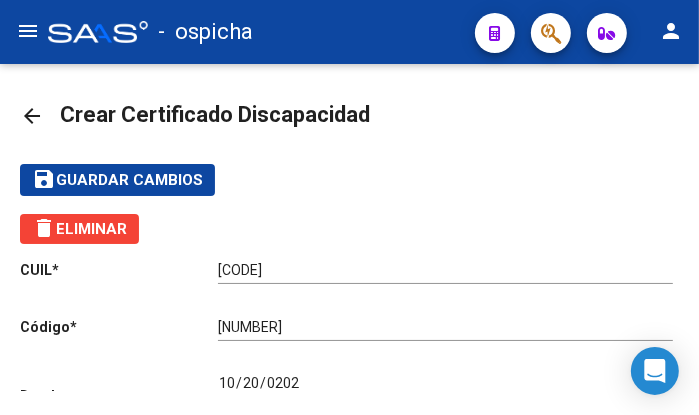click on "save Guardar cambios" 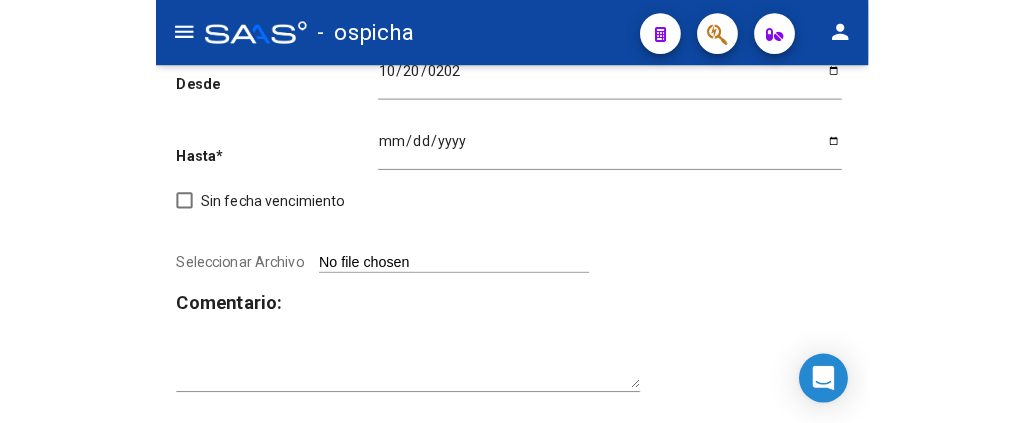 scroll, scrollTop: 344, scrollLeft: 0, axis: vertical 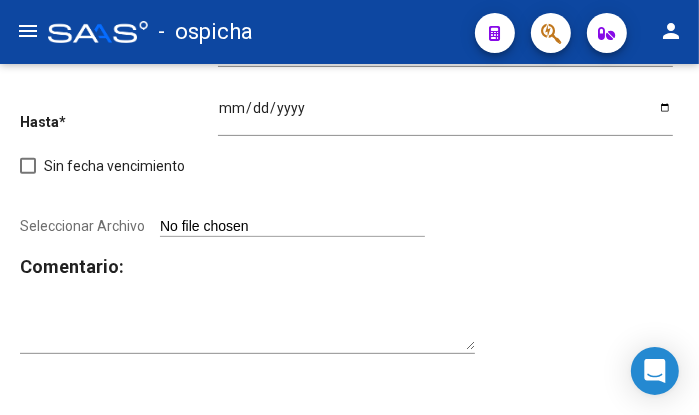 click on "-   ospicha" 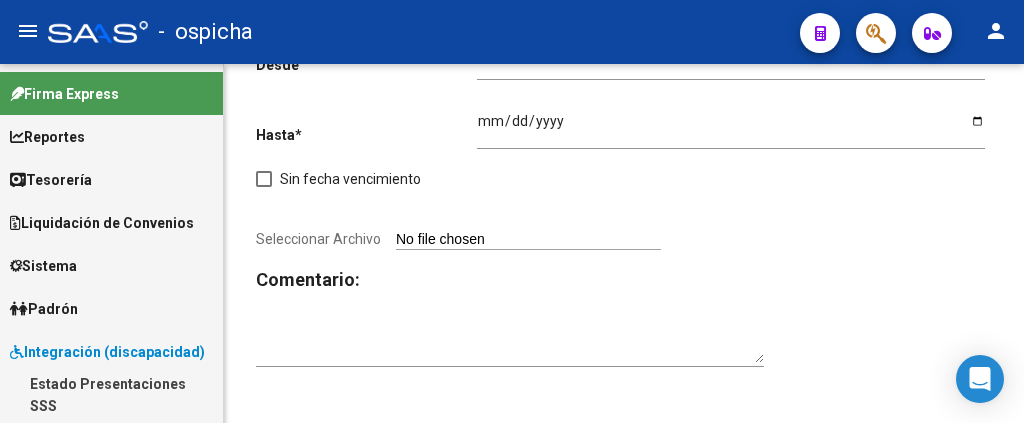 scroll, scrollTop: 0, scrollLeft: 0, axis: both 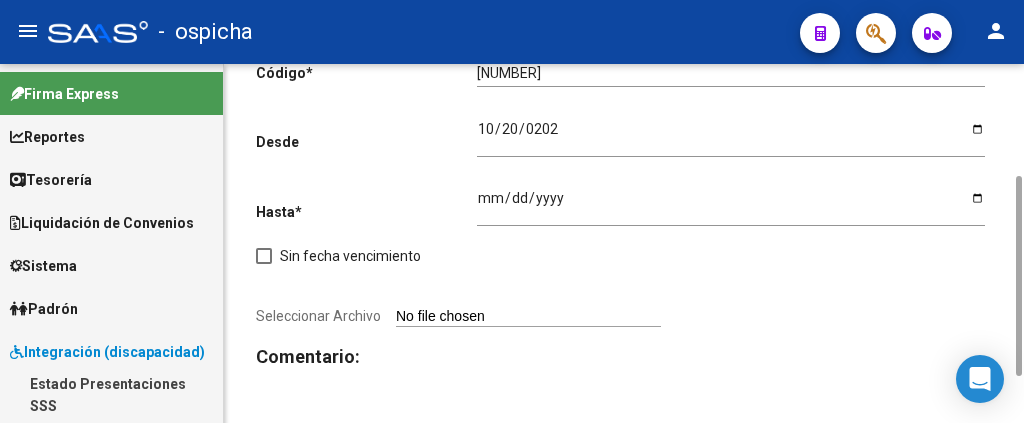 click on "Seleccionar Archivo" 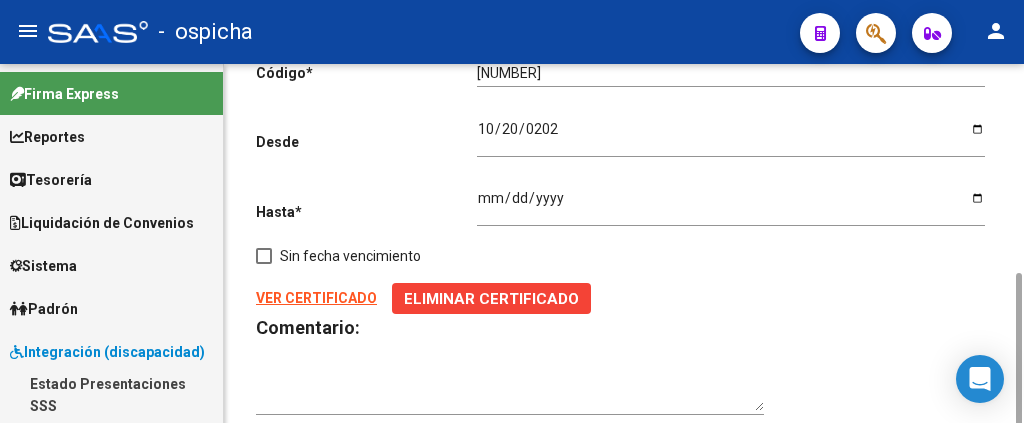 scroll, scrollTop: 258, scrollLeft: 0, axis: vertical 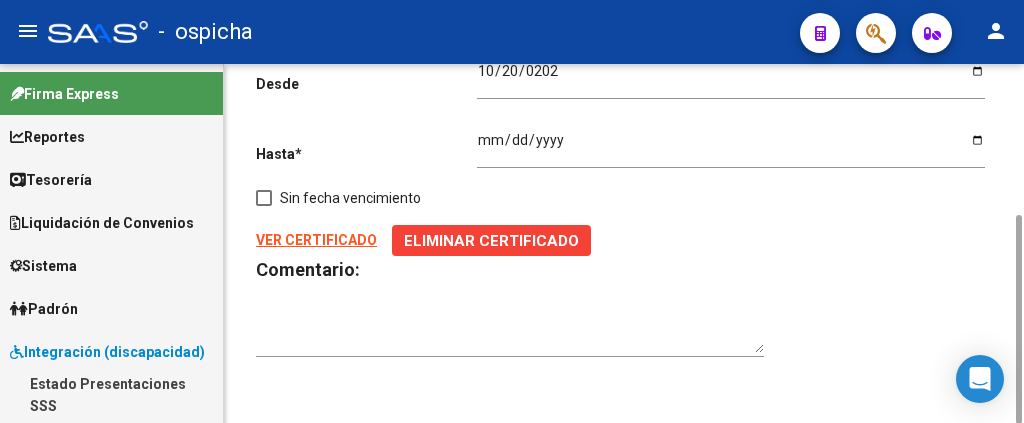 click on "VER CERTIFICADO" 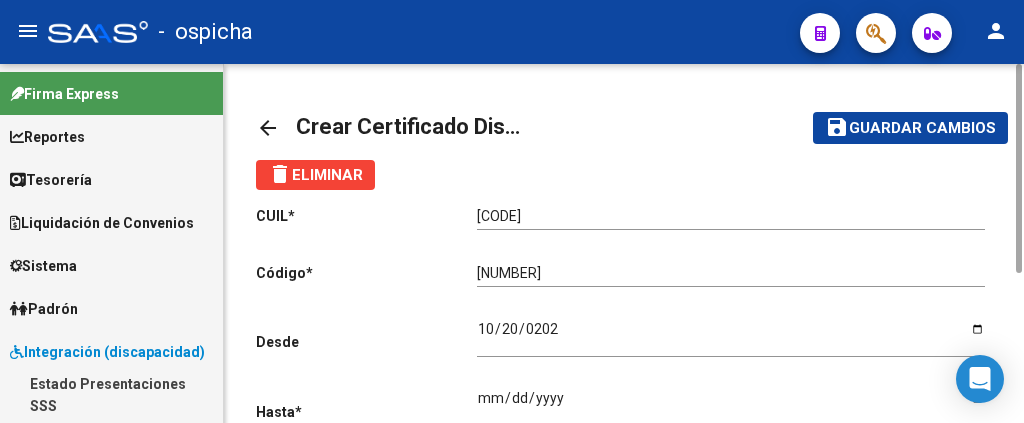 click on "Guardar cambios" 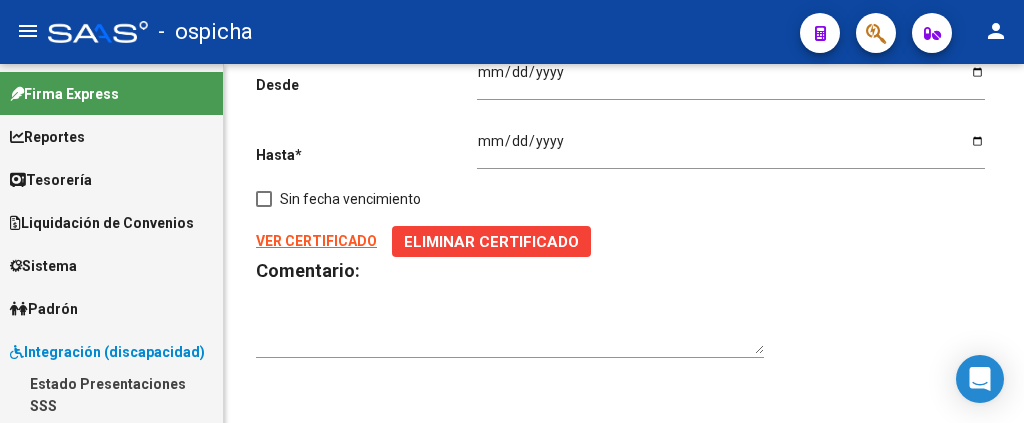 scroll, scrollTop: 0, scrollLeft: 0, axis: both 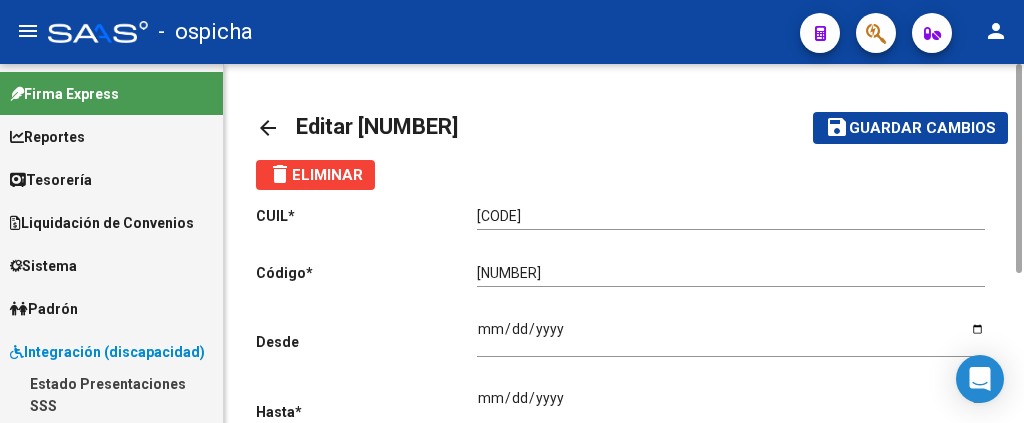 click on "arrow_back" 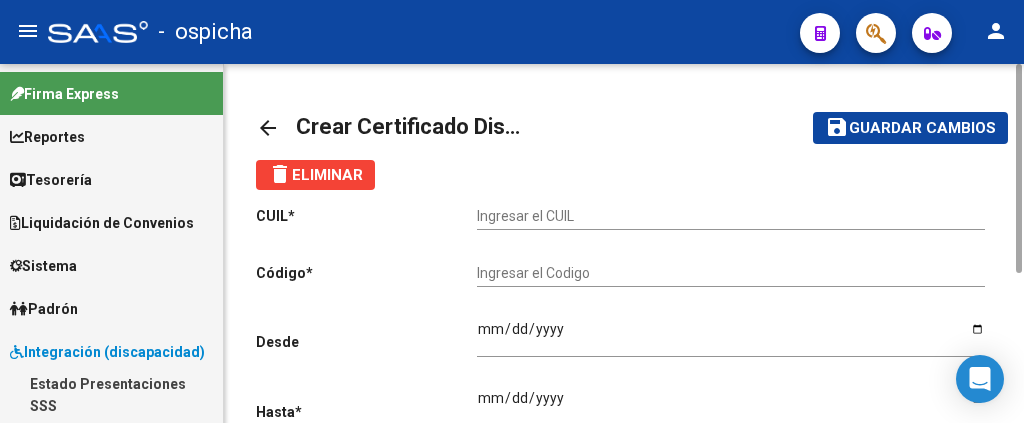 click on "arrow_back" 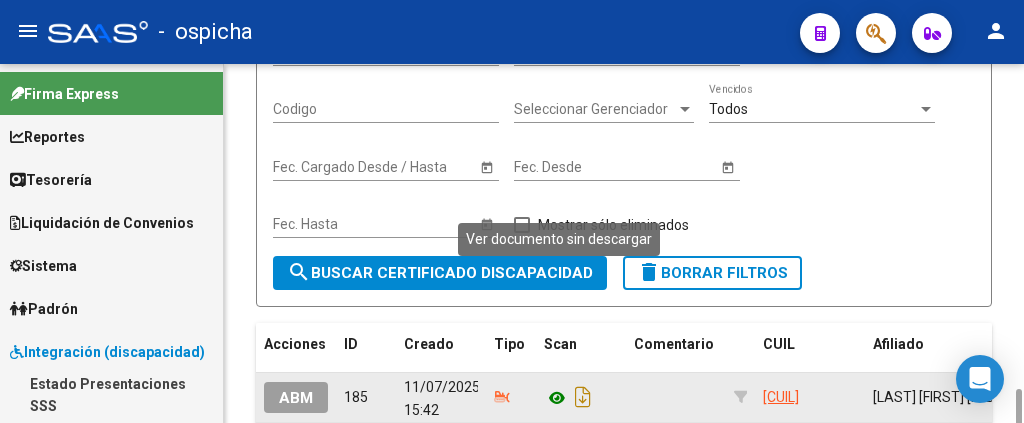scroll, scrollTop: 400, scrollLeft: 0, axis: vertical 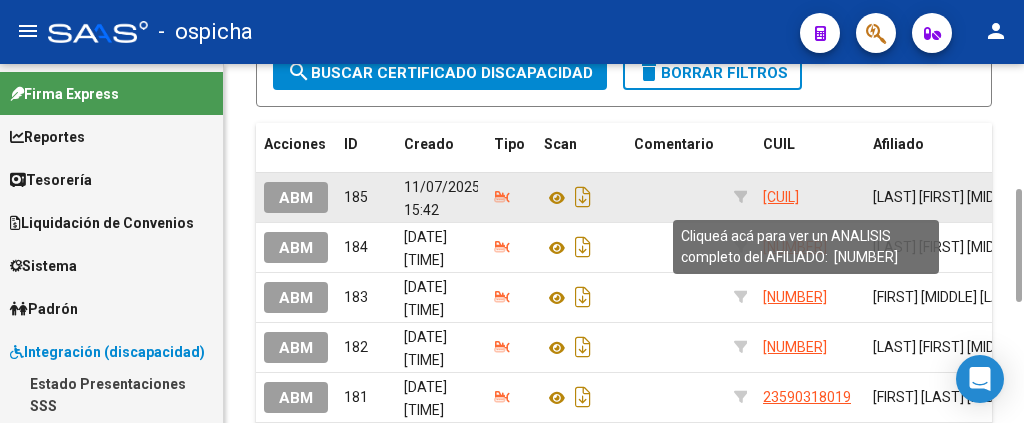 drag, startPoint x: 851, startPoint y: 196, endPoint x: 760, endPoint y: 201, distance: 91.13726 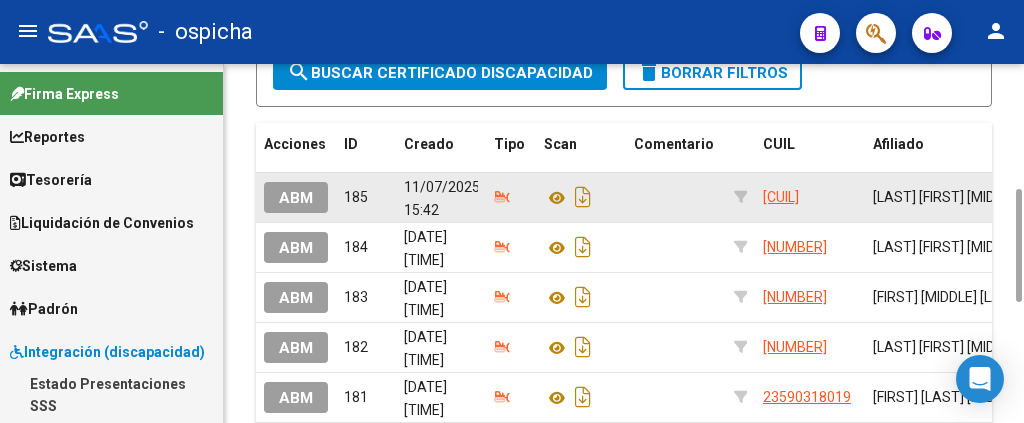 copy on "27226096219" 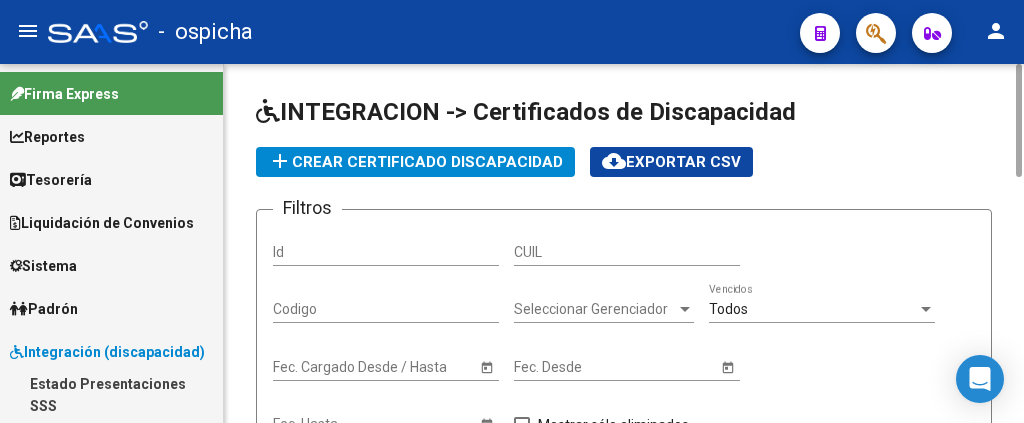 scroll, scrollTop: 200, scrollLeft: 0, axis: vertical 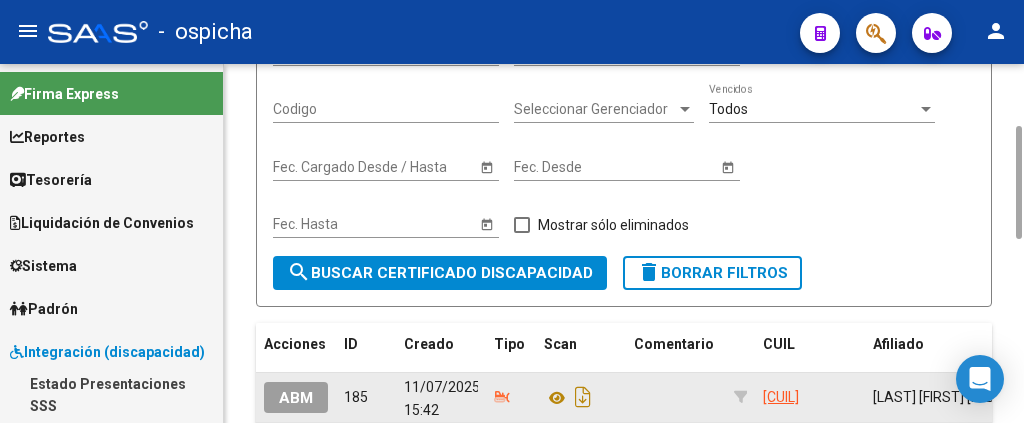 click on "27226096219" 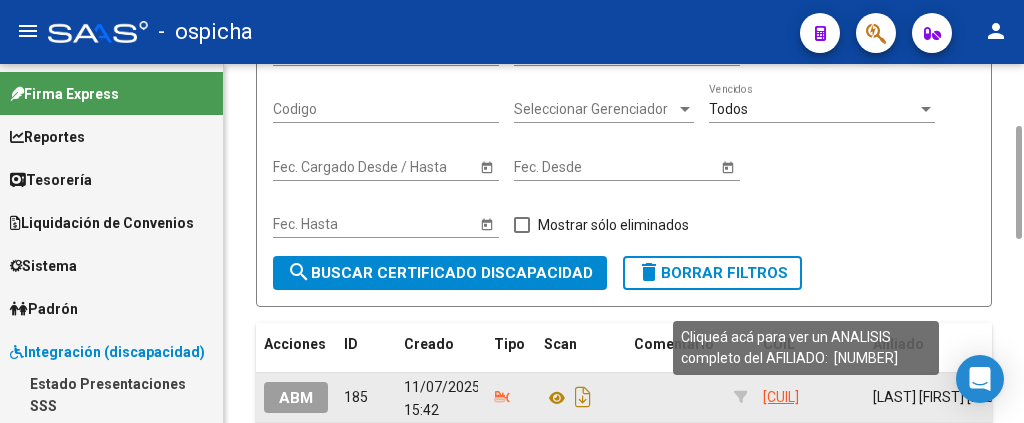 click on "27226096219" 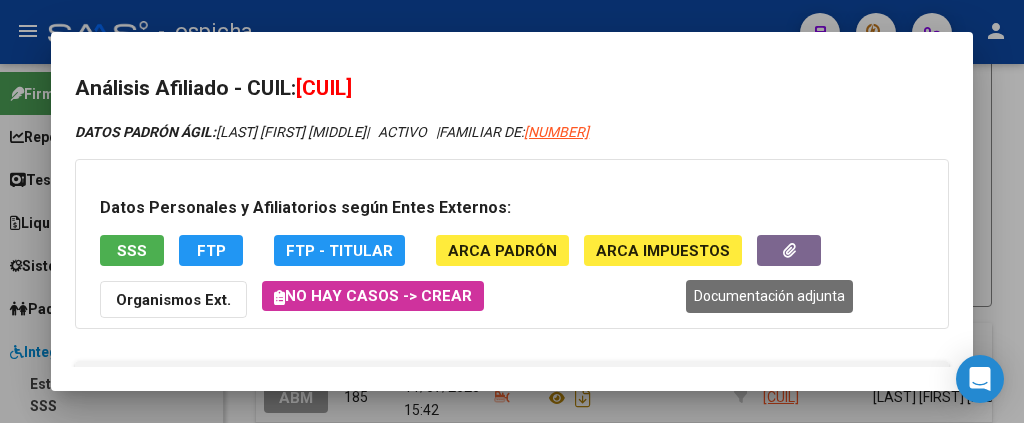 click 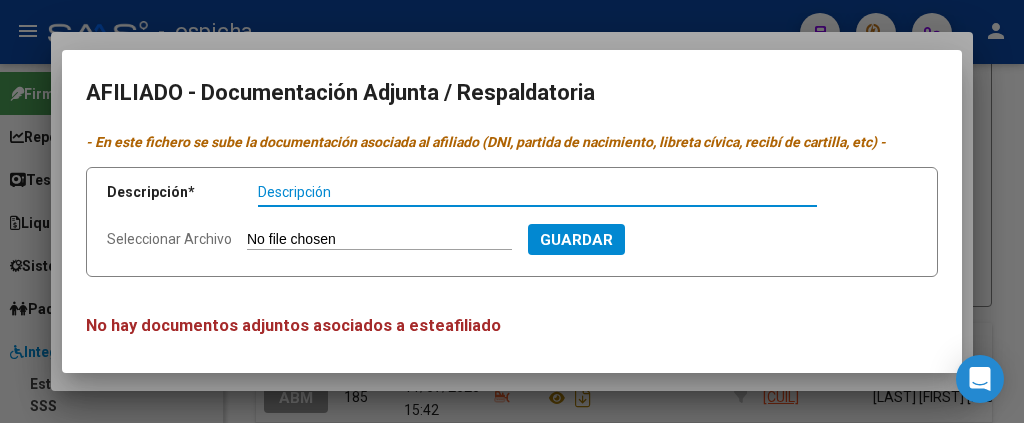 click on "Descripción" at bounding box center (537, 192) 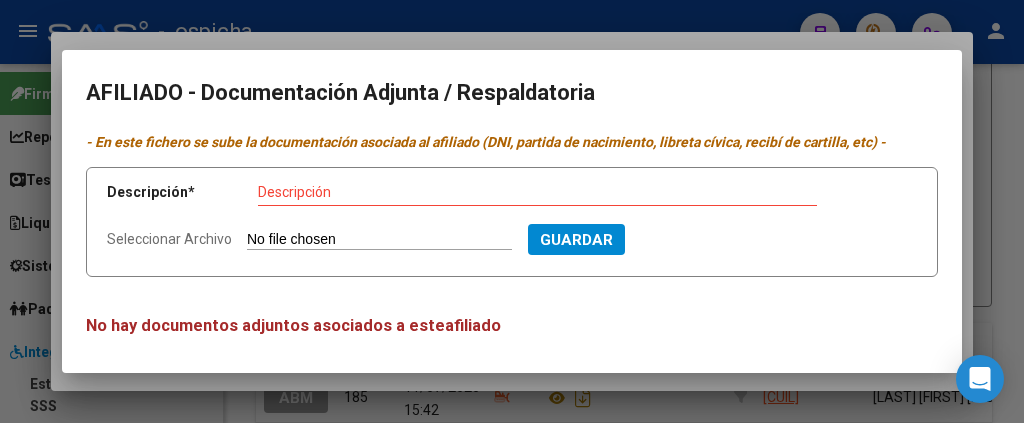 type on "C:\fakepath\CUD DUARTE MIRTA ROSA-27226096219.jpg" 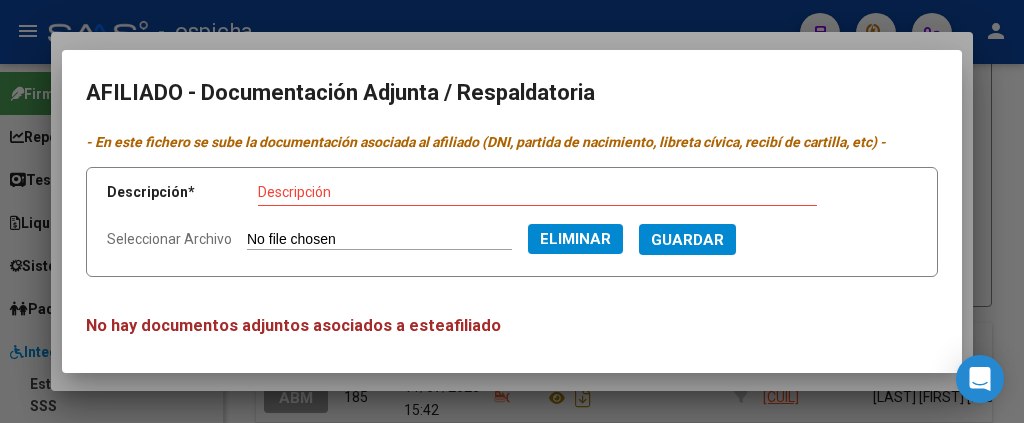 click on "Descripción" at bounding box center (537, 192) 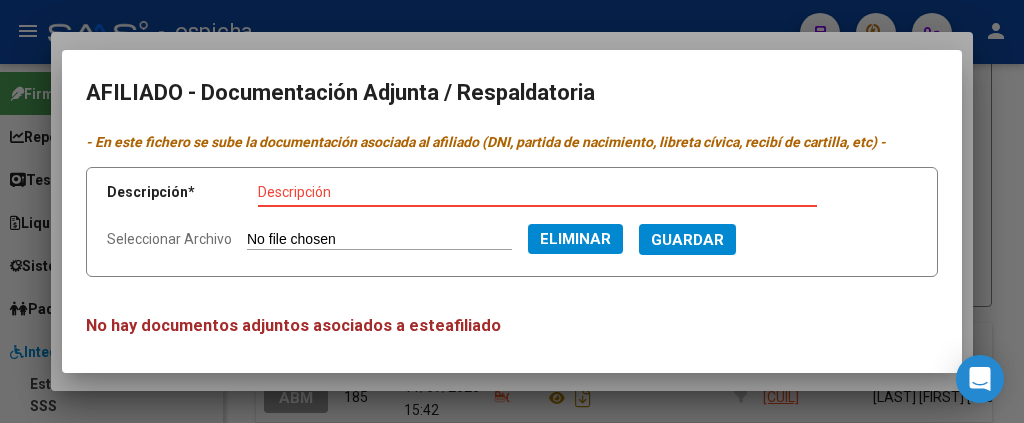 click on "Descripción" at bounding box center (537, 192) 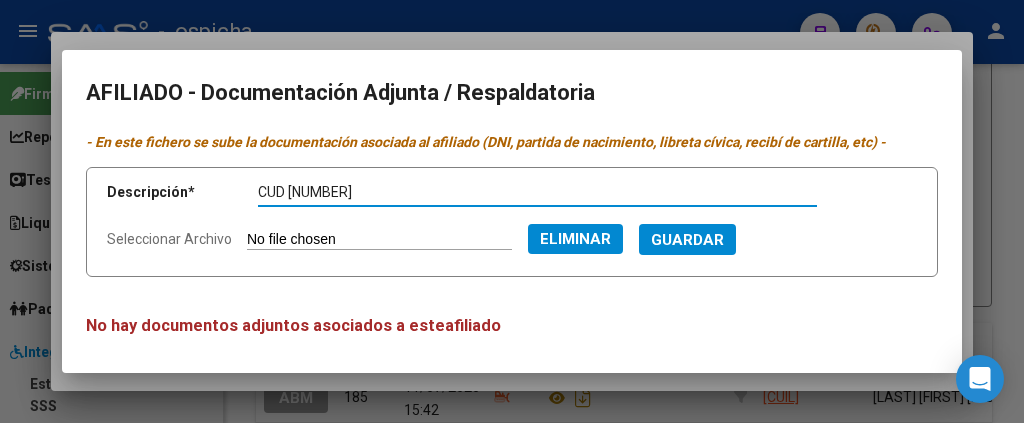 type on "CUD 5519479295" 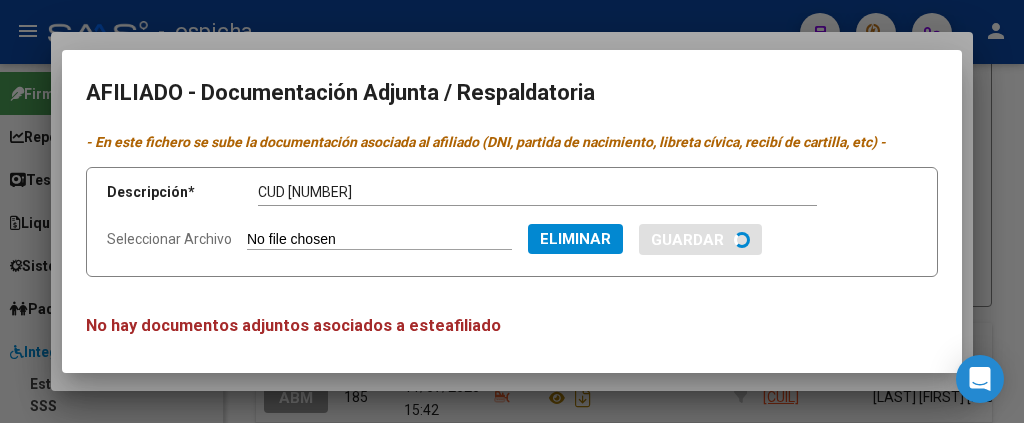 type 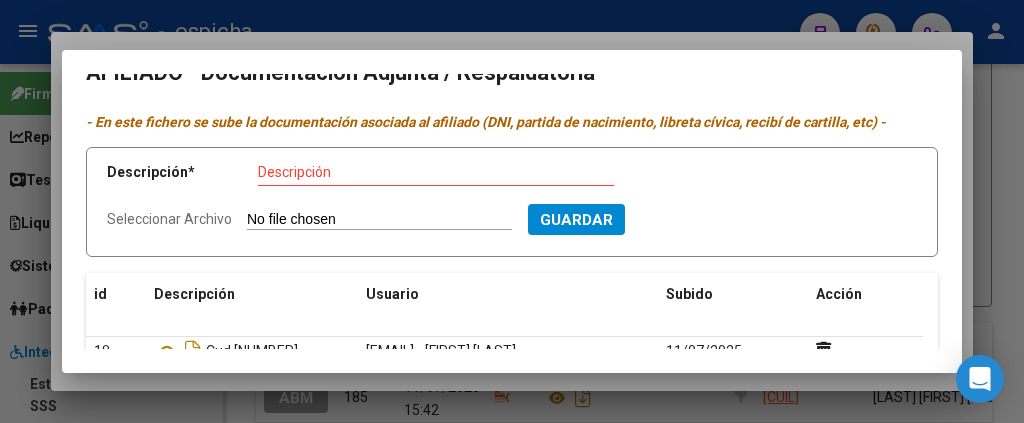 scroll, scrollTop: 0, scrollLeft: 0, axis: both 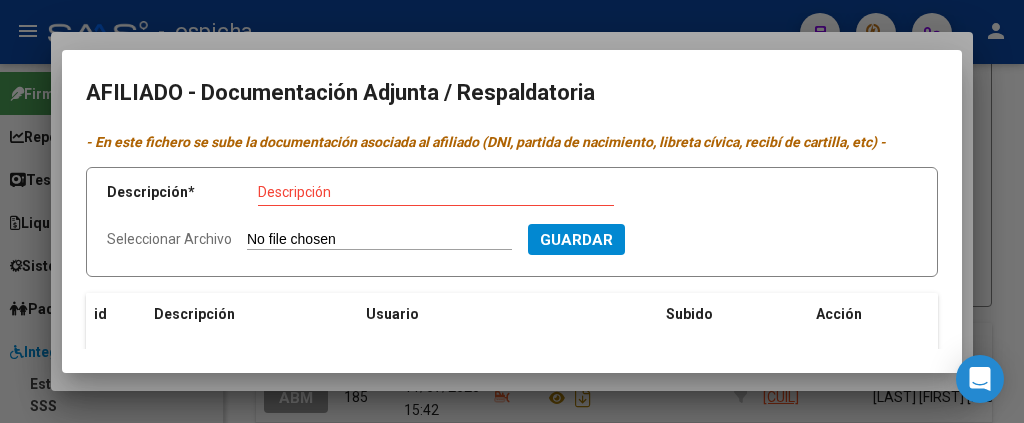 click at bounding box center (512, 211) 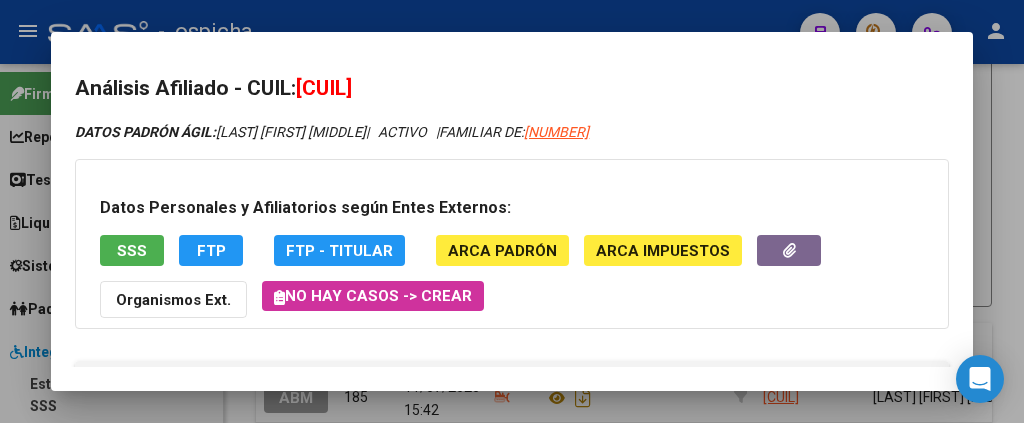 click at bounding box center [512, 211] 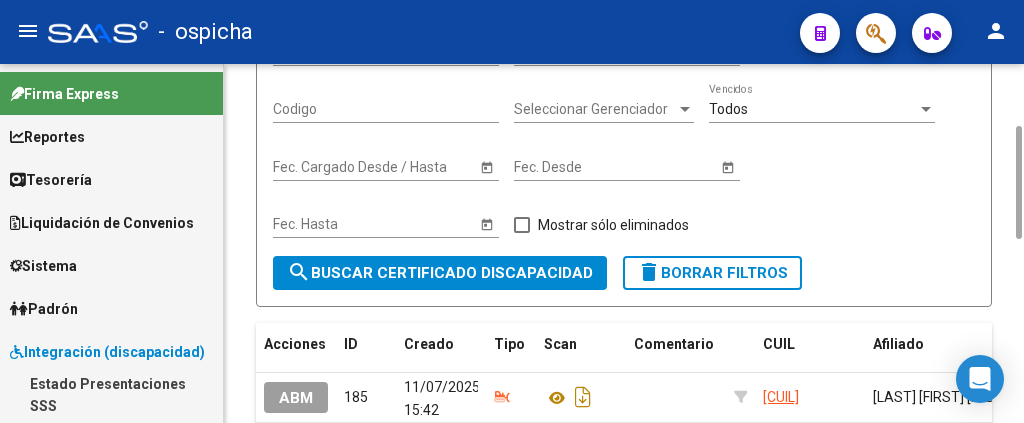 click on "Todos" at bounding box center [813, 109] 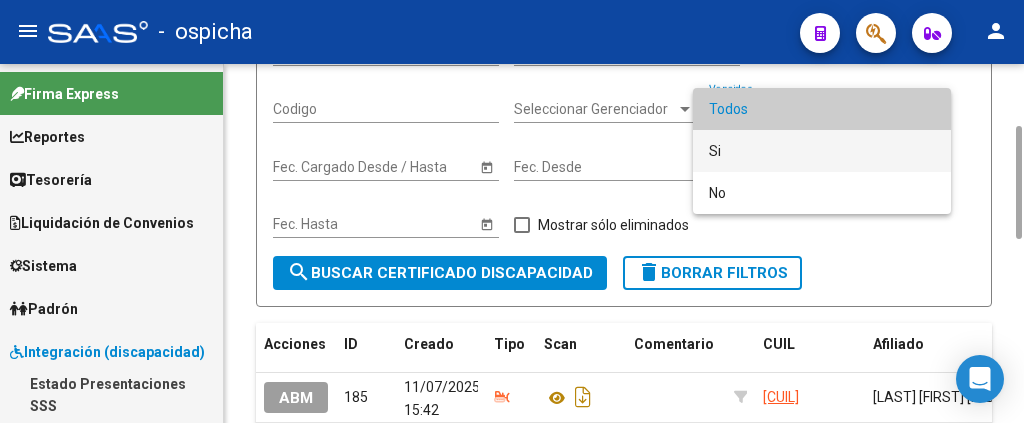 click on "Si" at bounding box center [822, 151] 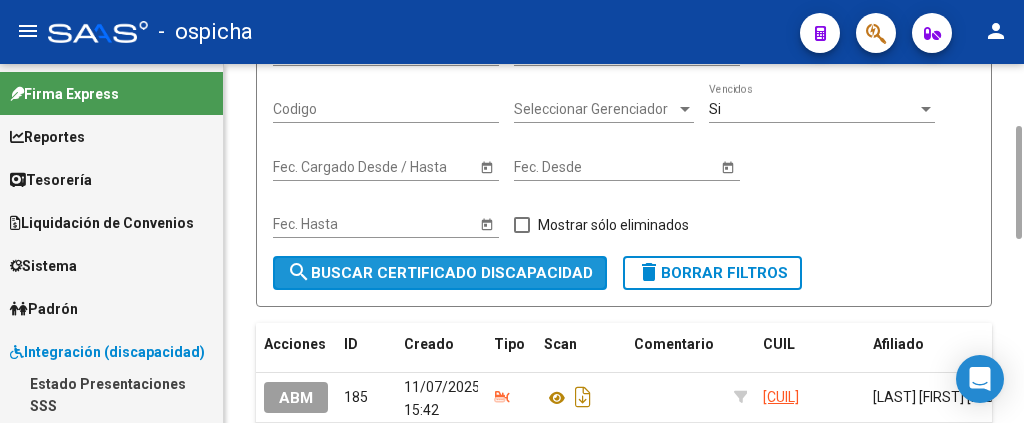 click on "search  Buscar Certificado Discapacidad" 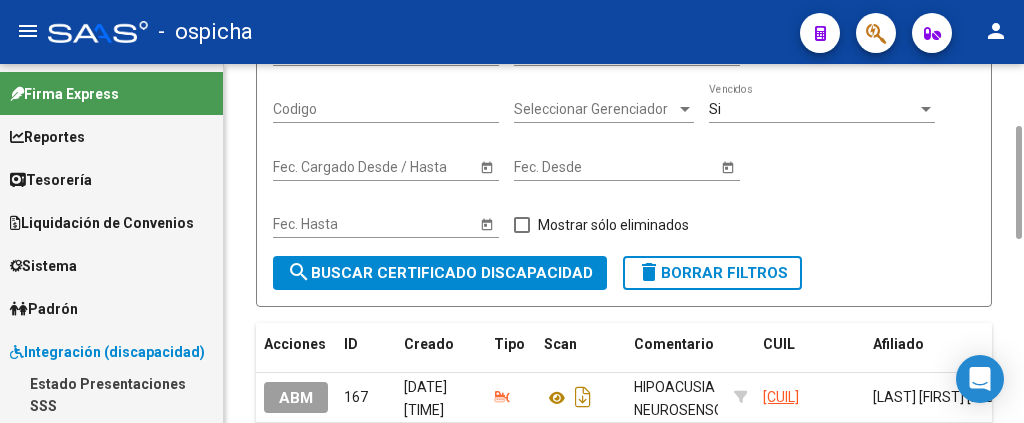 scroll, scrollTop: 400, scrollLeft: 0, axis: vertical 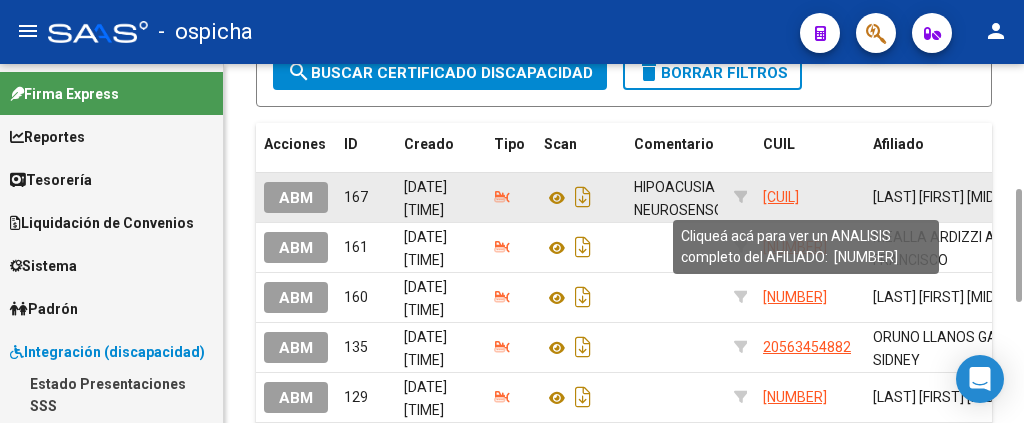 click on "[CUIL]" 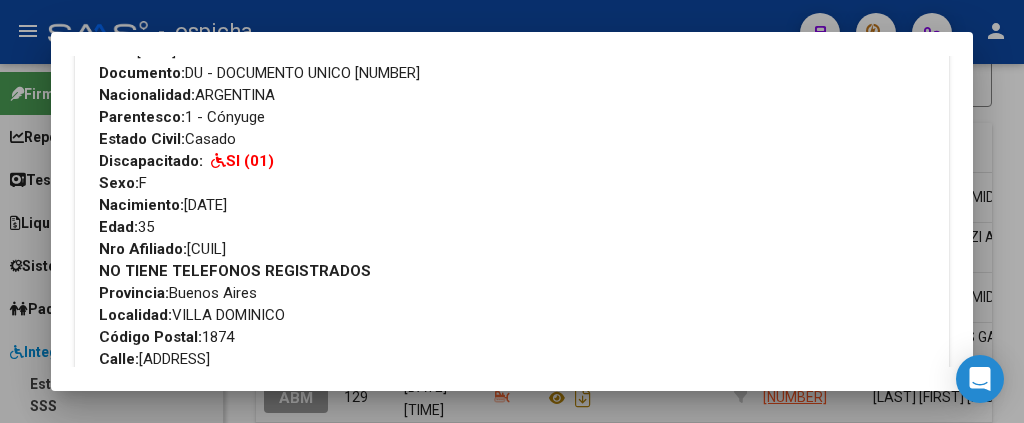 scroll, scrollTop: 0, scrollLeft: 0, axis: both 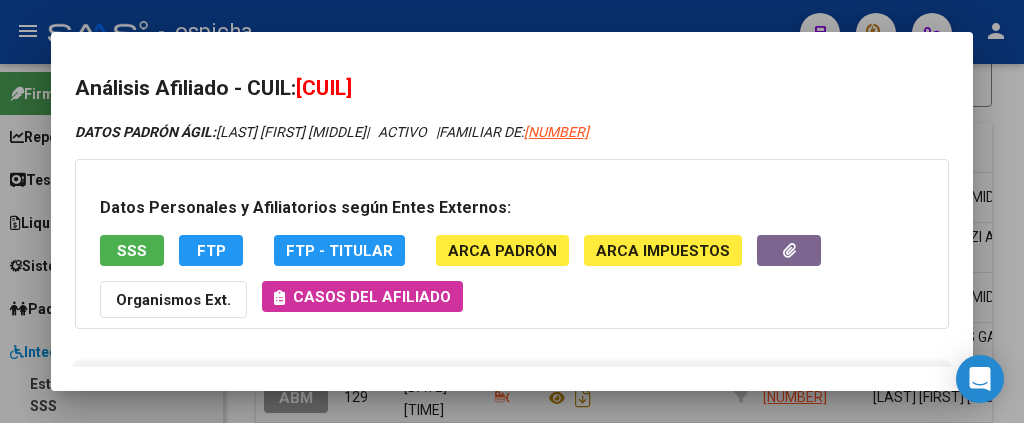 click at bounding box center [512, 211] 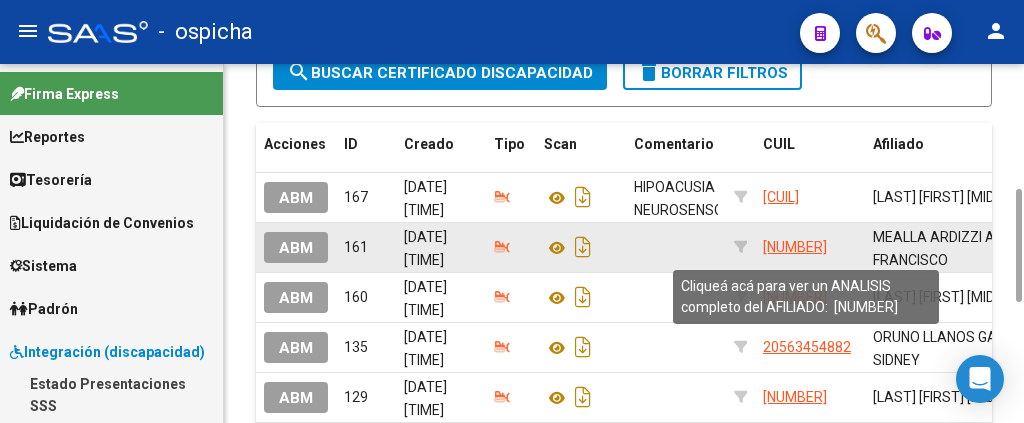 click on "[CUIL]" 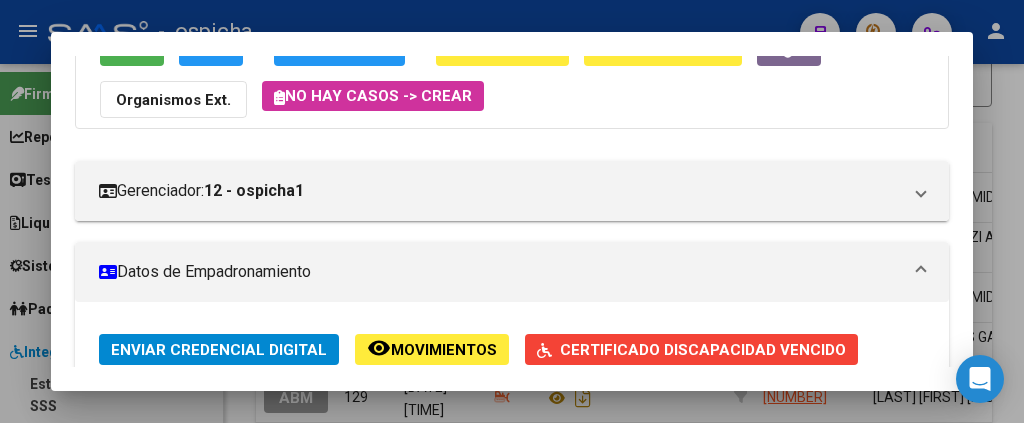 scroll, scrollTop: 0, scrollLeft: 0, axis: both 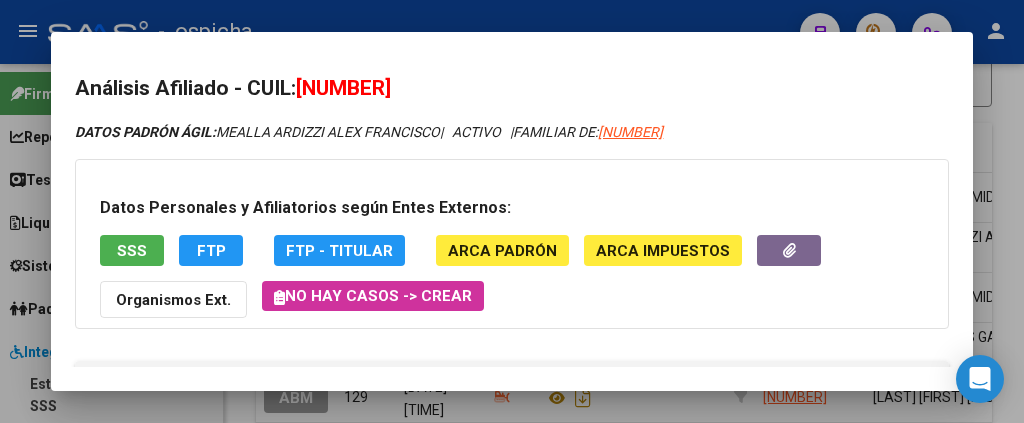 click at bounding box center (512, 211) 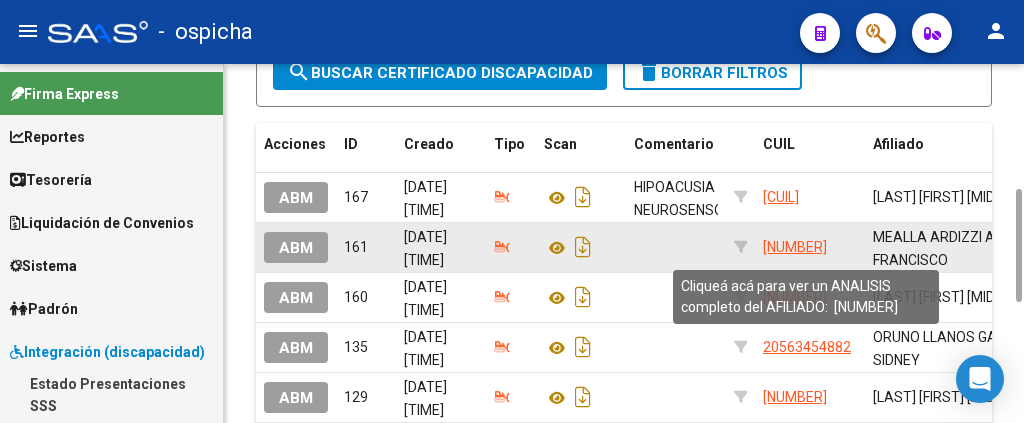 click on "[CUIL]" 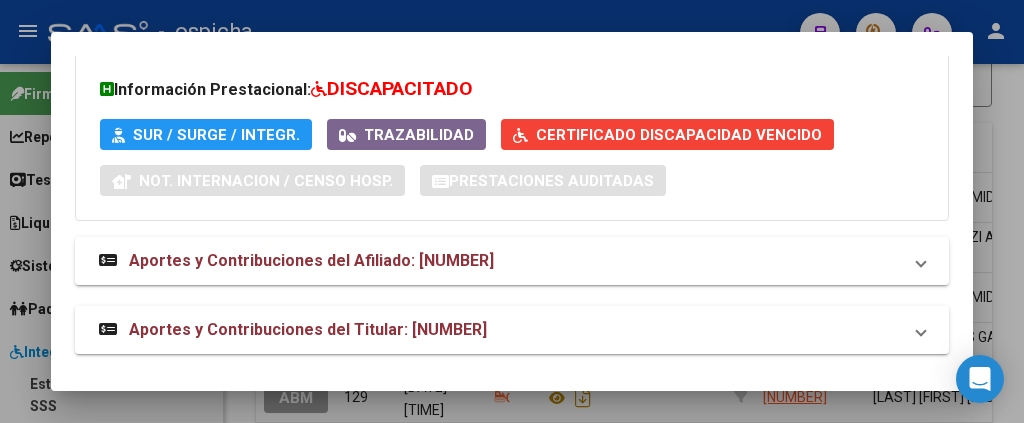 scroll, scrollTop: 1656, scrollLeft: 0, axis: vertical 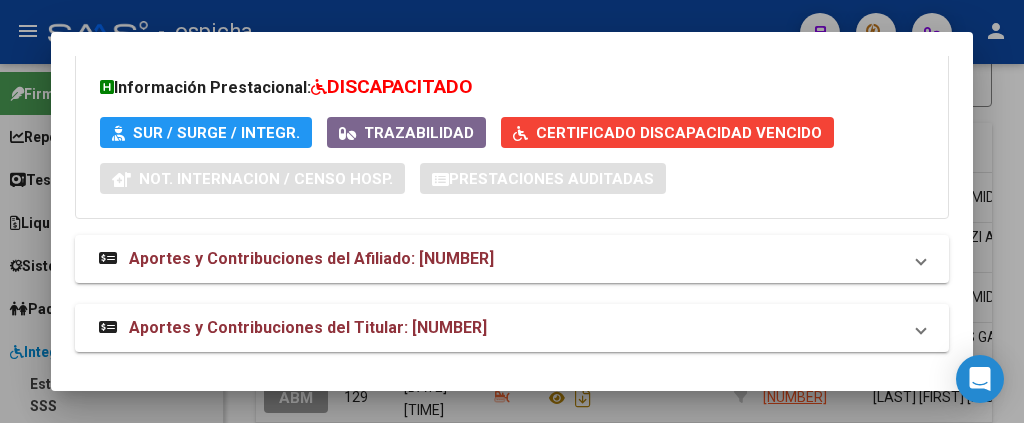 drag, startPoint x: 748, startPoint y: 25, endPoint x: 748, endPoint y: 6, distance: 19 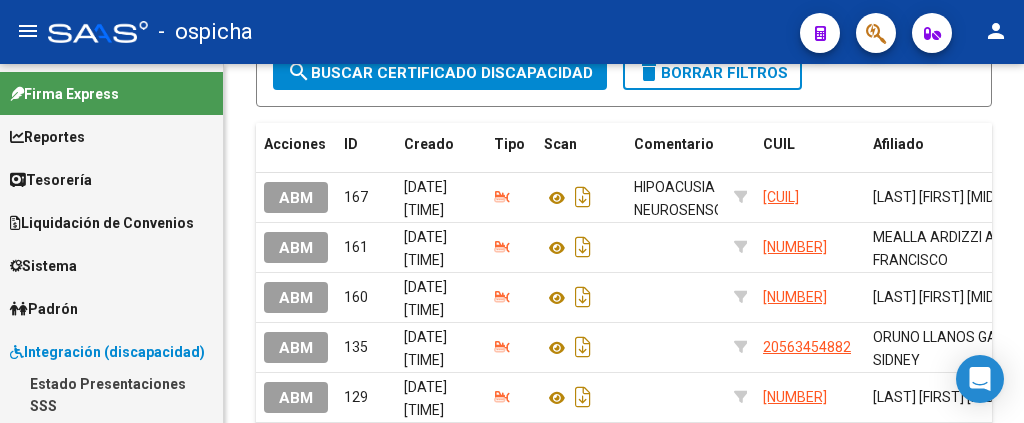 scroll, scrollTop: 200, scrollLeft: 0, axis: vertical 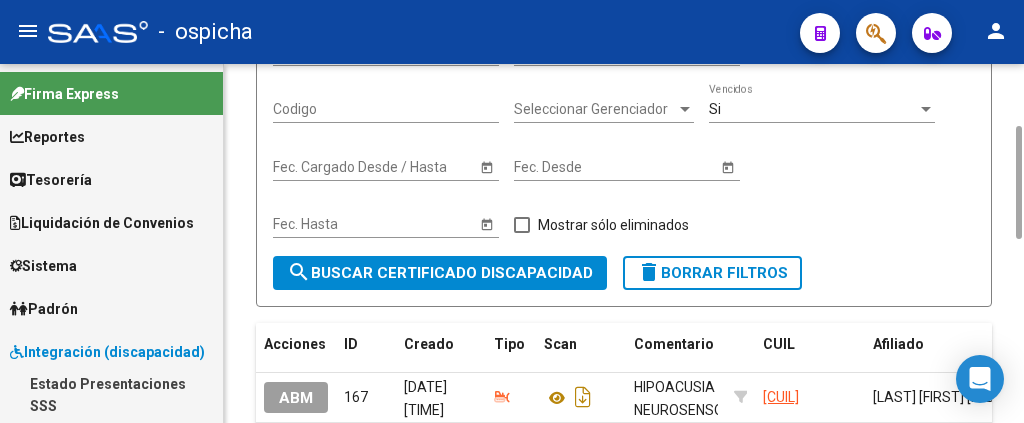 click on "Filtros Id CUIL Codigo Seleccionar Gerenciador Seleccionar Gerenciador Si  Vencidos Start date – Fec. Cargado Desde / Hasta Start date – Fec. Desde Start date – Fec. Hasta   Mostrar sólo eliminados" 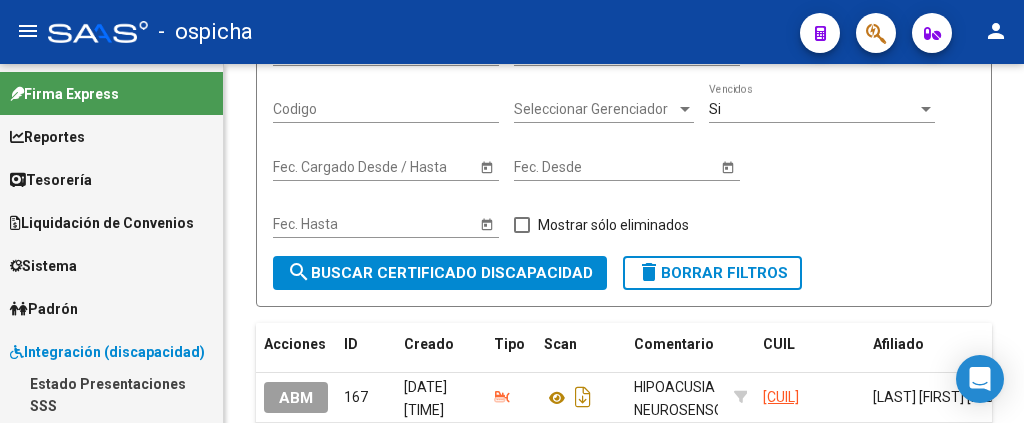 scroll, scrollTop: 0, scrollLeft: 0, axis: both 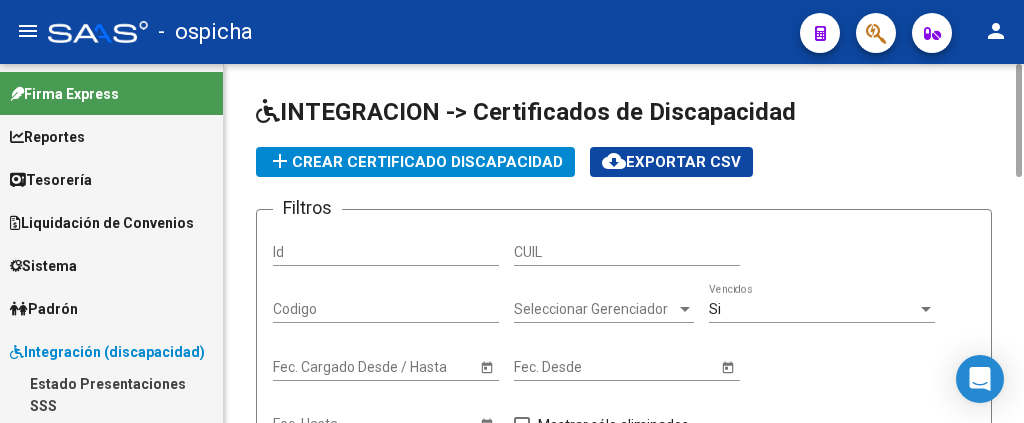 click on "Filtros Id CUIL Codigo Seleccionar Gerenciador Seleccionar Gerenciador Si  Vencidos Start date – Fec. Cargado Desde / Hasta Start date – Fec. Desde Start date – Fec. Hasta   Mostrar sólo eliminados" 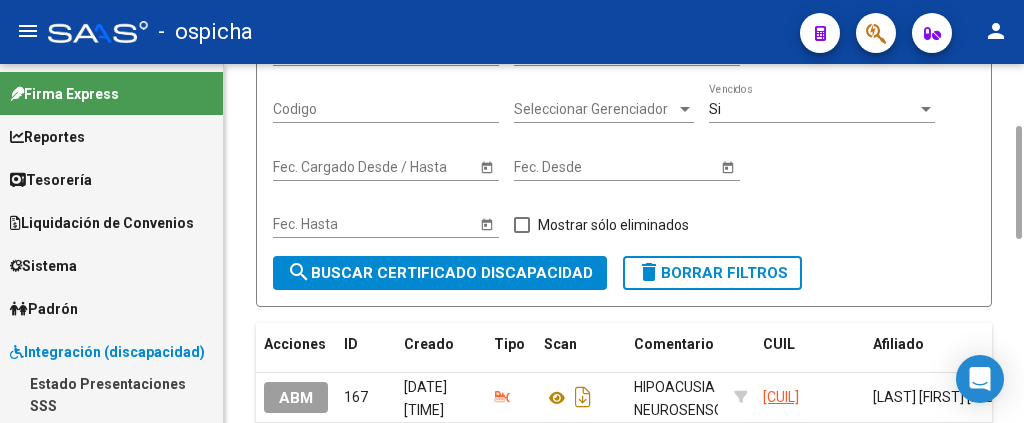 click on "Filtros Id CUIL Codigo Seleccionar Gerenciador Seleccionar Gerenciador Si  Vencidos Start date – Fec. Cargado Desde / Hasta Start date – Fec. Desde Start date – Fec. Hasta   Mostrar sólo eliminados" 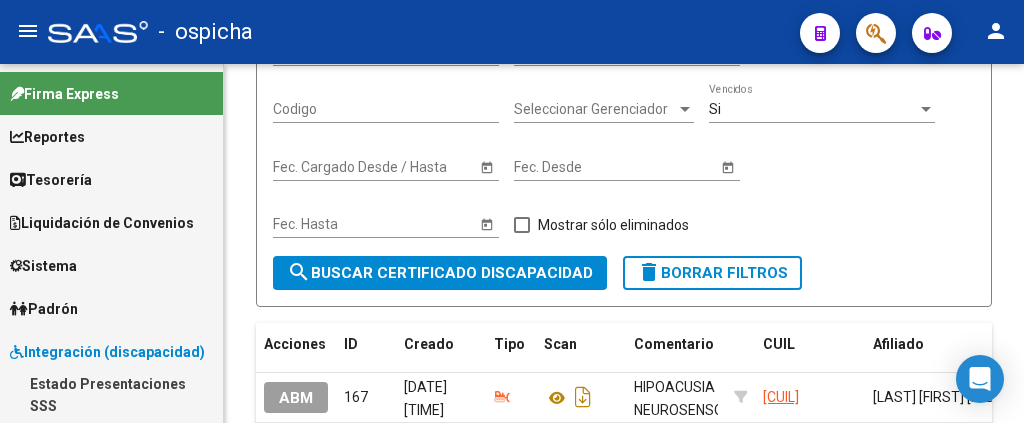 scroll, scrollTop: 0, scrollLeft: 0, axis: both 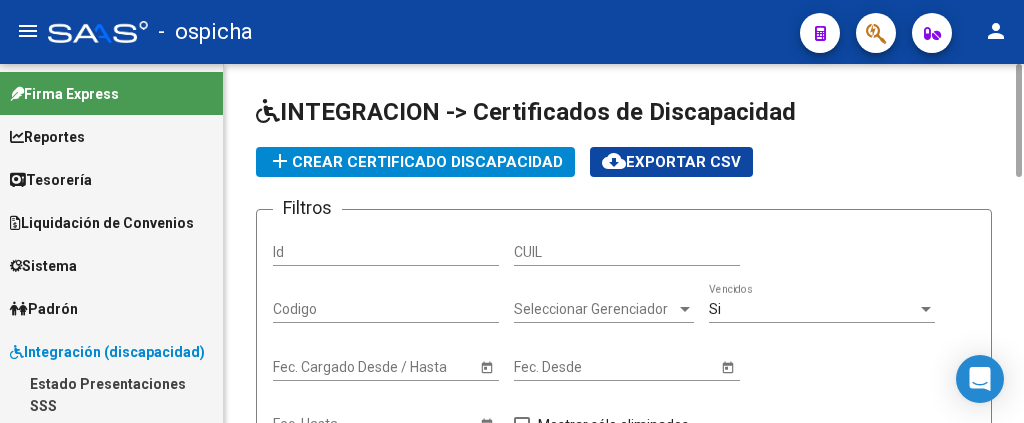 click on "CUIL" at bounding box center [627, 252] 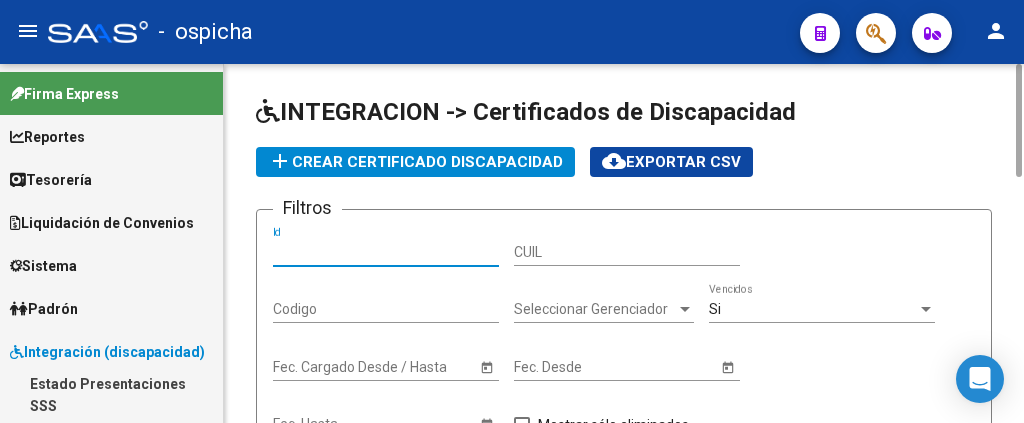 click on "Id" at bounding box center [386, 252] 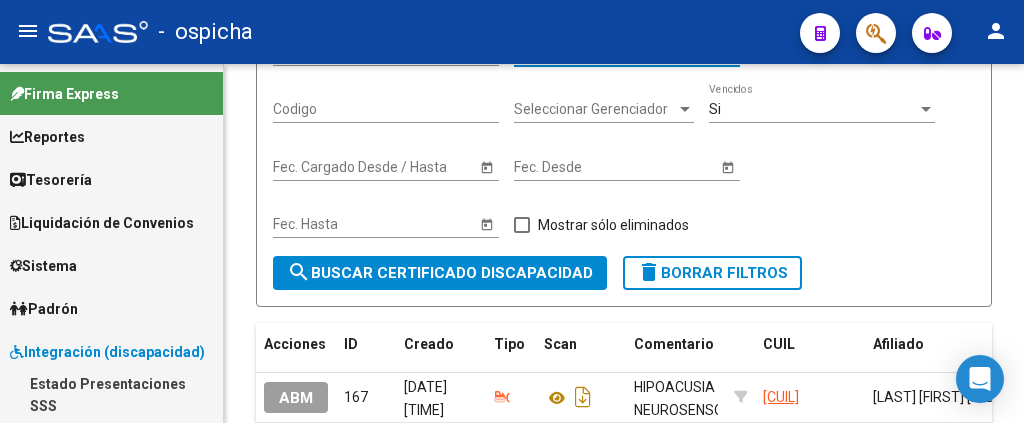 scroll, scrollTop: 0, scrollLeft: 0, axis: both 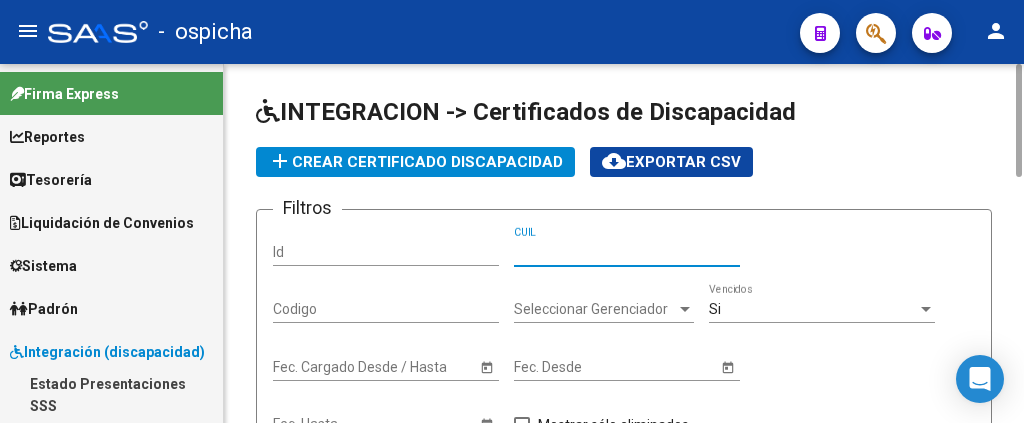 click on "Si  Vencidos" 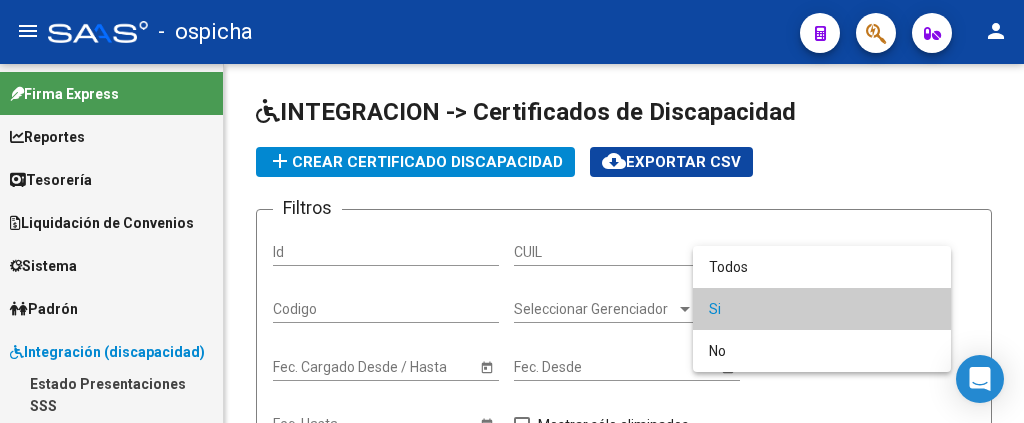 click on "Si" at bounding box center [822, 309] 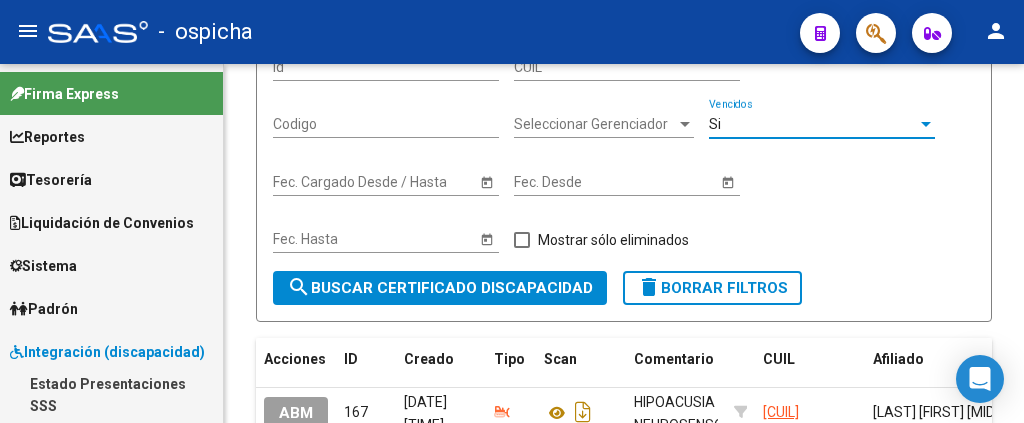 scroll, scrollTop: 0, scrollLeft: 0, axis: both 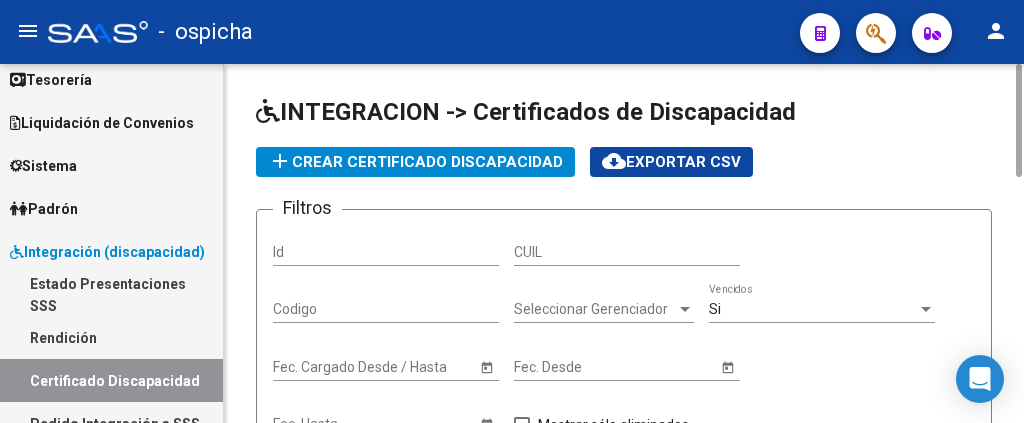 click on "INTEGRACION -> Certificados de Discapacidad add  Crear Certificado Discapacidad
cloud_download  Exportar CSV  Filtros Id CUIL Codigo Seleccionar Gerenciador Seleccionar Gerenciador Si  Vencidos Start date – Fec. Cargado Desde / Hasta Start date – Fec. Desde Start date – Fec. Hasta   Mostrar sólo eliminados  search  Buscar Certificado Discapacidad  delete  Borrar Filtros  Acciones ID Creado Tipo Scan Comentario CUIL Afiliado Gerenciador F. Desde F. Hasta Código Vencido ABM 167 [DATE] [TIME] HIPOACUSIA NEUROSENSORIAL, BILATERAL [CUIL] [LAST]  [FIRST] [MIDDLE]  Z99 - Sin Identificar [DATE] [DATE] [NUMBER] Si ABM 161 [DATE] [TIME] [CUIL] [LAST] [FIRST] [MIDDLE]  12 - ospicha1 [DATE] [DATE] ARG[CUIL_PART] Si ABM 160 [DATE] [TIME] [CUIL] [LAST] [FIRST] [MIDDLE]          - Z99 - Sin Identificar [DATE] [DATE] ARG[CUIL_PART] Si ABM 135 [DATE] [TIME] [CUIL] [LAST] [FIRST] [MIDDLE] [DATE] Si ABM" 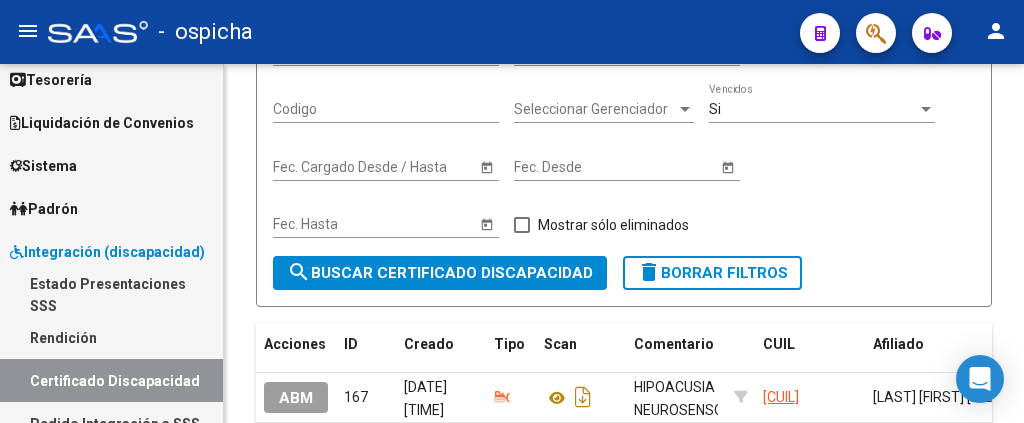 scroll, scrollTop: 0, scrollLeft: 0, axis: both 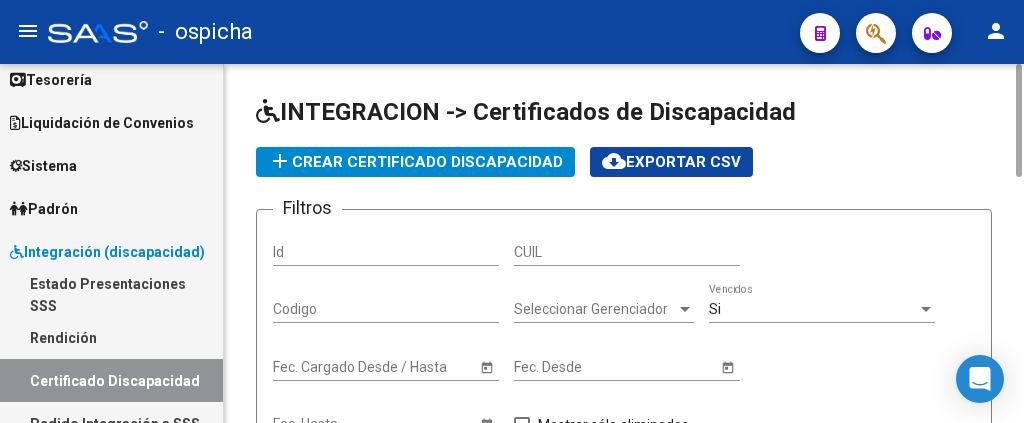 click on "add  Crear Certificado Discapacidad" 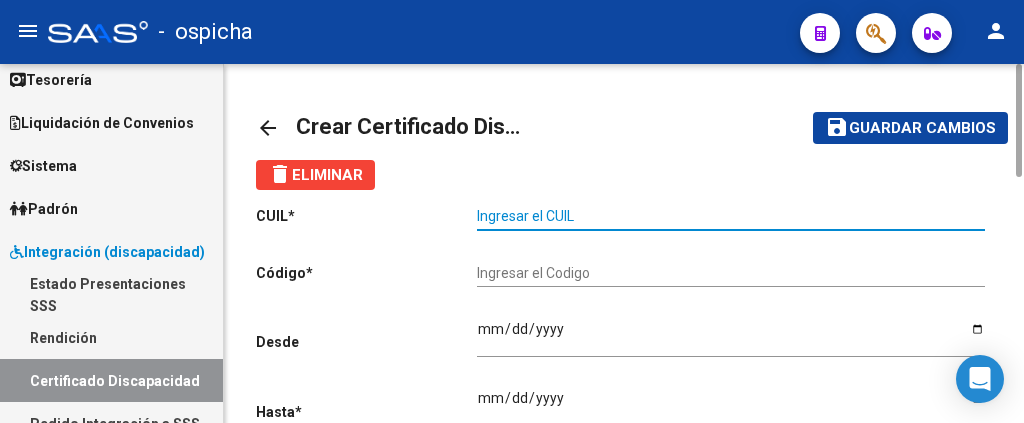 click on "Ingresar el CUIL" at bounding box center (731, 216) 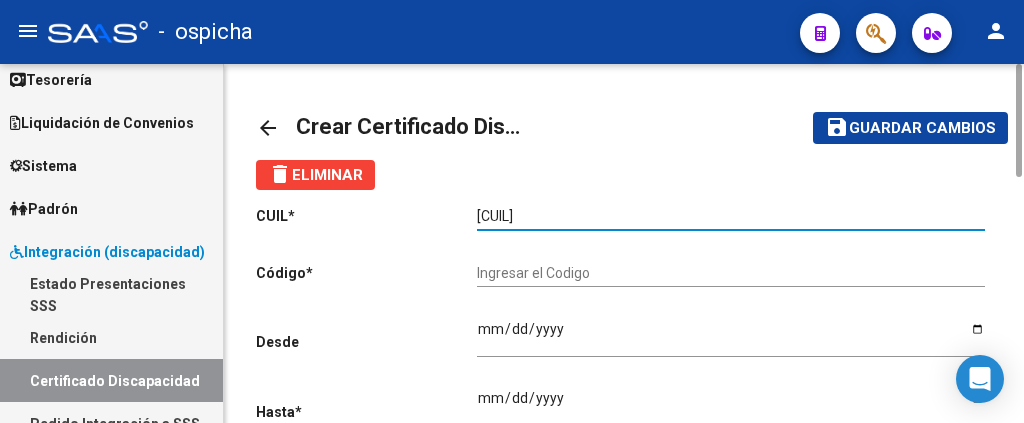 type on "[CUIL_PART]" 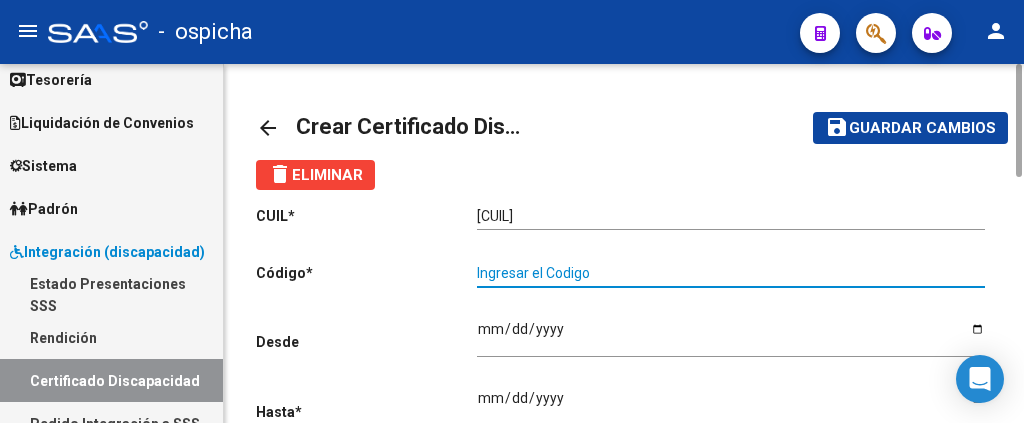 click on "Ingresar el Codigo" 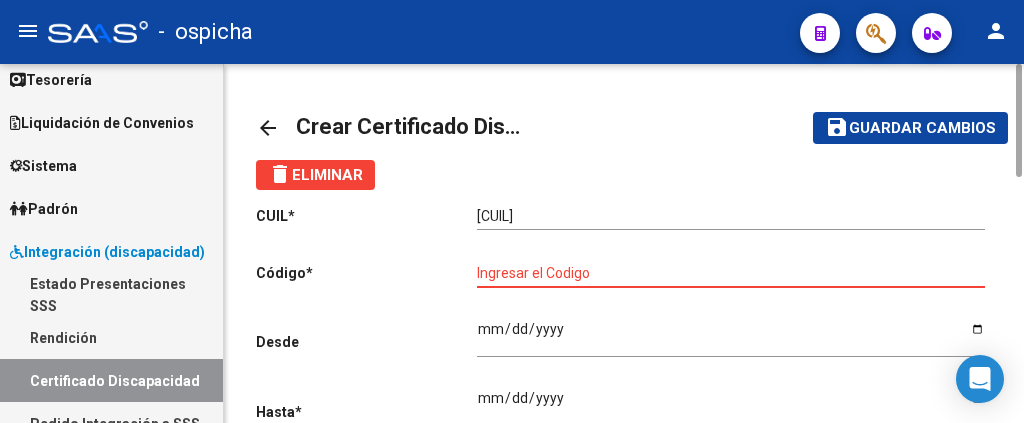 click on "Ingresar el Codigo" at bounding box center [731, 273] 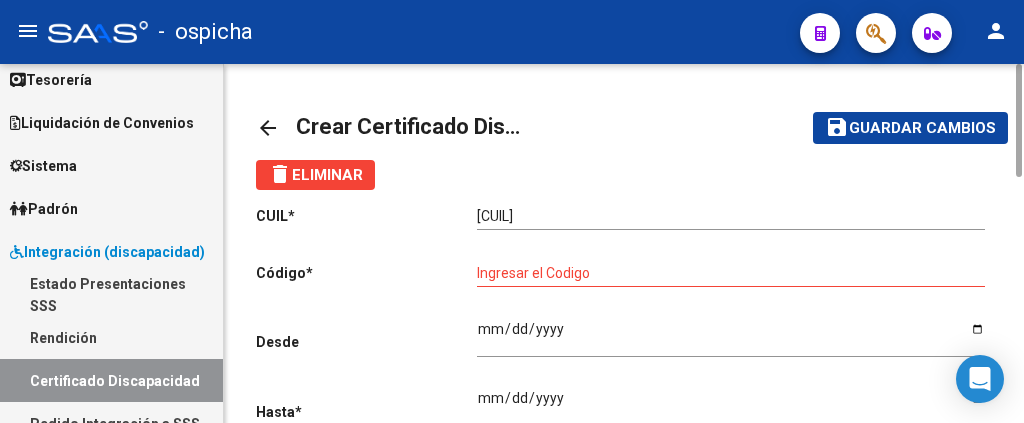 click on "Ingresar el Codigo" at bounding box center (731, 273) 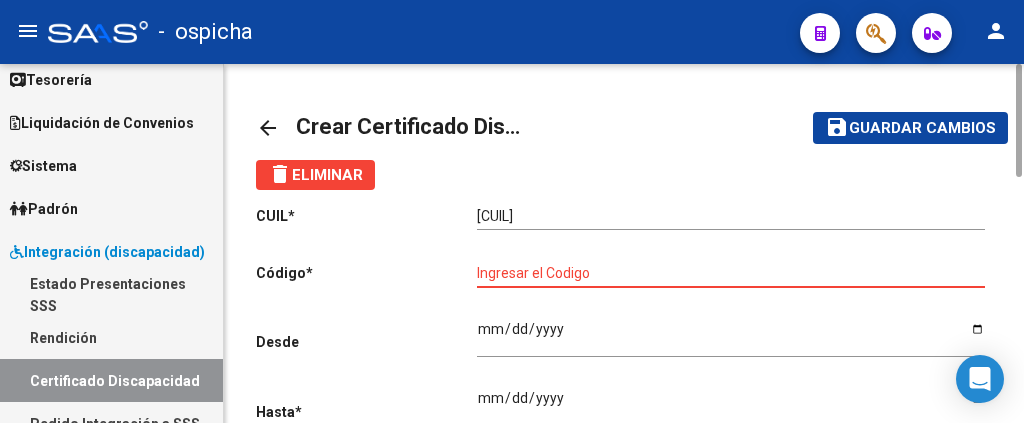 click on "Código  *" 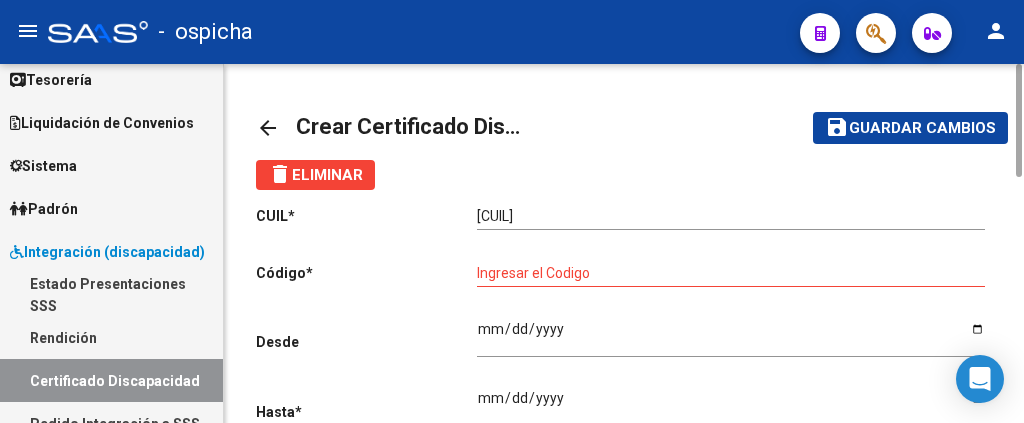 click on "Ingresar el Codigo" at bounding box center [731, 273] 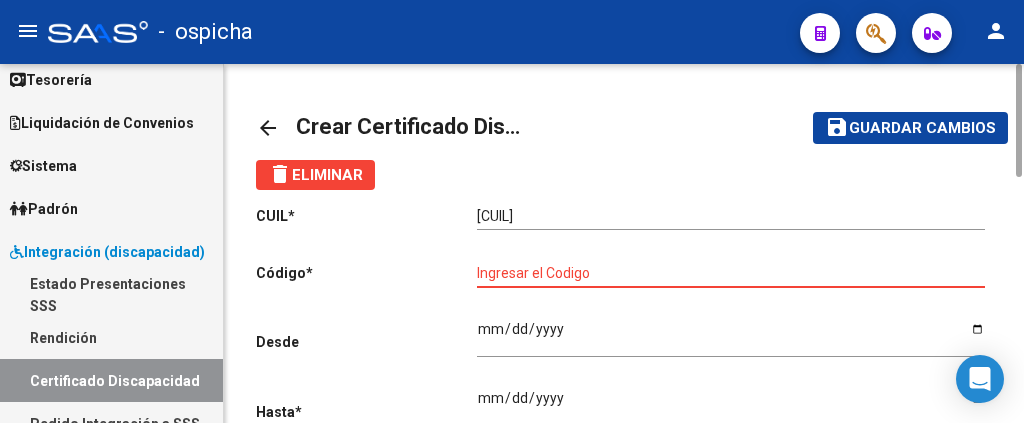 click on "Código  *" 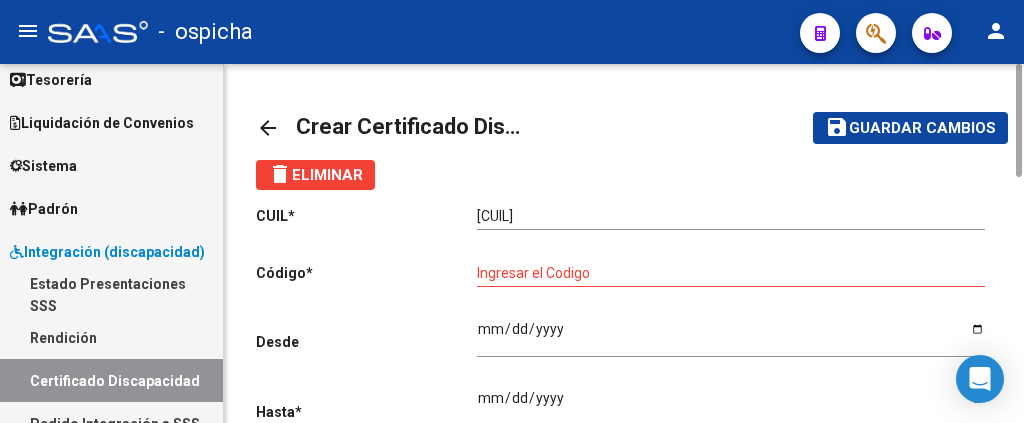 click on "CUIL  *   20-17785592-9 Ingresar el CUIL  Código  *   Ingresar el Codigo  Desde    Ingresar fec. Desde  Hasta  *   Ingresar fec. Hasta     Sin fecha vencimiento        Seleccionar Archivo Comentario:" 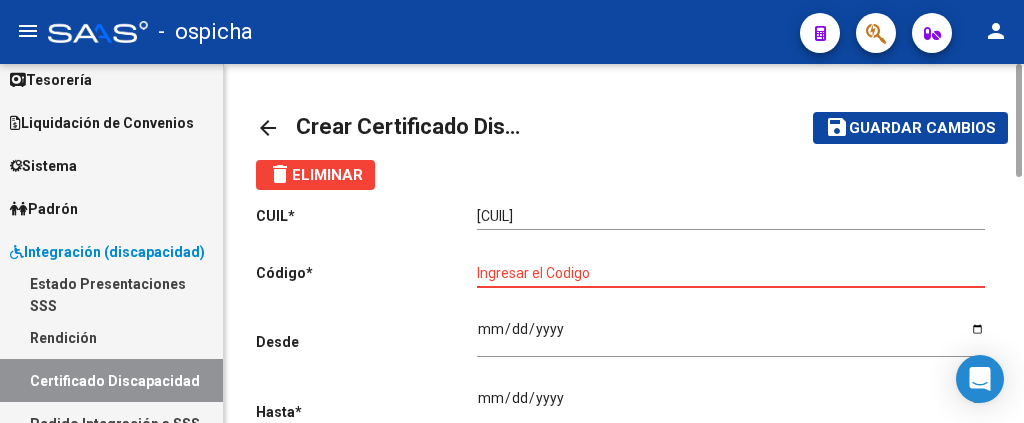 click on "Código  *" 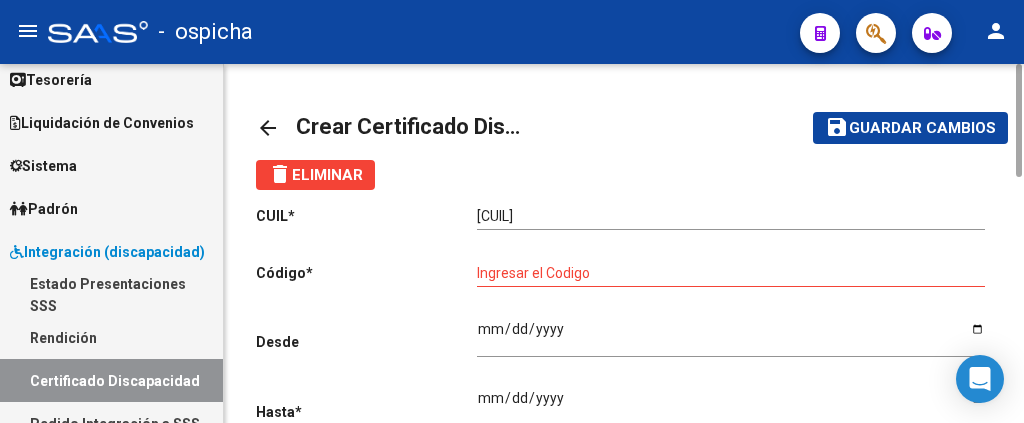 click on "Ingresar el Codigo" at bounding box center (731, 273) 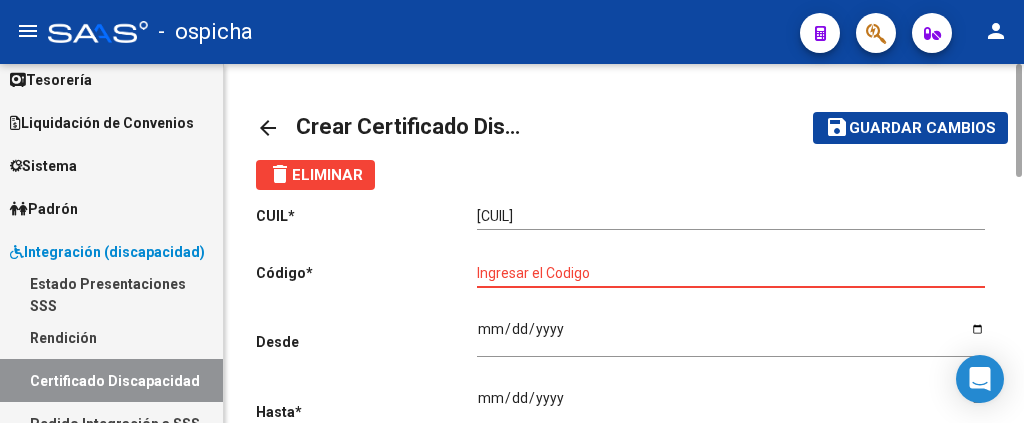 click on "Ingresar el Codigo" at bounding box center (731, 273) 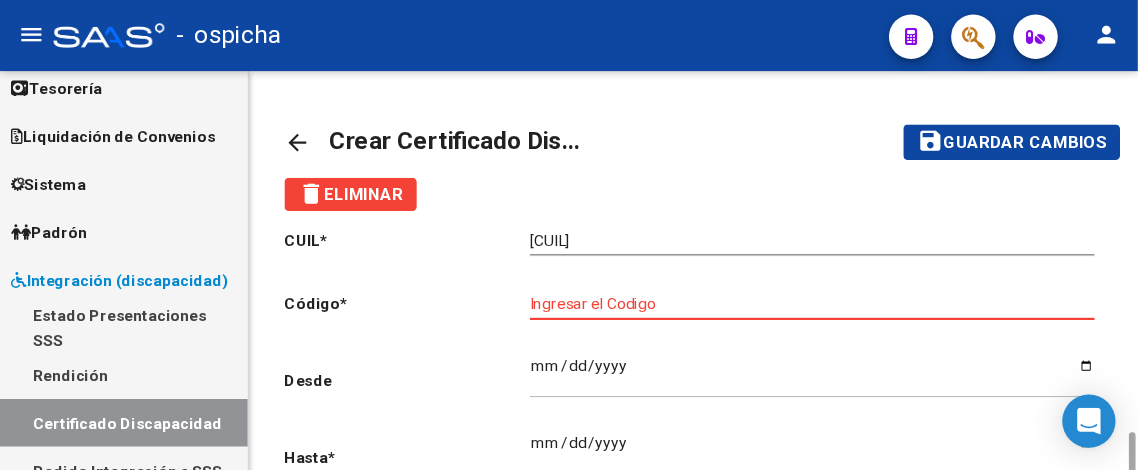 scroll, scrollTop: 200, scrollLeft: 0, axis: vertical 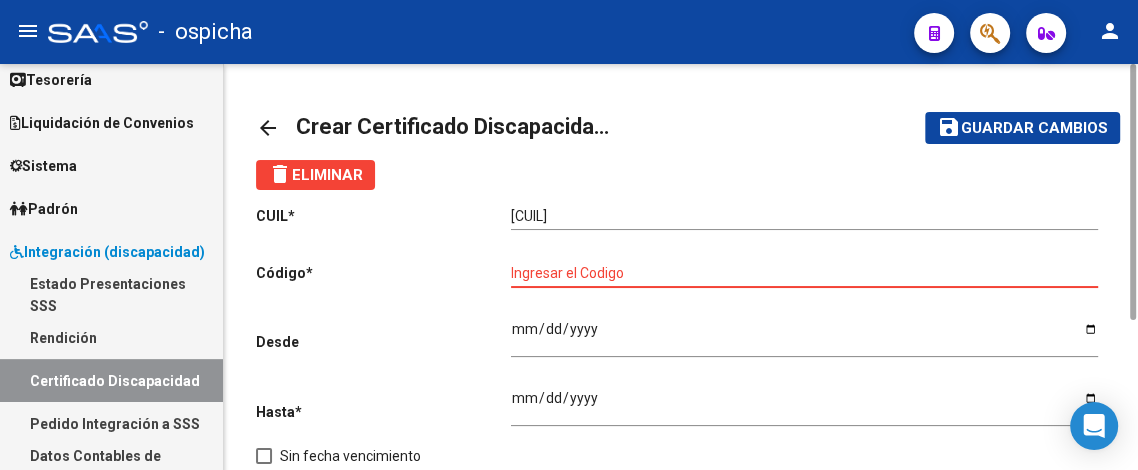 click on "Ingresar el Codigo" at bounding box center [804, 273] 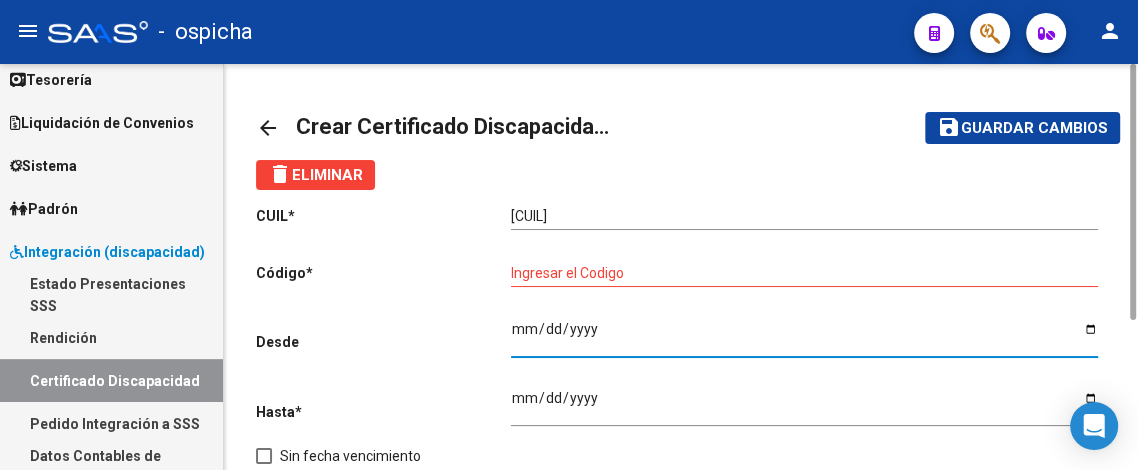 click on "Ingresar el Codigo" at bounding box center [804, 273] 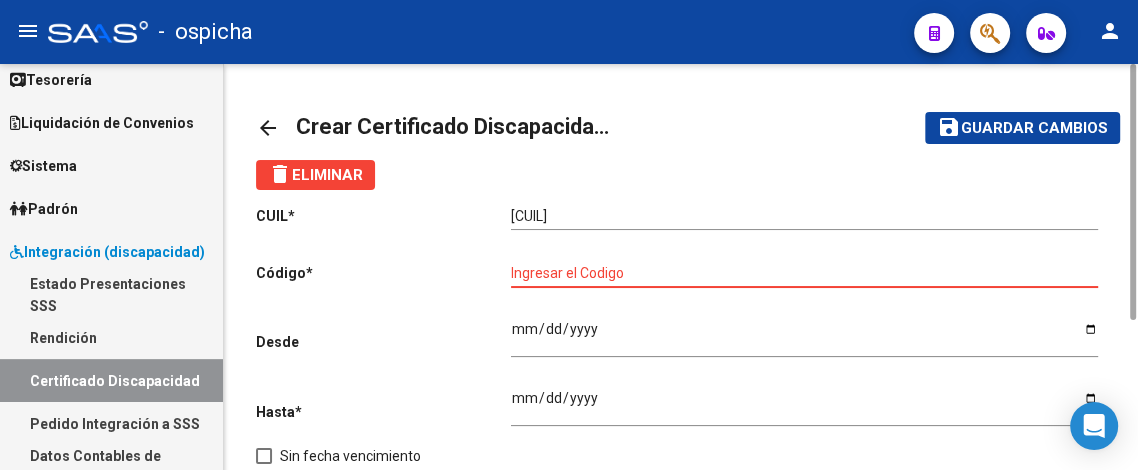 click on "Ingresar el Codigo" 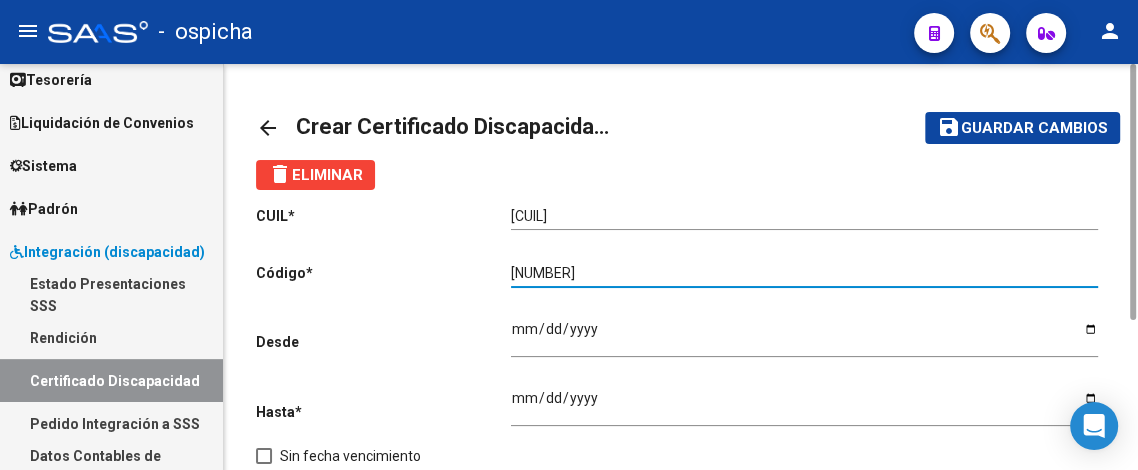 type on "8717929511" 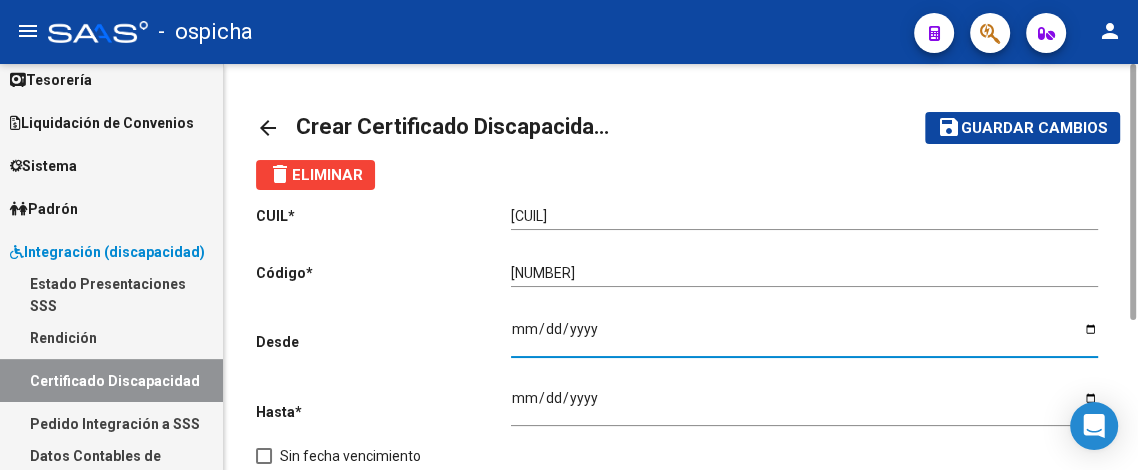 click on "Ingresar fec. Desde" at bounding box center [804, 336] 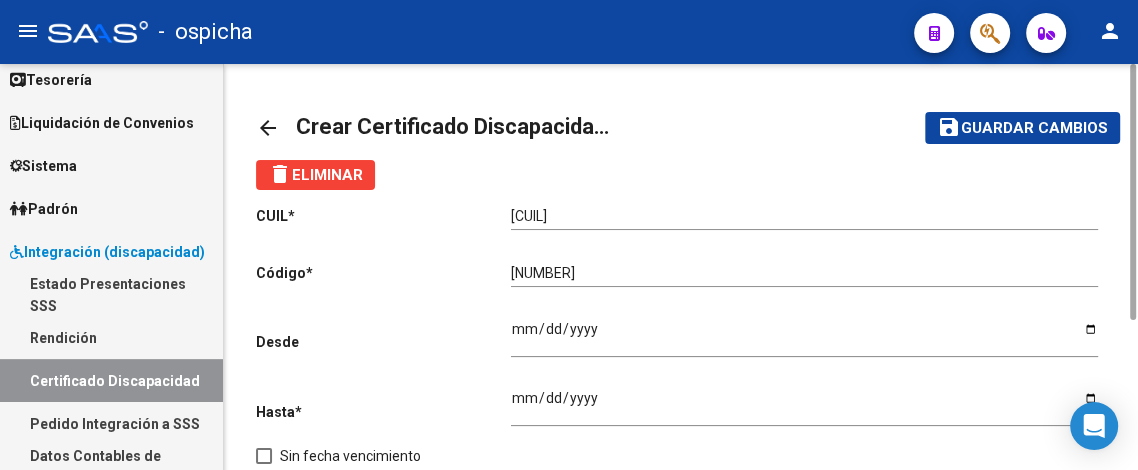 scroll, scrollTop: 222, scrollLeft: 0, axis: vertical 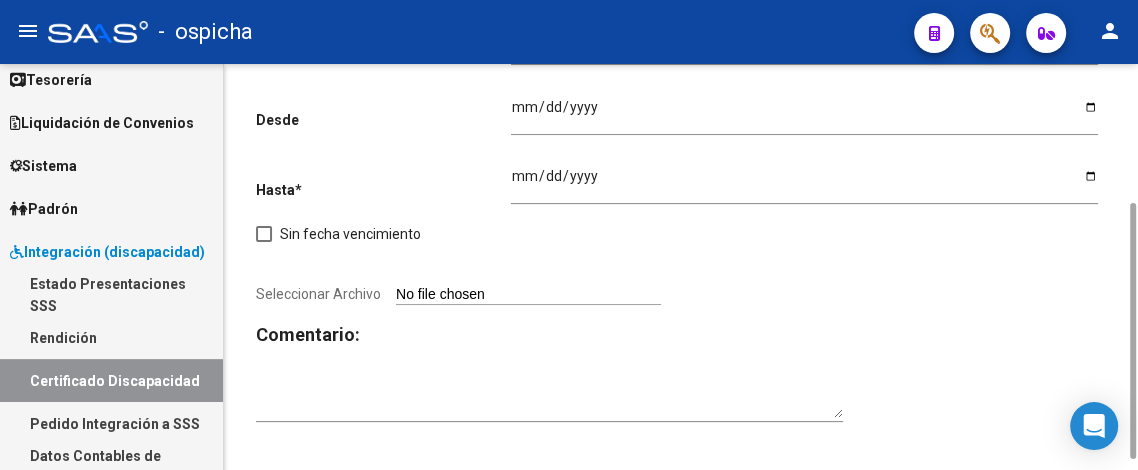 click on "Seleccionar Archivo" 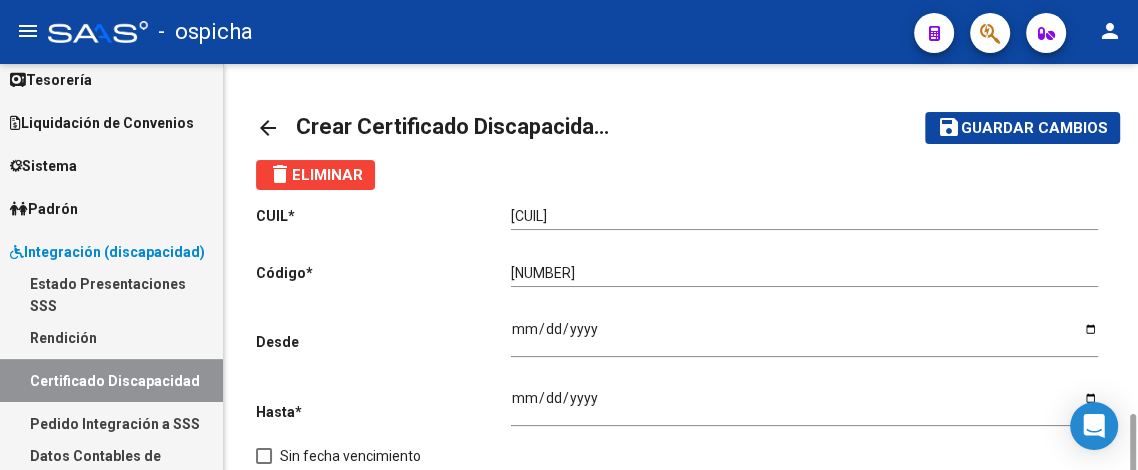 scroll, scrollTop: 211, scrollLeft: 0, axis: vertical 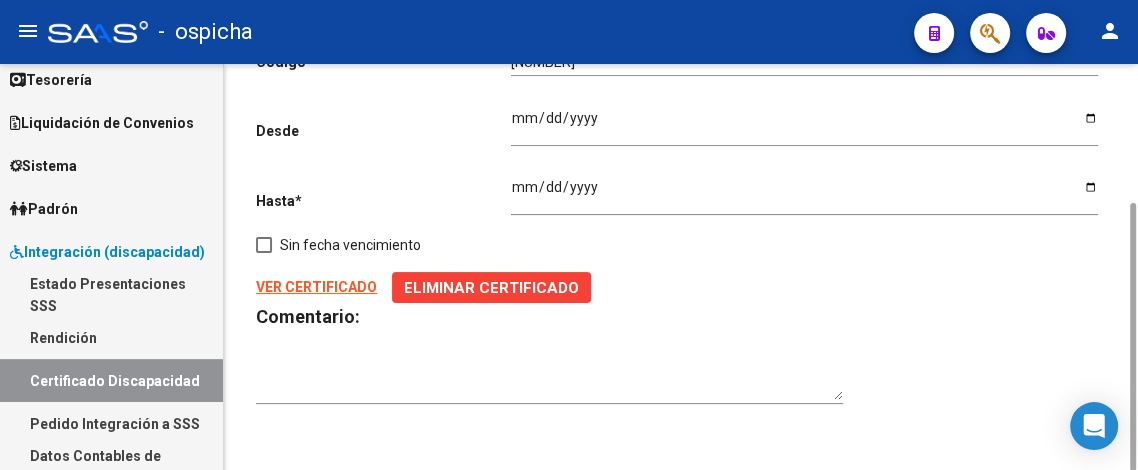 click on "Ingresar fec. Desde" at bounding box center [804, 125] 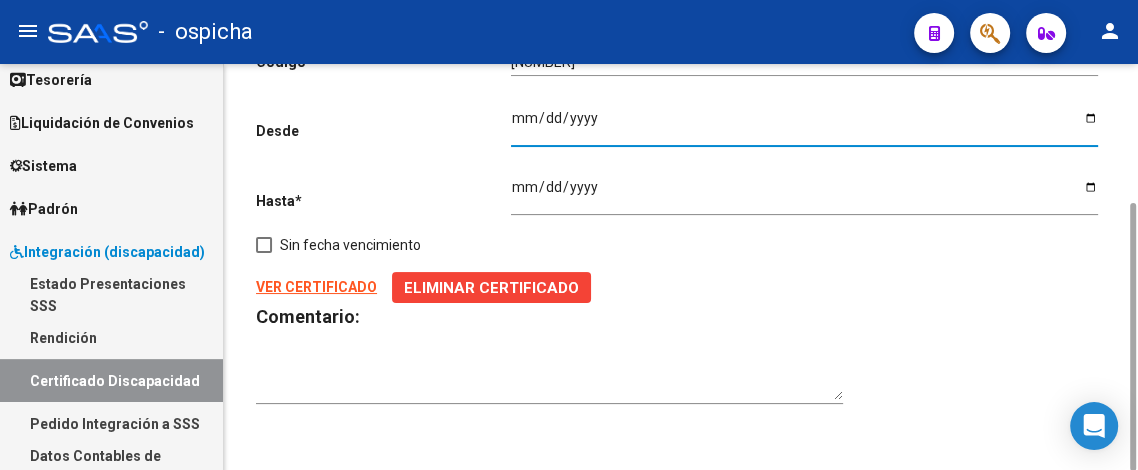 click on "Ingresar fec. Desde" at bounding box center (804, 125) 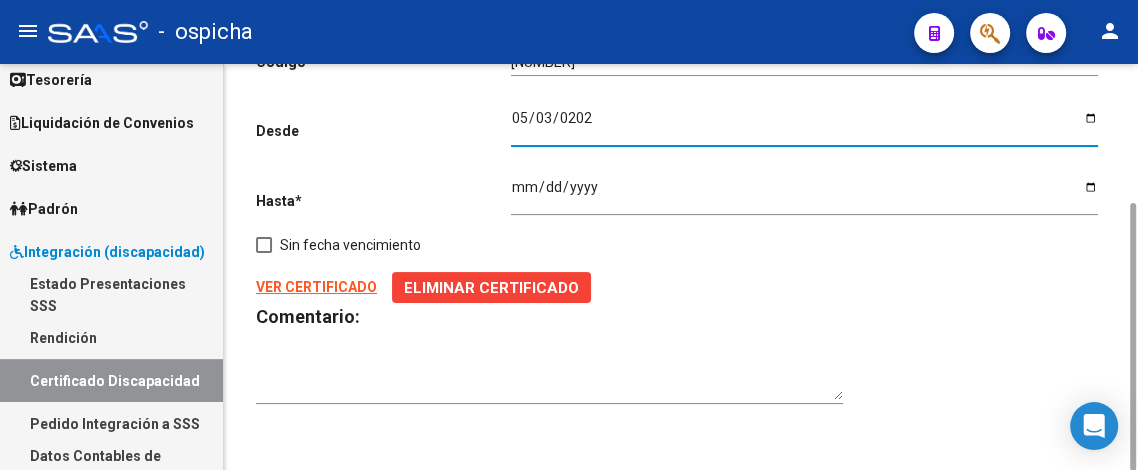 type on "2023-05-03" 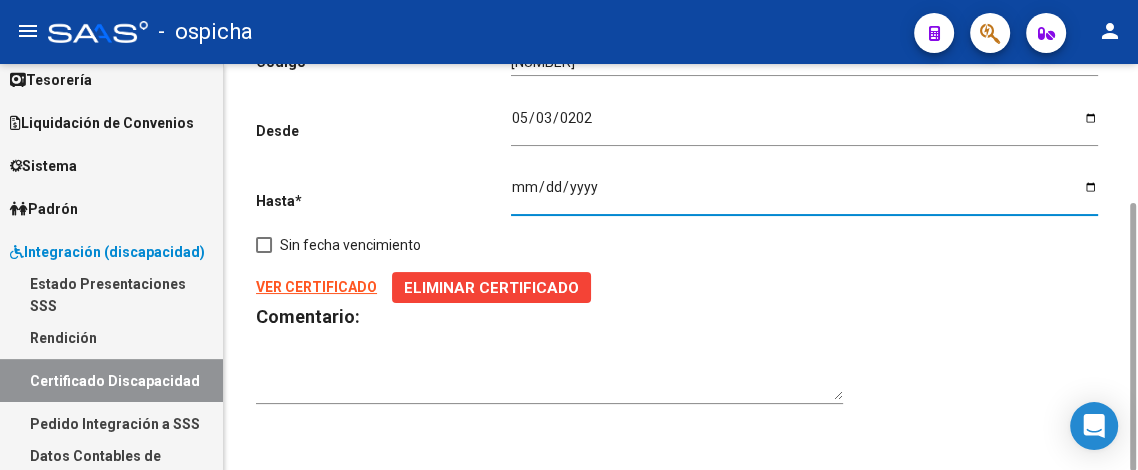 type on "2033-05-03" 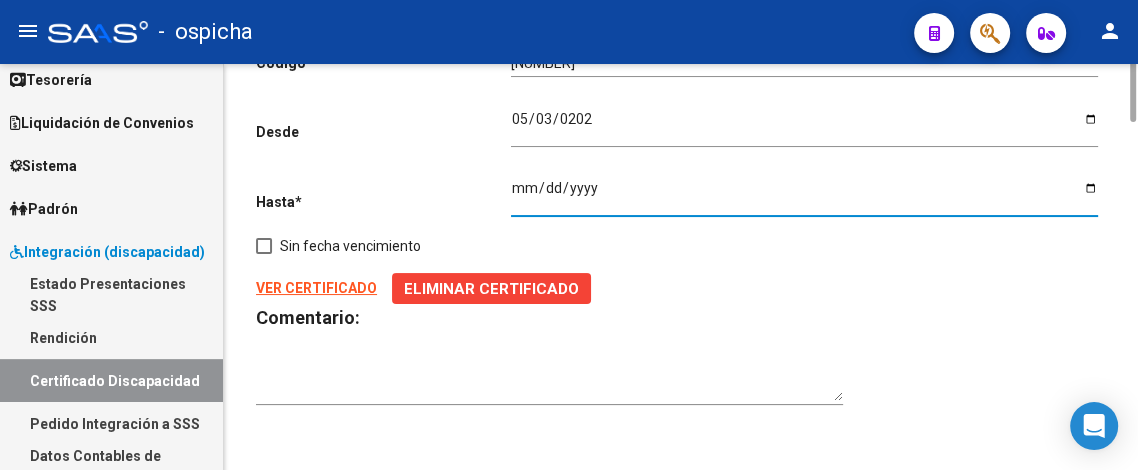 scroll, scrollTop: 0, scrollLeft: 0, axis: both 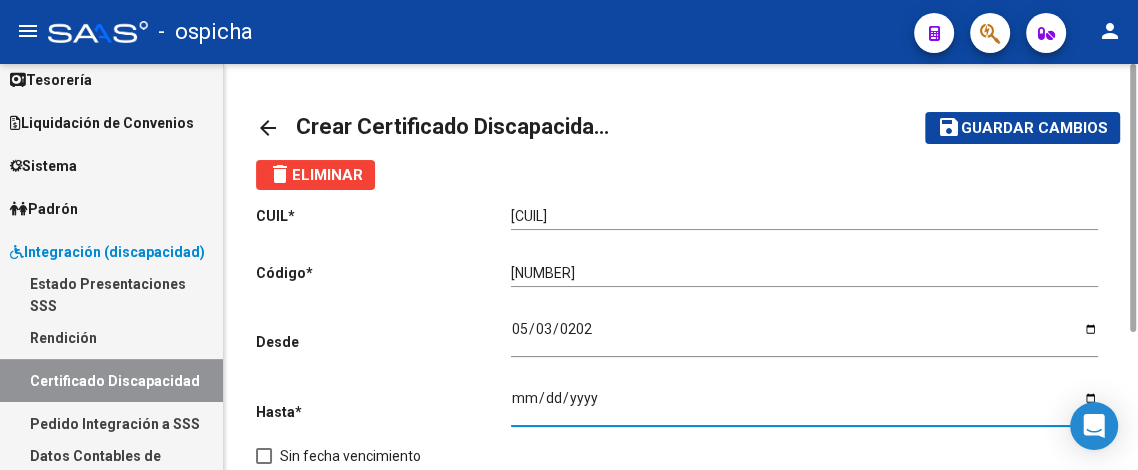 click on "Guardar cambios" 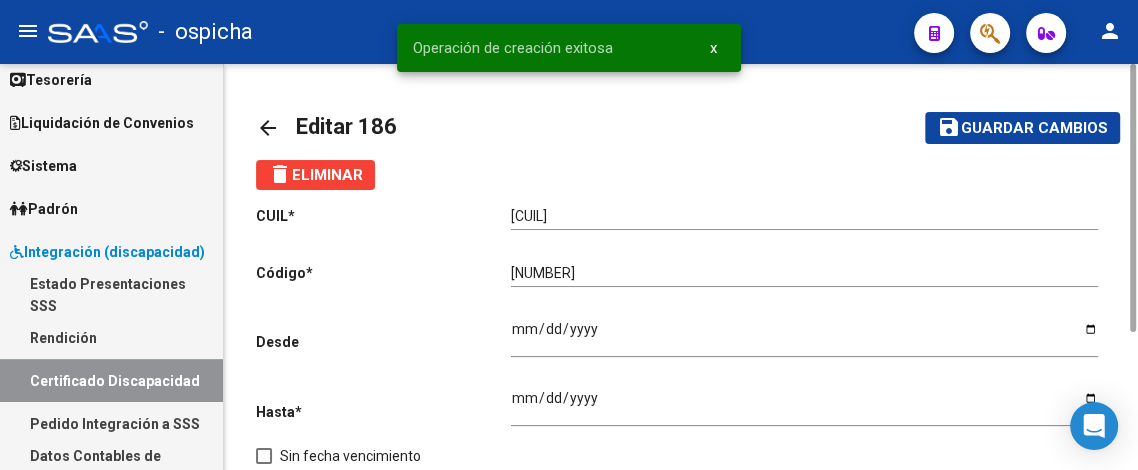 click on "arrow_back Editar 186    save Guardar cambios delete  Eliminar
CUIL  *   20-17785592-9 Ingresar el CUIL  Código  *   8717929511 Ingresar el Codigo  Desde    2023-05-03 Ingresar fec. Desde  Hasta  *   2033-05-03 Ingresar fec. Hasta     Sin fecha vencimiento  VER CERTIFICADO       Eliminar Certificado Comentario:" 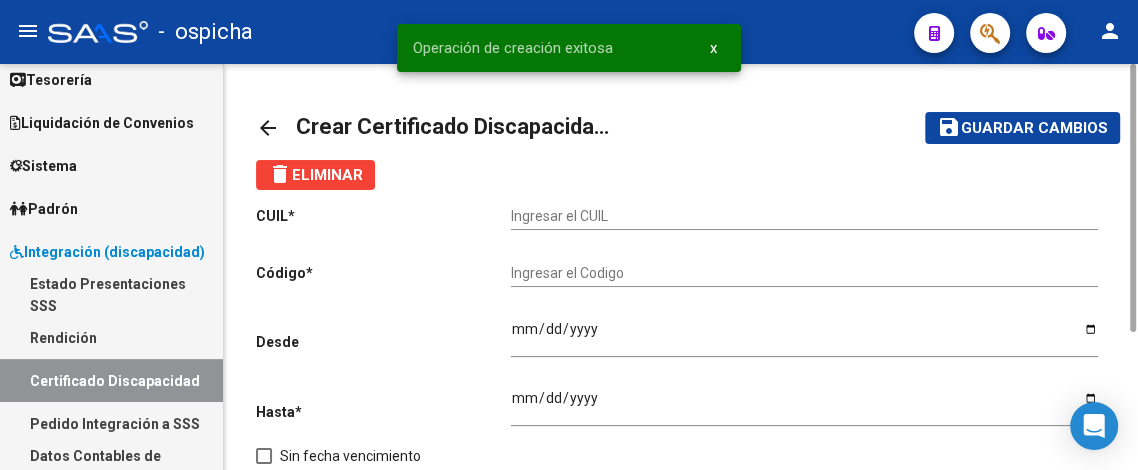 click on "arrow_back" 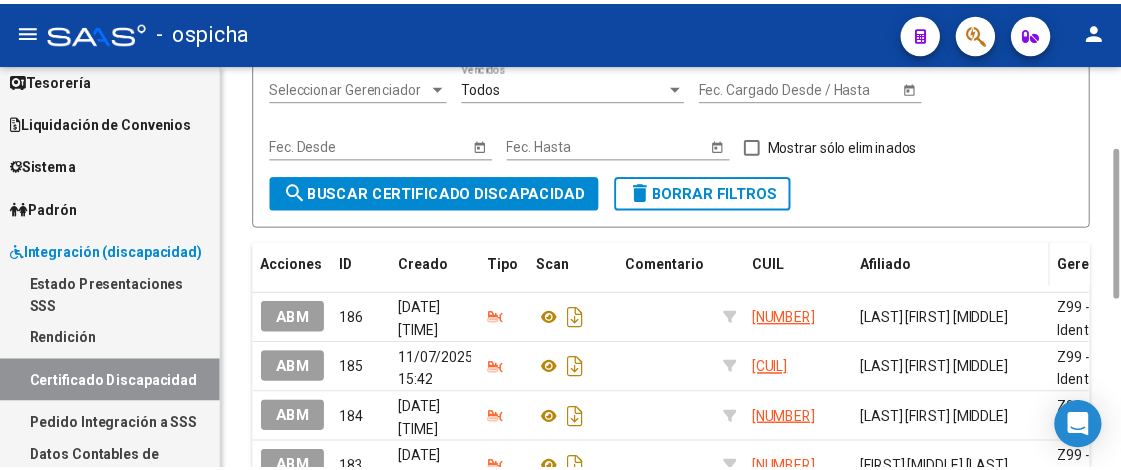 scroll, scrollTop: 444, scrollLeft: 0, axis: vertical 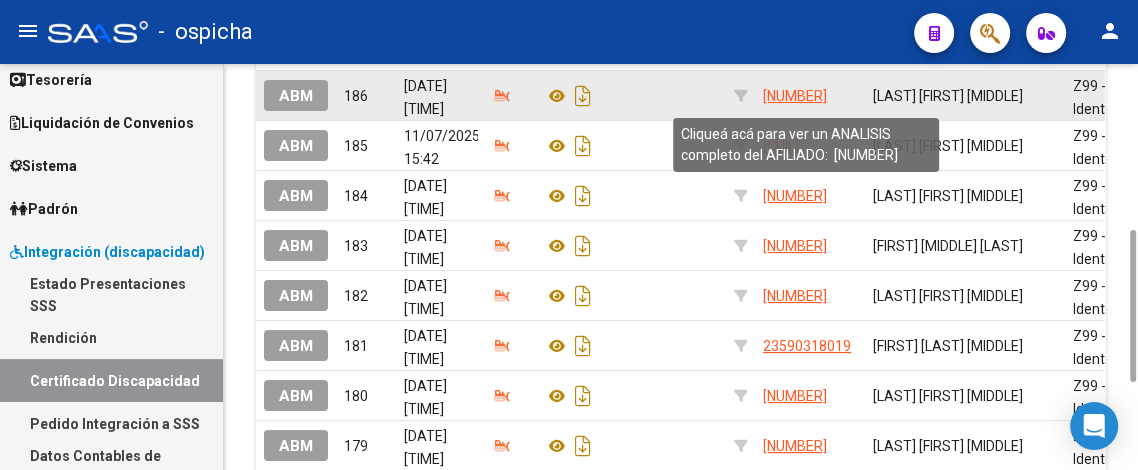 click on "20177855929" 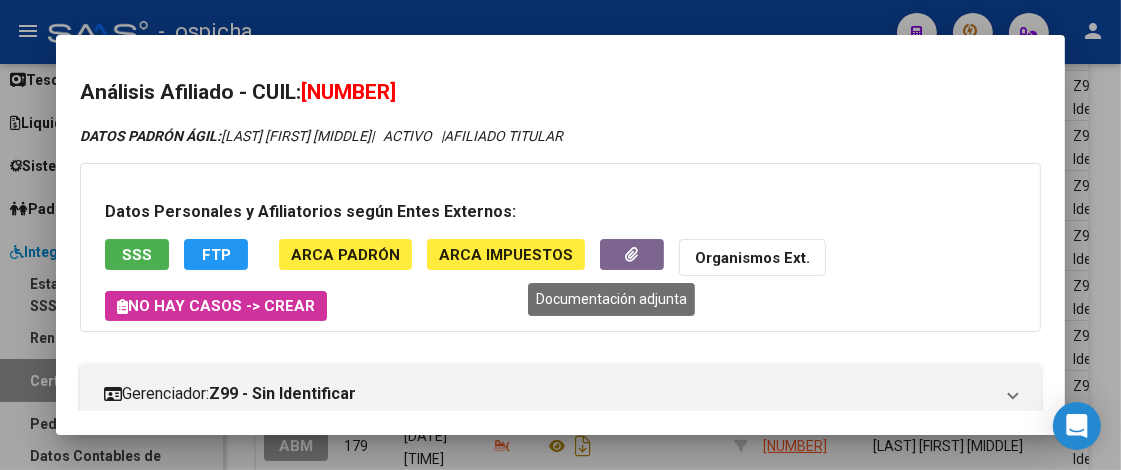 click 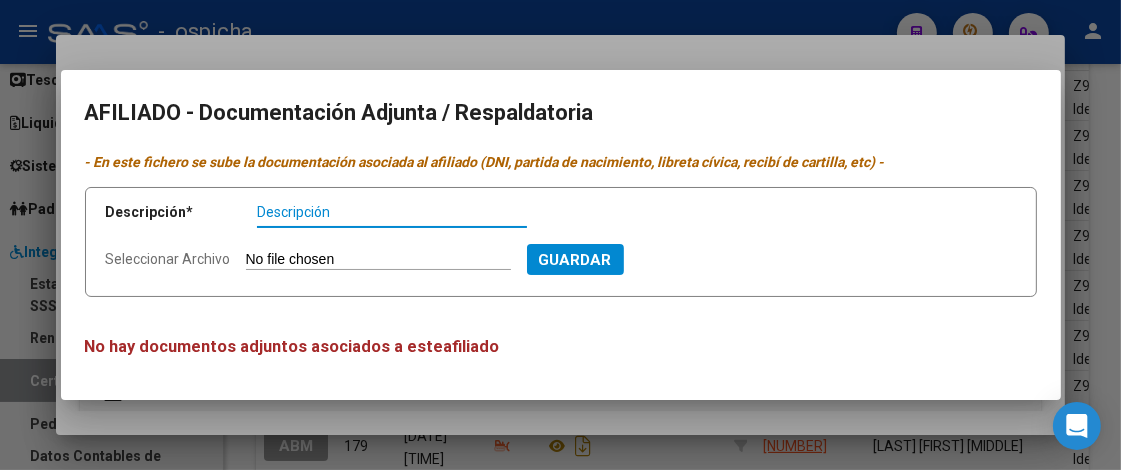 click on "Descripción" at bounding box center (392, 212) 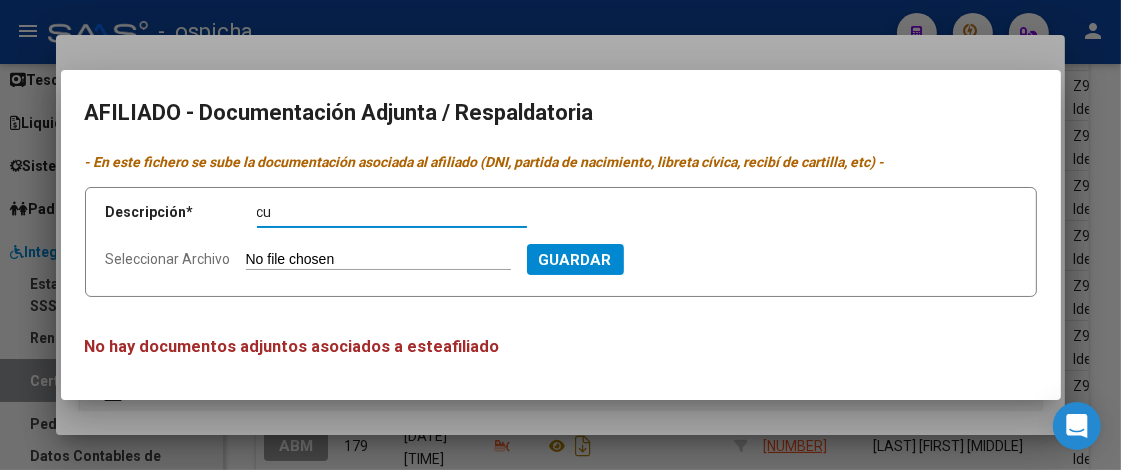 type on "c" 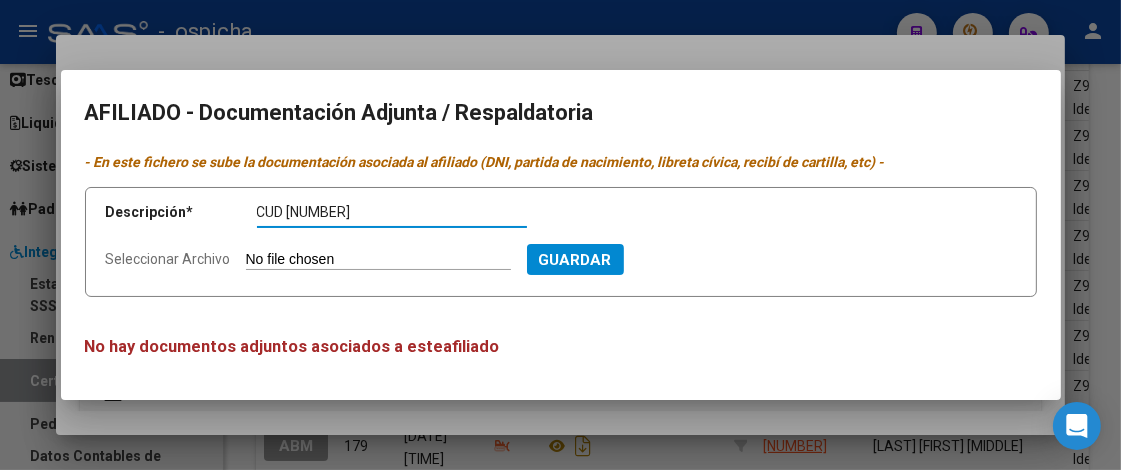 type on "CUD 8717929511" 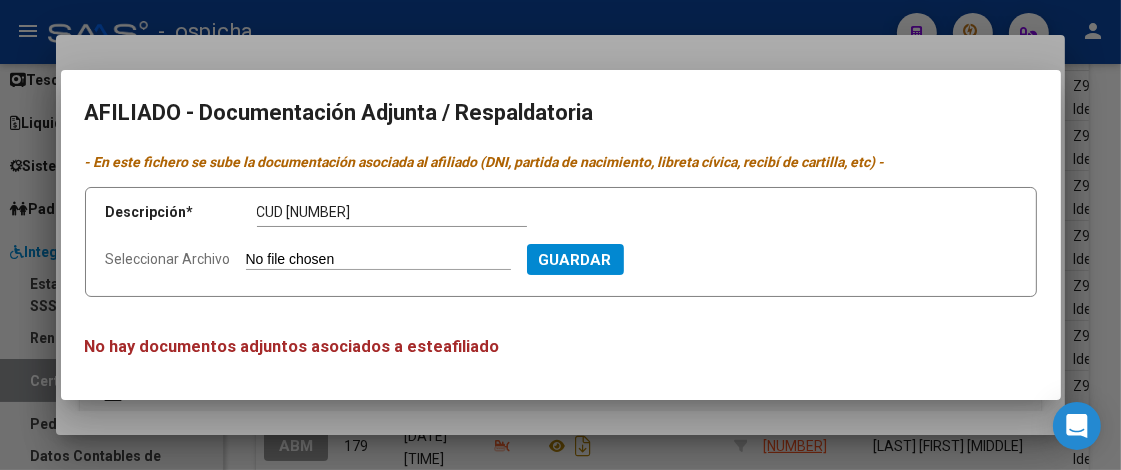 type on "C:\fakepath\CUD-PEREZ WALTER-20177855929.jpg" 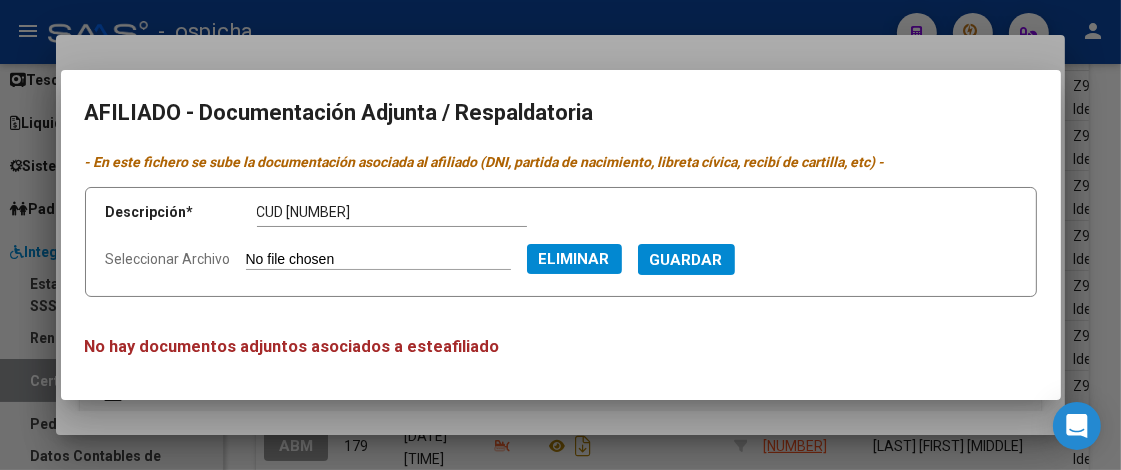 click on "Guardar" at bounding box center [686, 260] 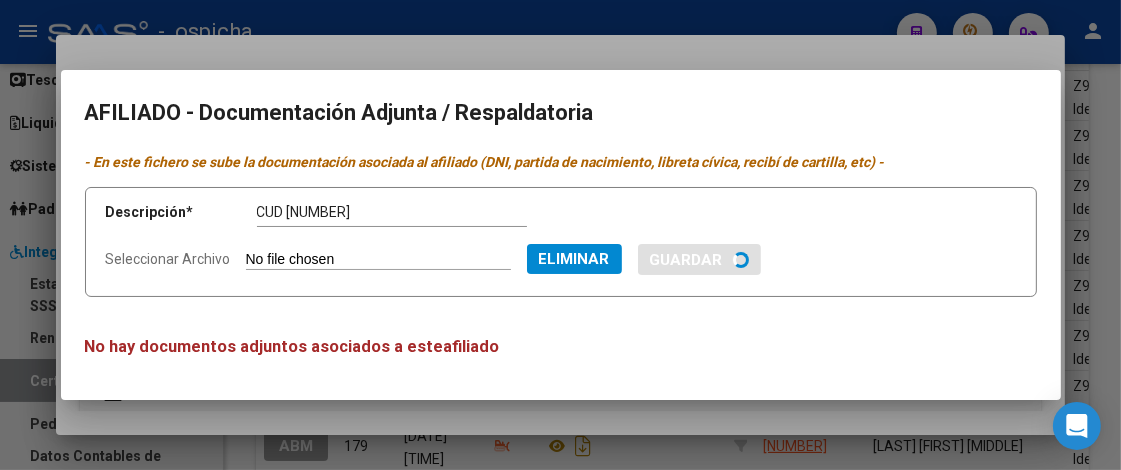 type 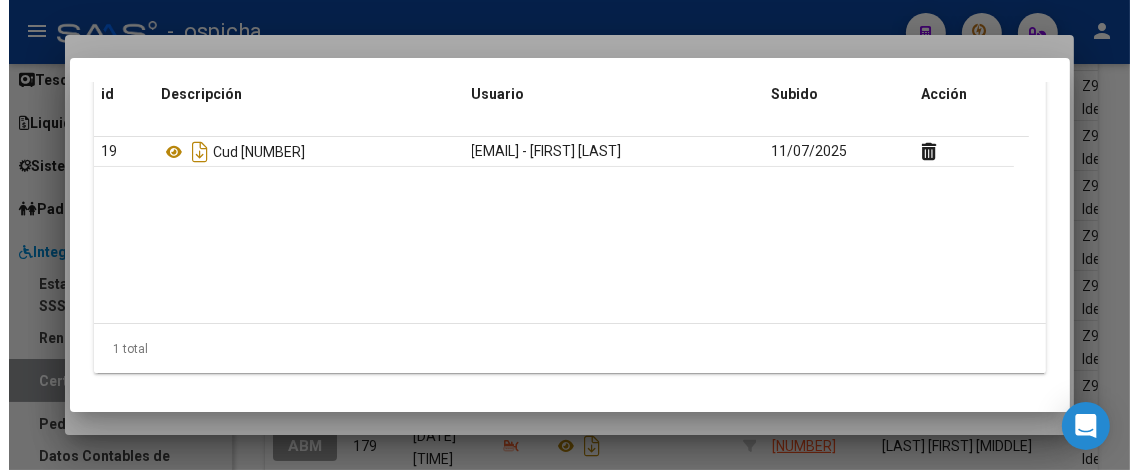 scroll, scrollTop: 0, scrollLeft: 0, axis: both 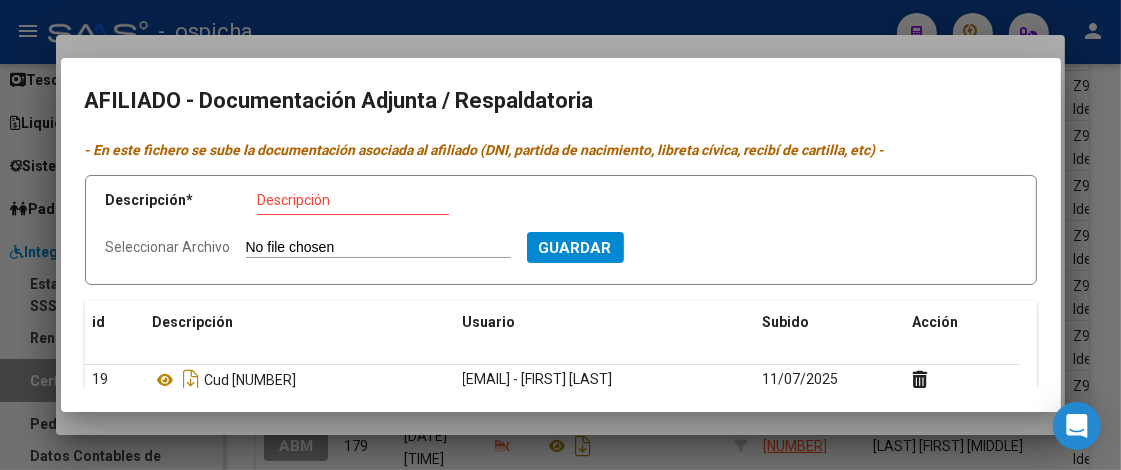 click at bounding box center (560, 235) 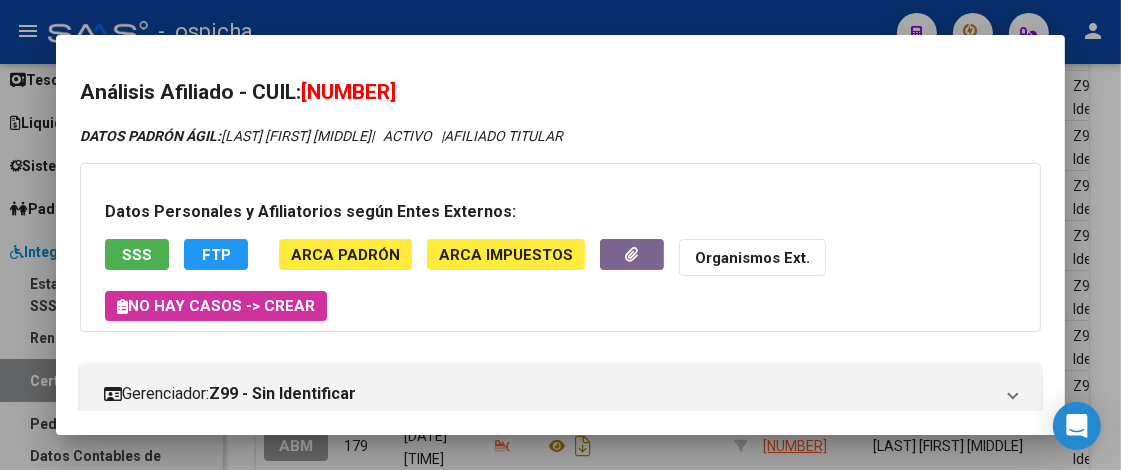 click at bounding box center [560, 235] 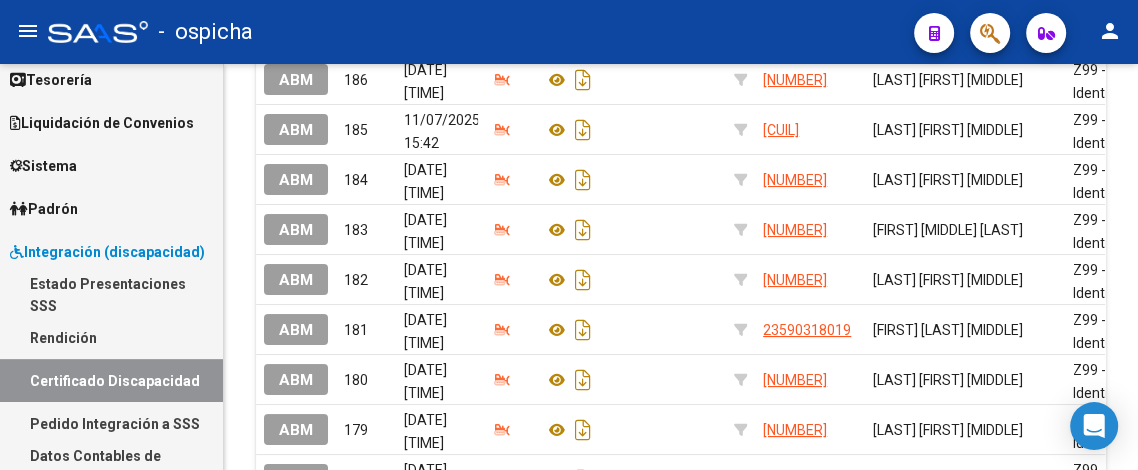 scroll, scrollTop: 0, scrollLeft: 0, axis: both 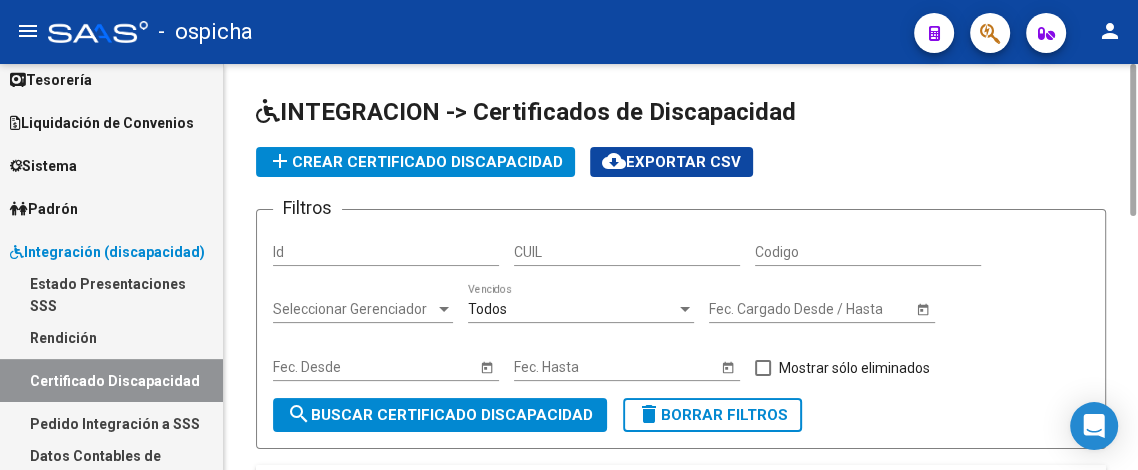 click on "INTEGRACION -> Certificados de Discapacidad add  Crear Certificado Discapacidad
cloud_download  Exportar CSV  Filtros Id CUIL Codigo Seleccionar Gerenciador Seleccionar Gerenciador Todos  Vencidos Start date – Fec. Cargado Desde / Hasta Start date – Fec. Desde Start date – Fec. Hasta   Mostrar sólo eliminados  search  Buscar Certificado Discapacidad  delete  Borrar Filtros  Acciones ID Creado Tipo Scan Comentario CUIL Afiliado Gerenciador F. Desde F. Hasta Código Vencido ABM 186 11/07/2025 16:10 20177855929 PEREZ                WALTER JOSE Z99 - Sin Identificar 03/05/2023 03/05/2033 8717929511 No ABM 185 11/07/2025 15:42 27226096219 DUARTE             MIRTA ROSA   Z99 - Sin Identificar 20/10/2022 20/10/2032 5519419295 No ABM 184 09/06/2025 14:19 20563973049 BARROZA NOAH LEON Z99 - Sin Identificar 07/12/2023 07/12/2028 ARG02000563973042023120720281207BUE440 No ABM 183 09/06/2025 14:18 20585174948 GONZALEZ  YUTHIEL THOMAS Z99 - Sin Identificar 02/09/2024 02/09/2027 No ABM 182 09/06/2025 14:02 No ABM" 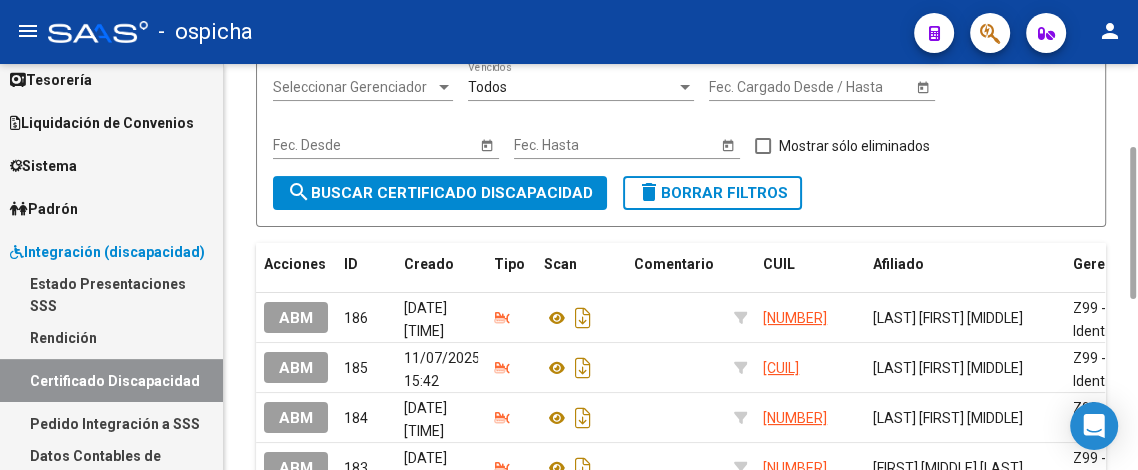 scroll, scrollTop: 0, scrollLeft: 0, axis: both 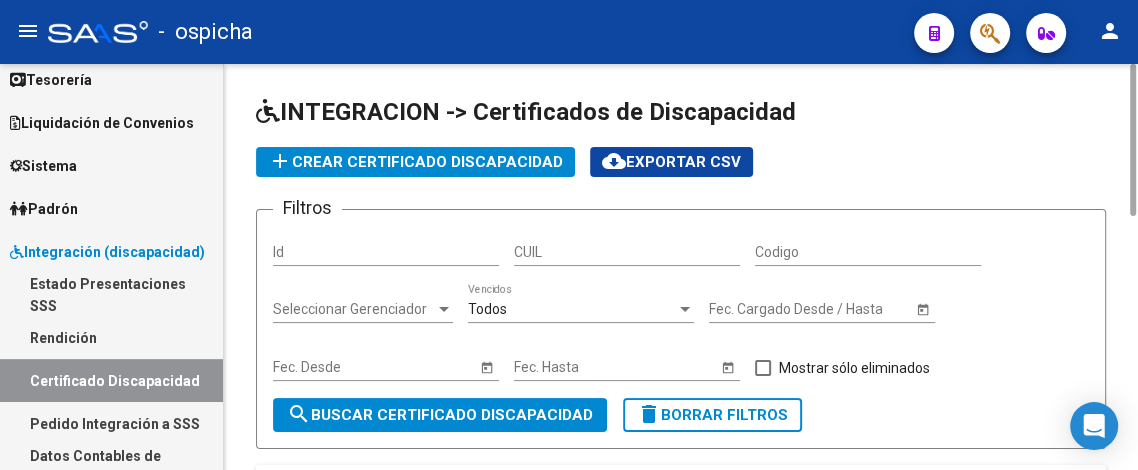 click on "Filtros Id CUIL Codigo Seleccionar Gerenciador Seleccionar Gerenciador Todos  Vencidos Start date – Fec. Cargado Desde / Hasta Start date – Fec. Desde Start date – Fec. Hasta   Mostrar sólo eliminados" 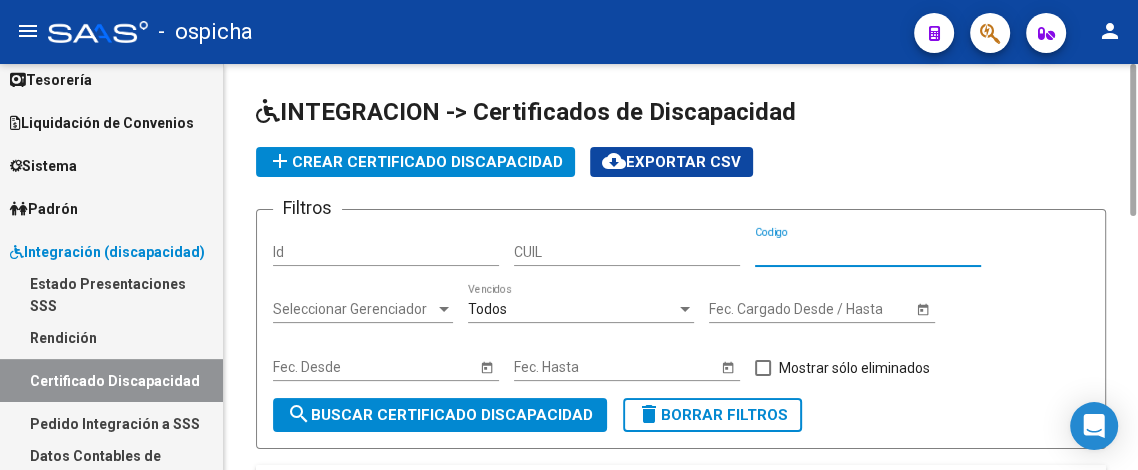 click on "CUIL" at bounding box center (627, 252) 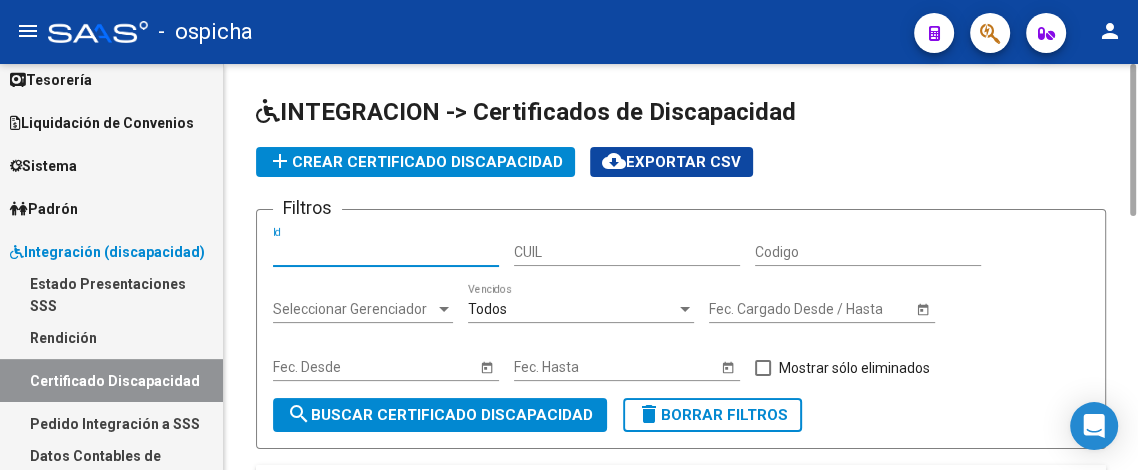 click on "Id" at bounding box center [386, 252] 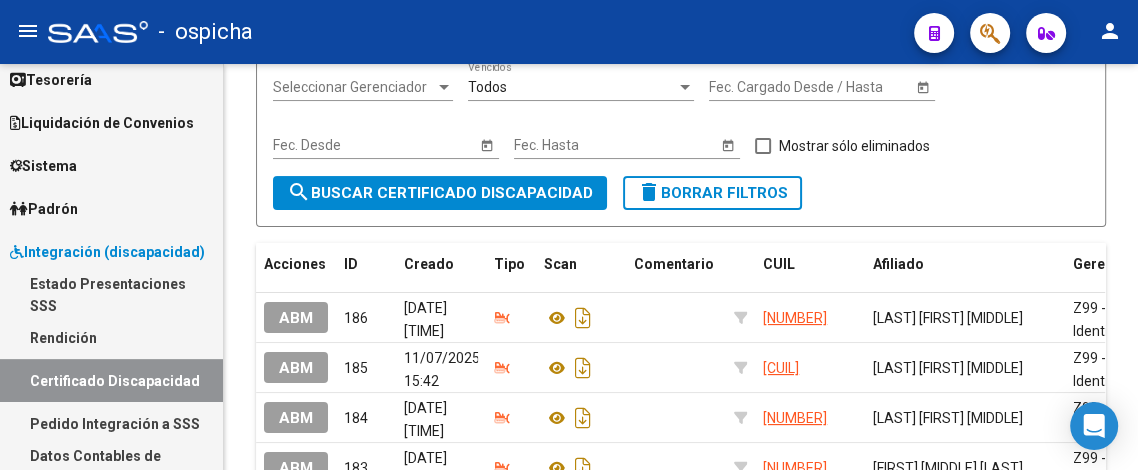 scroll, scrollTop: 0, scrollLeft: 0, axis: both 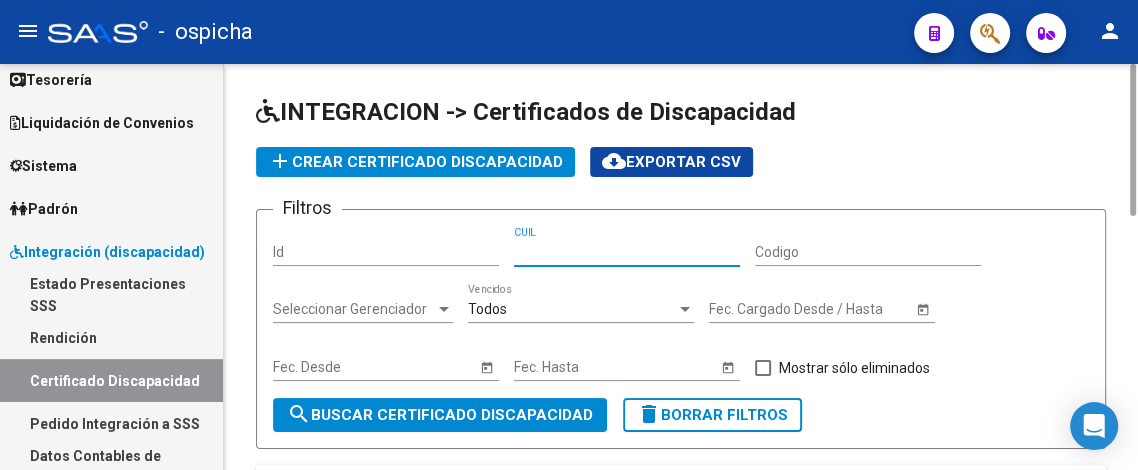 click on "CUIL" at bounding box center [627, 252] 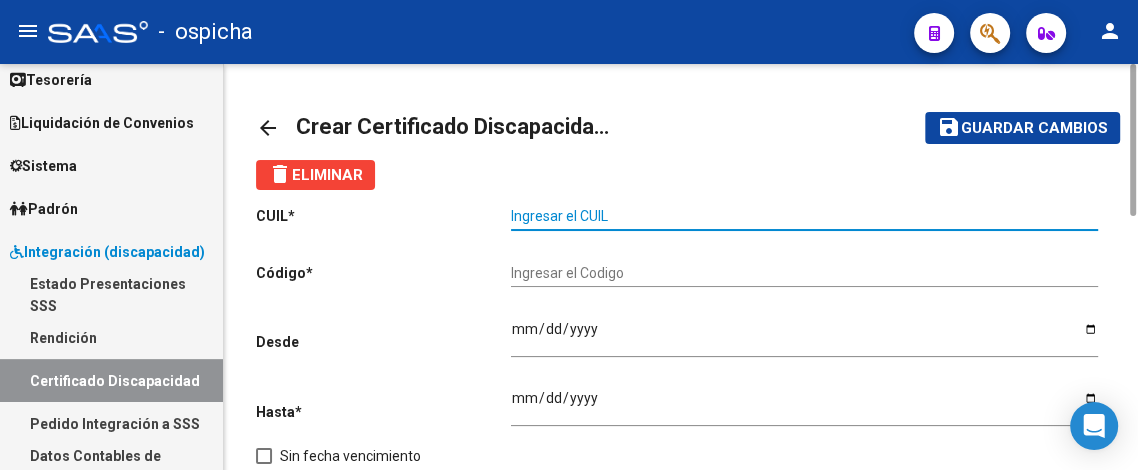 click on "Ingresar el CUIL" at bounding box center [804, 216] 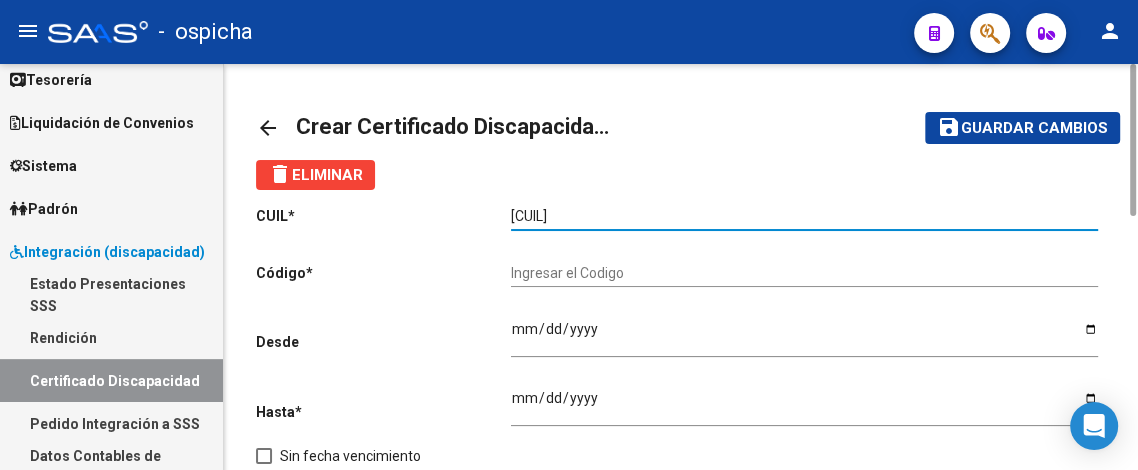 type on "27-37897980-9" 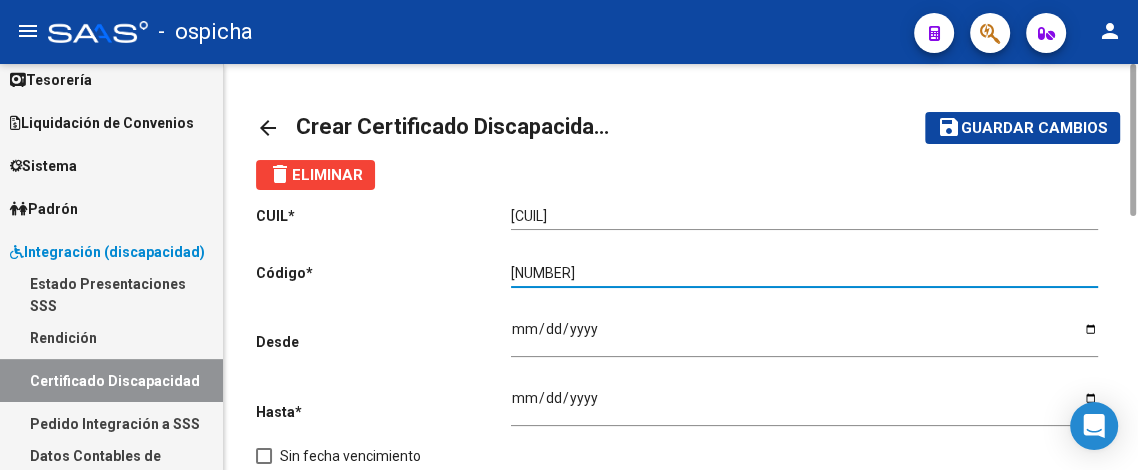 type on "5877352470" 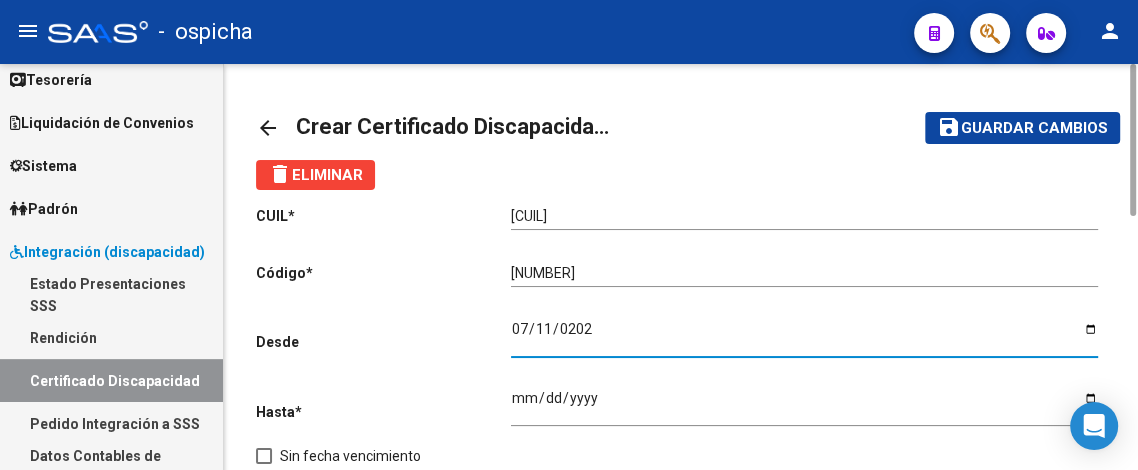 type on "2024-07-11" 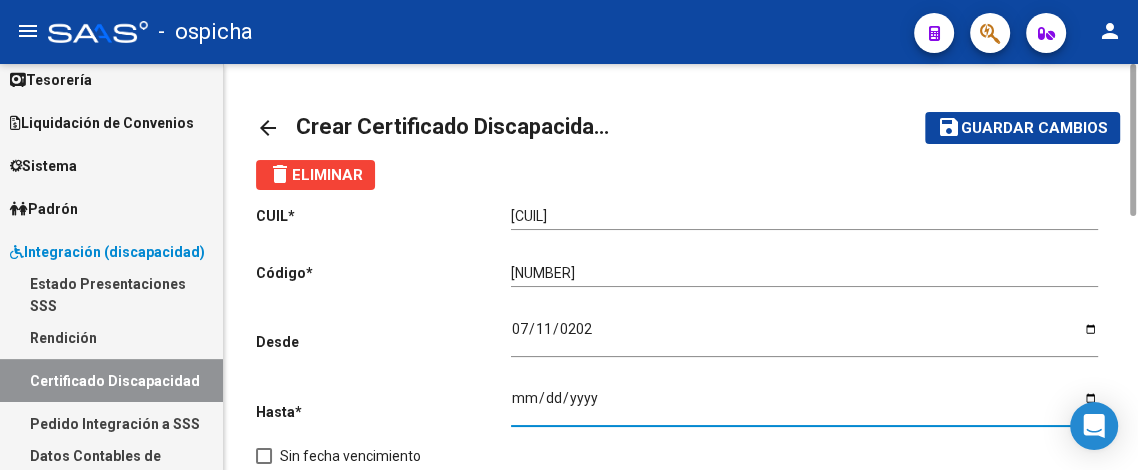 click on "Ingresar fec. Hasta" at bounding box center (804, 405) 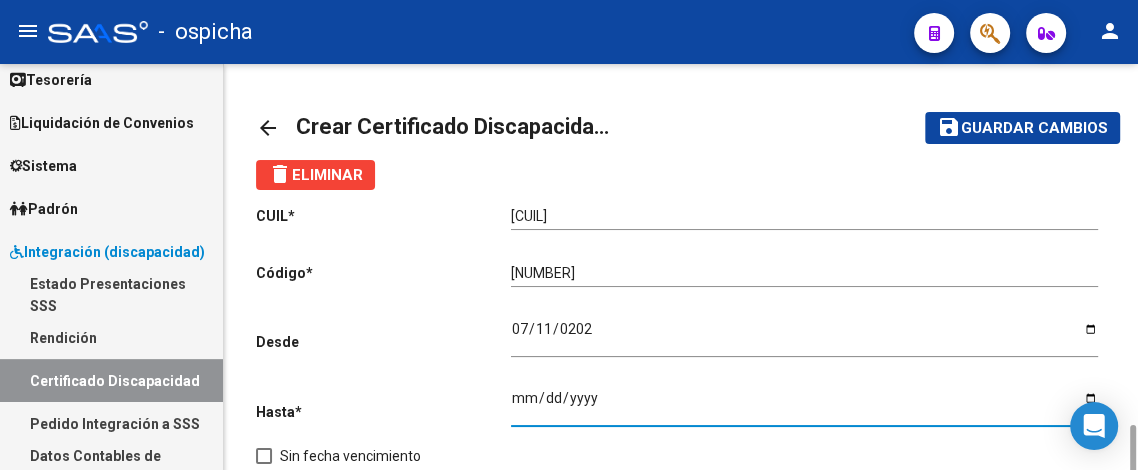 scroll, scrollTop: 240, scrollLeft: 0, axis: vertical 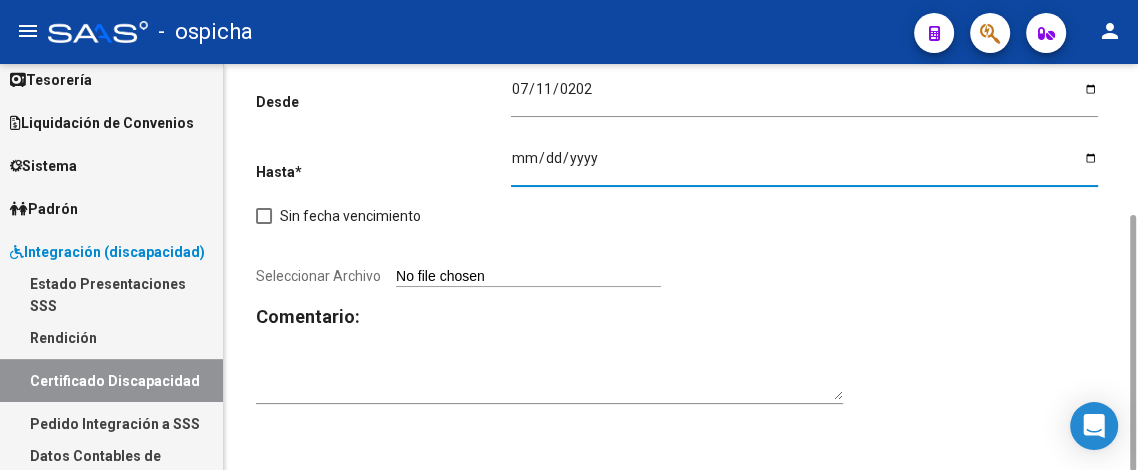 click on "Seleccionar Archivo" 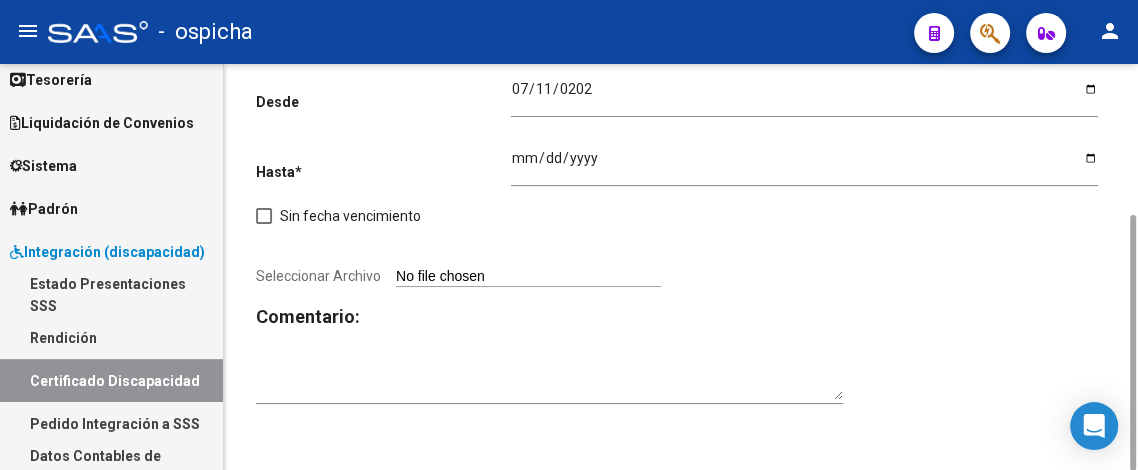 type on "C:\fakepath\MOLINA CRISTIAN CUD.pdf" 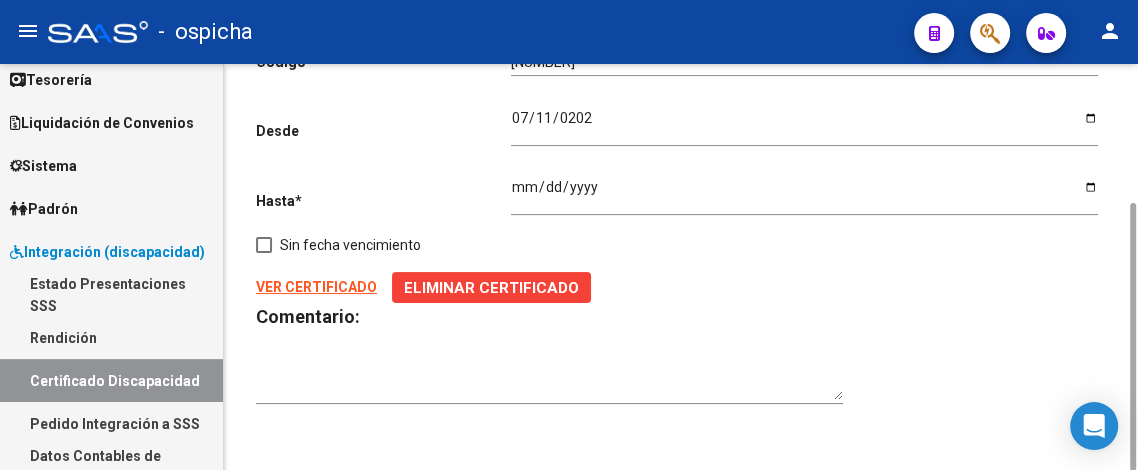 scroll, scrollTop: 0, scrollLeft: 0, axis: both 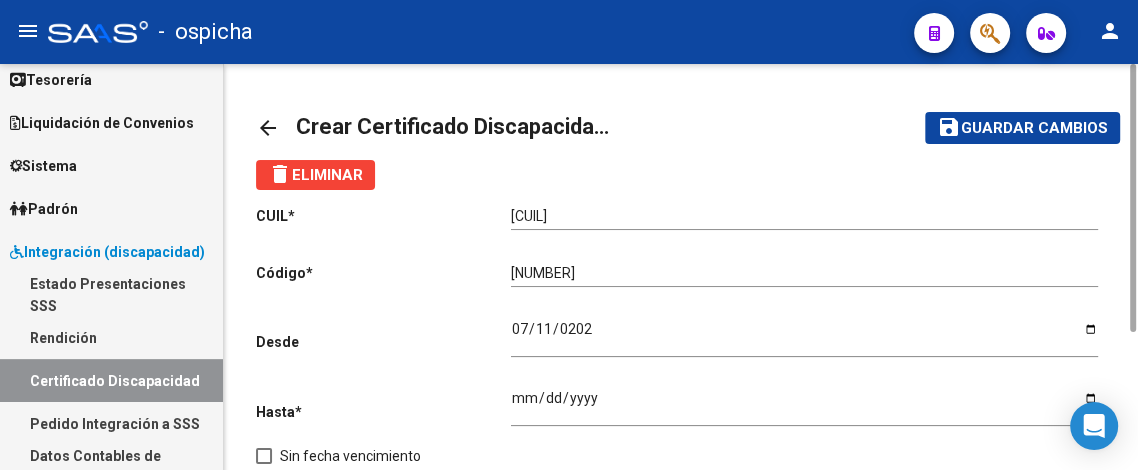 click on "Guardar cambios" 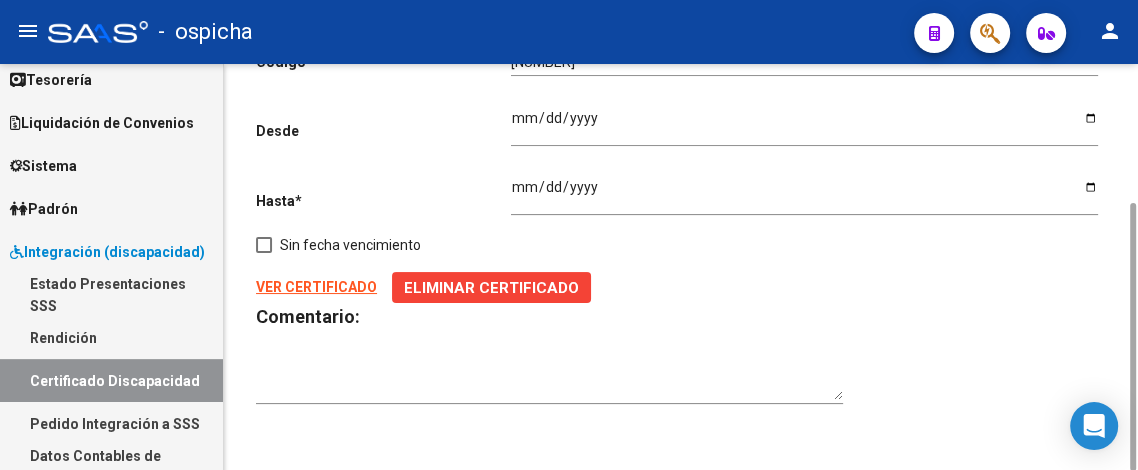 scroll, scrollTop: 0, scrollLeft: 0, axis: both 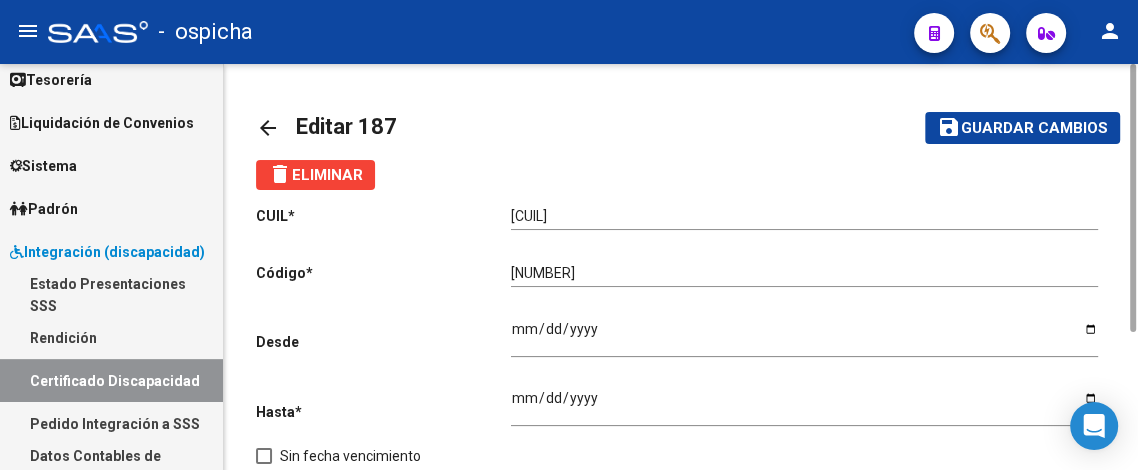 click on "arrow_back" 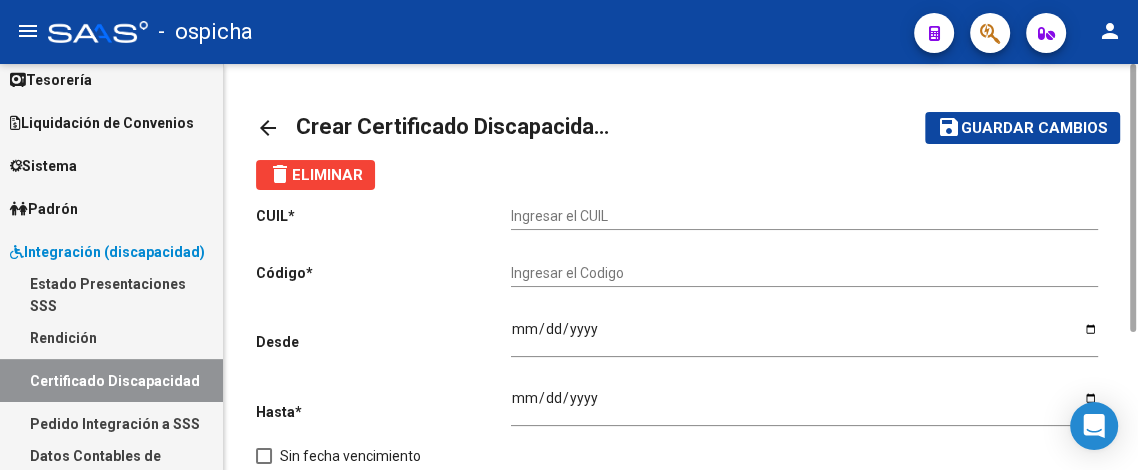 click on "arrow_back" 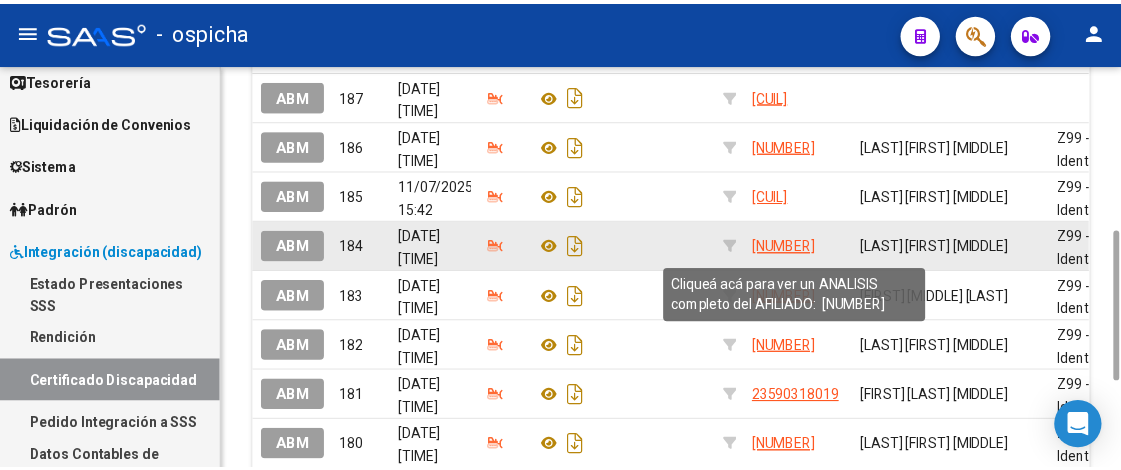 scroll, scrollTop: 222, scrollLeft: 0, axis: vertical 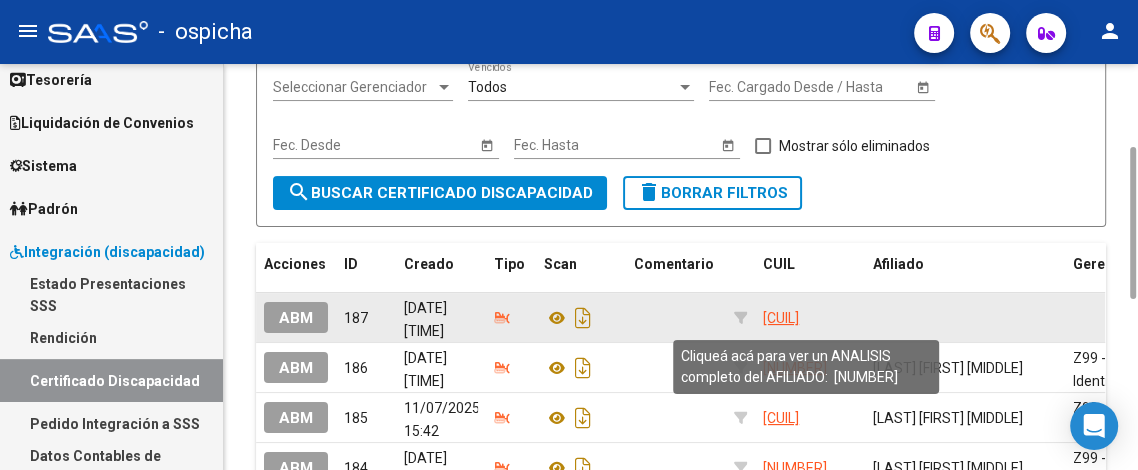click on "27378979809" 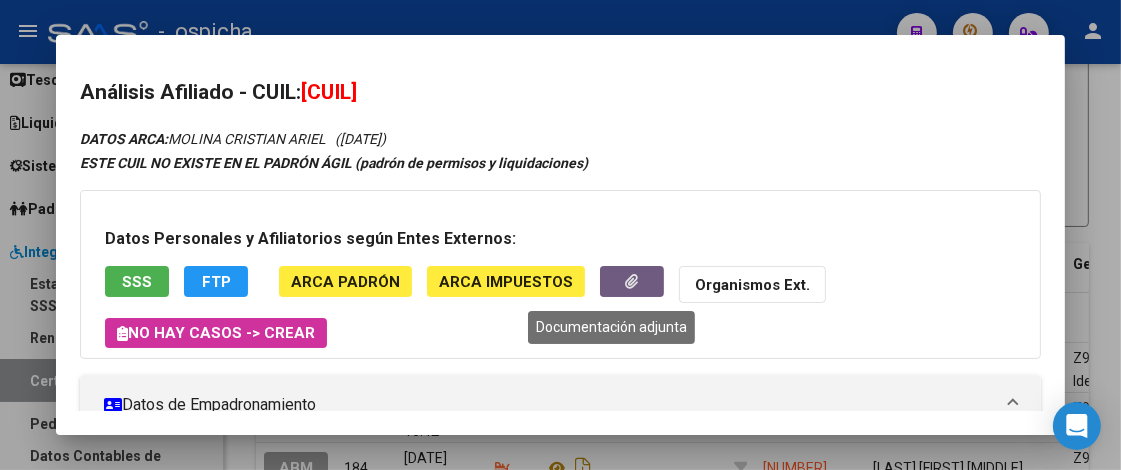 click 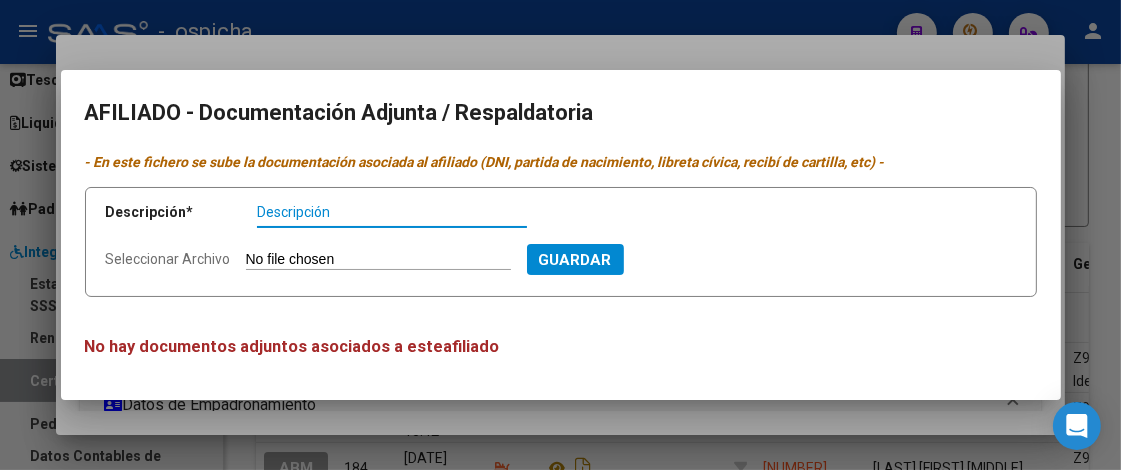 click on "Descripción" at bounding box center (392, 212) 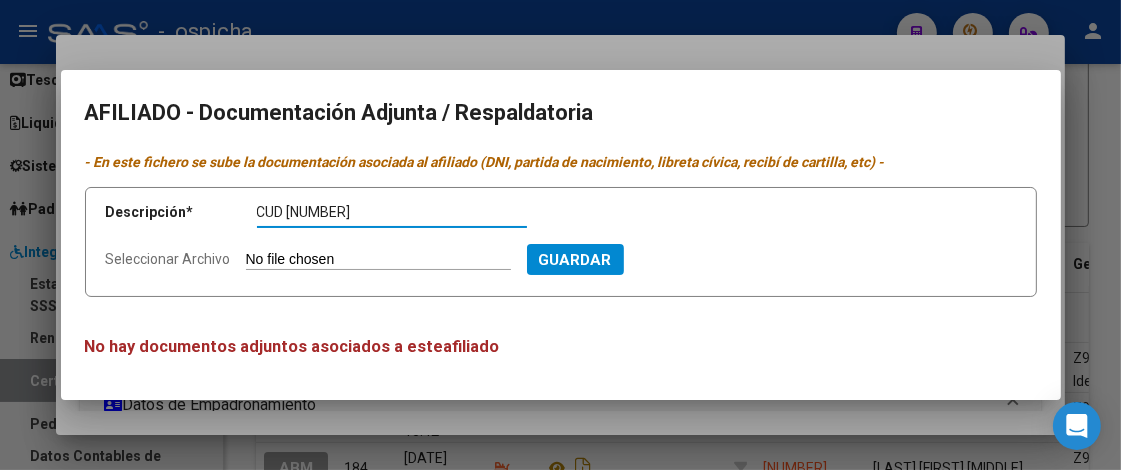 type on "CUD 5877352470" 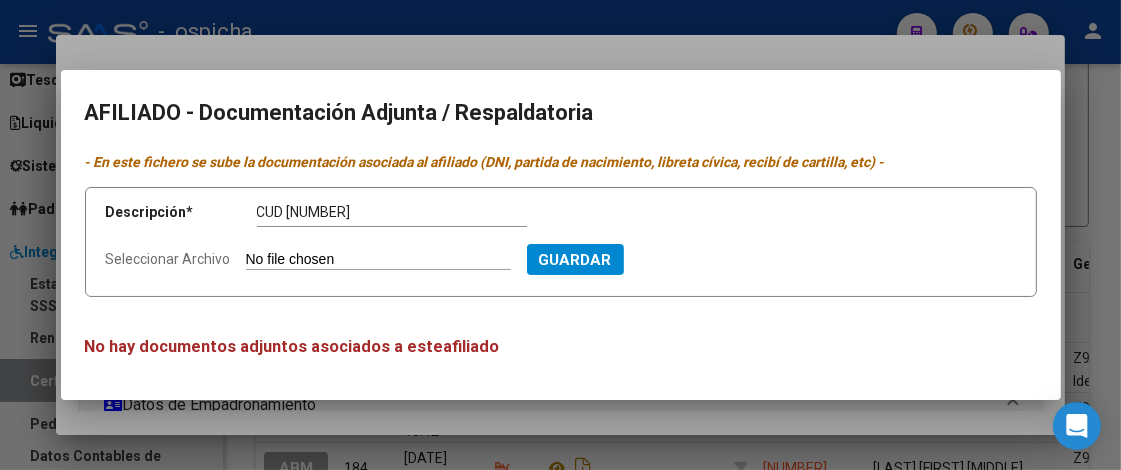 type on "C:\fakepath\MOLINA CRISTIAN CUD.pdf" 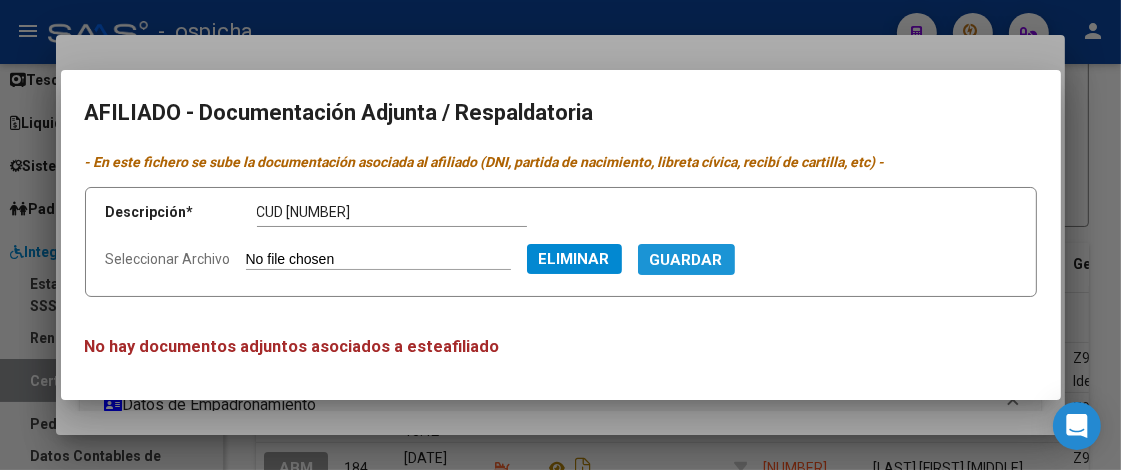 click on "Guardar" at bounding box center [686, 260] 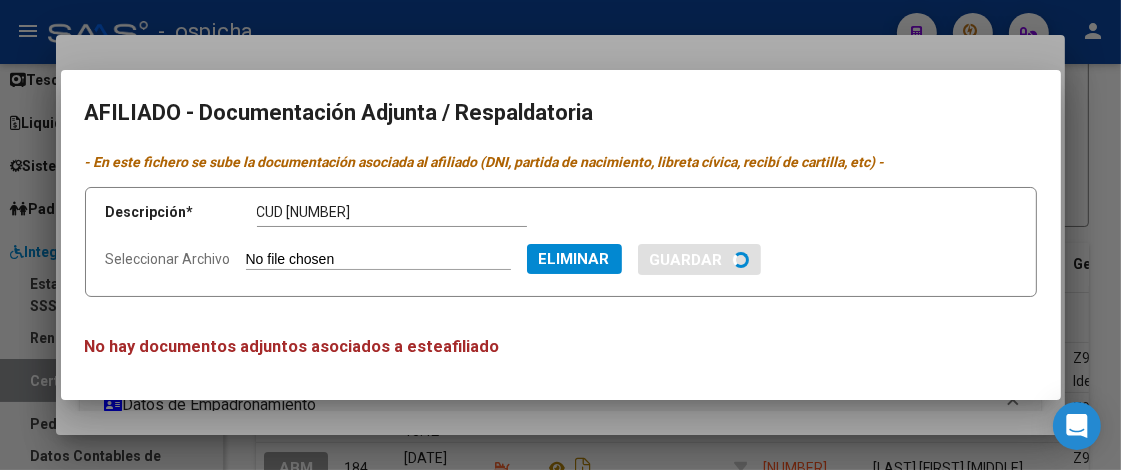 type 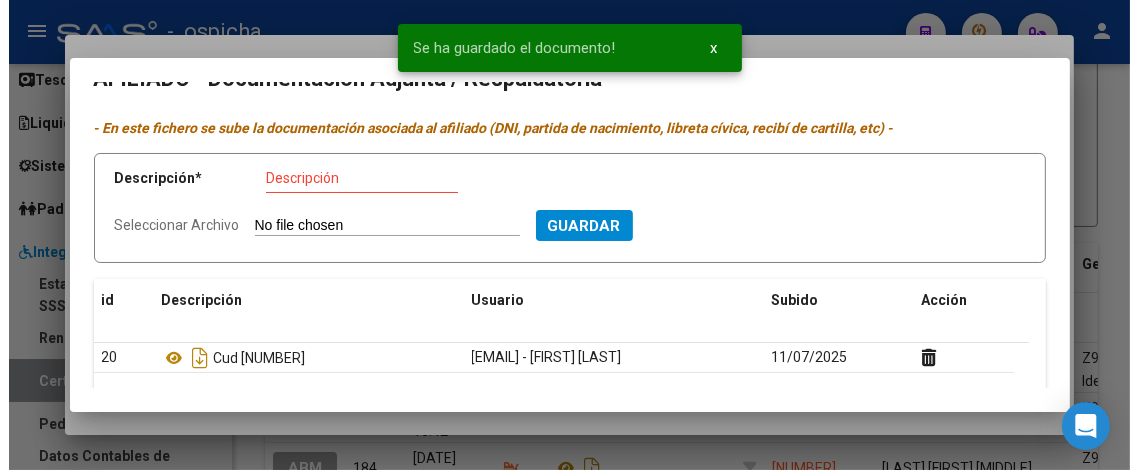 scroll, scrollTop: 0, scrollLeft: 0, axis: both 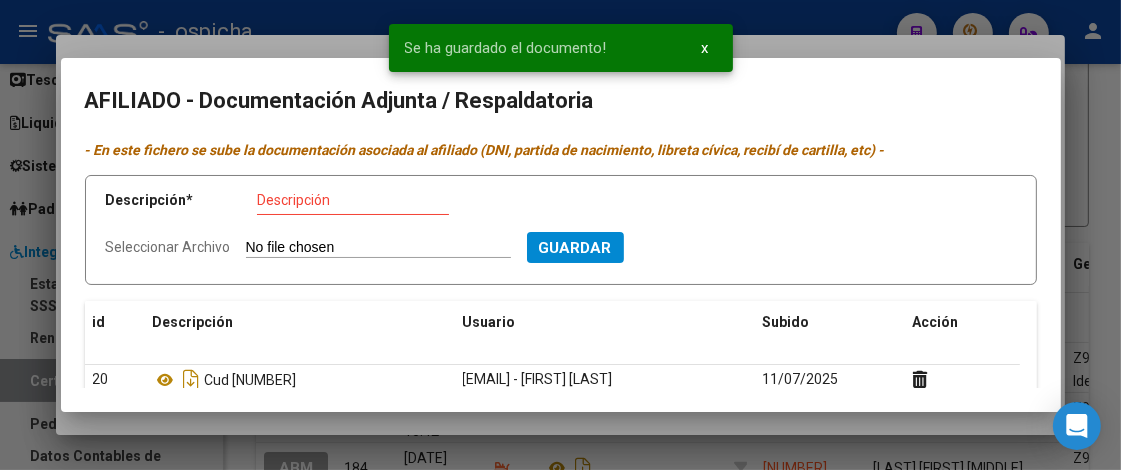 click at bounding box center [560, 235] 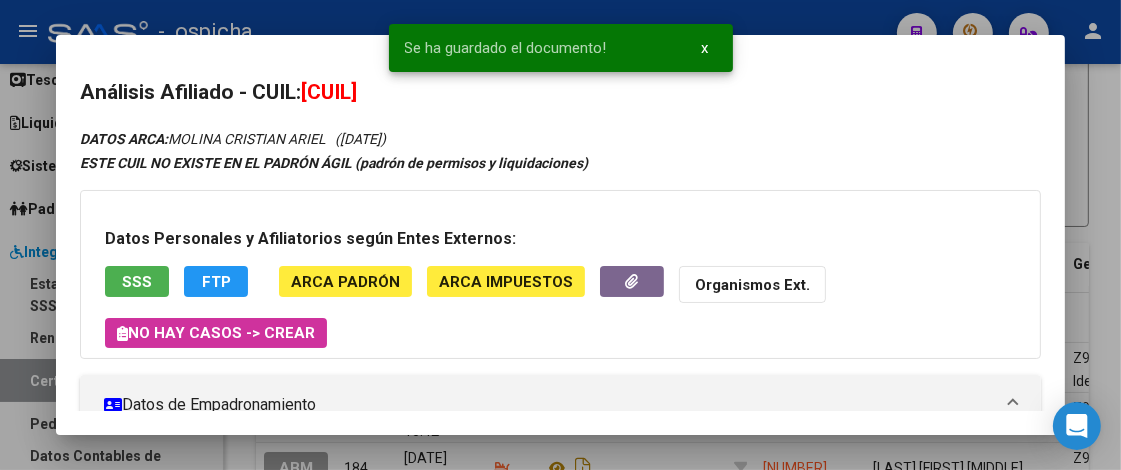click at bounding box center [560, 235] 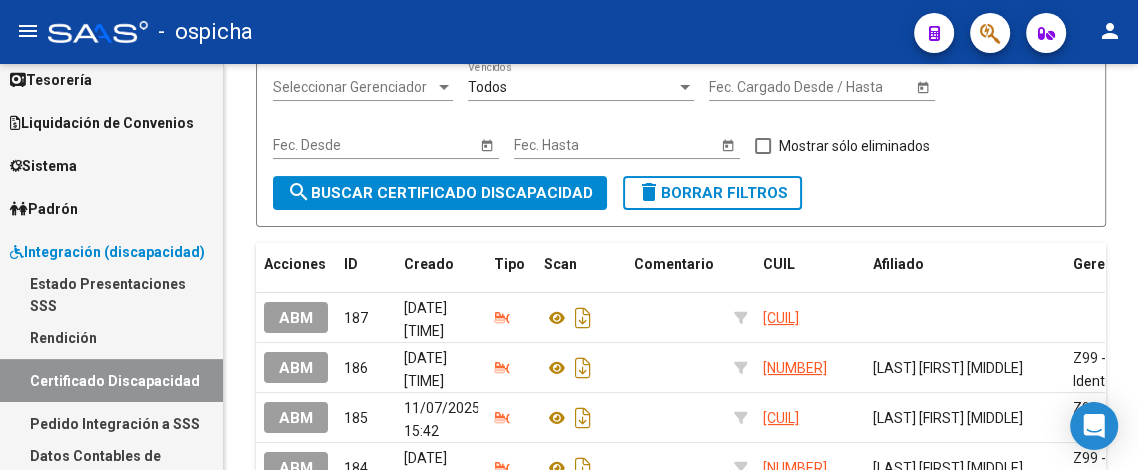 scroll, scrollTop: 0, scrollLeft: 0, axis: both 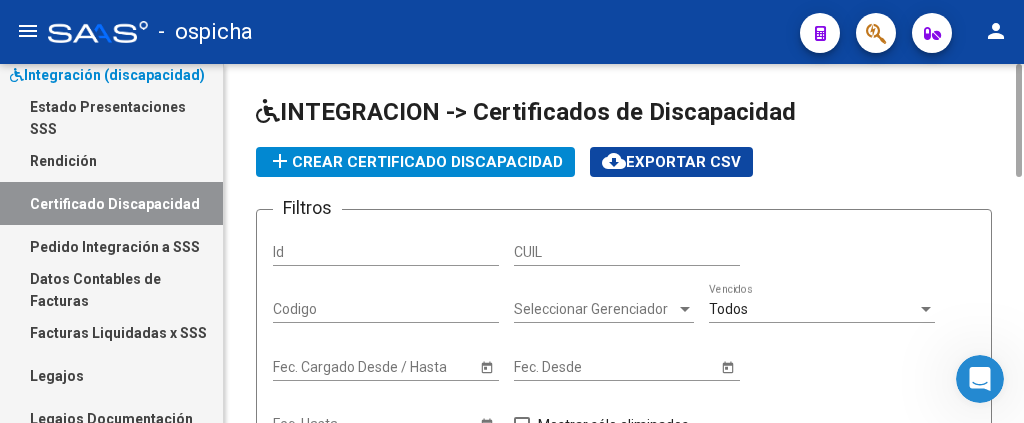 click on "CUIL" at bounding box center (627, 252) 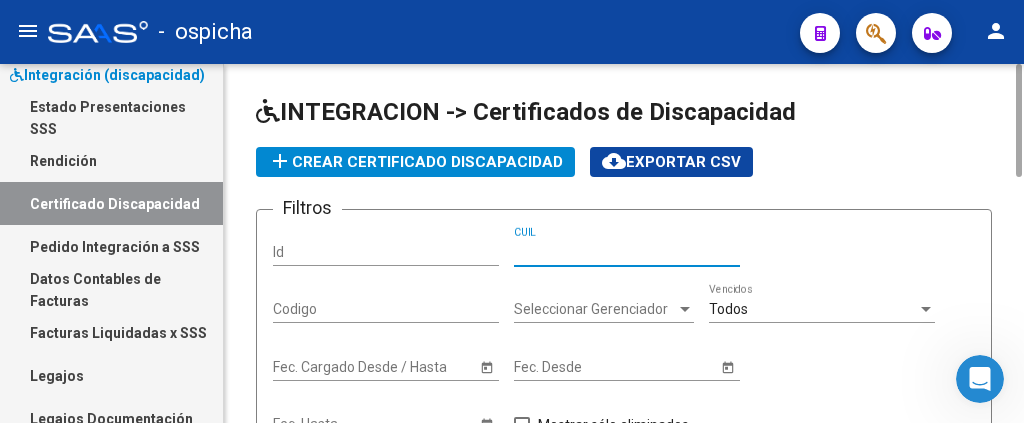 click on "Filtros Id CUIL Codigo Seleccionar Gerenciador Seleccionar Gerenciador Todos  Vencidos Start date – Fec. Cargado Desde / Hasta Start date – Fec. Desde Start date – Fec. Hasta   Mostrar sólo eliminados" 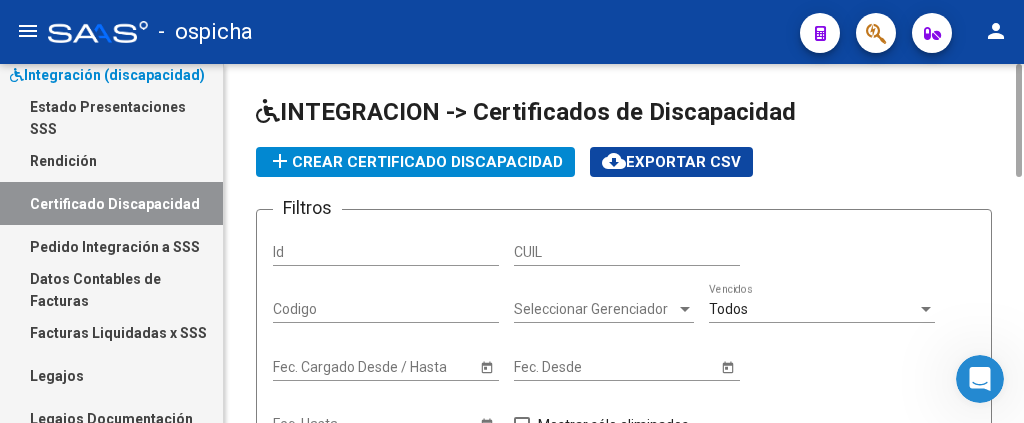 click on "CUIL" at bounding box center (627, 252) 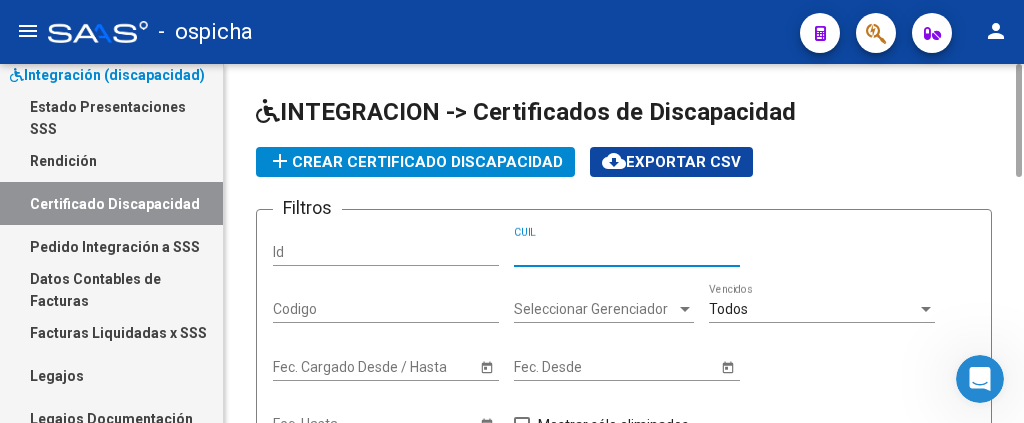 click on "Filtros Id CUIL Codigo Seleccionar Gerenciador Seleccionar Gerenciador Todos  Vencidos Start date – Fec. Cargado Desde / Hasta Start date – Fec. Desde Start date – Fec. Hasta   Mostrar sólo eliminados" 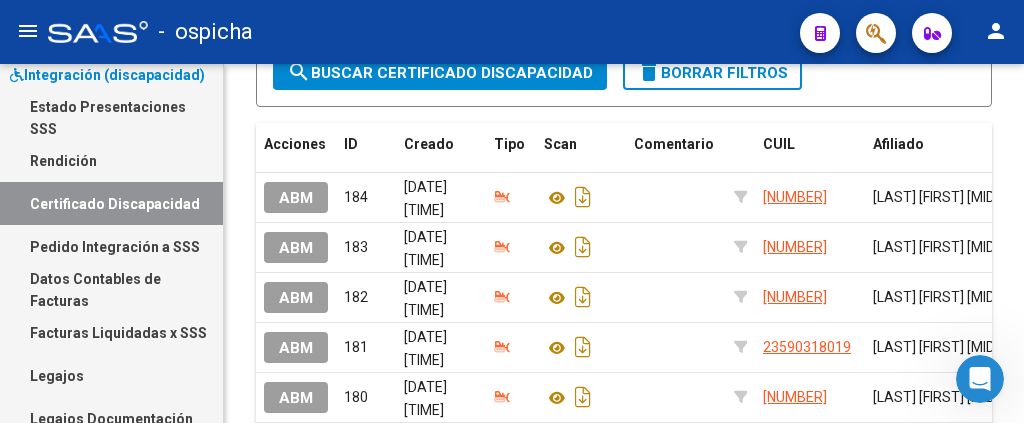 scroll, scrollTop: 200, scrollLeft: 0, axis: vertical 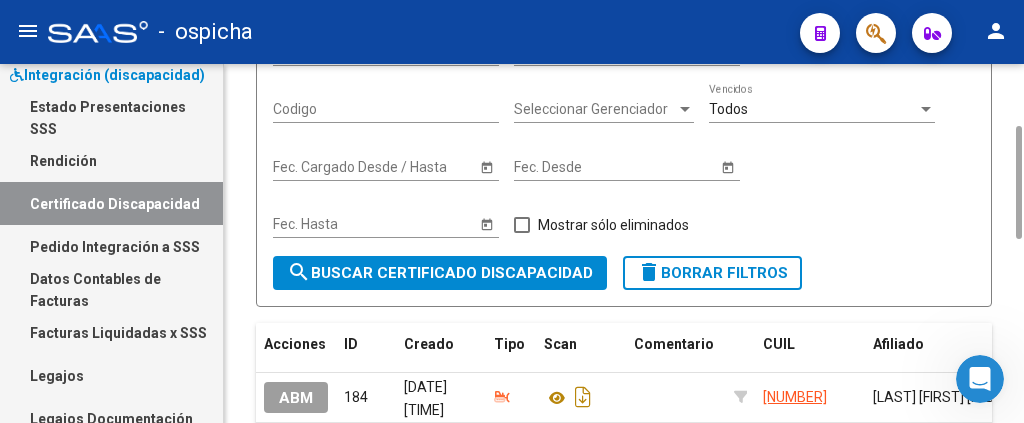 click on "Todos  Vencidos" 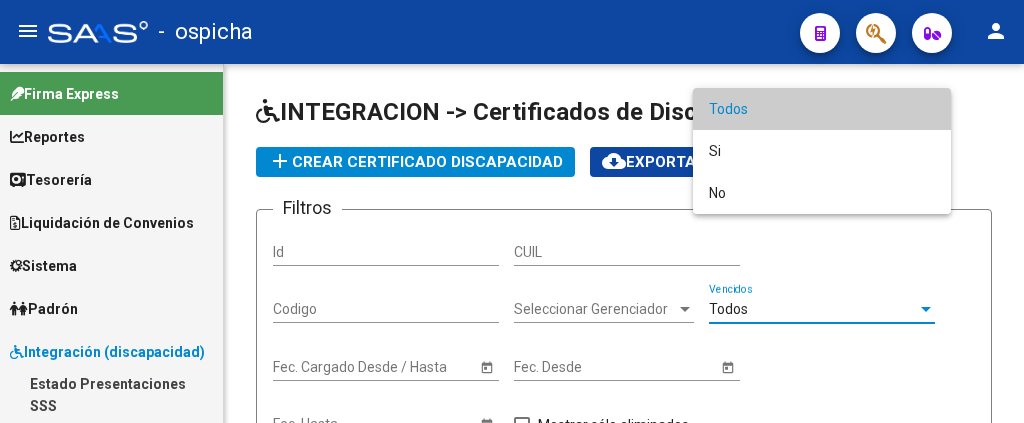 scroll, scrollTop: 0, scrollLeft: 0, axis: both 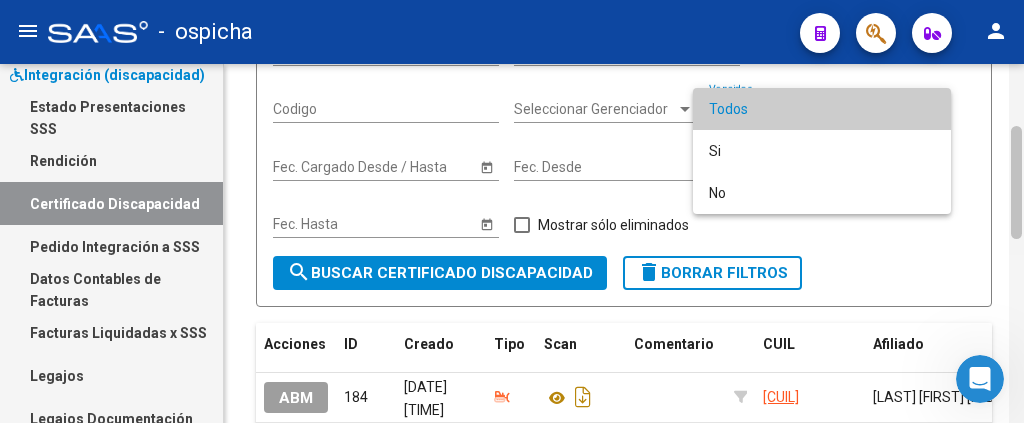 click at bounding box center [512, 211] 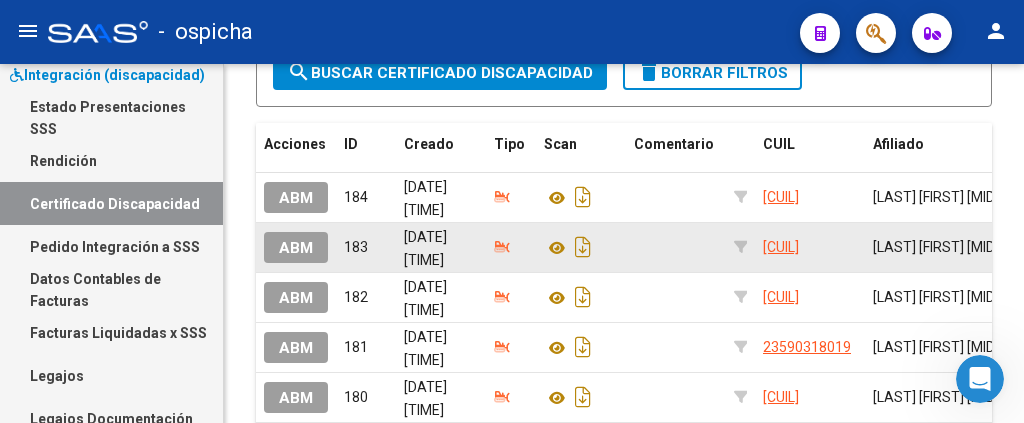 scroll, scrollTop: 200, scrollLeft: 0, axis: vertical 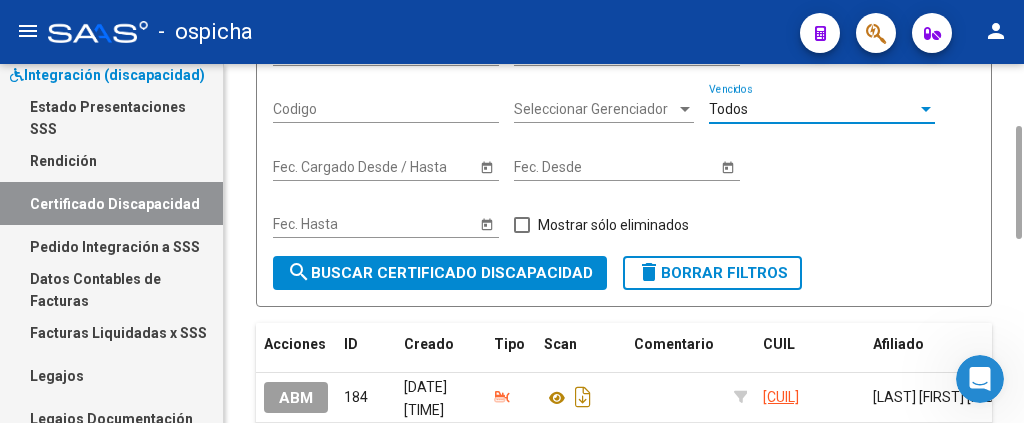click on "Todos" at bounding box center (813, 109) 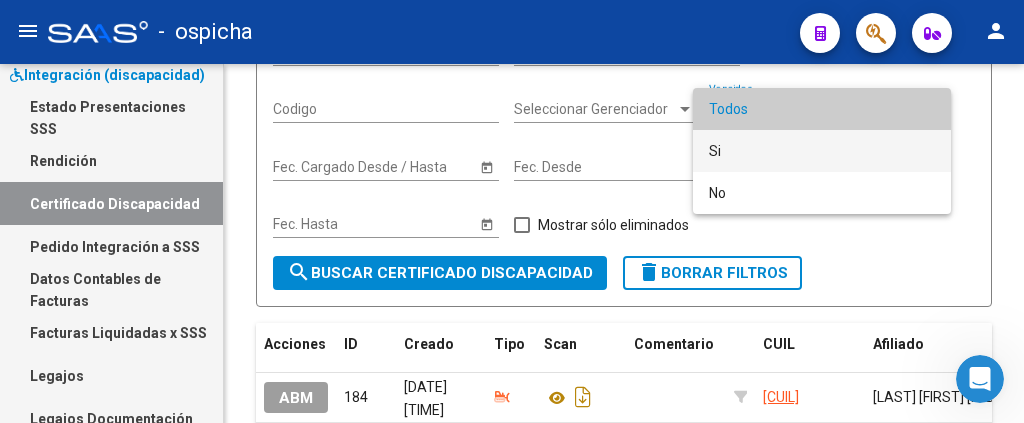 click on "Si" at bounding box center (822, 151) 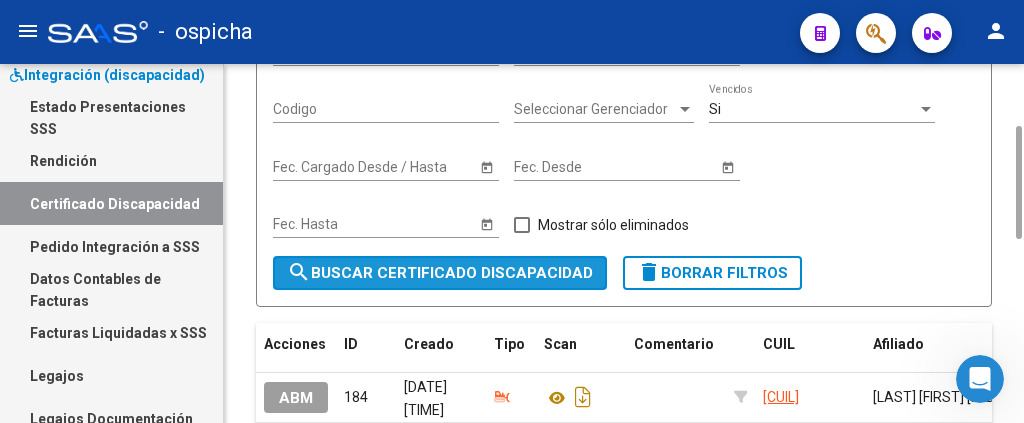 click on "search  Buscar Certificado Discapacidad" 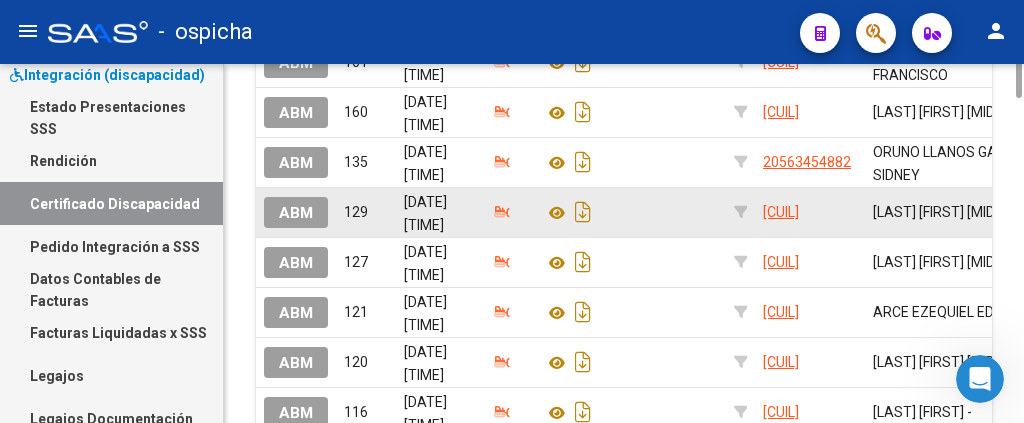 scroll, scrollTop: 385, scrollLeft: 0, axis: vertical 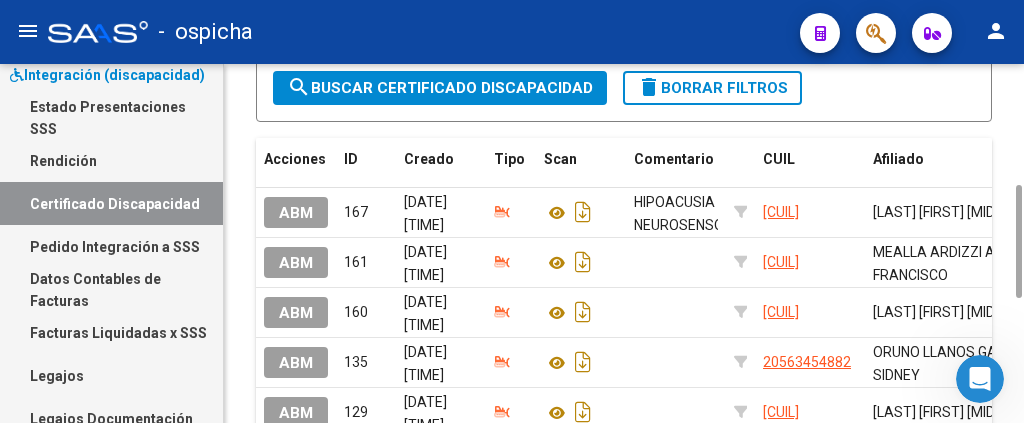 click on "INTEGRACION -> Certificados de Discapacidad add  Crear Certificado Discapacidad
cloud_download  Exportar CSV  Filtros Id CUIL Codigo Seleccionar Gerenciador Seleccionar Gerenciador Si  Vencidos Start date – Fec. Cargado Desde / Hasta Start date – Fec. Desde Start date – Fec. Hasta   Mostrar sólo eliminados  search  Buscar Certificado Discapacidad  delete  Borrar Filtros  Acciones ID Creado Tipo Scan Comentario CUIL Afiliado Gerenciador F. Desde F. Hasta Código Vencido ABM 167 [DATE] [TIME] HIPOACUSIA NEUROSENSORIAL, BILATERAL [CUIL] [LAST]  [FIRST] [MIDDLE]  Z99 - Sin Identificar [DATE] [DATE] [NUMBER] Si ABM 161 [DATE] [TIME] [CUIL] [LAST] [FIRST] [MIDDLE]  12 - ospicha1 [DATE] [DATE] ARG[CUIL_PART] Si ABM 160 [DATE] [TIME] [CUIL] [LAST] [FIRST] [MIDDLE]          - Z99 - Sin Identificar [DATE] [DATE] ARG[CUIL_PART] Si ABM 135 [DATE] [TIME] [CUIL] [LAST] [FIRST] [MIDDLE] [DATE] Si ABM" 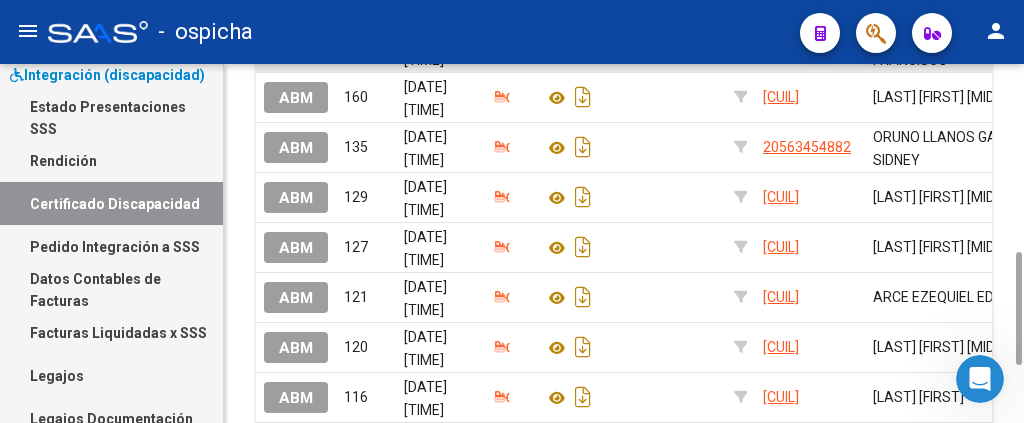 scroll, scrollTop: 400, scrollLeft: 0, axis: vertical 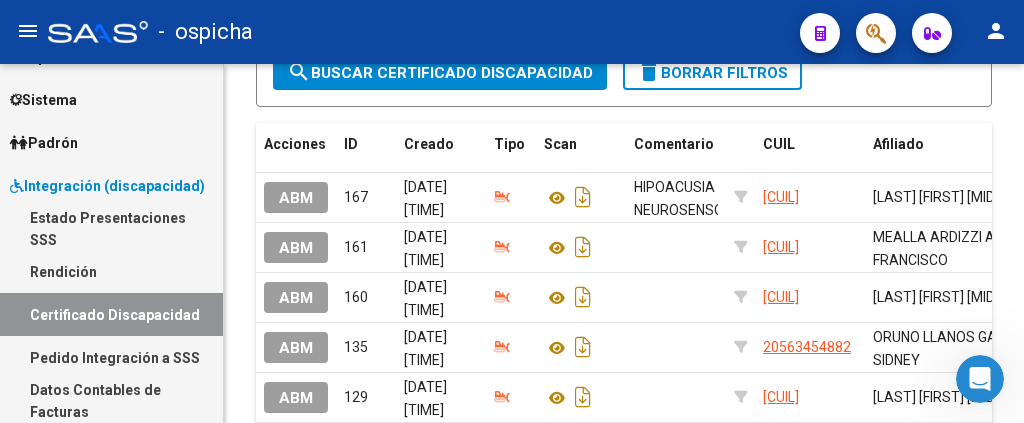 click on "Integración (discapacidad)" at bounding box center [107, 186] 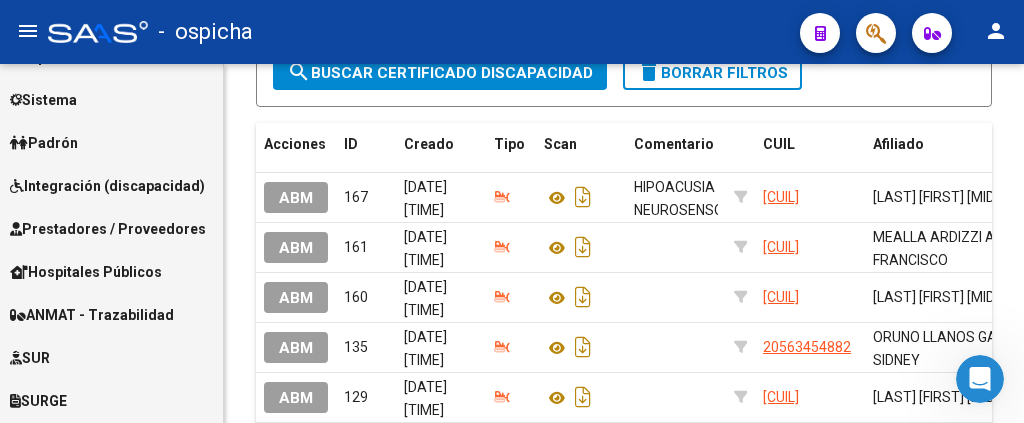 click on "Integración (discapacidad)" at bounding box center (107, 186) 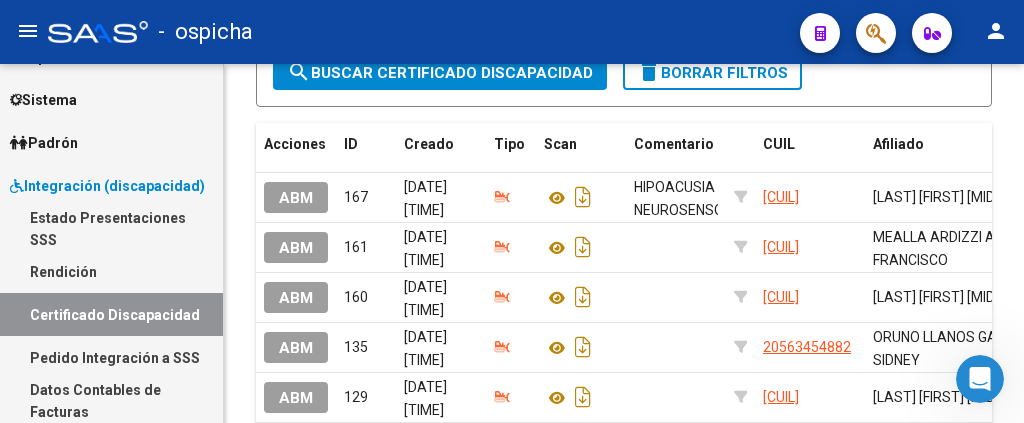 click on "Certificado Discapacidad" at bounding box center (111, 314) 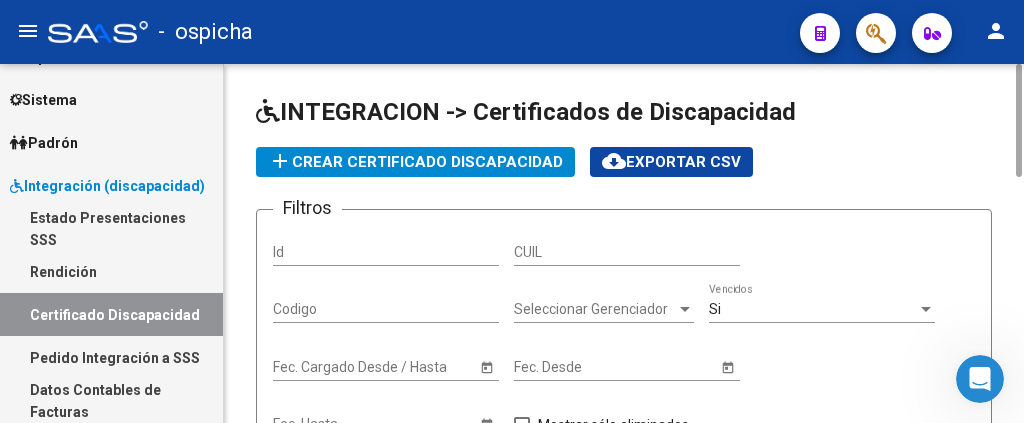 click on "CUIL" at bounding box center (627, 252) 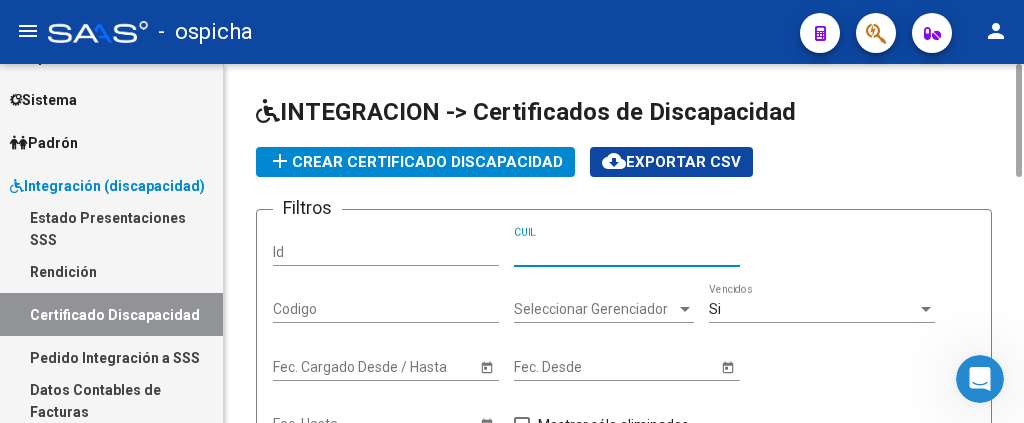 click on "Id" at bounding box center [386, 252] 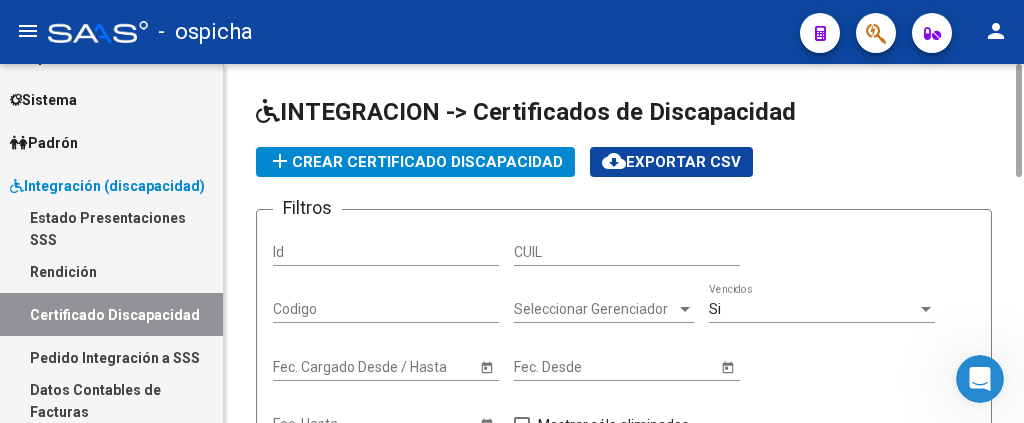 click on "Id" 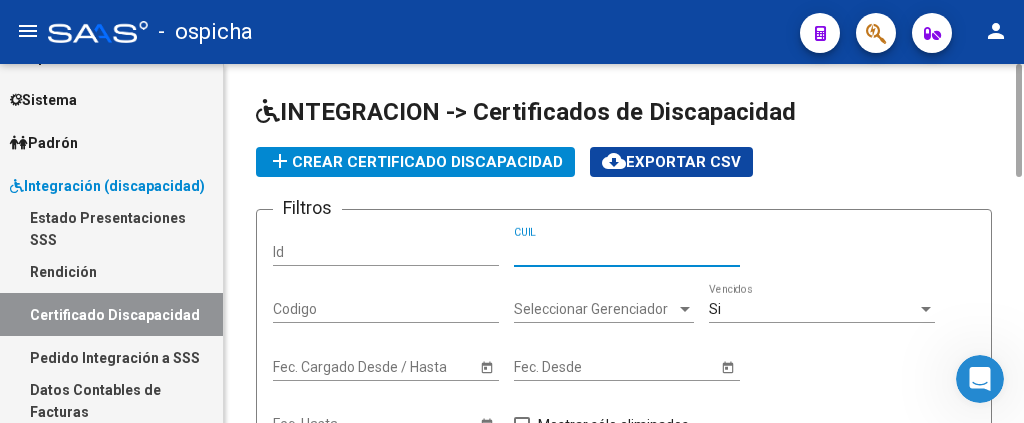 click on "Filtros Id CUIL Codigo Seleccionar Gerenciador Seleccionar Gerenciador Si  Vencidos Start date – Fec. Cargado Desde / Hasta Start date – Fec. Desde Start date – Fec. Hasta   Mostrar sólo eliminados  search  Buscar Certificado Discapacidad  delete  Borrar Filtros" 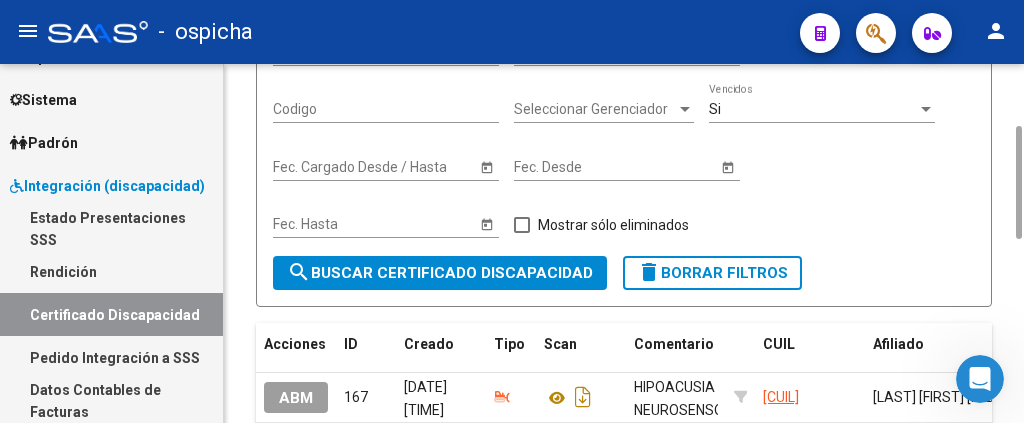 scroll, scrollTop: 0, scrollLeft: 0, axis: both 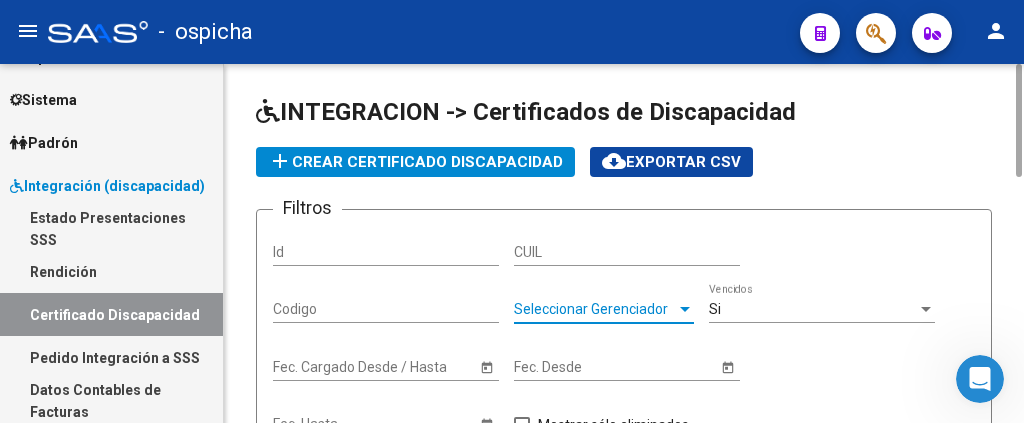click on "Seleccionar Gerenciador" at bounding box center [595, 309] 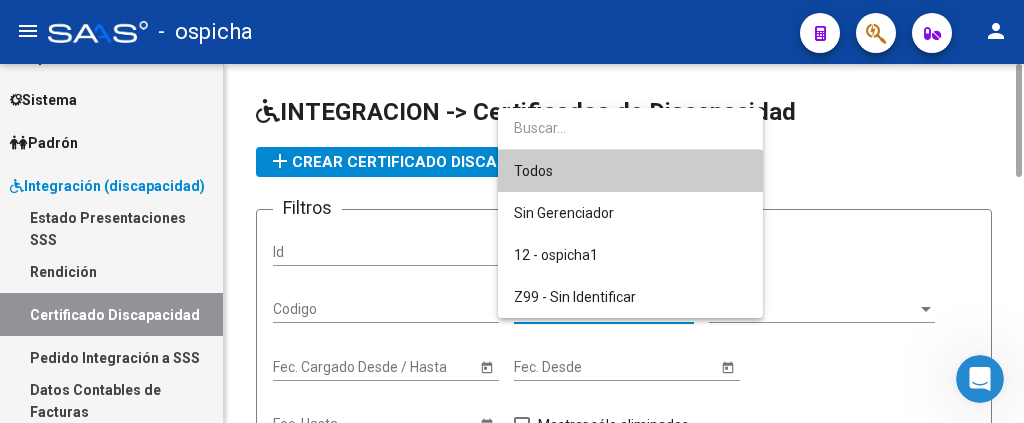 click at bounding box center (512, 211) 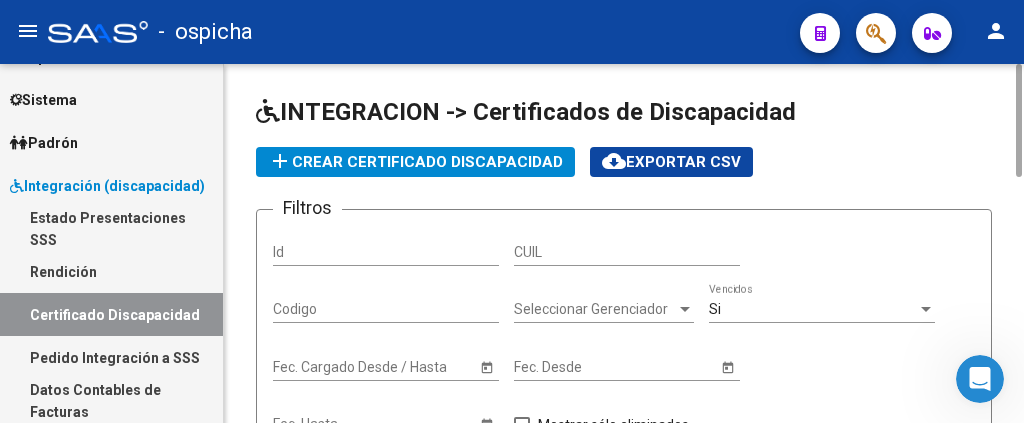 click on "CUIL" at bounding box center [627, 252] 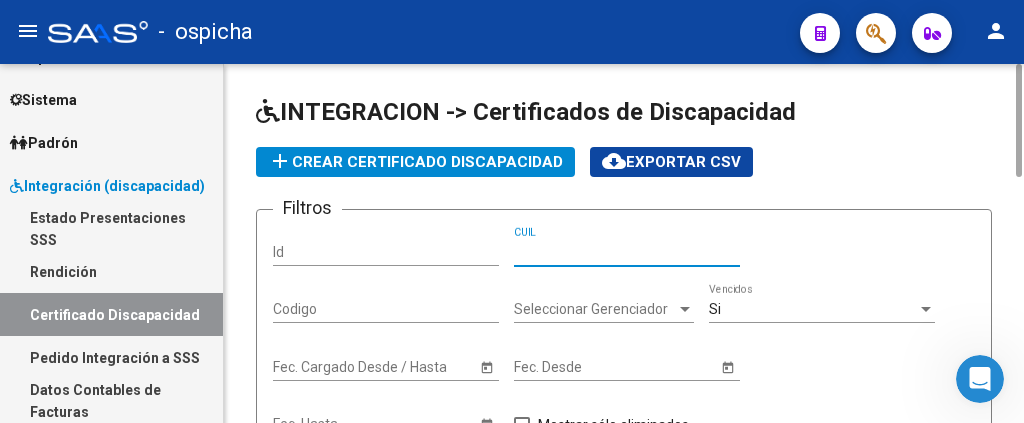 click on "Id" at bounding box center (386, 252) 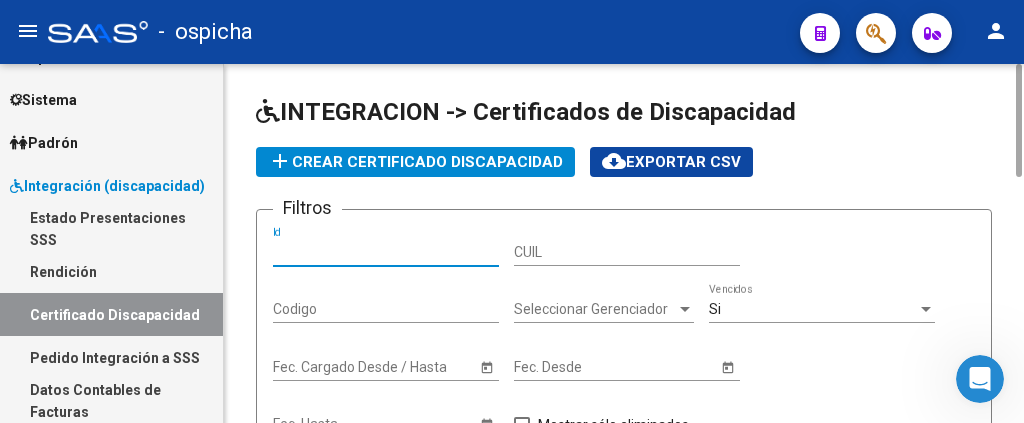 click on "Id" at bounding box center [386, 252] 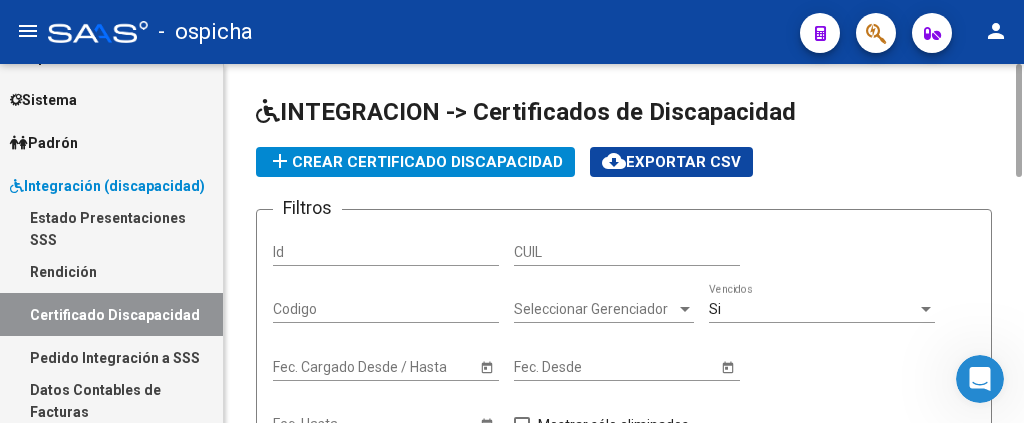click on "Filtros Id CUIL Codigo Seleccionar Gerenciador Seleccionar Gerenciador Si  Vencidos Start date – Fec. Cargado Desde / Hasta Start date – Fec. Desde Start date – Fec. Hasta   Mostrar sólo eliminados" 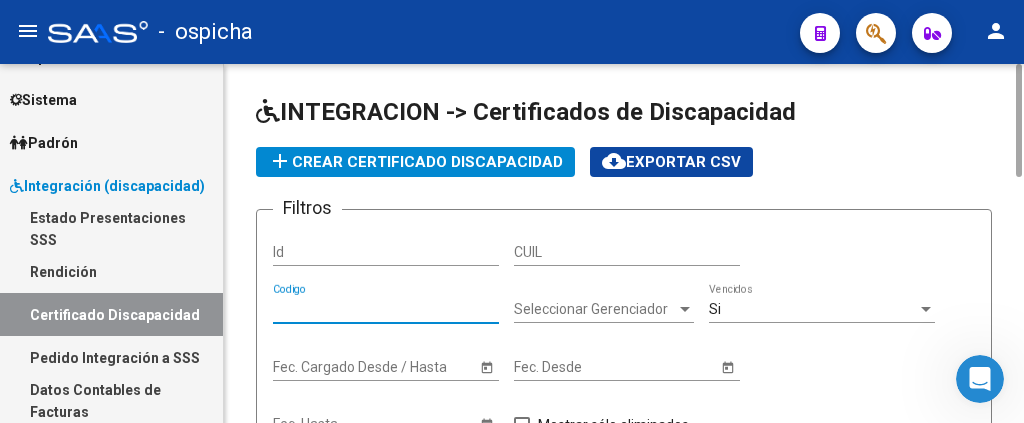 click on "Seleccionar Gerenciador" at bounding box center (595, 309) 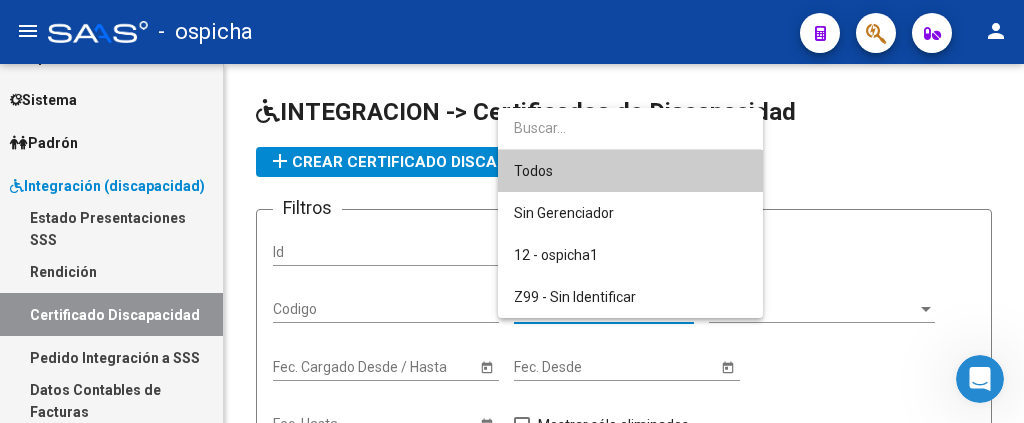 click at bounding box center [512, 211] 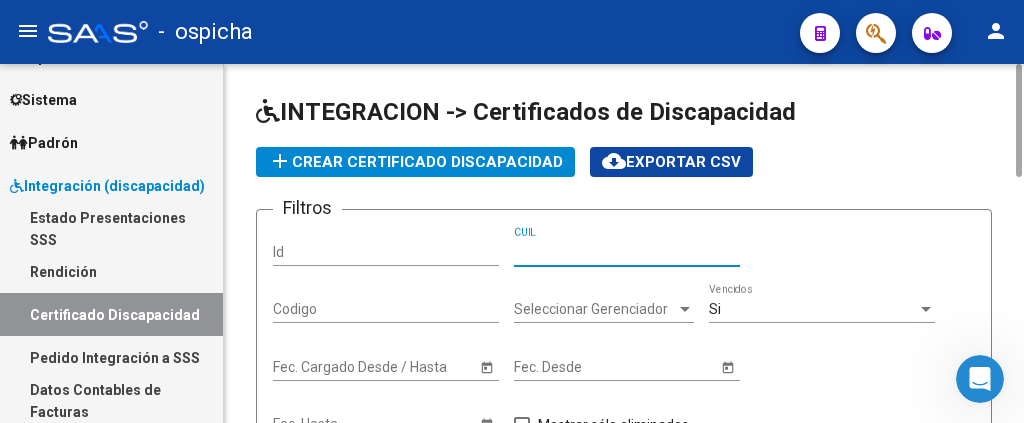 click on "CUIL" at bounding box center [627, 252] 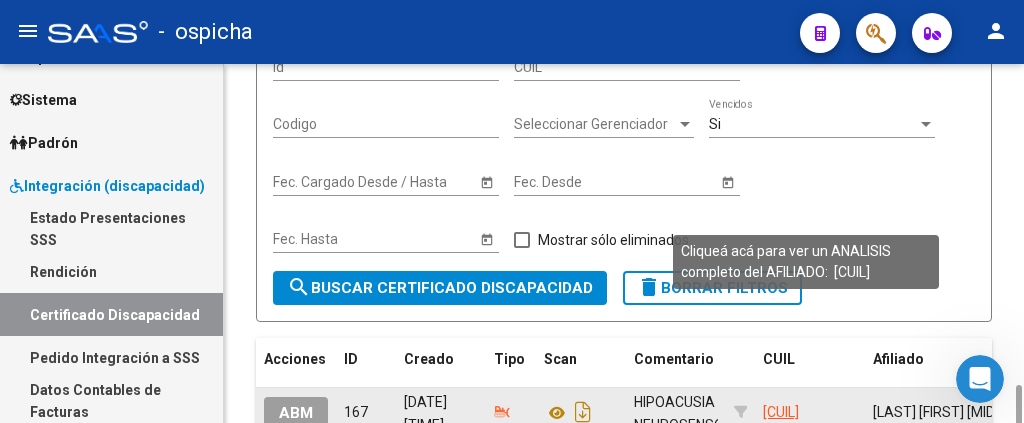scroll, scrollTop: 385, scrollLeft: 0, axis: vertical 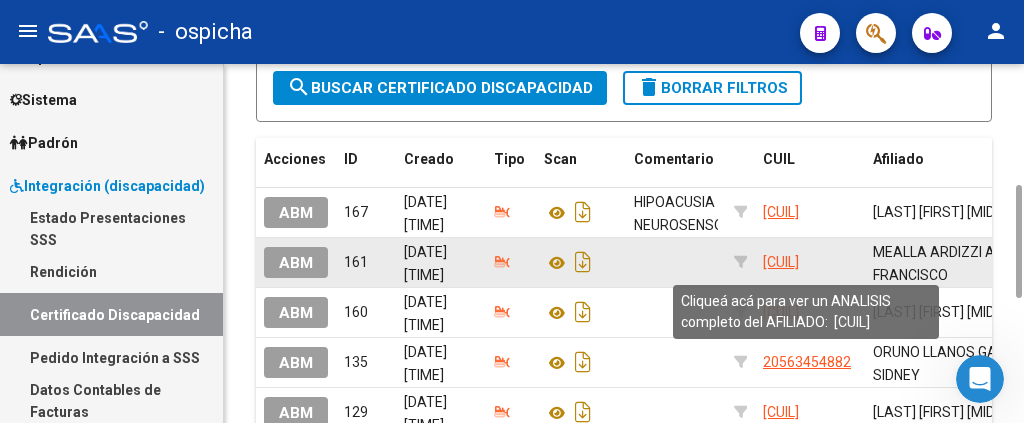 click on "[CUIL]" 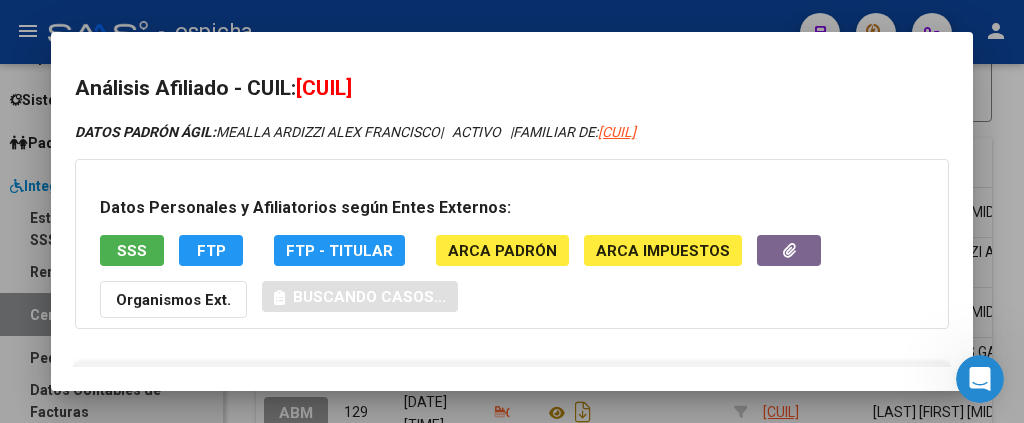 click at bounding box center (512, 211) 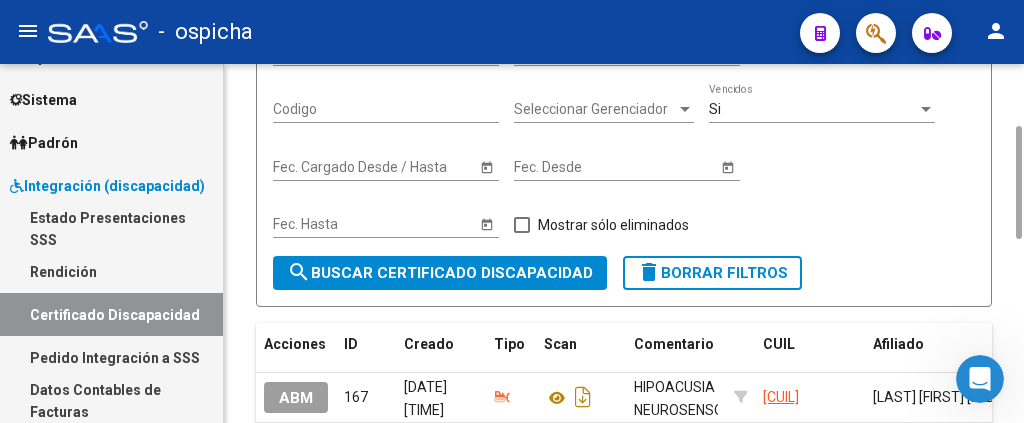 scroll, scrollTop: 0, scrollLeft: 0, axis: both 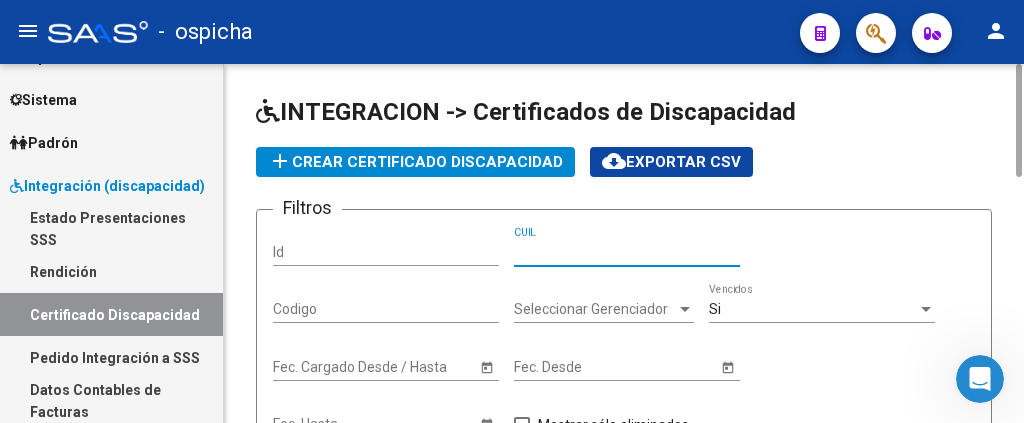 click on "CUIL" at bounding box center [627, 252] 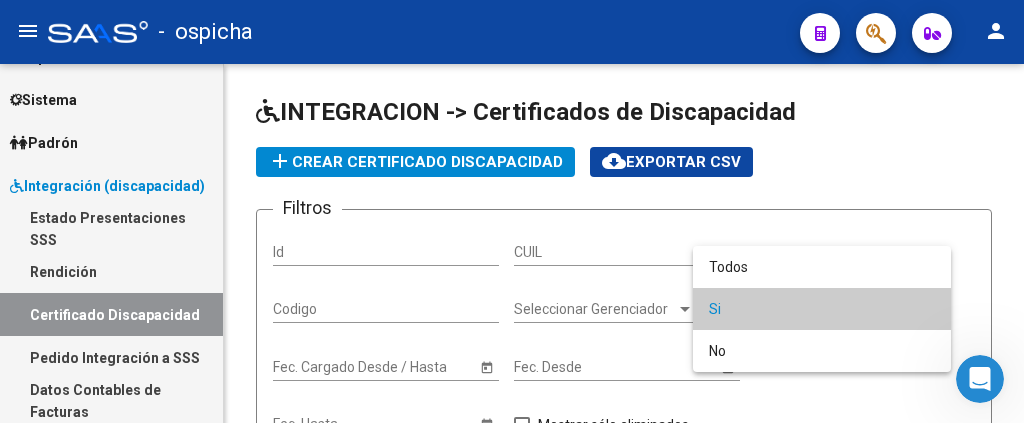 click on "Si" at bounding box center [822, 309] 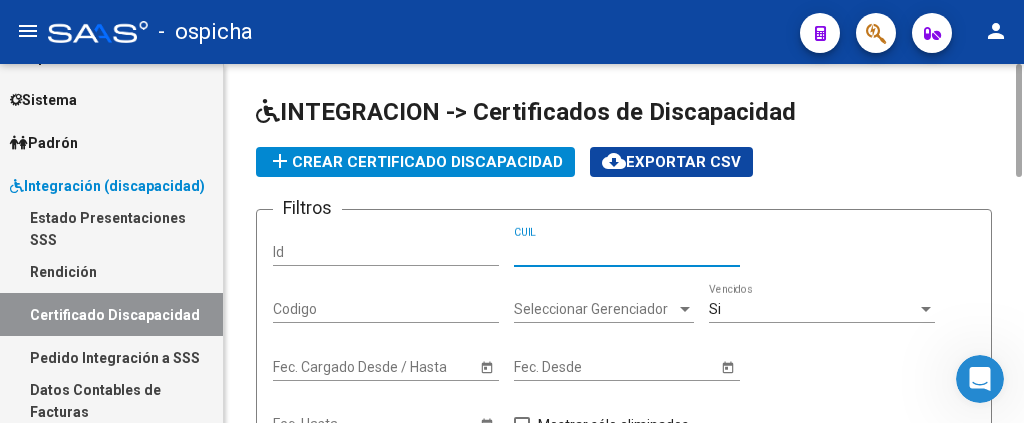 click on "CUIL" at bounding box center (627, 252) 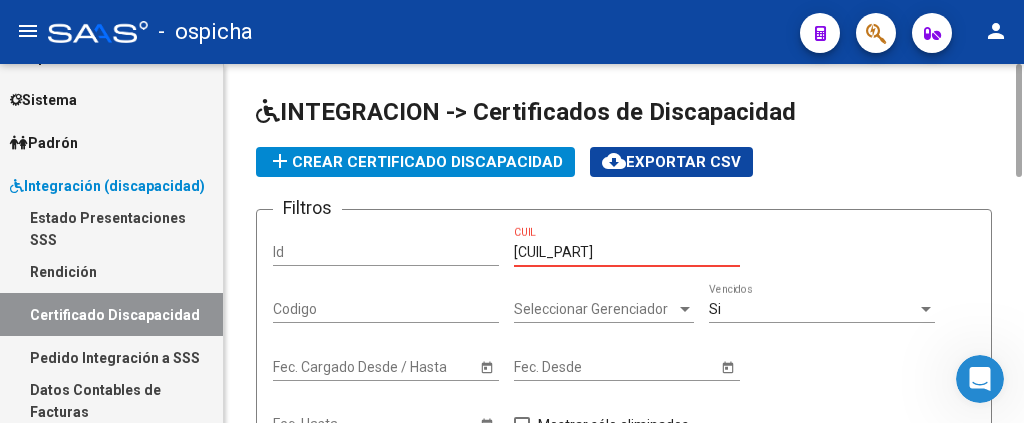 click on "[CUIL_PART]" at bounding box center [627, 252] 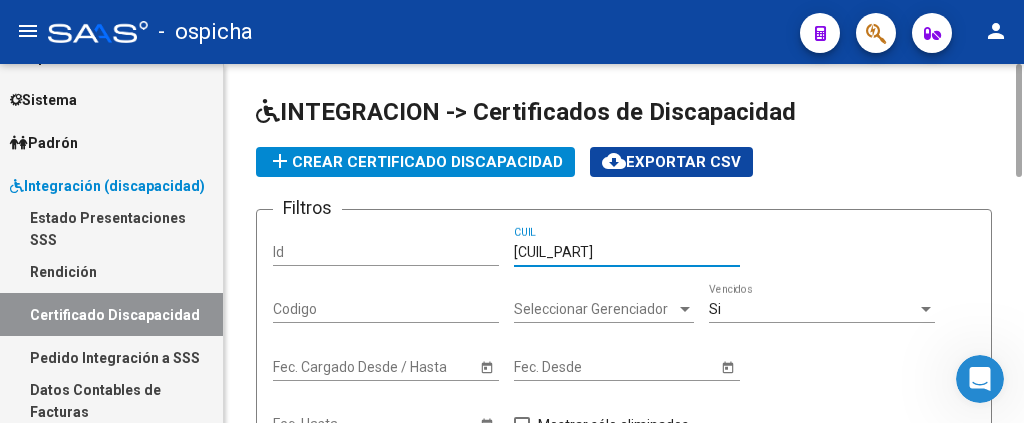type on "[CUIL_PART]" 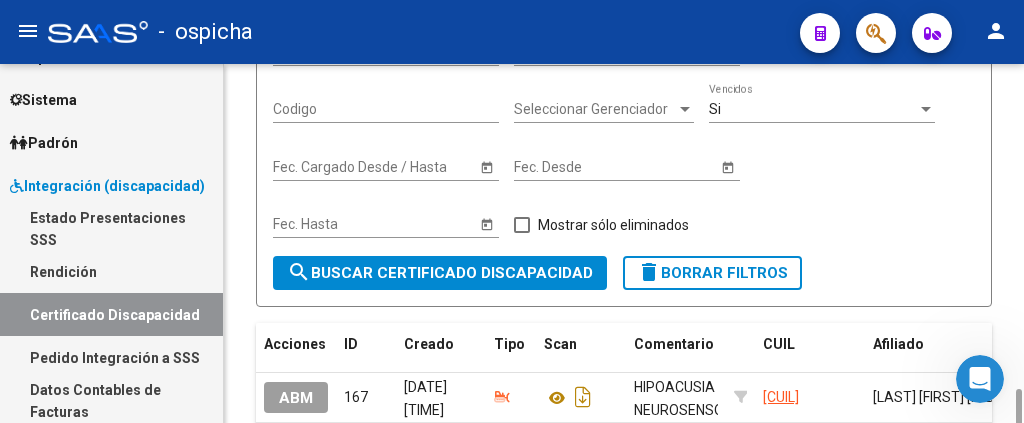 scroll, scrollTop: 400, scrollLeft: 0, axis: vertical 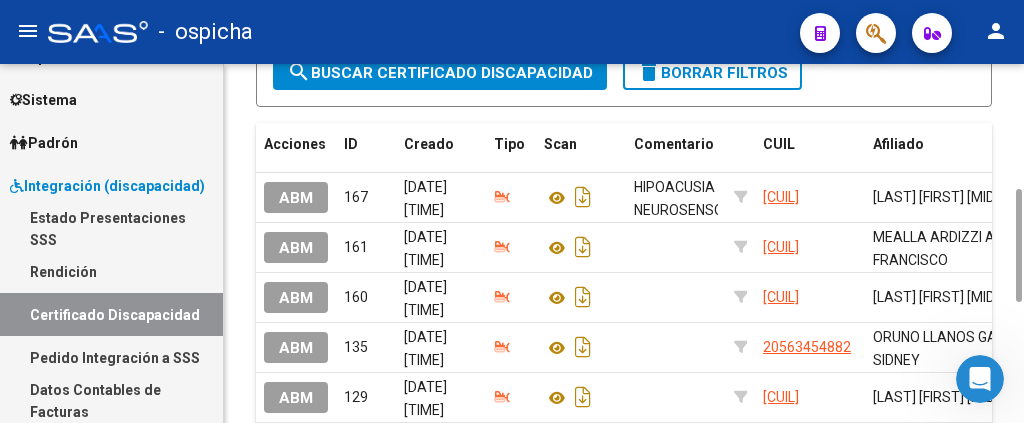 click on "INTEGRACION -> Certificados de Discapacidad add  Crear Certificado Discapacidad
cloud_download  Exportar CSV  Filtros Id [CUIL_PART] CUIL Codigo Seleccionar Gerenciador Seleccionar Gerenciador Si  Vencidos Start date – Fec. Cargado Desde / Hasta Start date – Fec. Desde Start date – Fec. Hasta   Mostrar sólo eliminados  search  Buscar Certificado Discapacidad  delete  Borrar Filtros  Acciones ID Creado Tipo Scan Comentario CUIL Afiliado Gerenciador F. Desde F. Hasta Código Vencido ABM 167 [DATE] [TIME] HIPOACUSIA NEUROSENSORIAL, BILATERAL [CUIL] [LAST]  [FIRST] [MIDDLE]  Z99 - Sin Identificar [DATE] [DATE] [NUMBER] Si ABM 161 [DATE] [TIME] [CUIL] [LAST] [FIRST] [MIDDLE]  12 - ospicha1 [DATE] [DATE] ARG[CUIL_PART] Si ABM 160 [DATE] [TIME] [CUIL] [LAST] [FIRST] [MIDDLE]          - Z99 - Sin Identificar [DATE] [DATE] ARG[CUIL_PART] Si ABM 135 [DATE] [TIME] [CUIL] [LAST] [FIRST] [MIDDLE] [DATE] Si ABM" 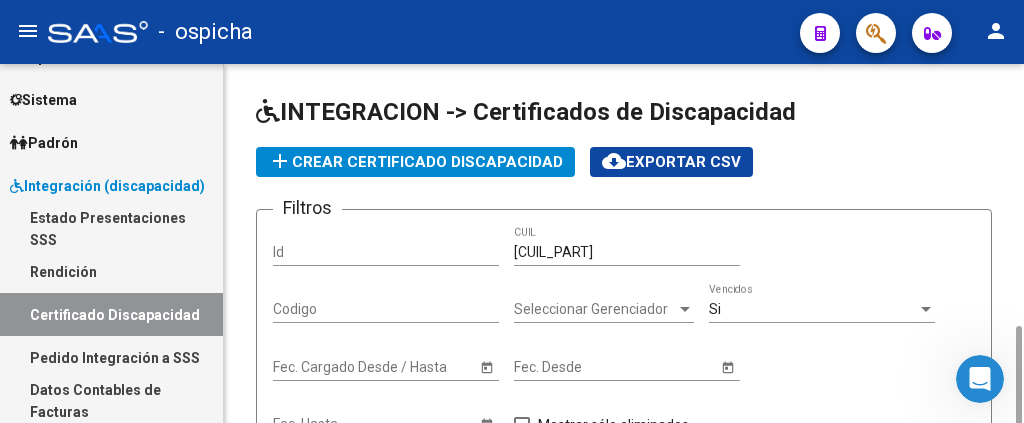 scroll, scrollTop: 200, scrollLeft: 0, axis: vertical 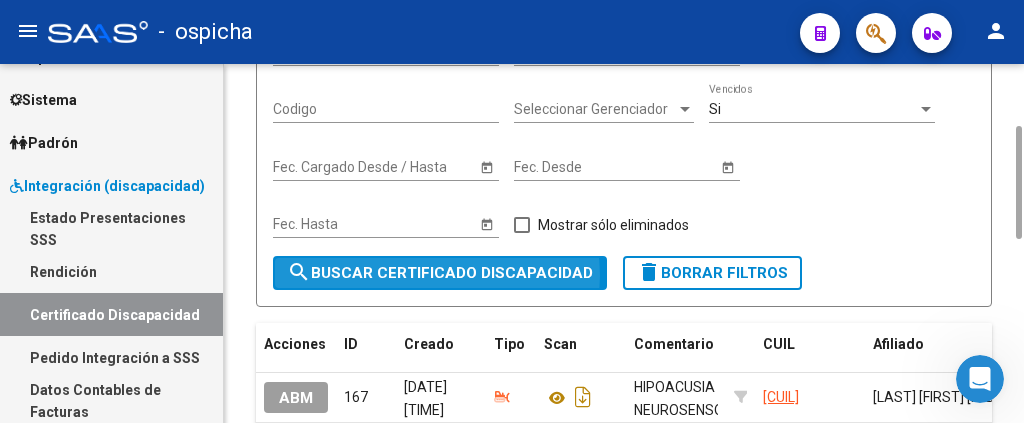 click on "search  Buscar Certificado Discapacidad" 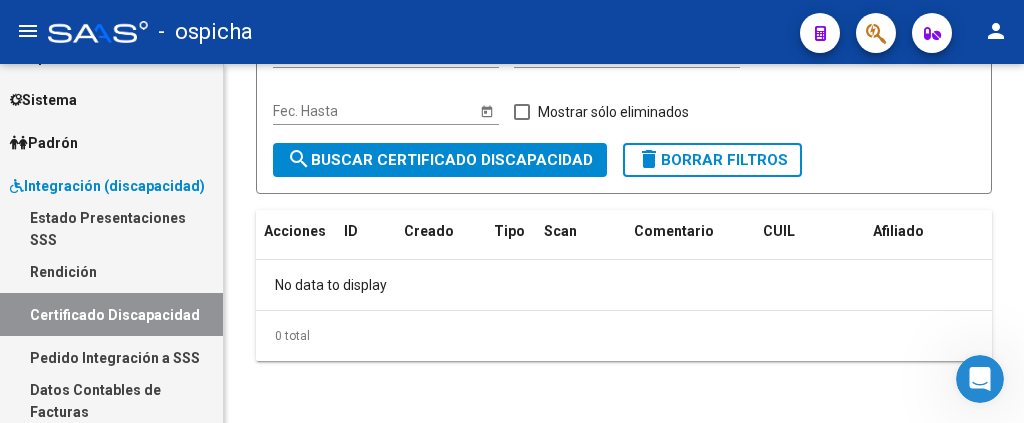 scroll, scrollTop: 0, scrollLeft: 0, axis: both 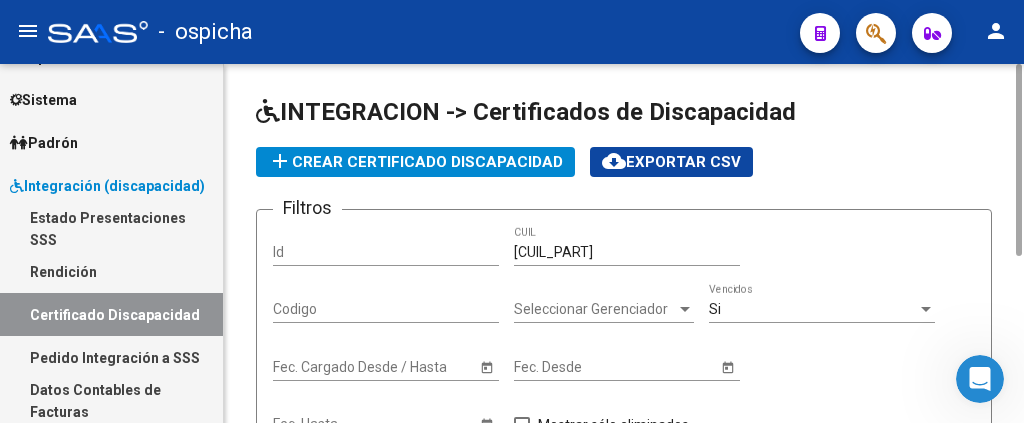 click on "Si" at bounding box center (813, 309) 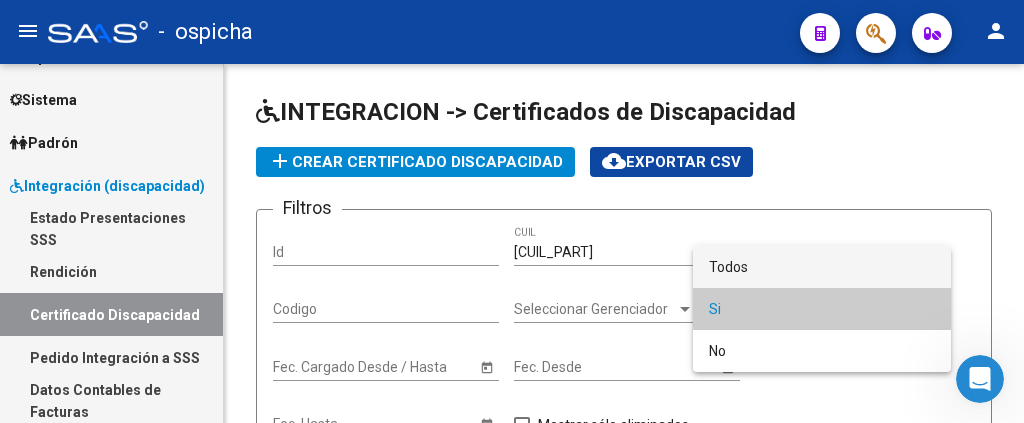 click on "Todos" at bounding box center (822, 267) 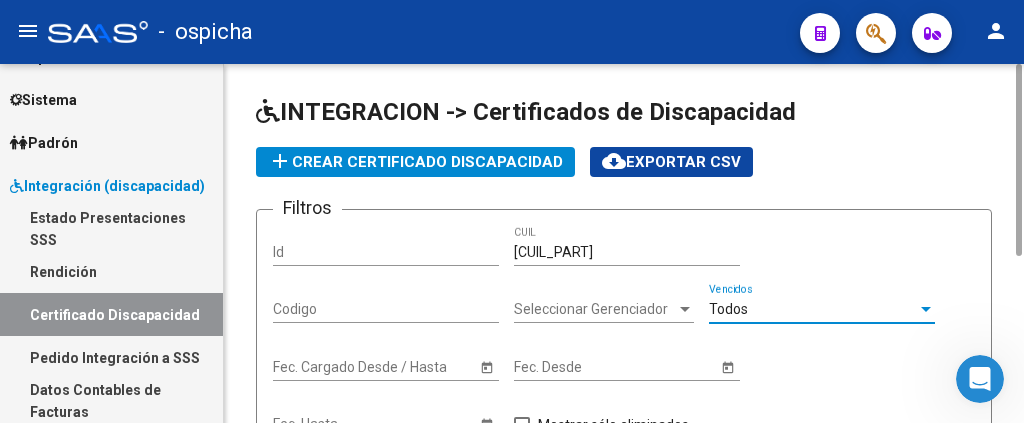 scroll, scrollTop: 313, scrollLeft: 0, axis: vertical 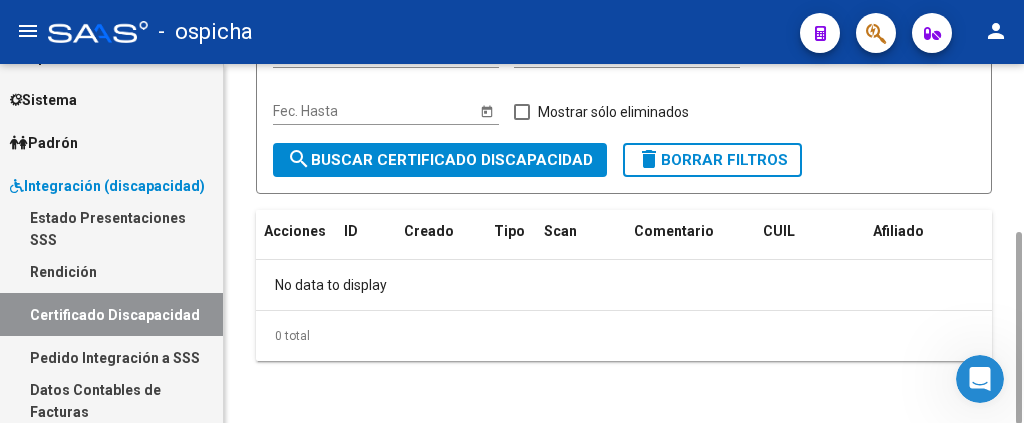 click on "search  Buscar Certificado Discapacidad" 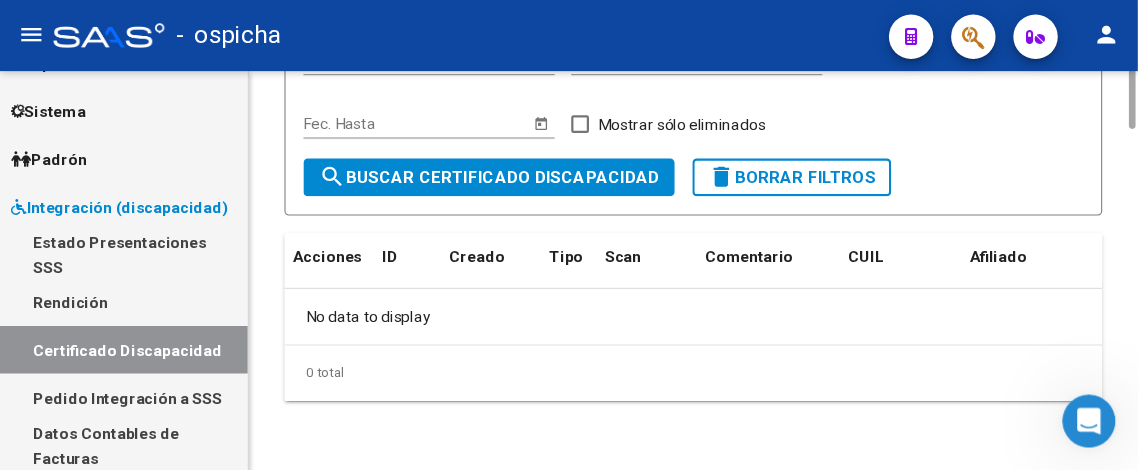 scroll, scrollTop: 113, scrollLeft: 0, axis: vertical 